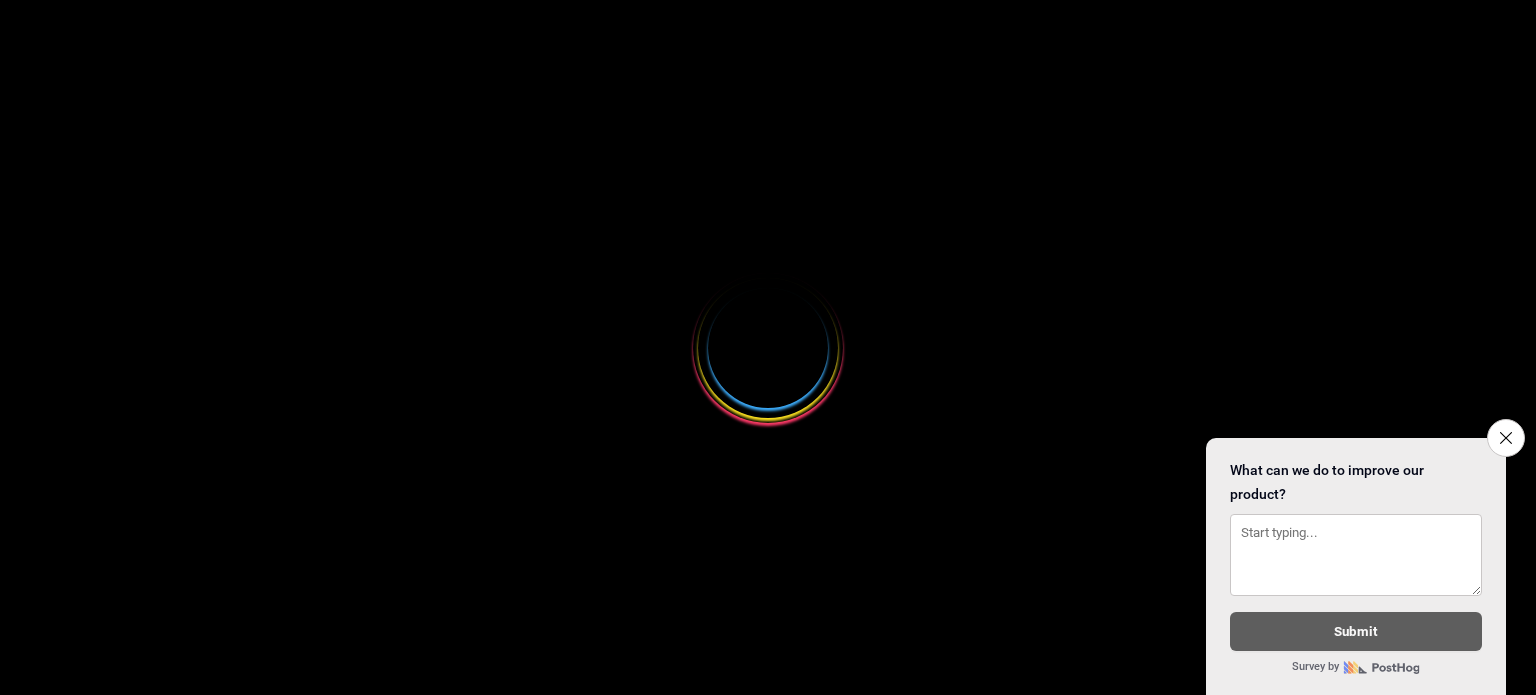 scroll, scrollTop: 0, scrollLeft: 0, axis: both 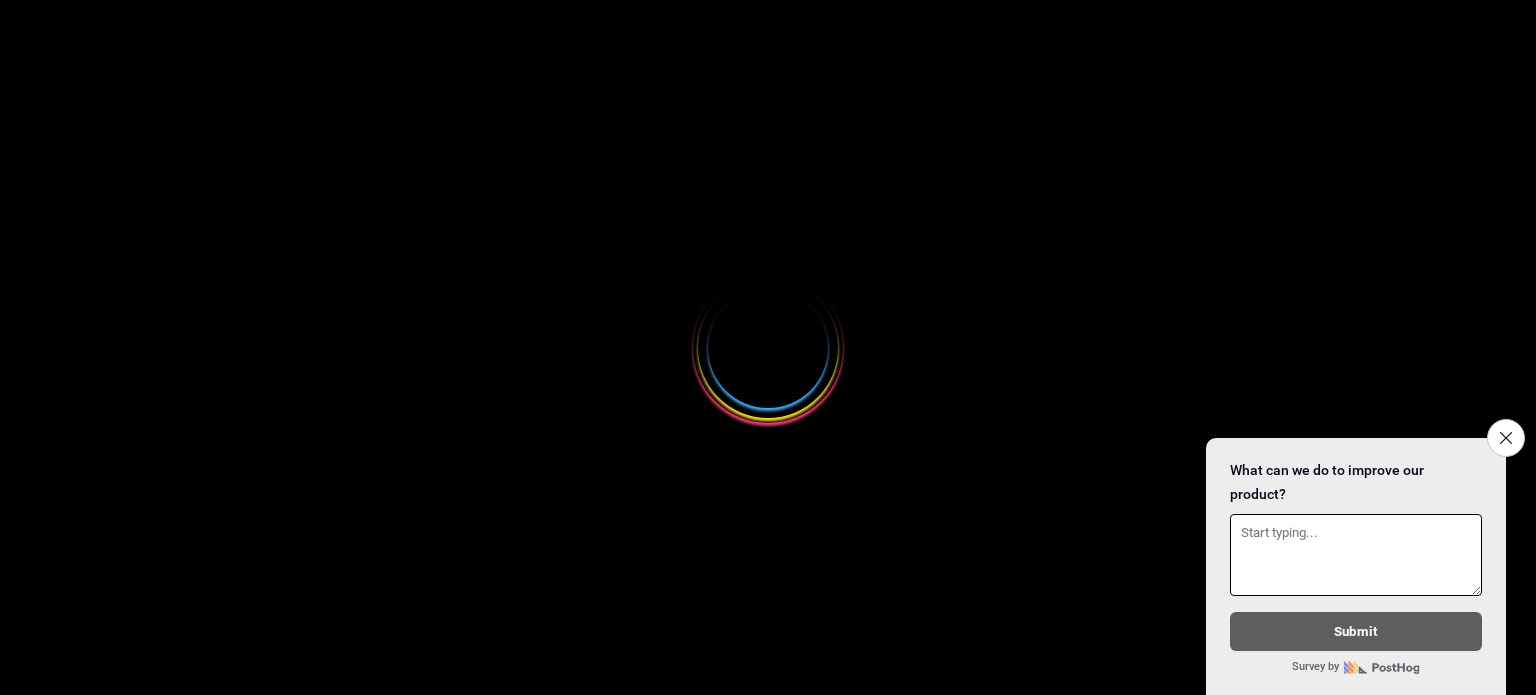 select 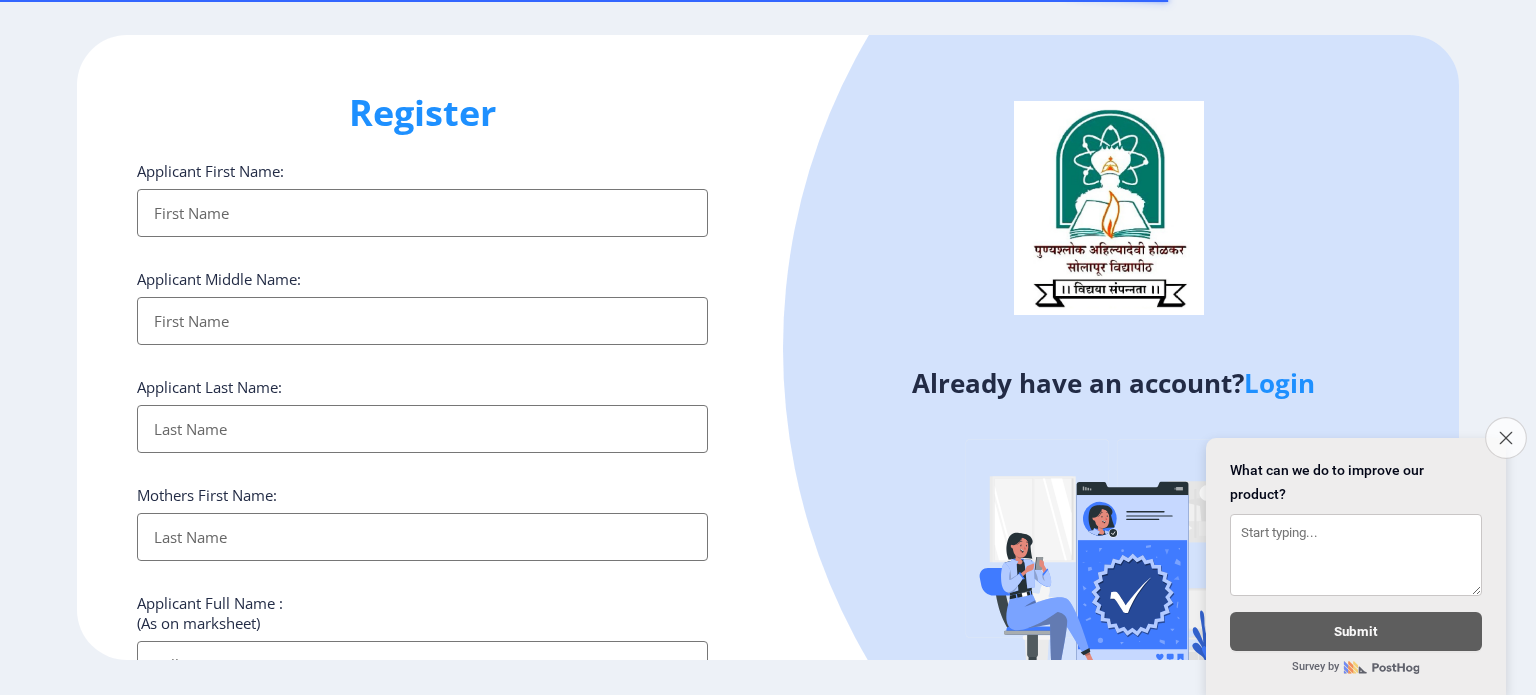 click on "Close survey" 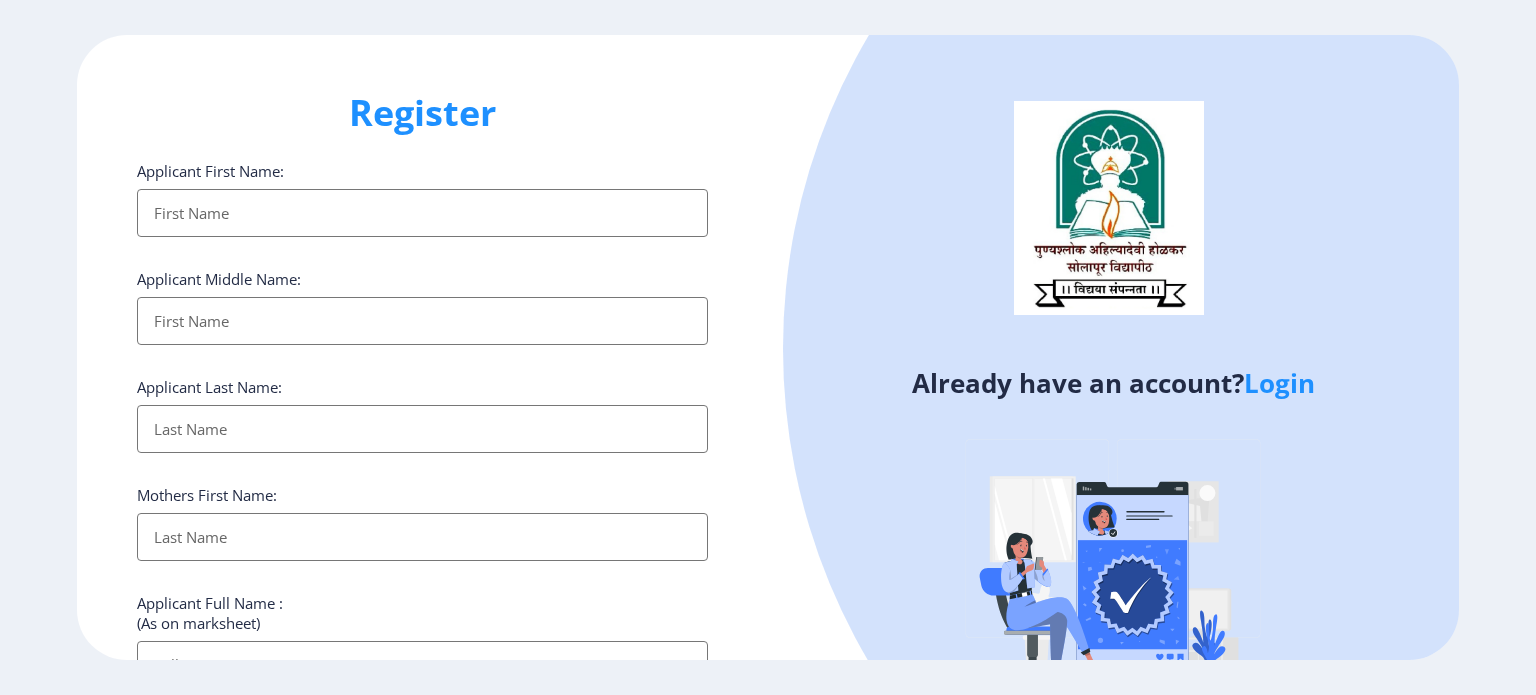 click on "Applicant First Name:" at bounding box center (422, 213) 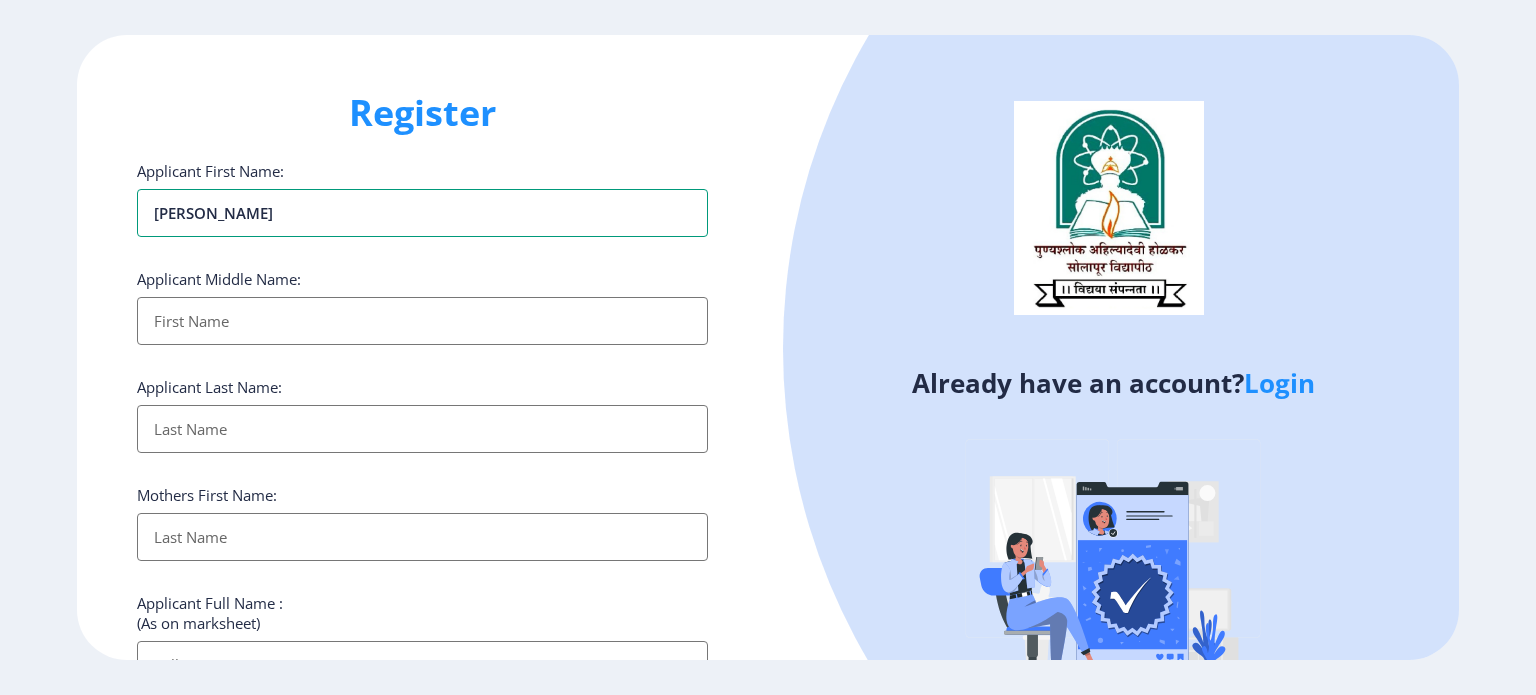 type on "[PERSON_NAME]" 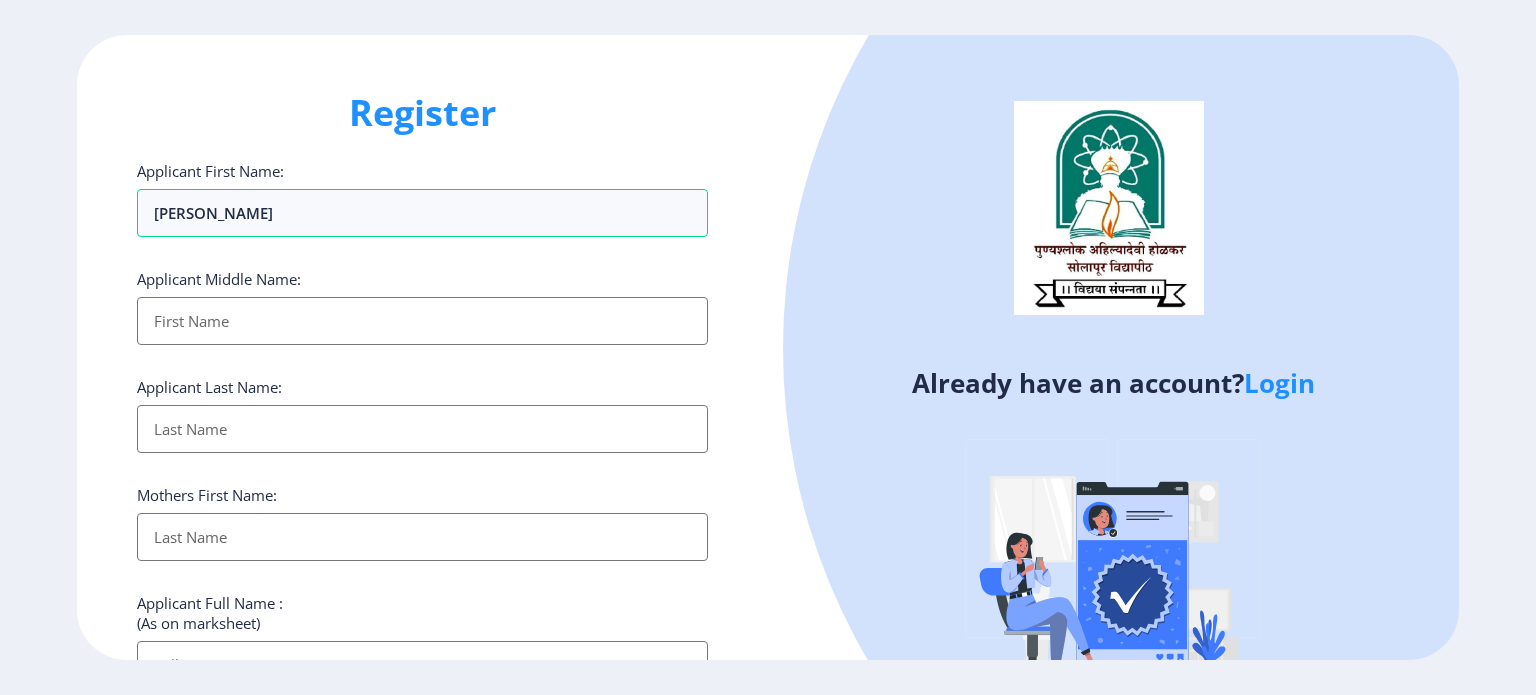 click on "Applicant First Name:" at bounding box center [422, 321] 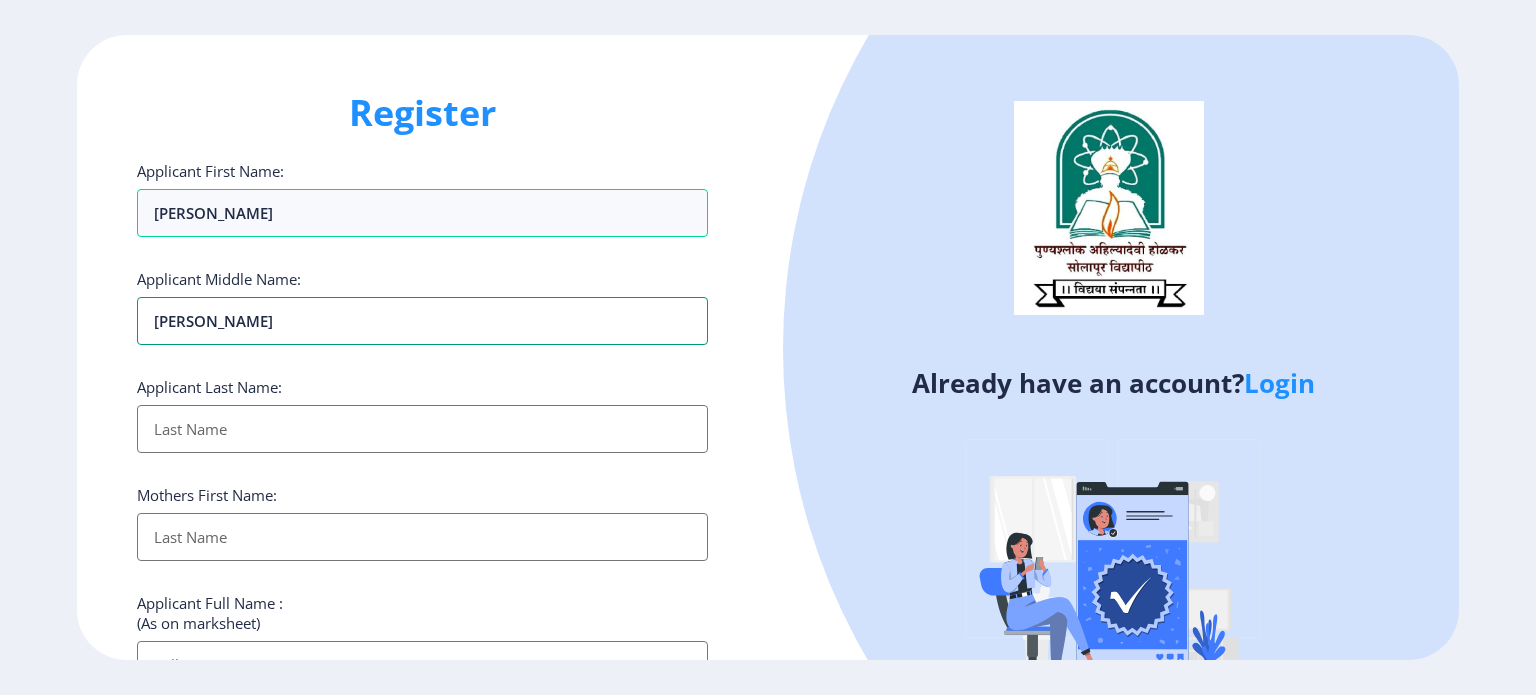 type on "[PERSON_NAME]" 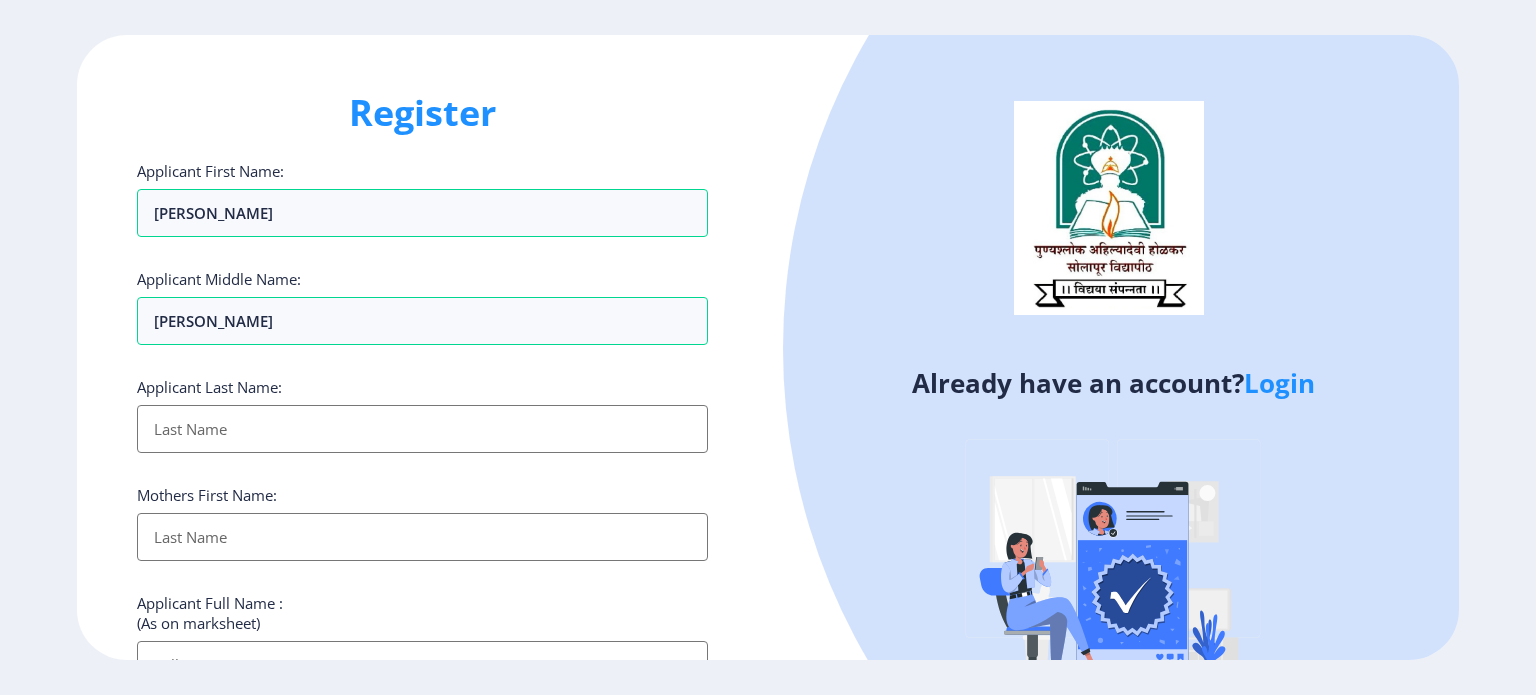 click on "Applicant First Name:" at bounding box center (422, 429) 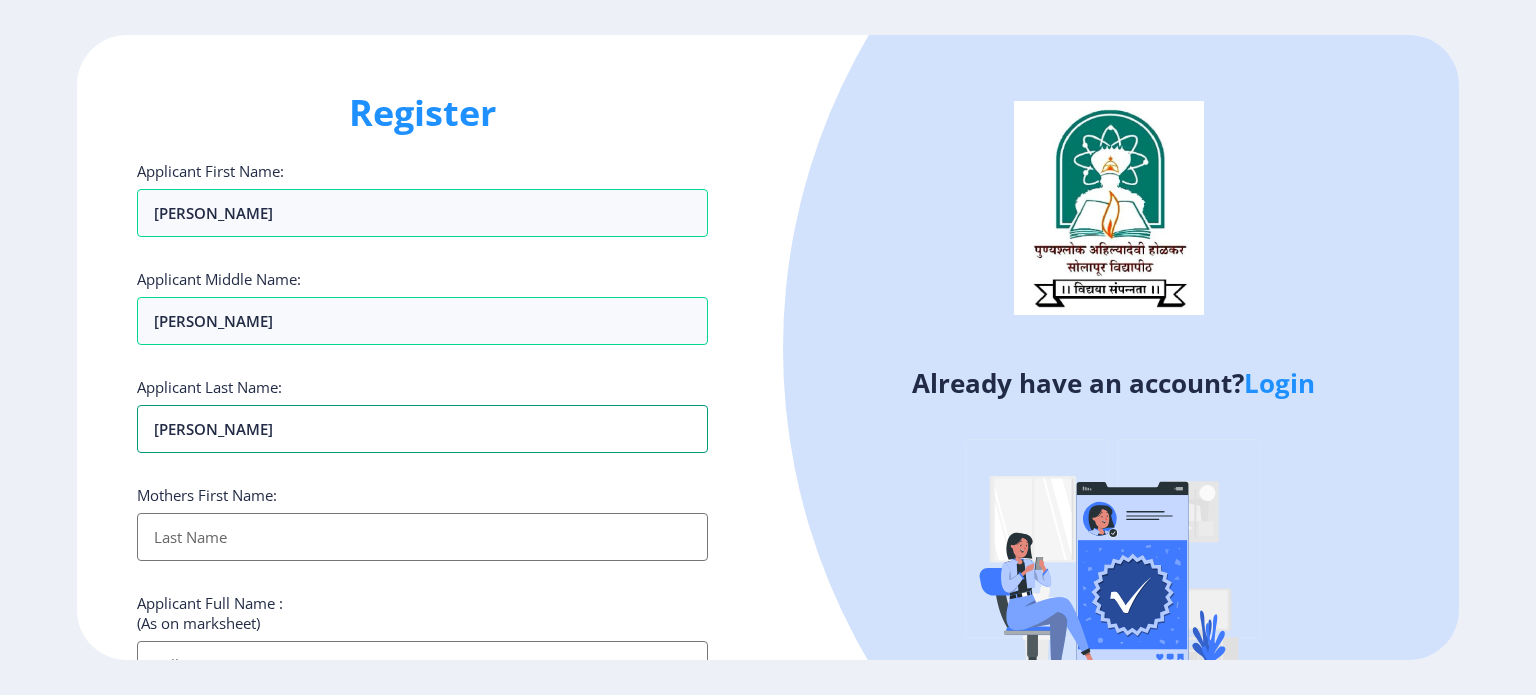type on "[PERSON_NAME]" 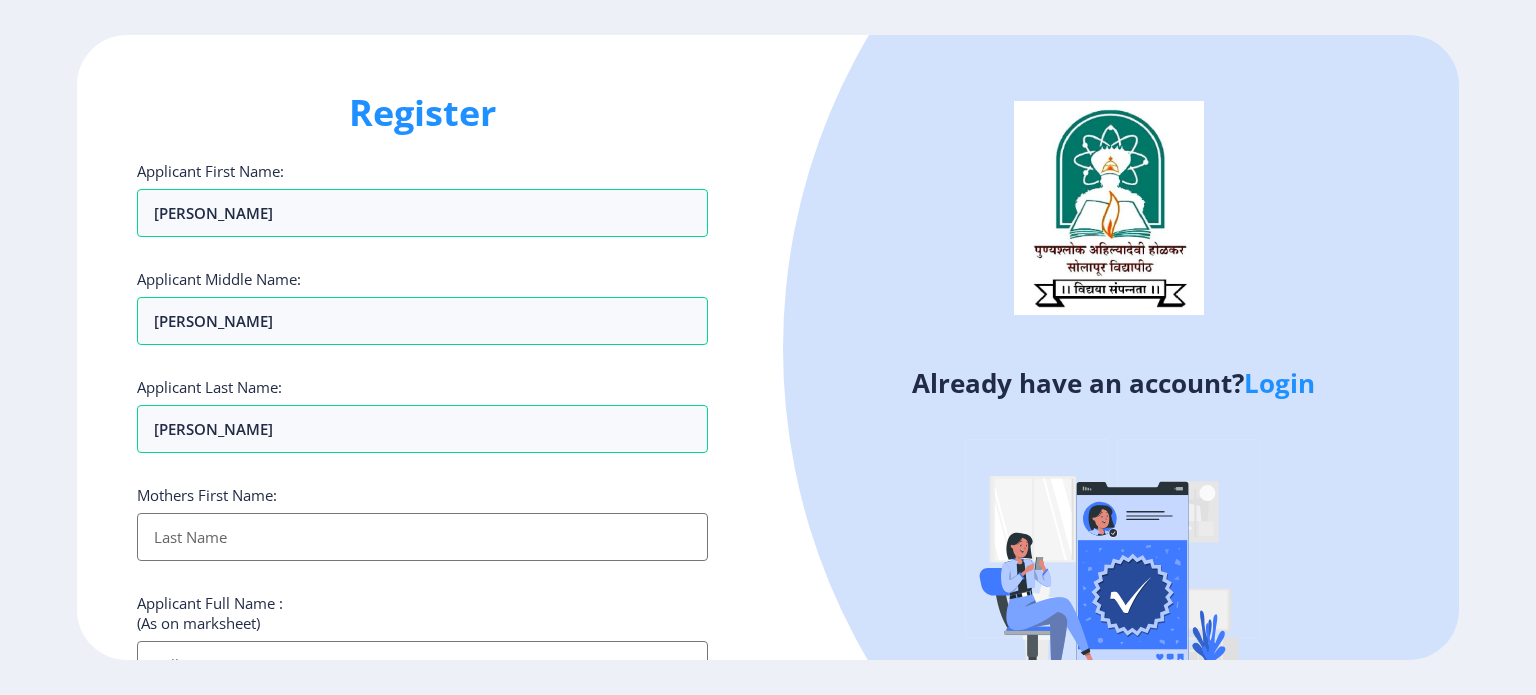 click on "Applicant First Name:" at bounding box center [422, 537] 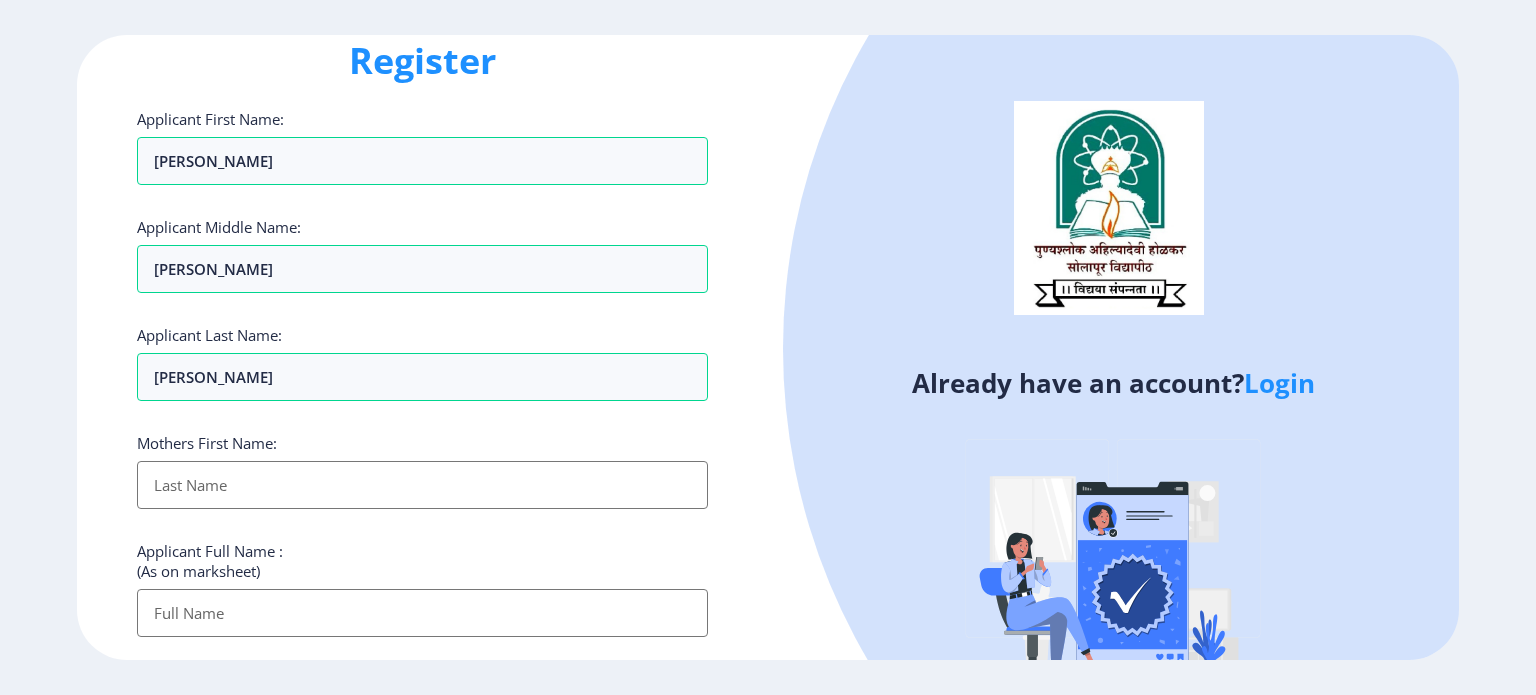 scroll, scrollTop: 100, scrollLeft: 0, axis: vertical 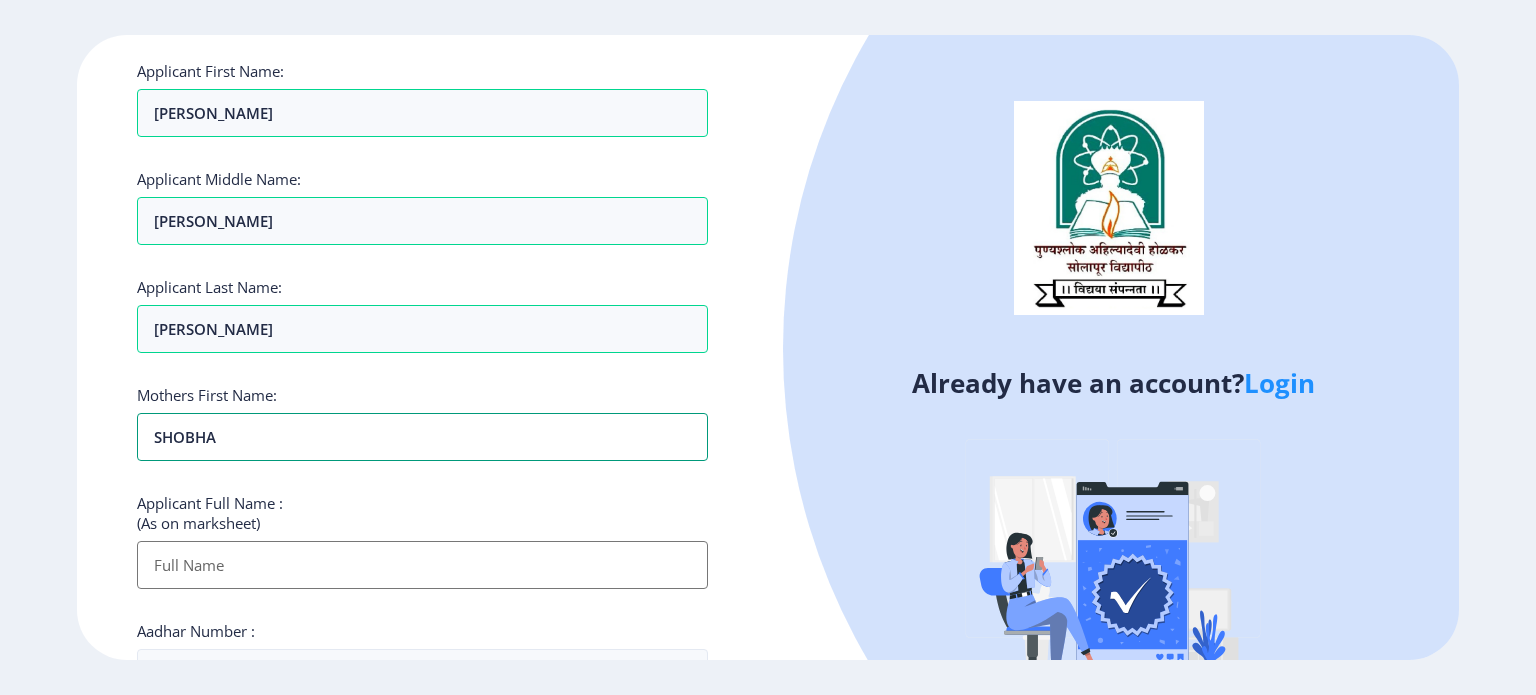 type on "SHOBHA" 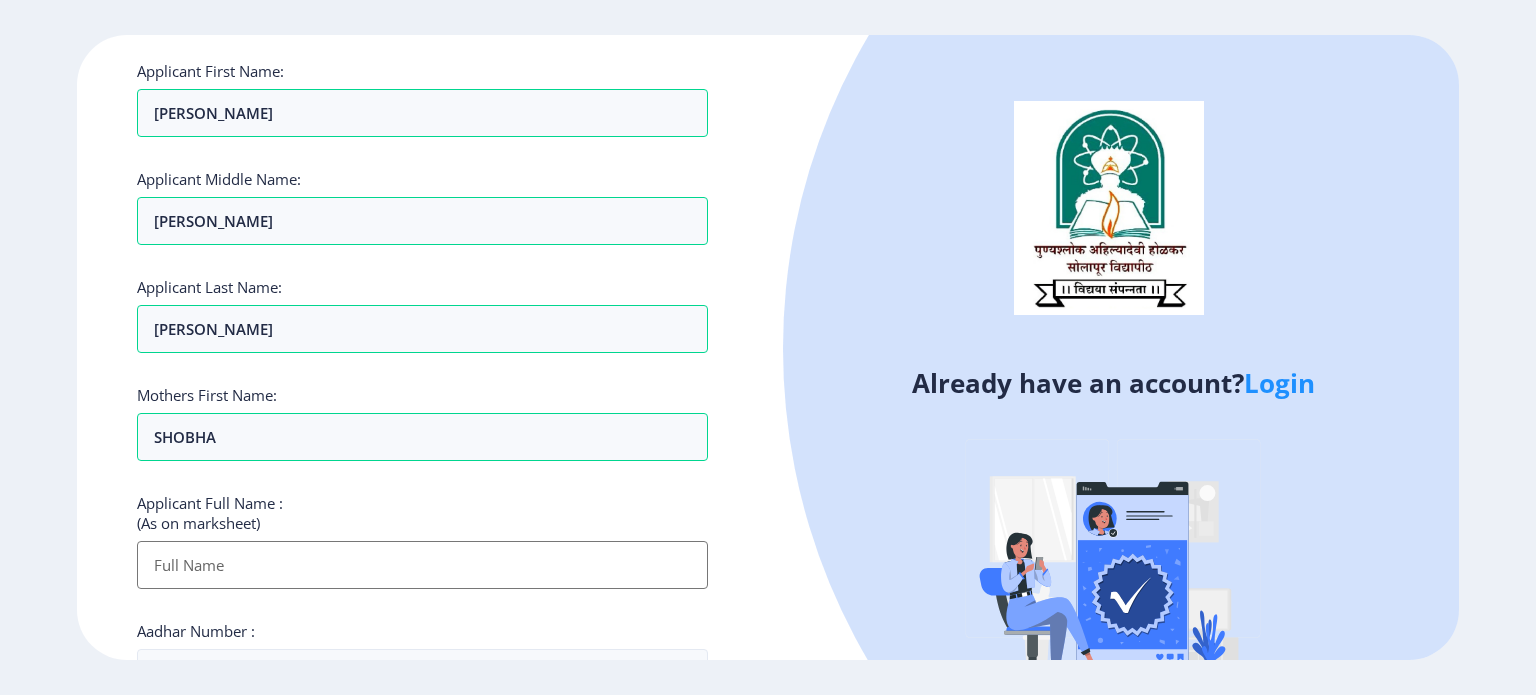 click on "Applicant First Name:" at bounding box center [422, 565] 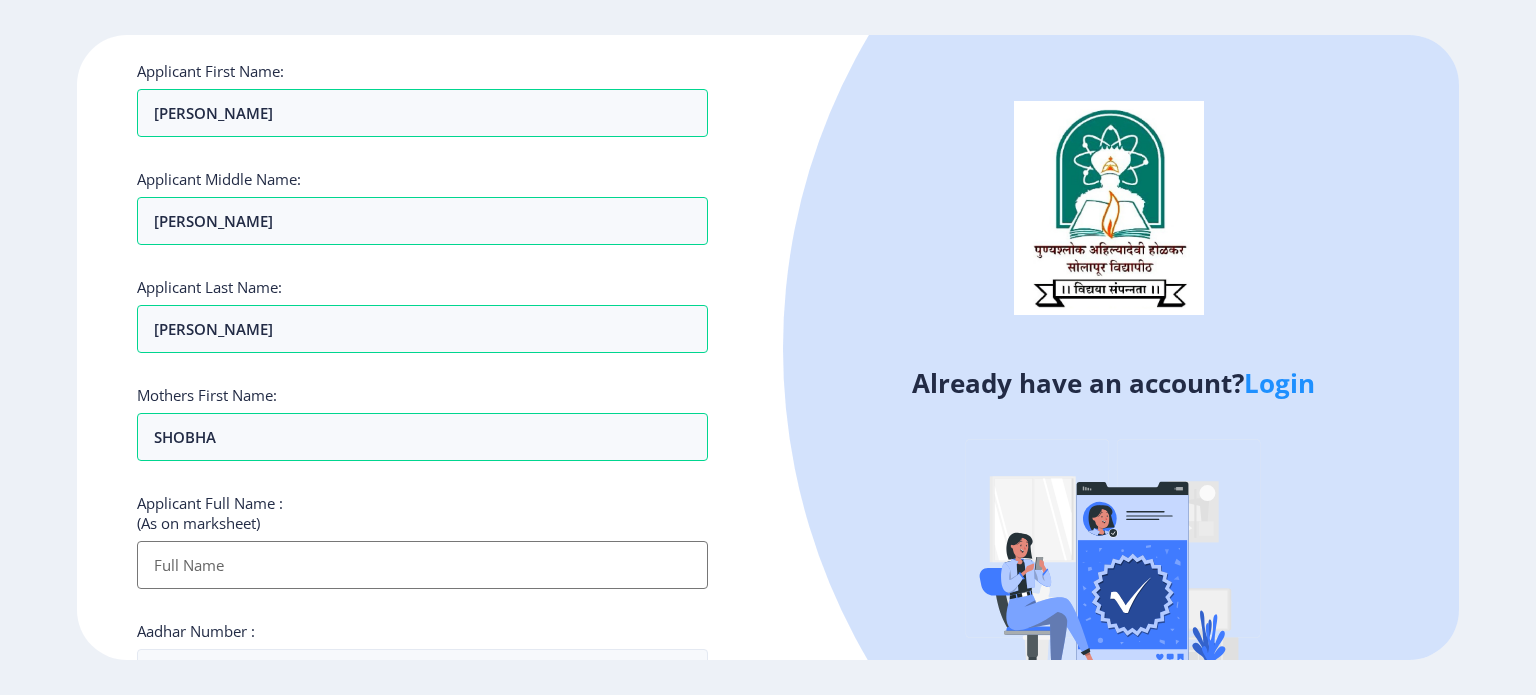 click on "Applicant Full Name : (As on marksheet)" 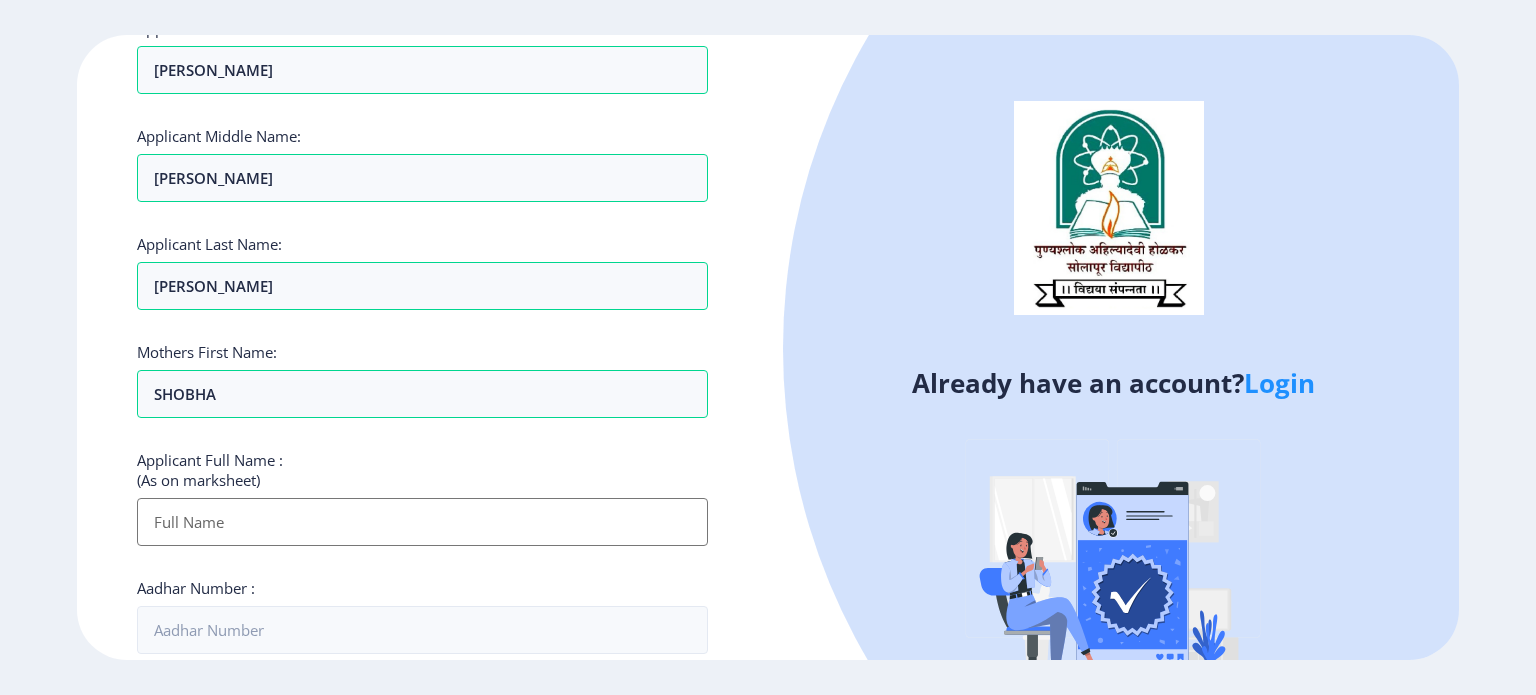 scroll, scrollTop: 300, scrollLeft: 0, axis: vertical 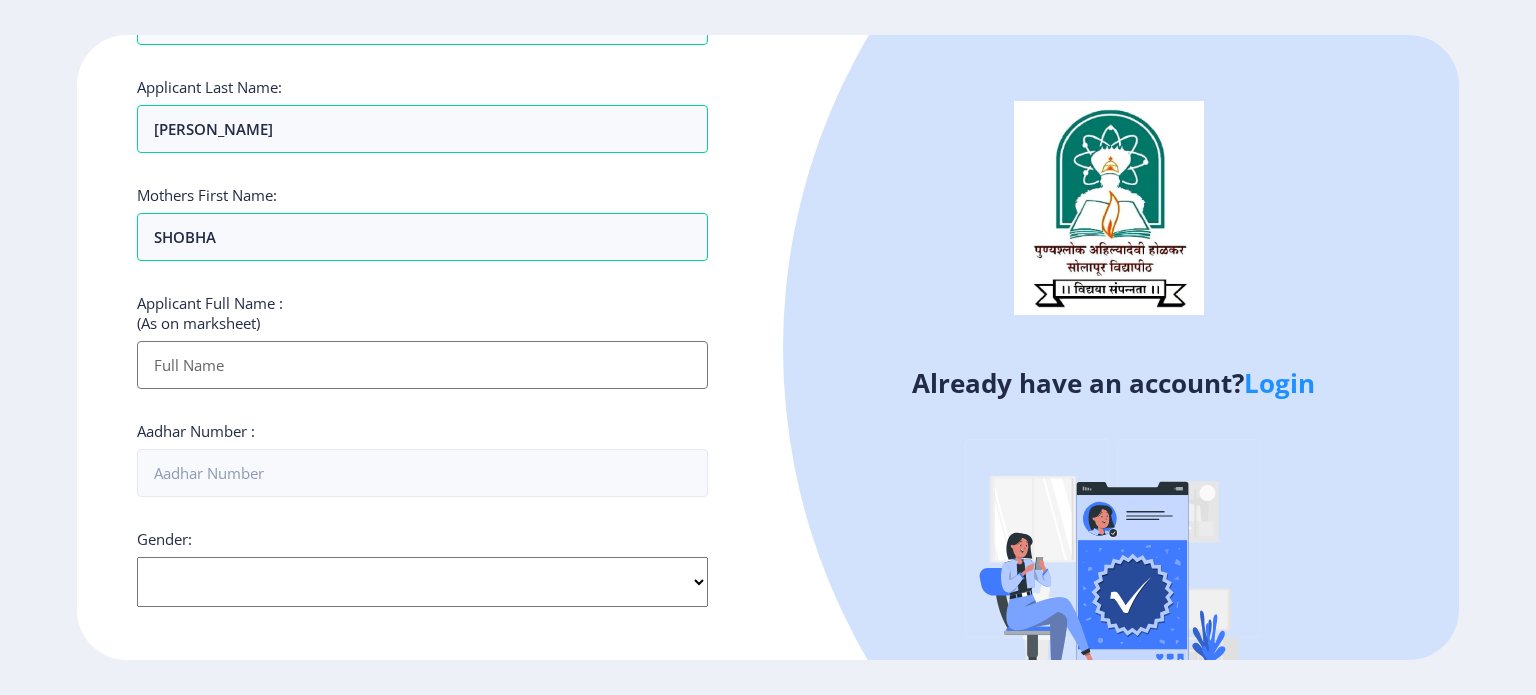 click on "Applicant First Name:" at bounding box center (422, 365) 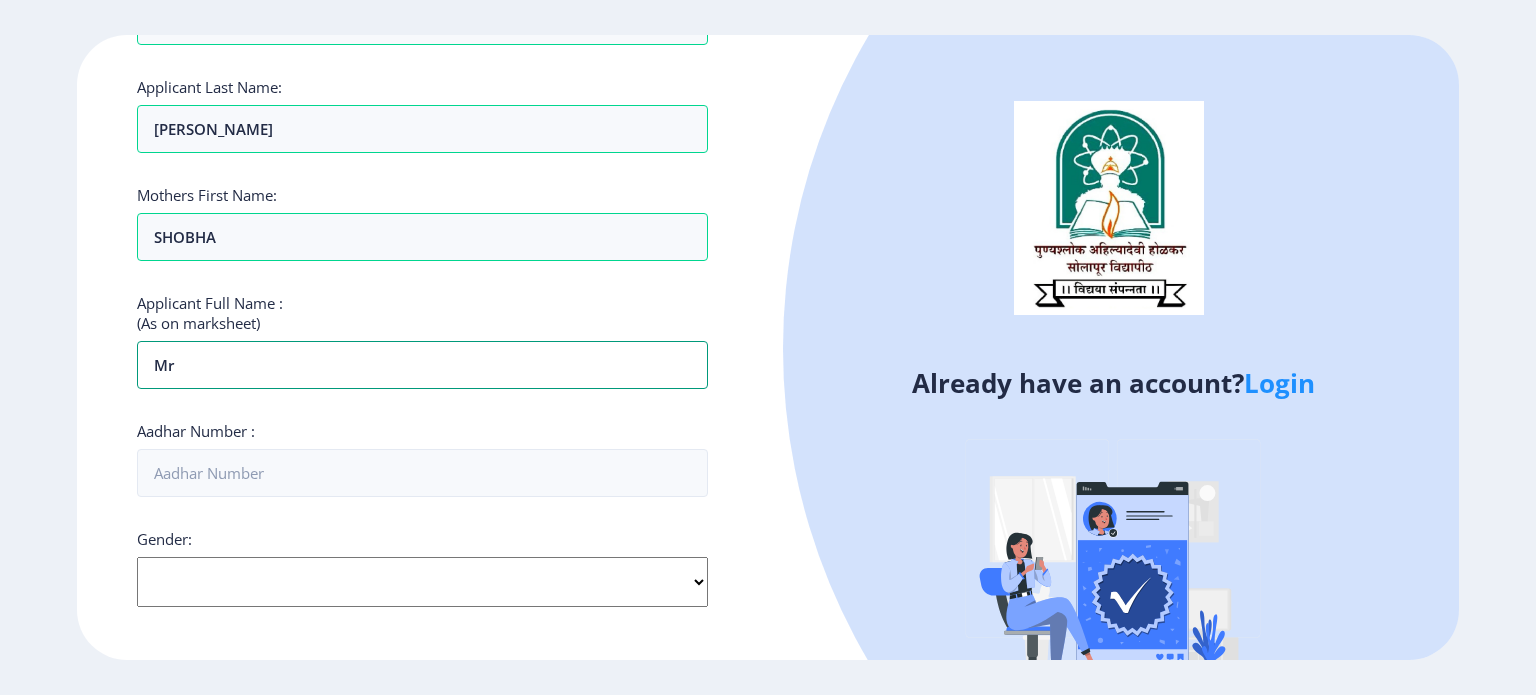 type on "m" 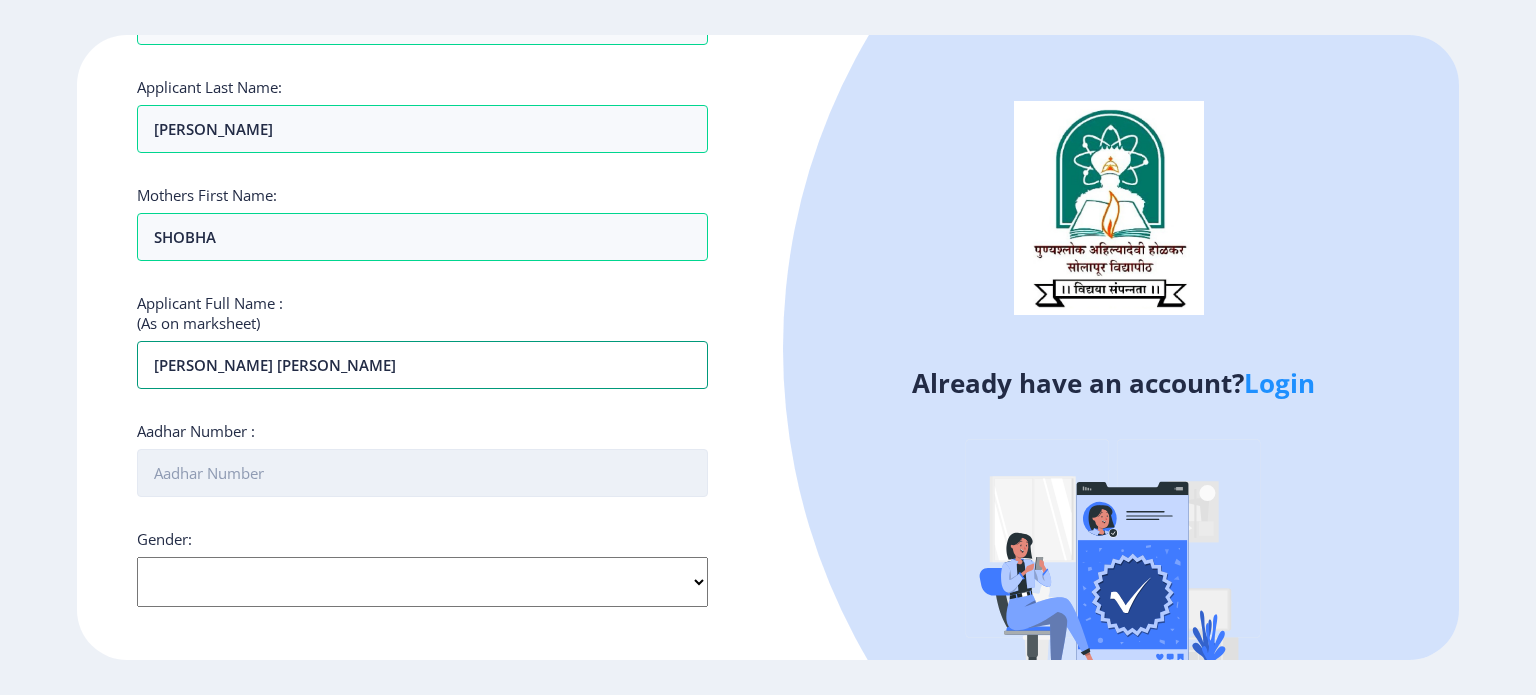 type on "[PERSON_NAME] [PERSON_NAME]" 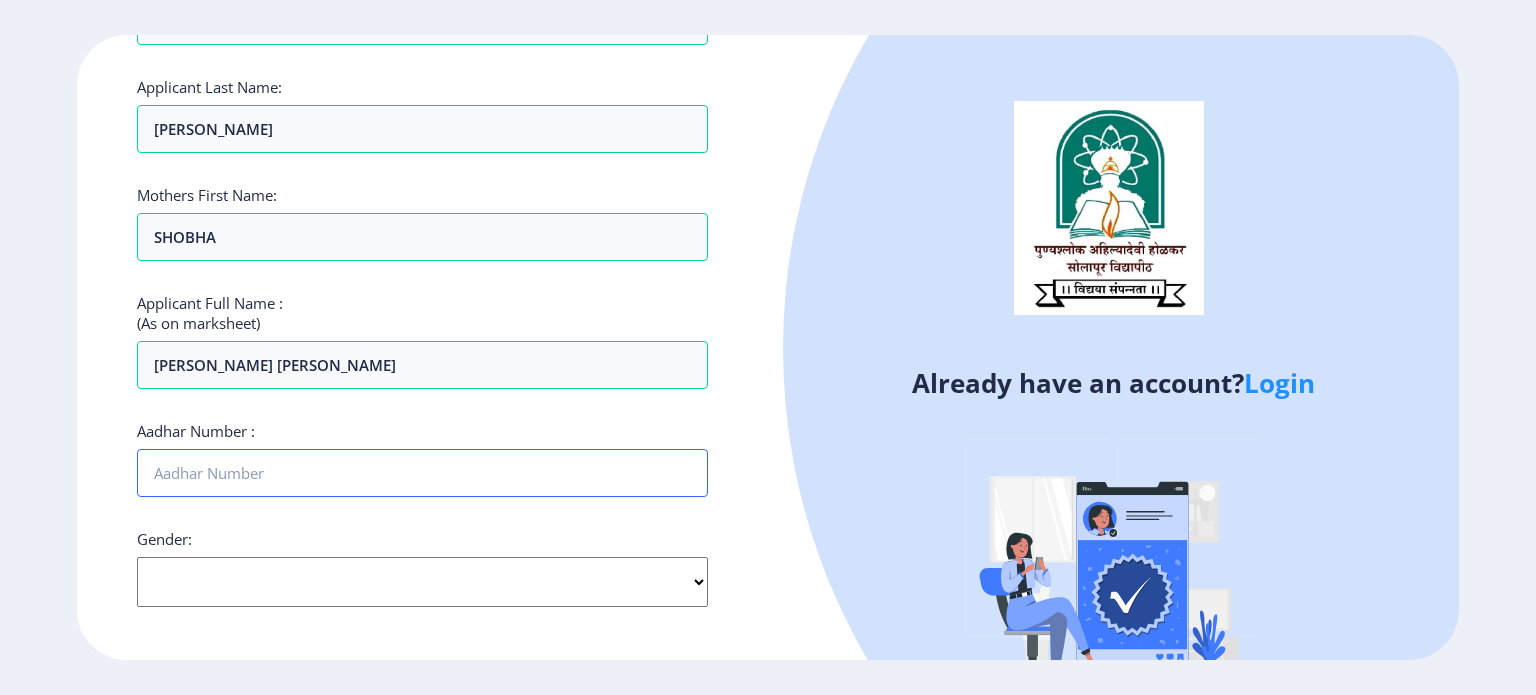 drag, startPoint x: 374, startPoint y: 478, endPoint x: 493, endPoint y: 510, distance: 123.22743 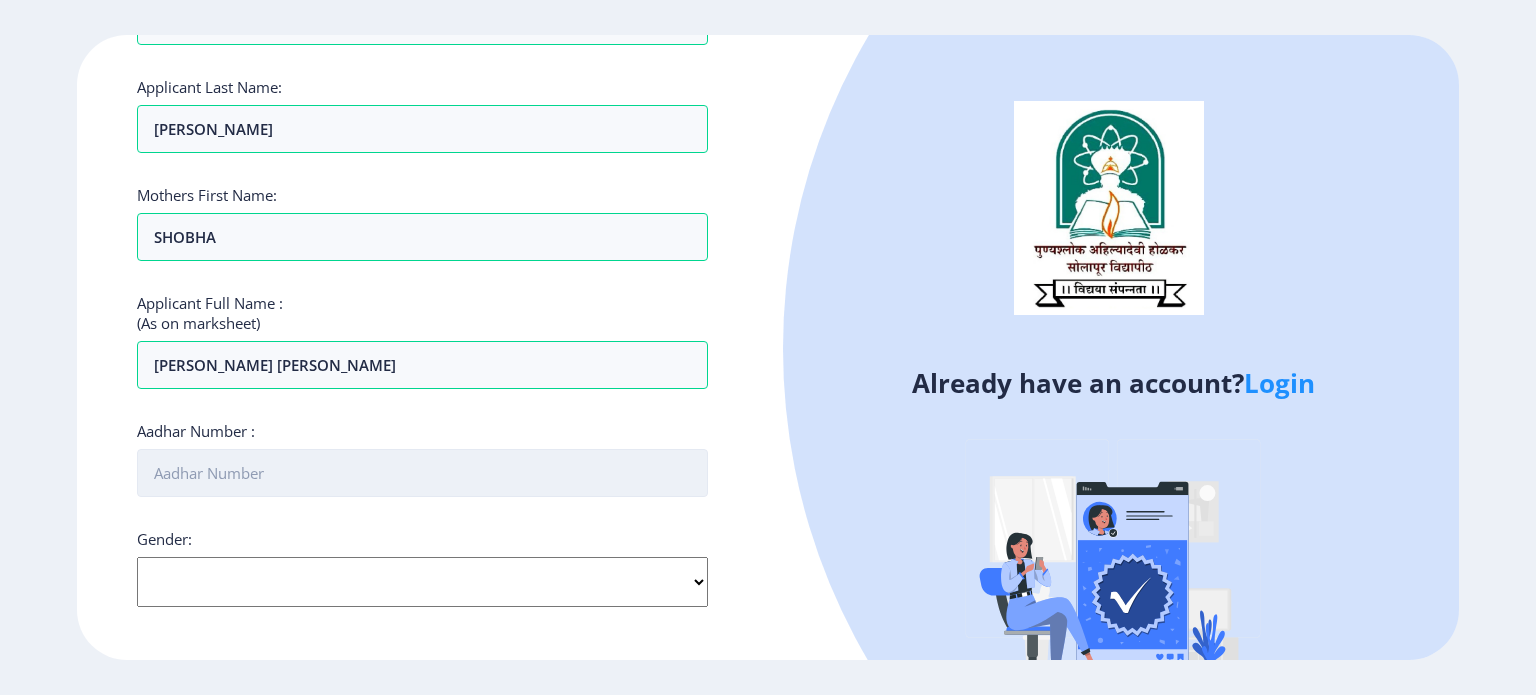 click on "Aadhar Number :" at bounding box center [422, 473] 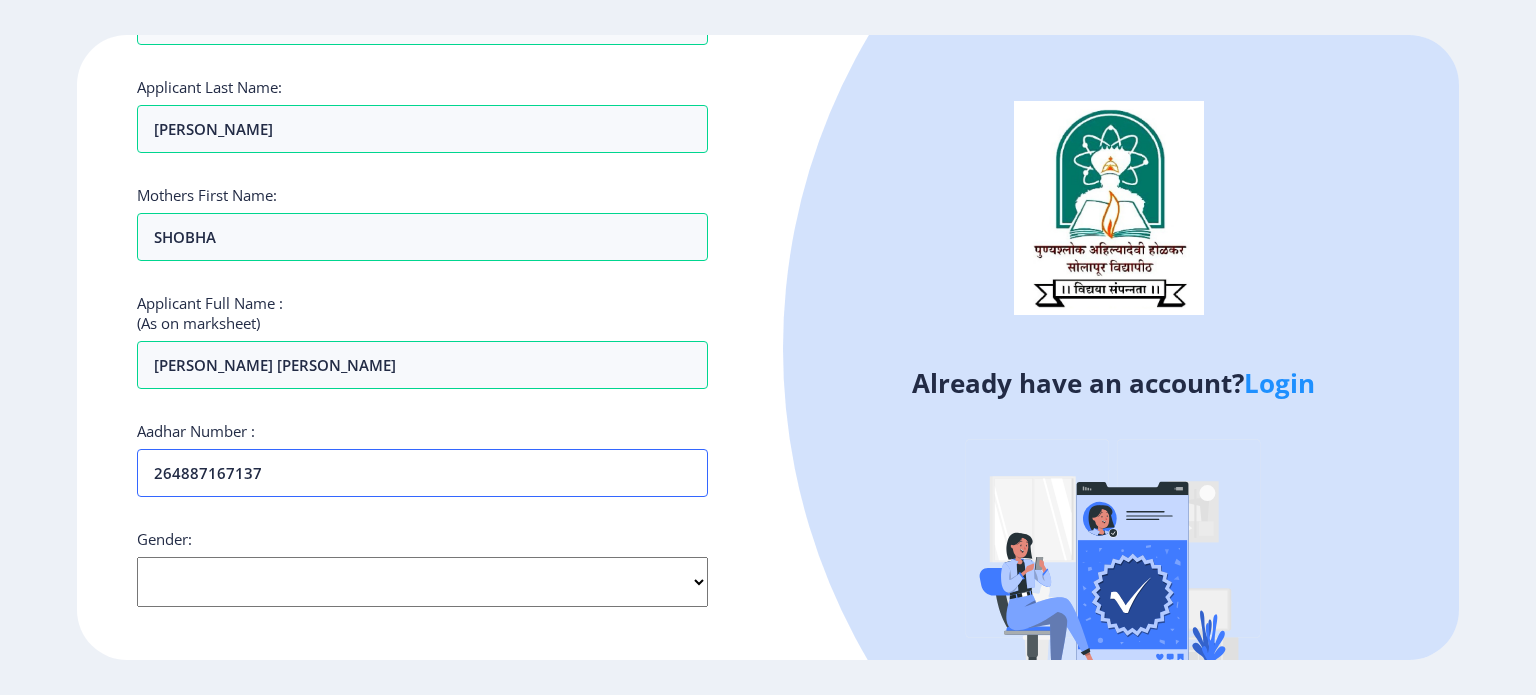 type on "264887167137" 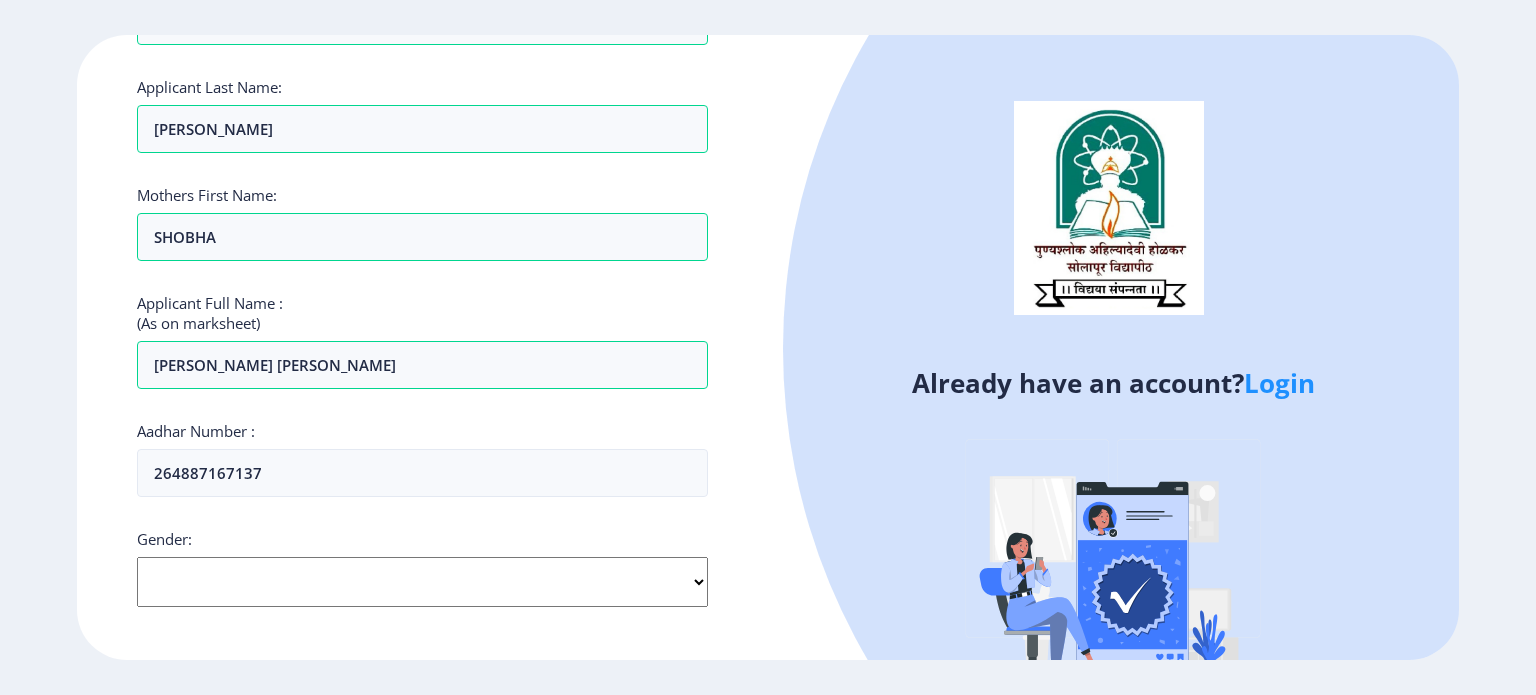 click on "Select Gender [DEMOGRAPHIC_DATA] [DEMOGRAPHIC_DATA] Other" 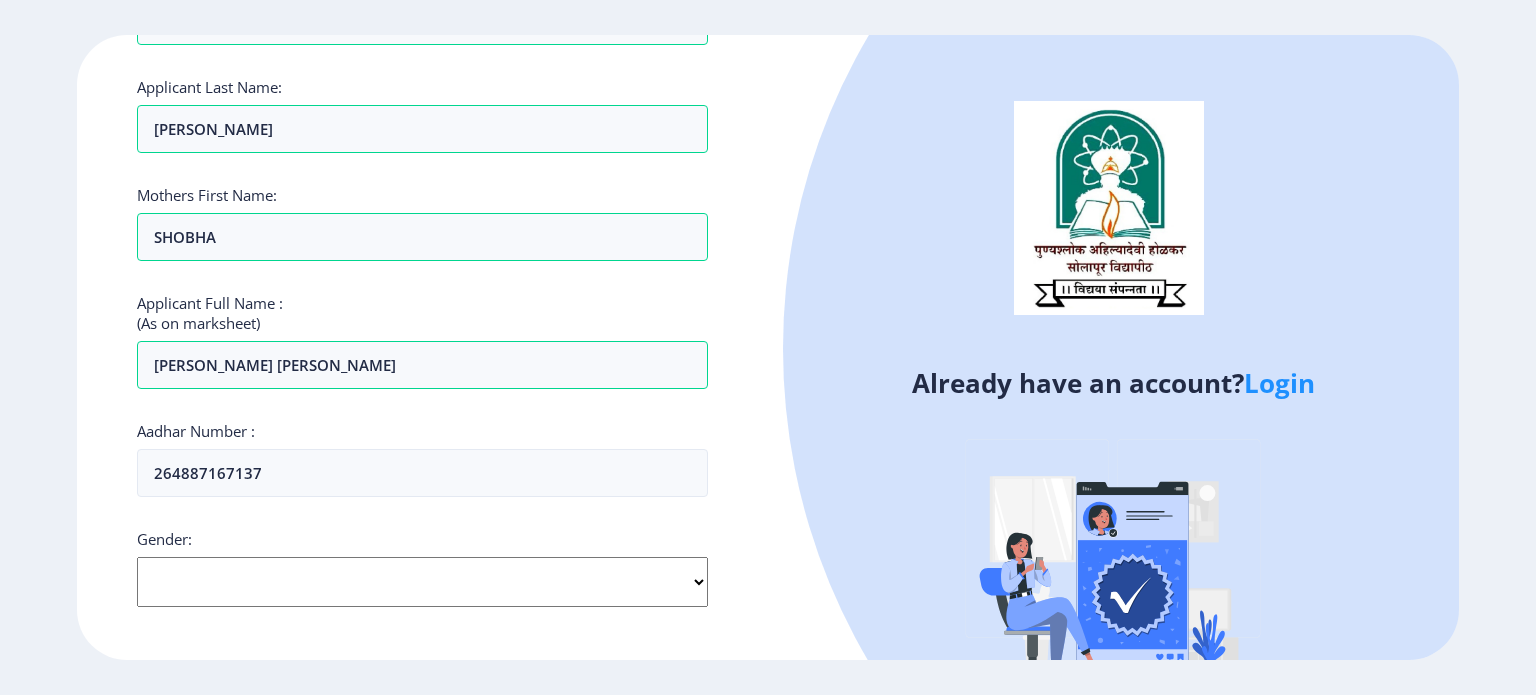 select on "[DEMOGRAPHIC_DATA]" 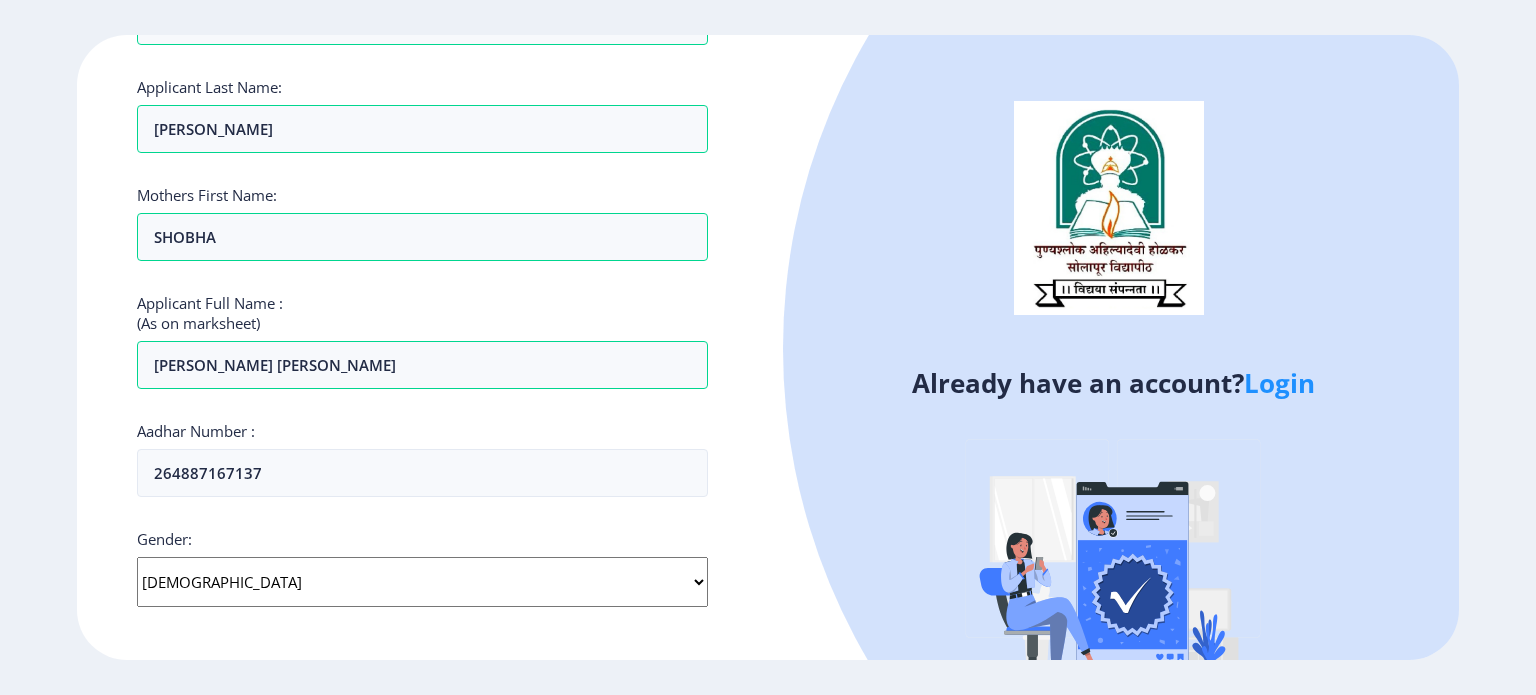click on "Select Gender [DEMOGRAPHIC_DATA] [DEMOGRAPHIC_DATA] Other" 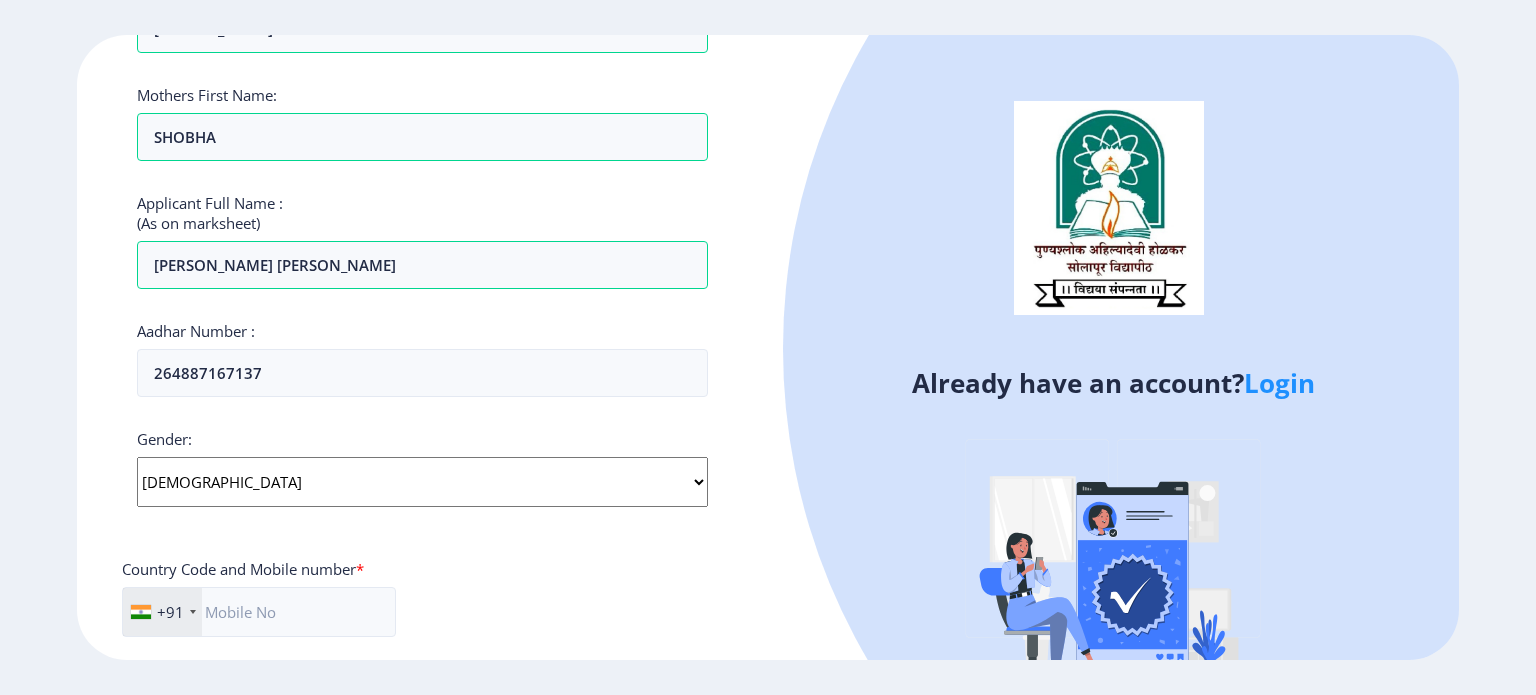 scroll, scrollTop: 500, scrollLeft: 0, axis: vertical 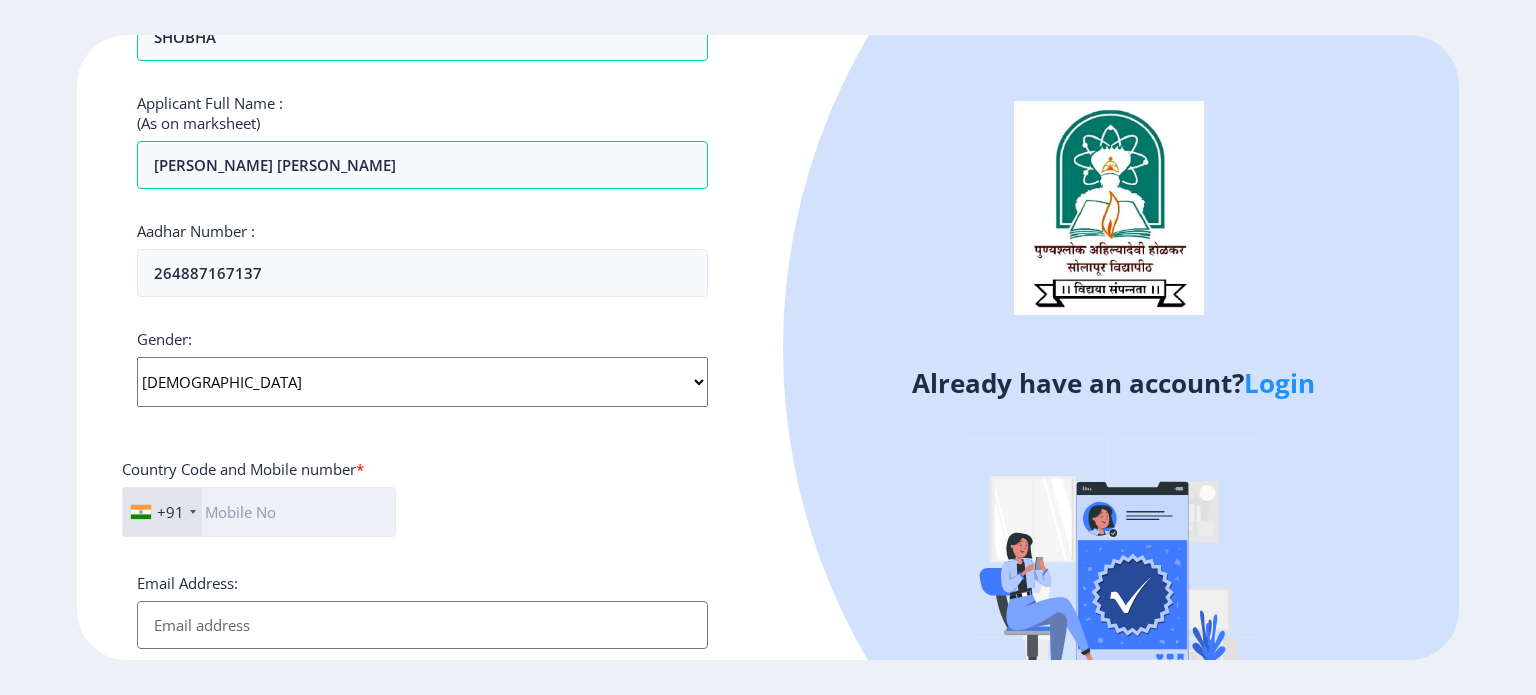 click 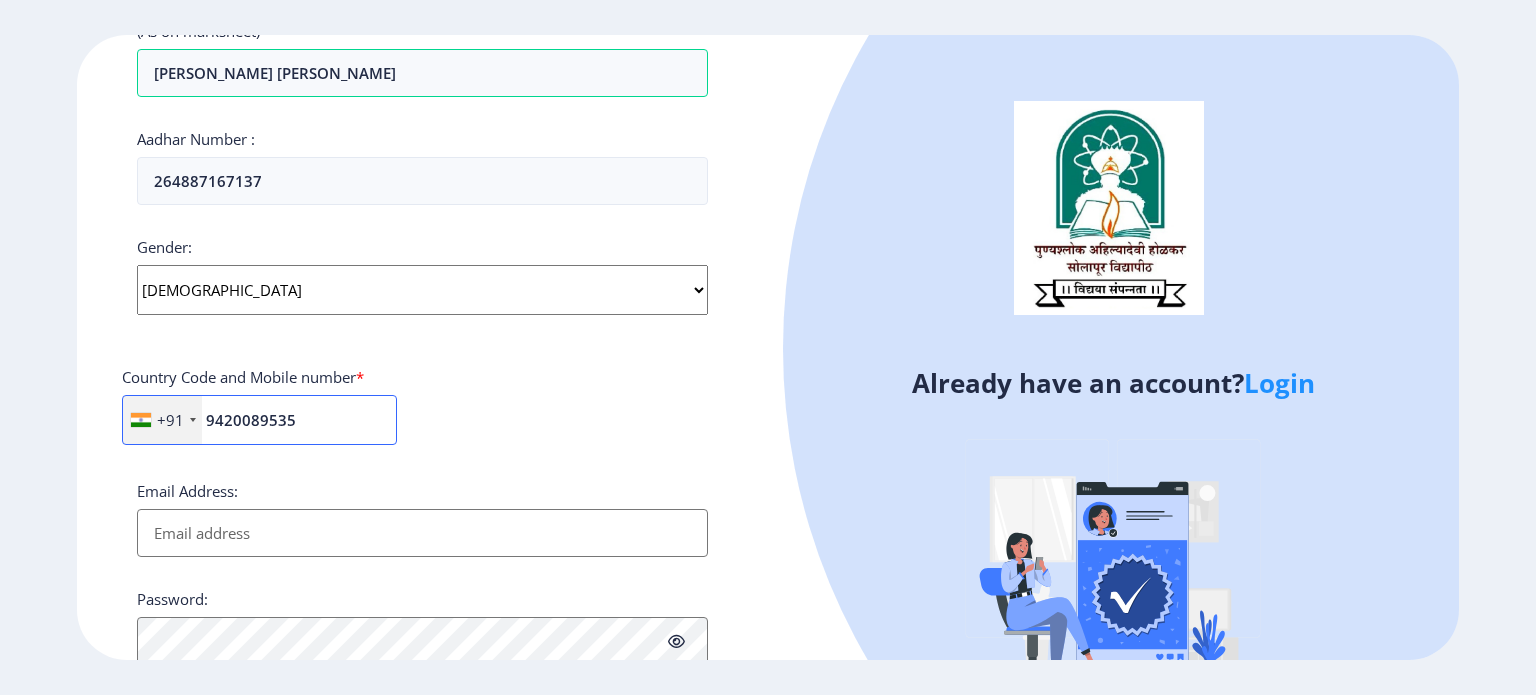 scroll, scrollTop: 700, scrollLeft: 0, axis: vertical 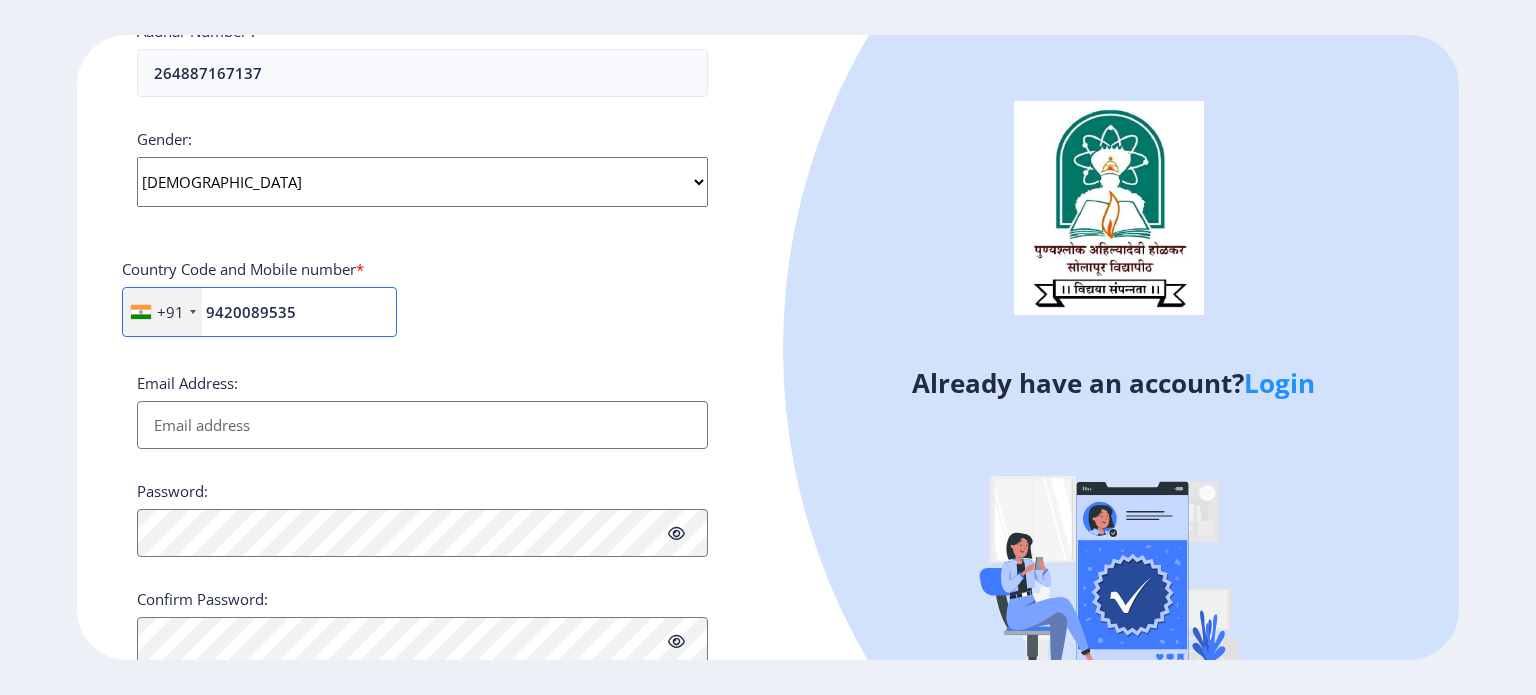 type on "9420089535" 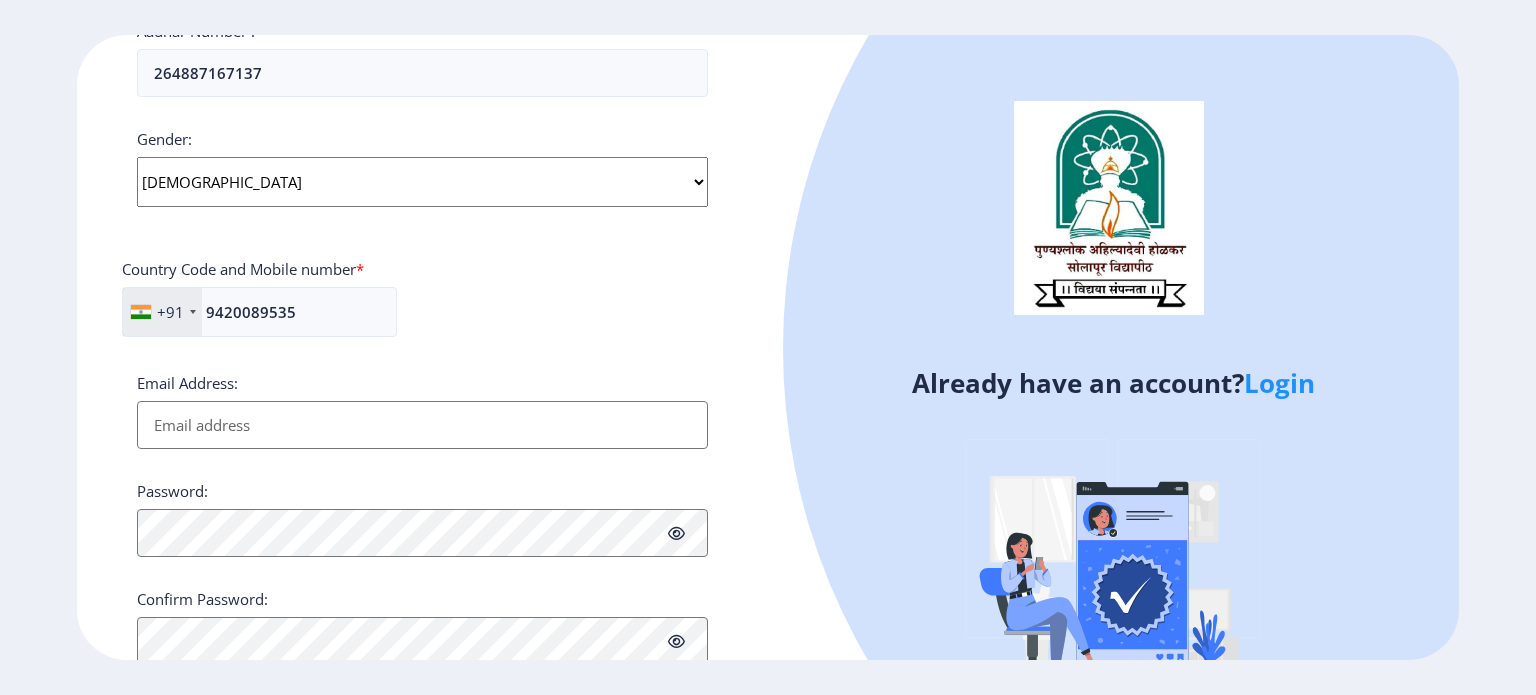 click on "Email Address:" at bounding box center (422, 425) 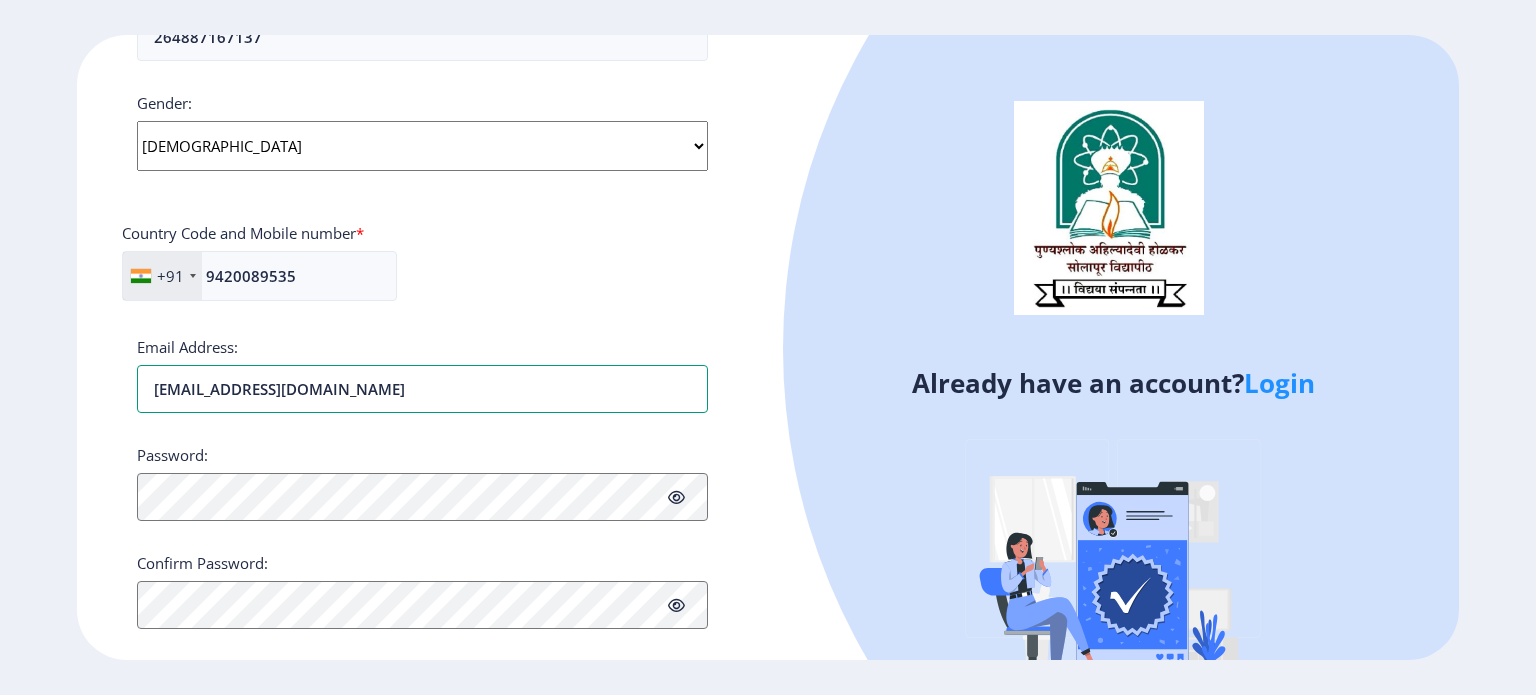 scroll, scrollTop: 763, scrollLeft: 0, axis: vertical 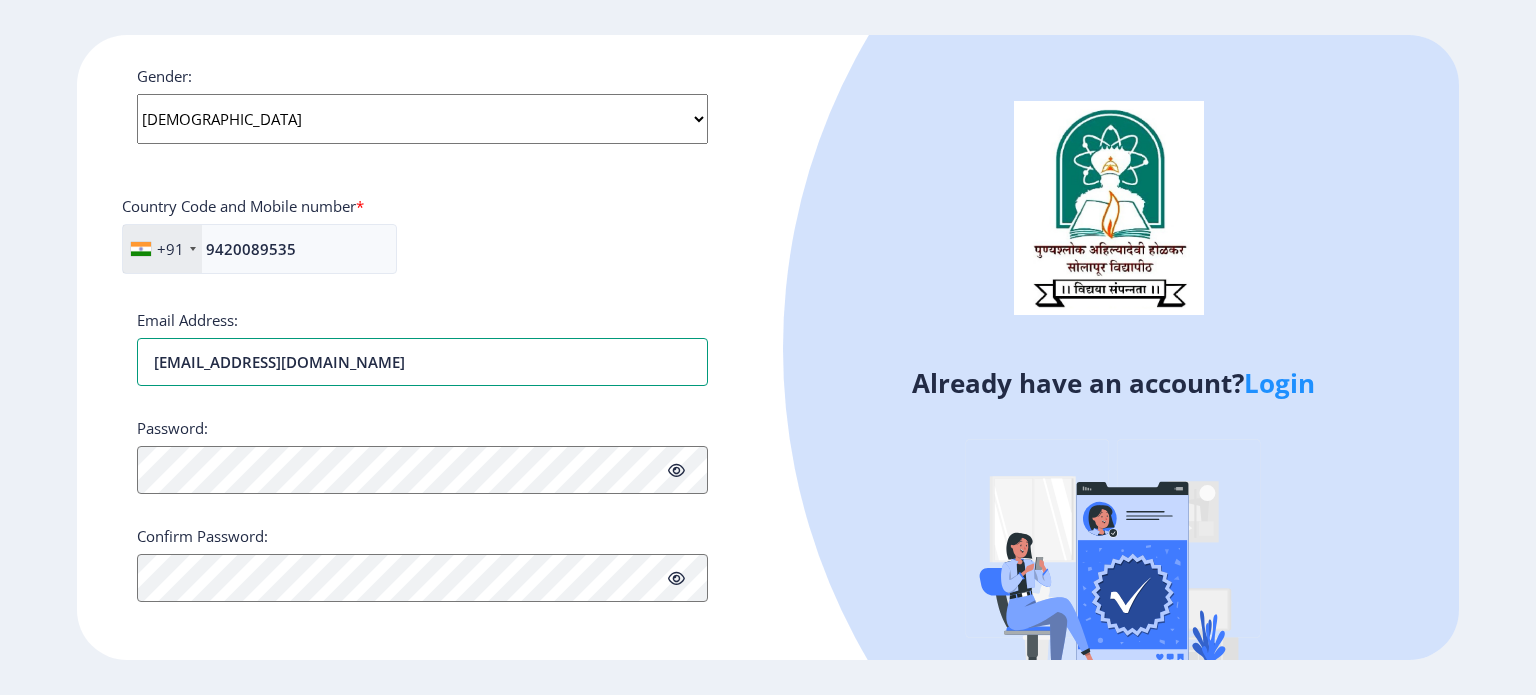 type on "[EMAIL_ADDRESS][DOMAIN_NAME]" 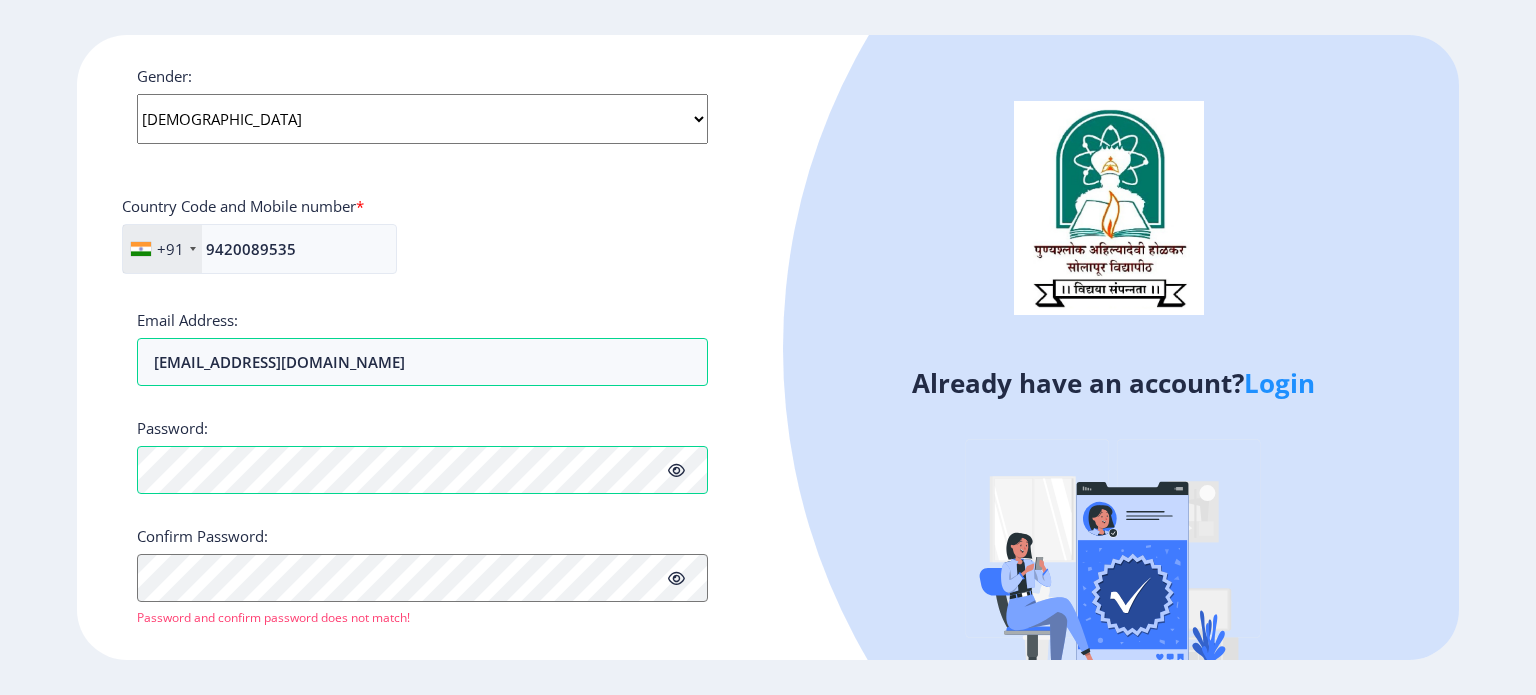 click 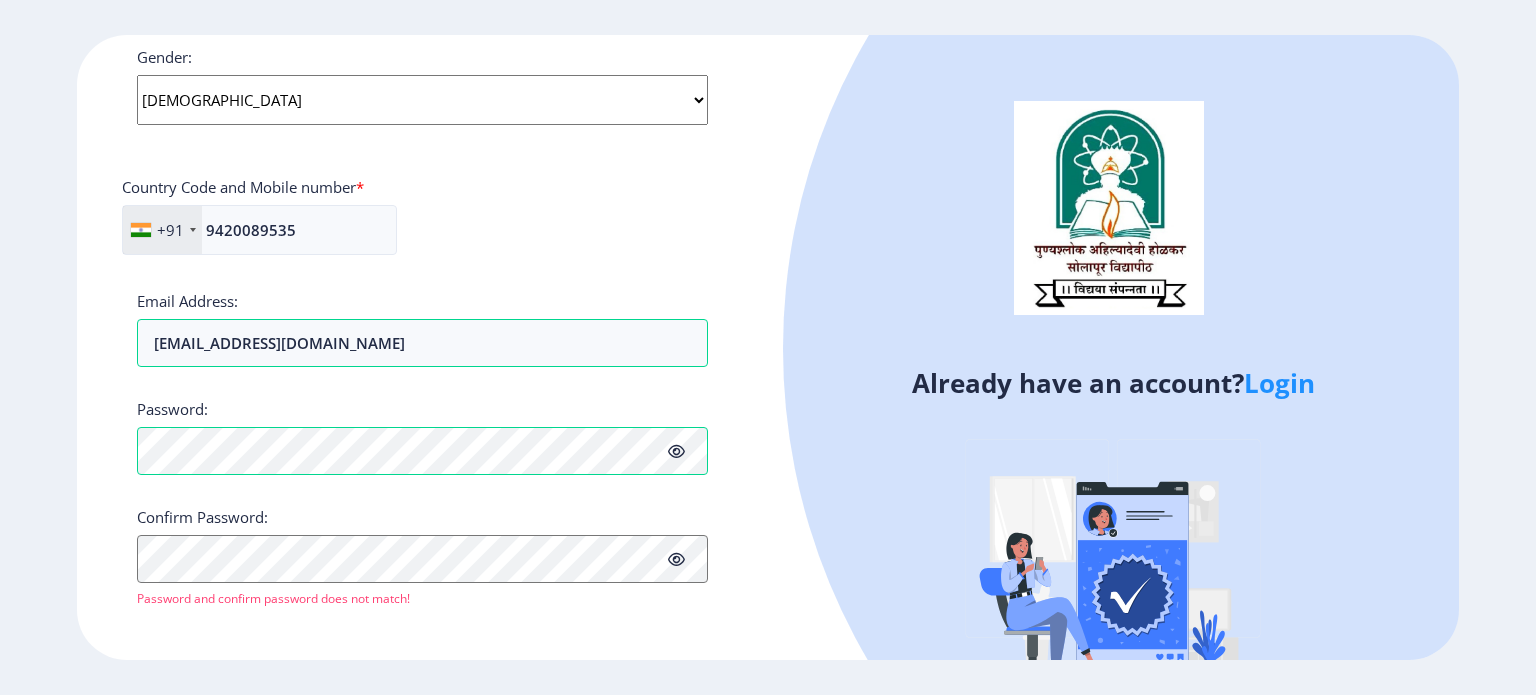 scroll, scrollTop: 787, scrollLeft: 0, axis: vertical 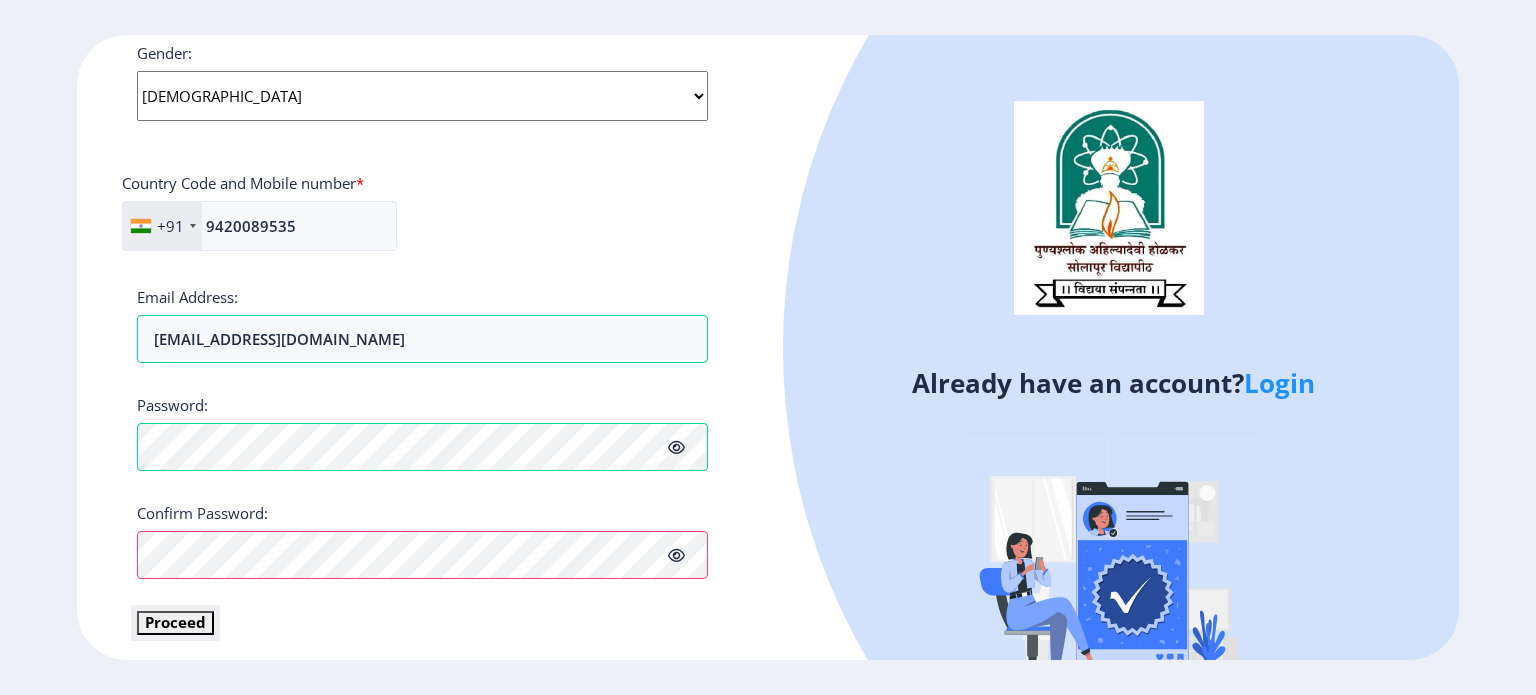 click on "Proceed" 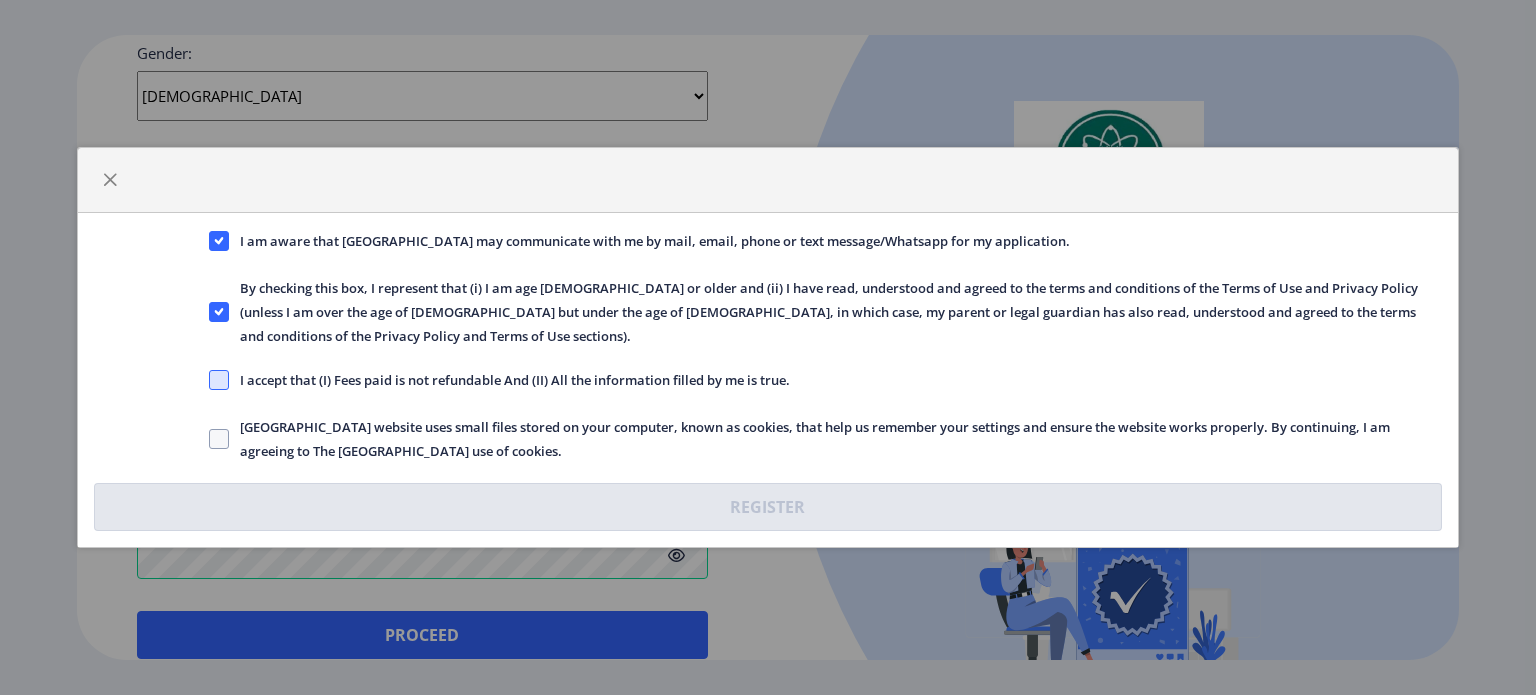 click 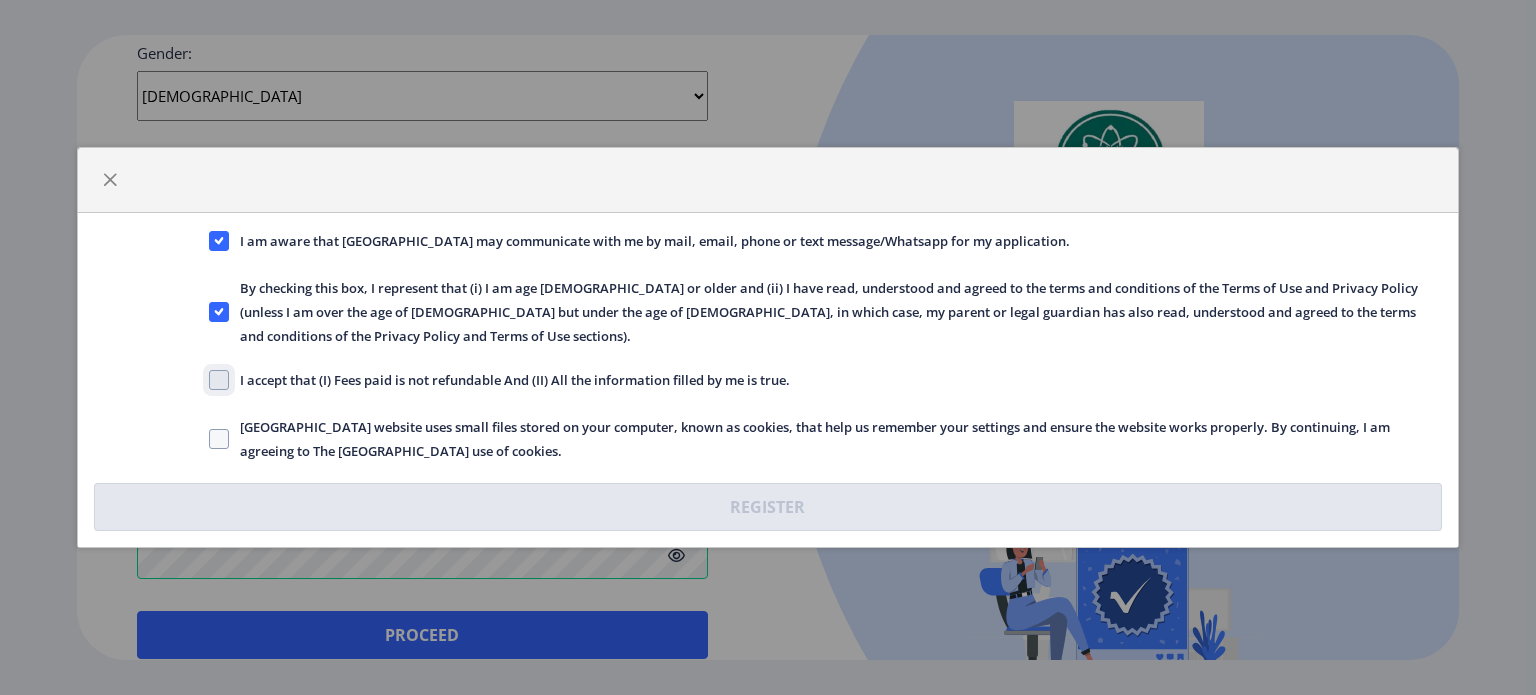 checkbox on "true" 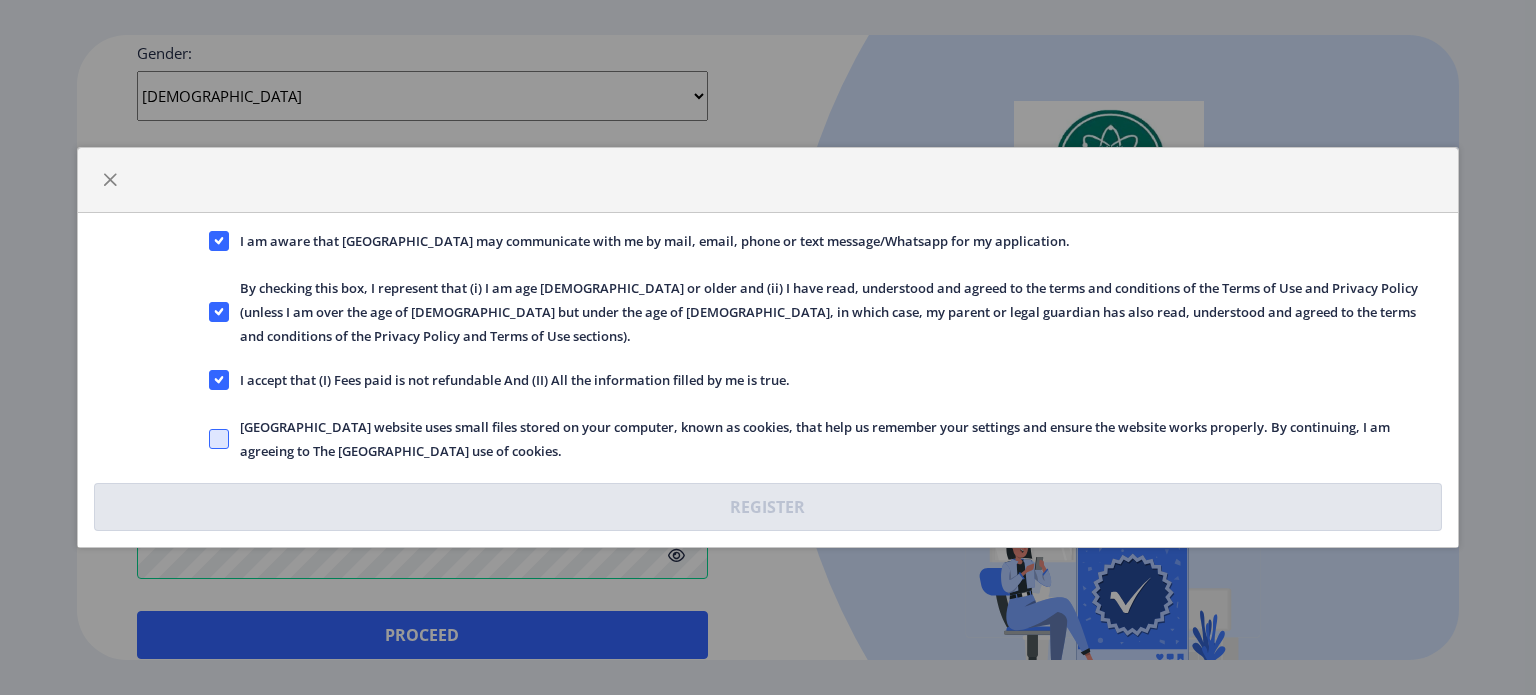 click 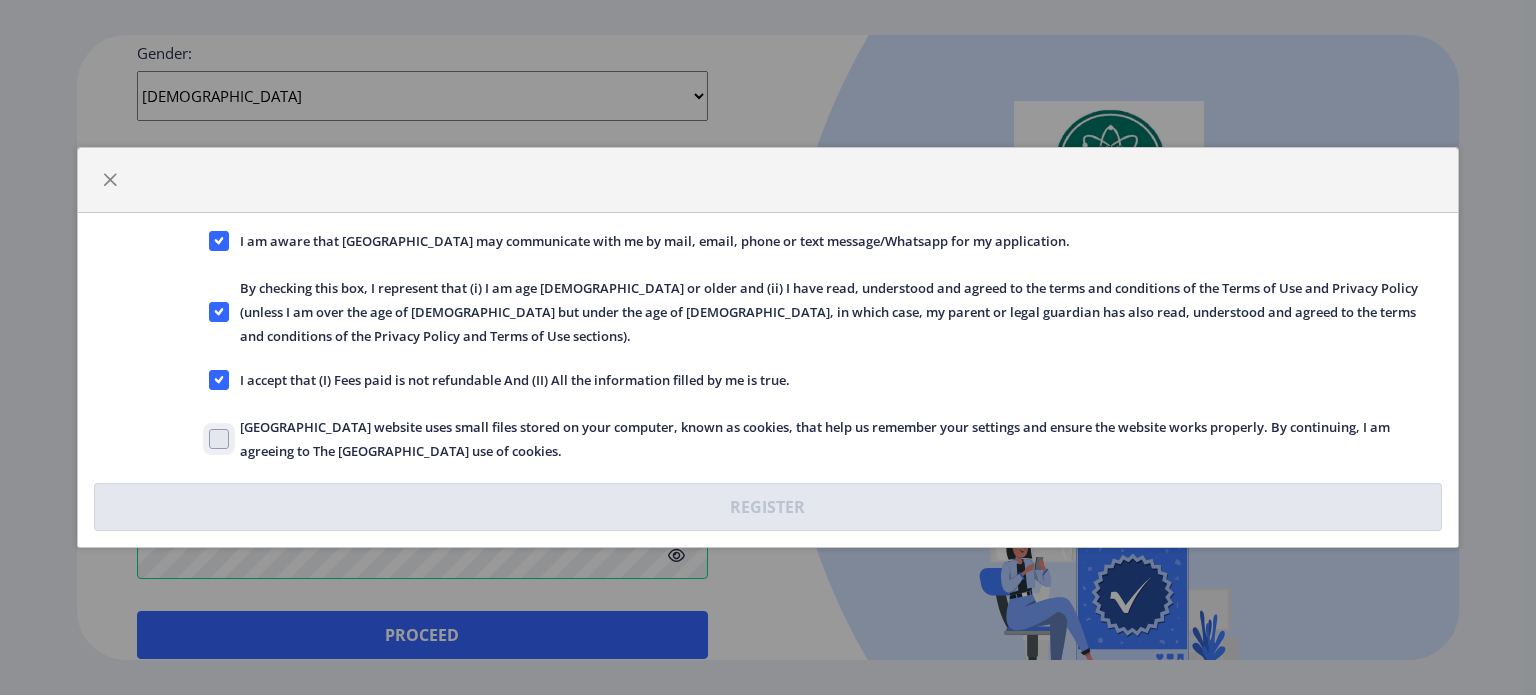 checkbox on "true" 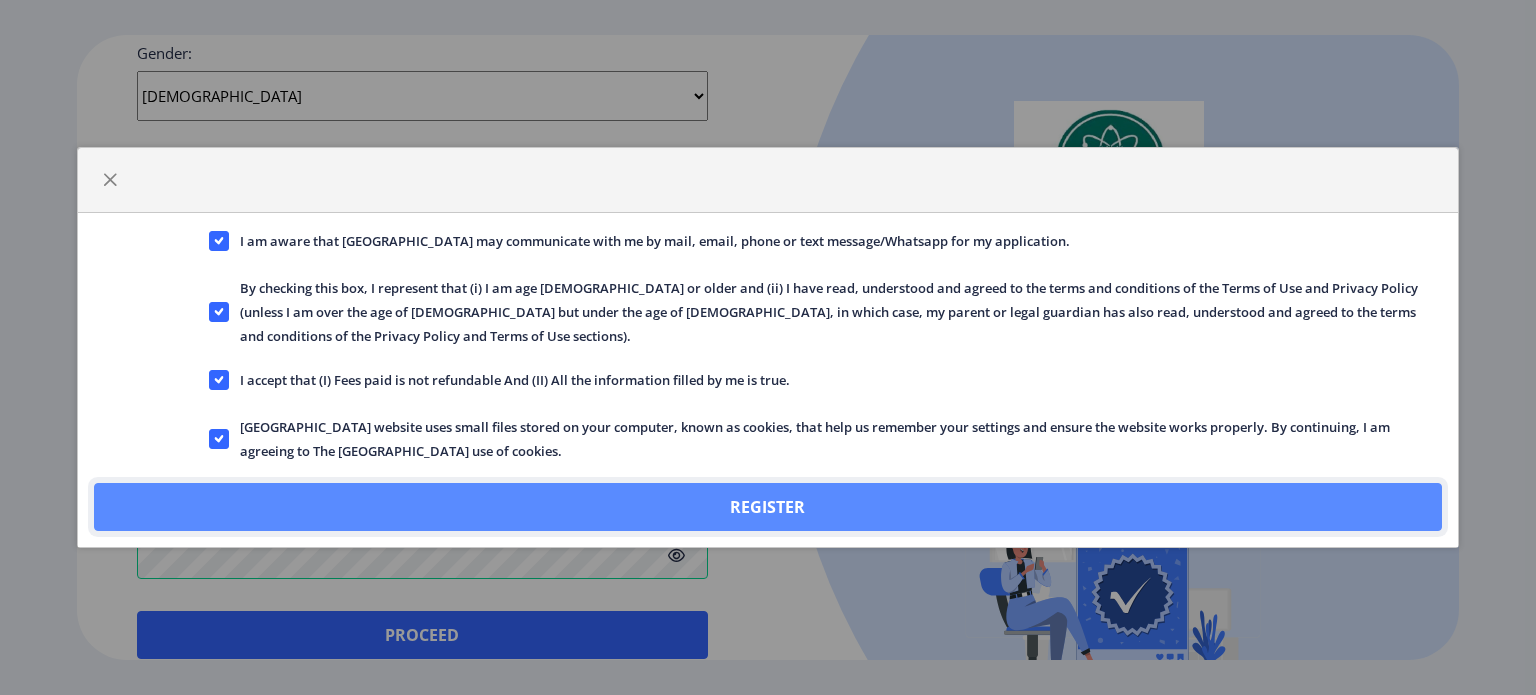 drag, startPoint x: 560, startPoint y: 480, endPoint x: 645, endPoint y: 499, distance: 87.09765 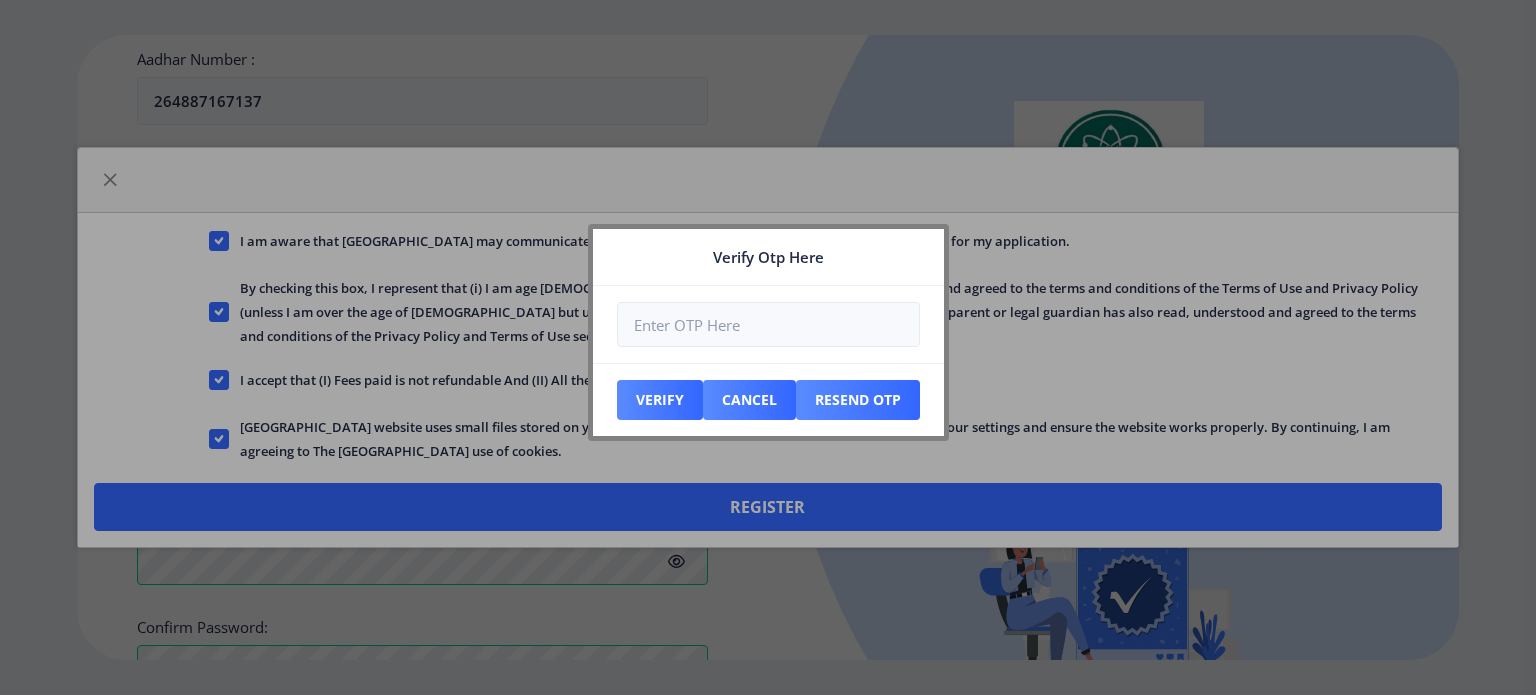 scroll, scrollTop: 900, scrollLeft: 0, axis: vertical 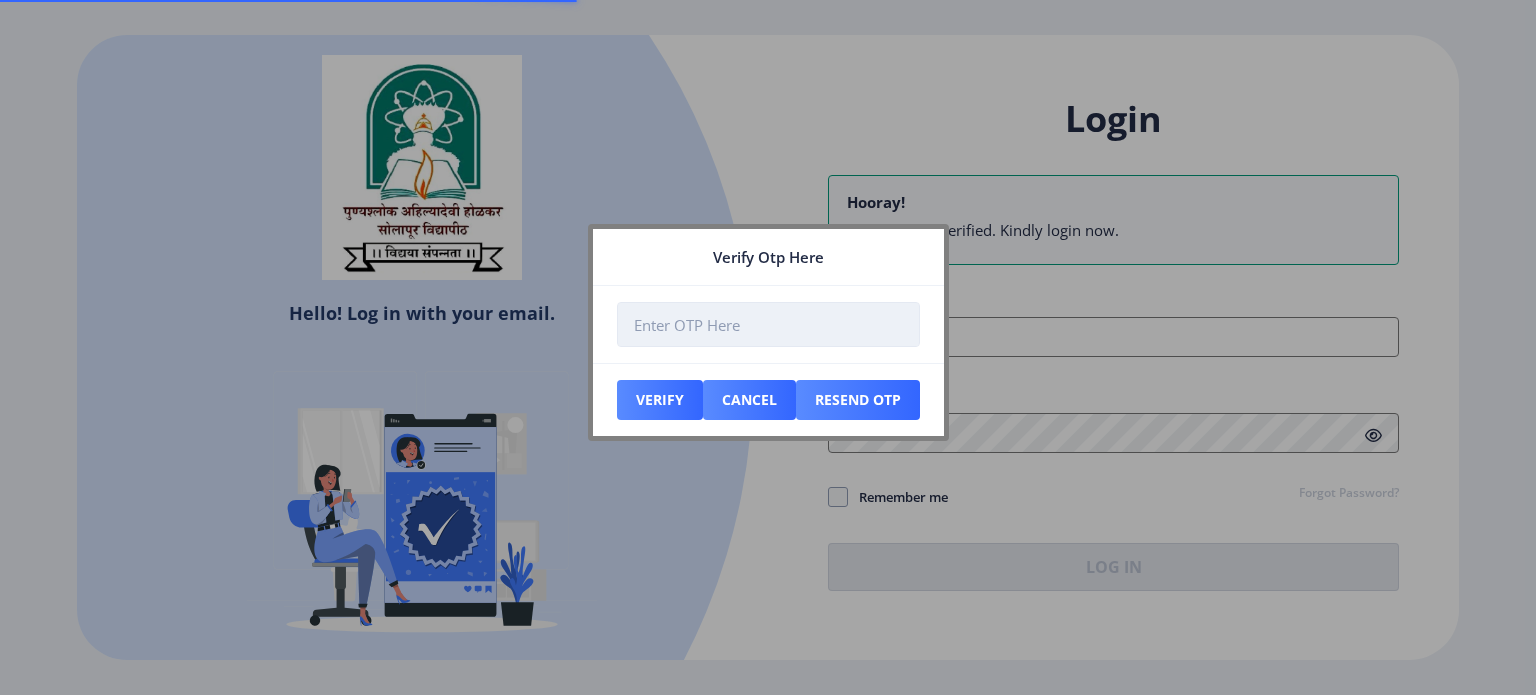 type on "[EMAIL_ADDRESS][DOMAIN_NAME]" 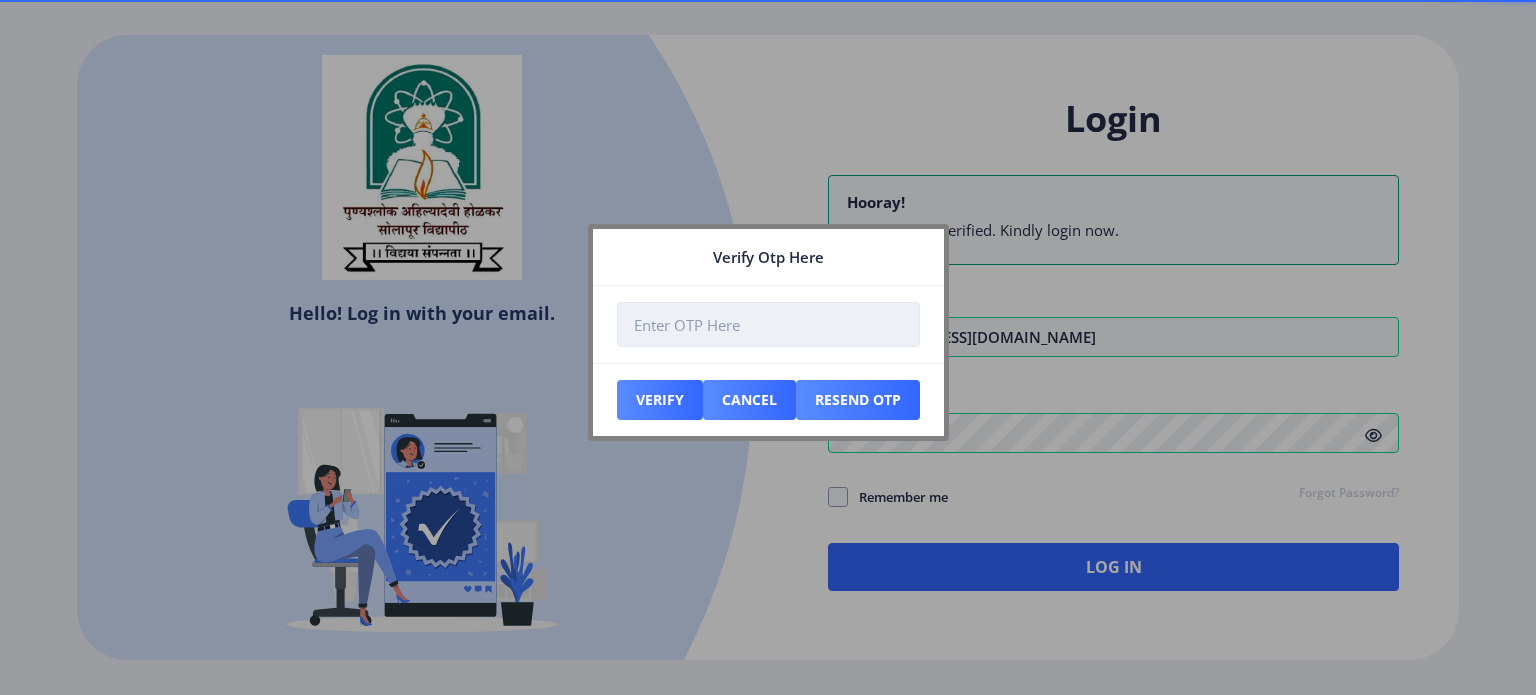 click at bounding box center [768, 324] 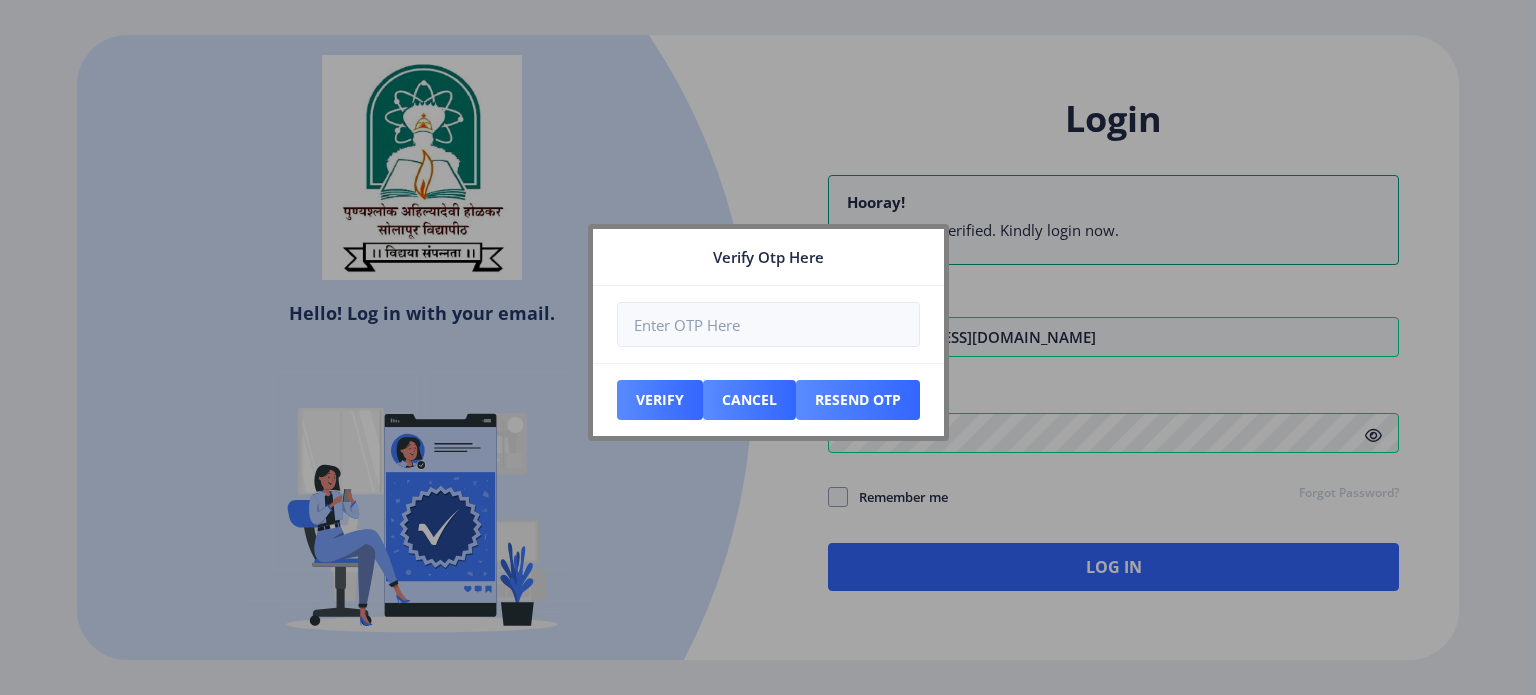 click 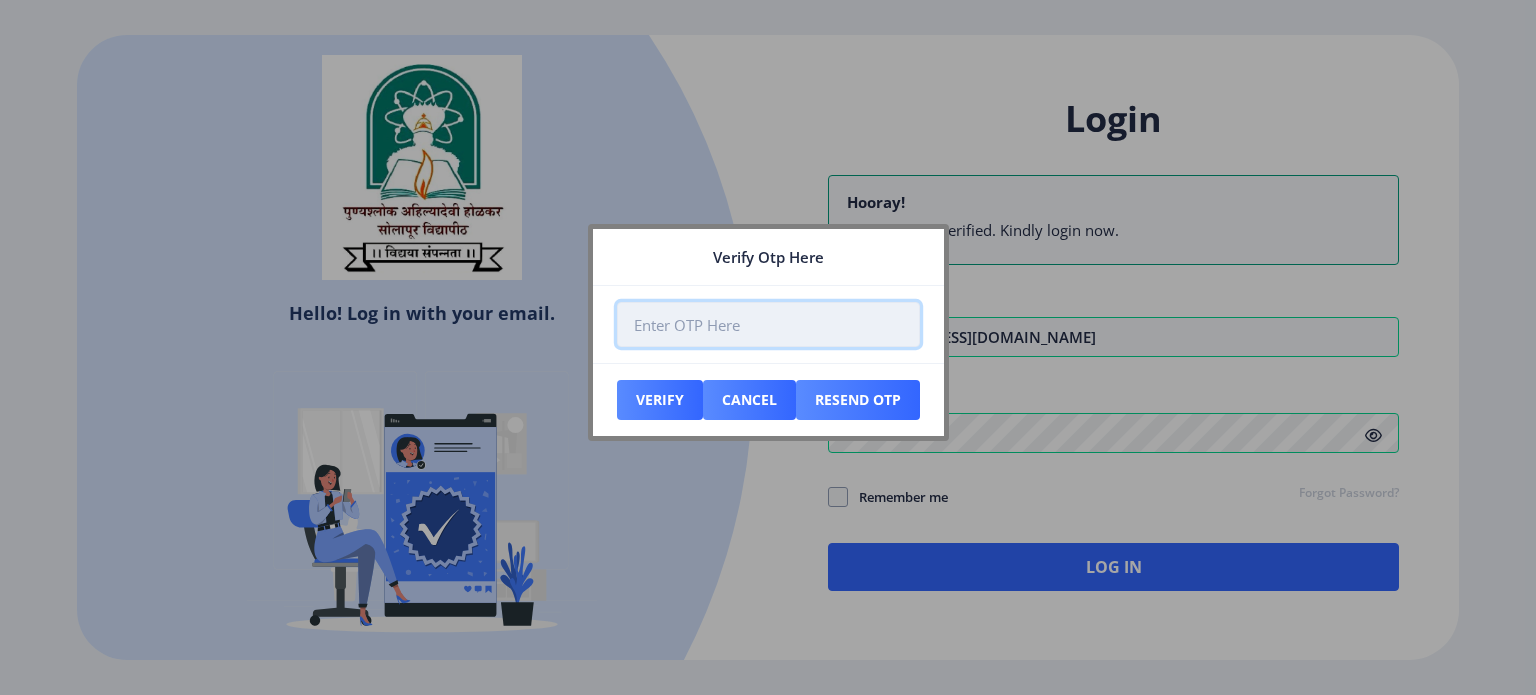 click at bounding box center [768, 324] 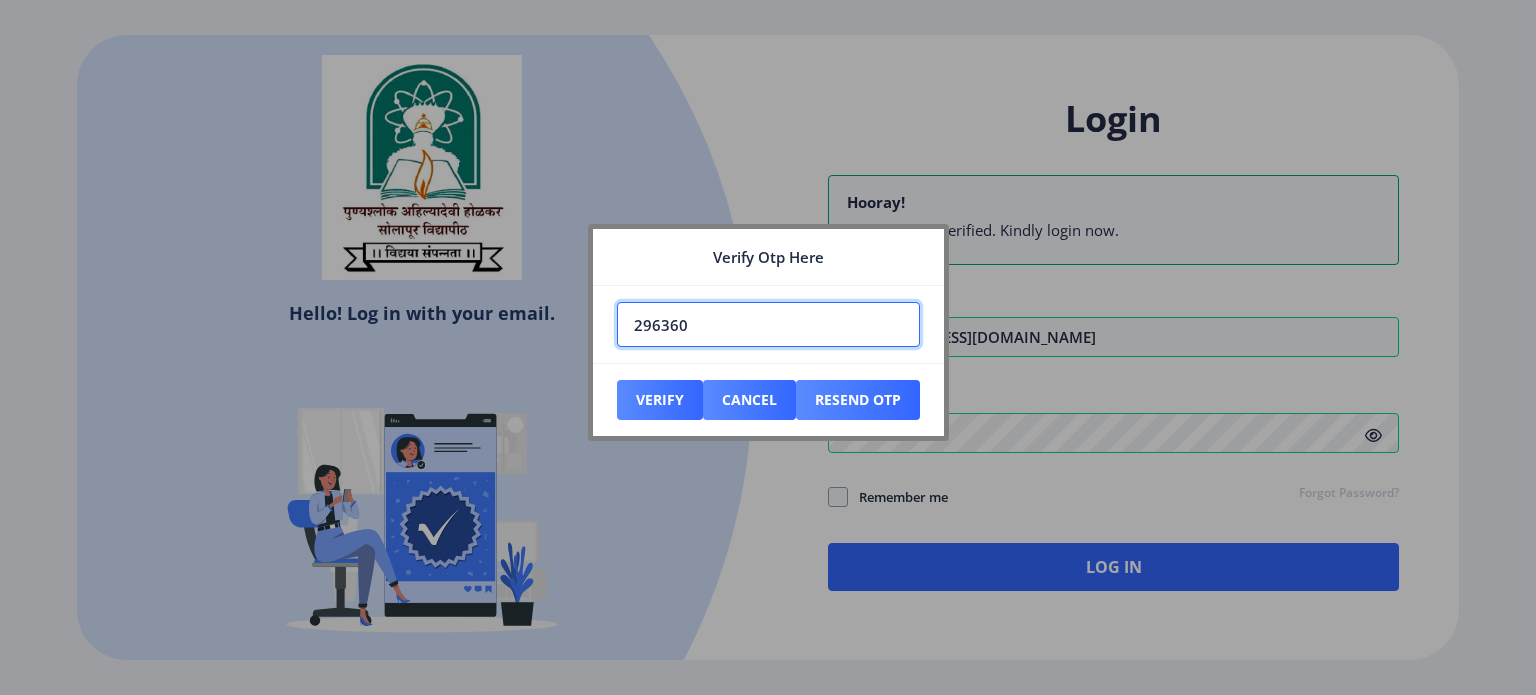 type on "296360" 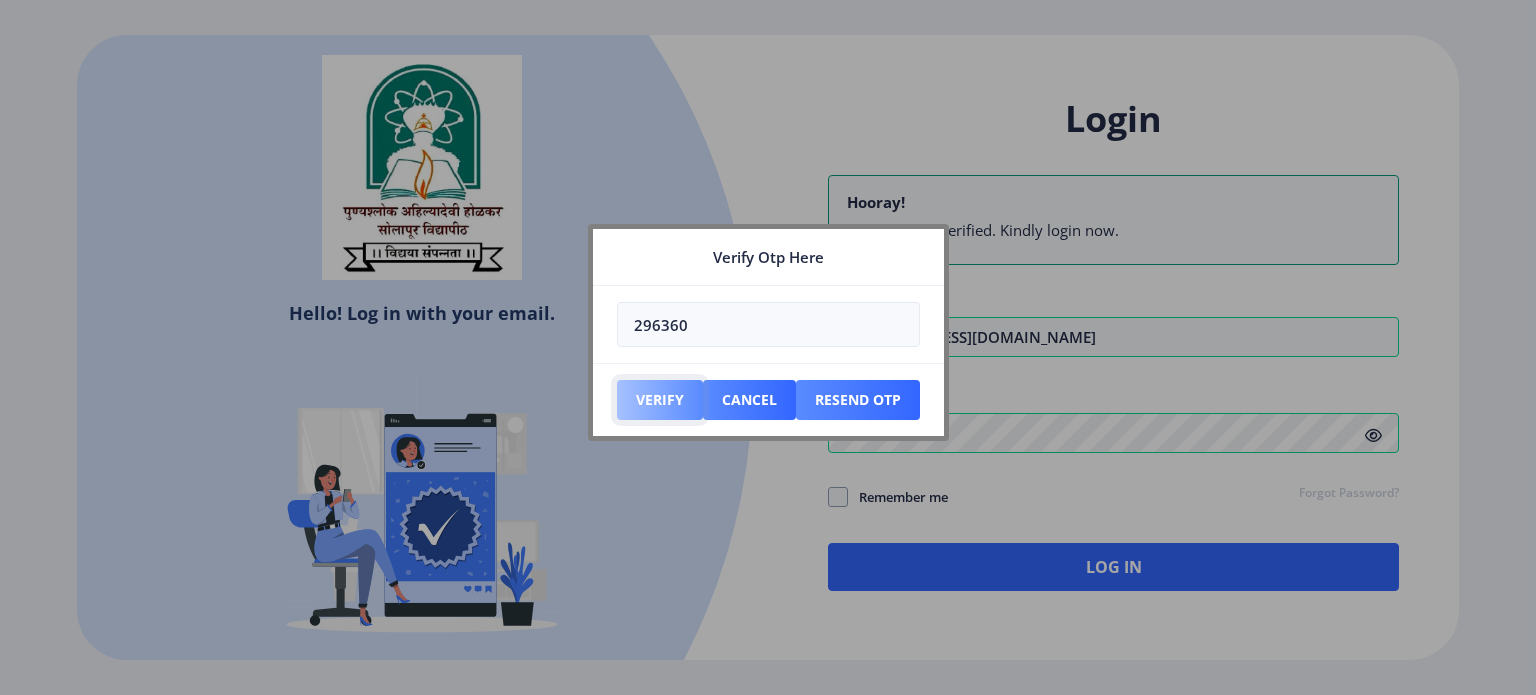 drag, startPoint x: 651, startPoint y: 398, endPoint x: 670, endPoint y: 407, distance: 21.023796 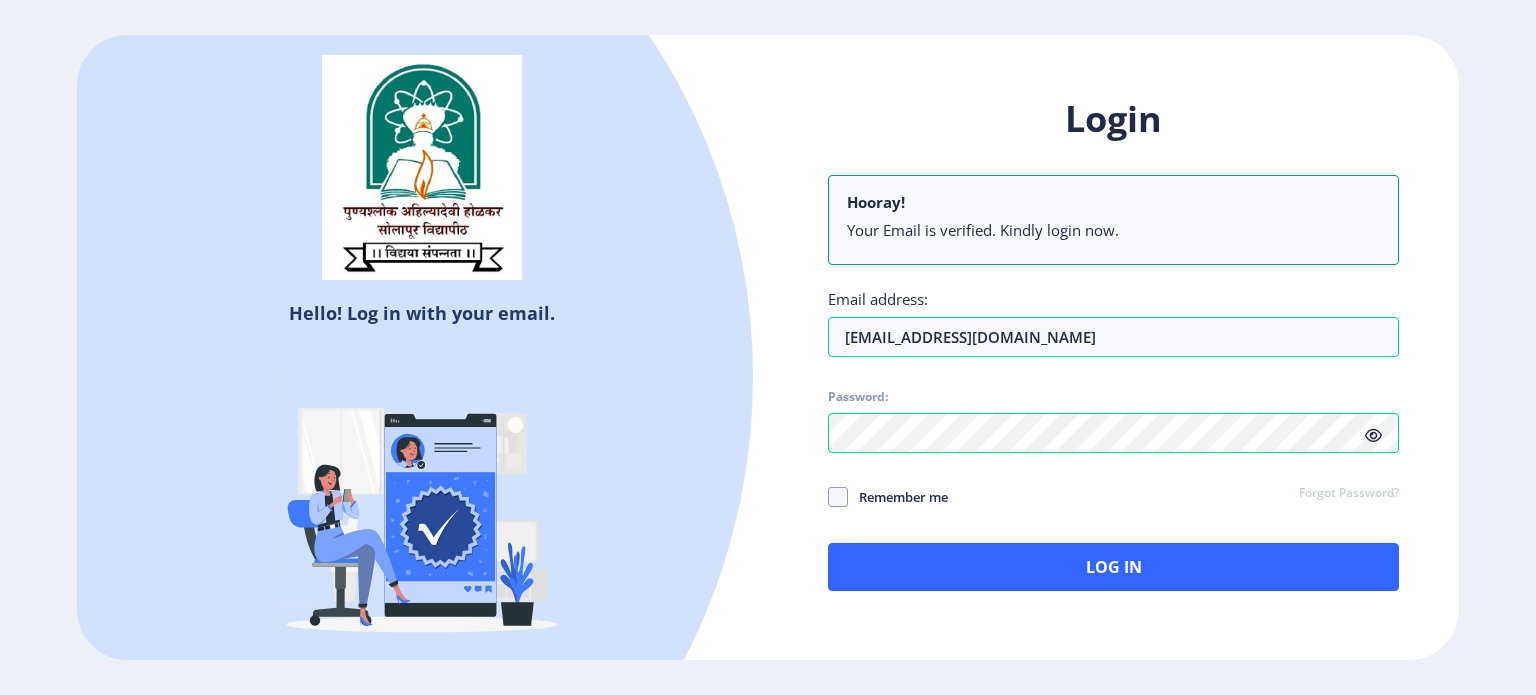 click 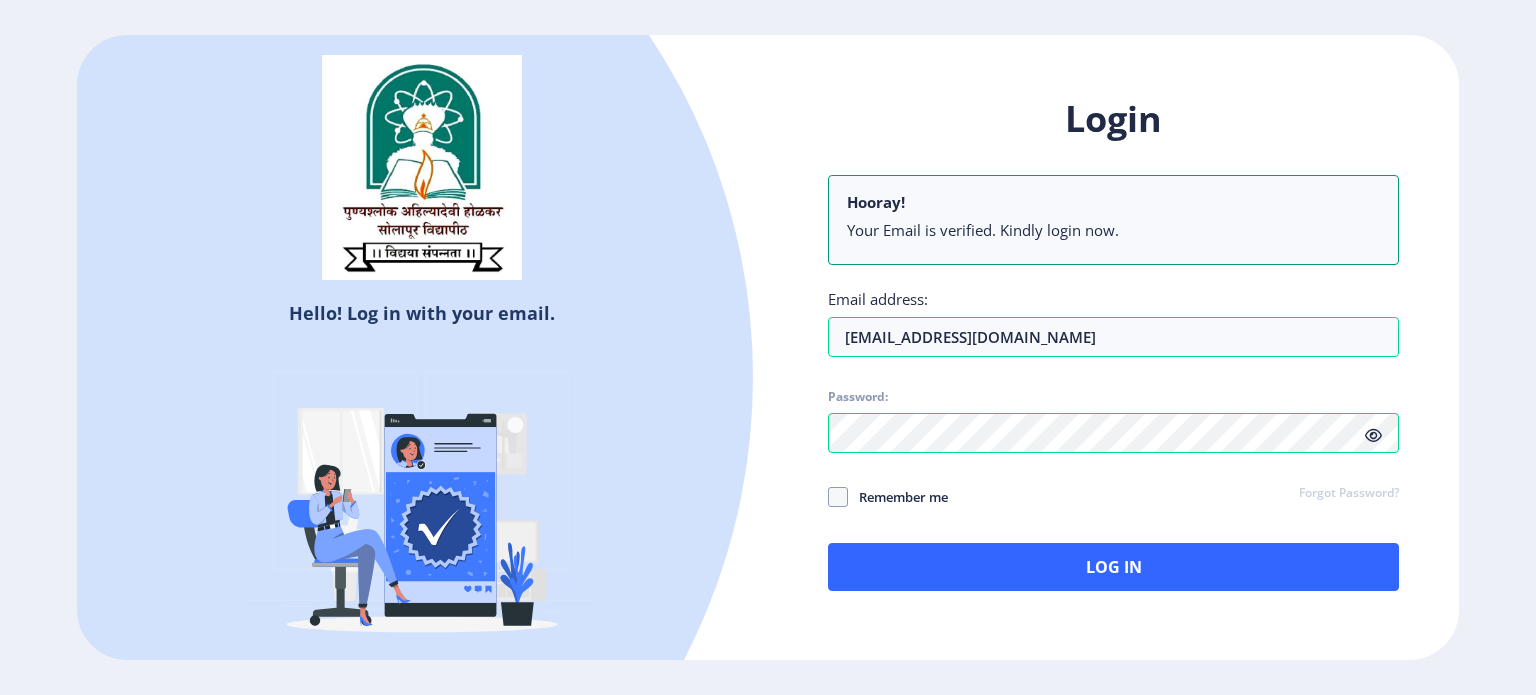 click 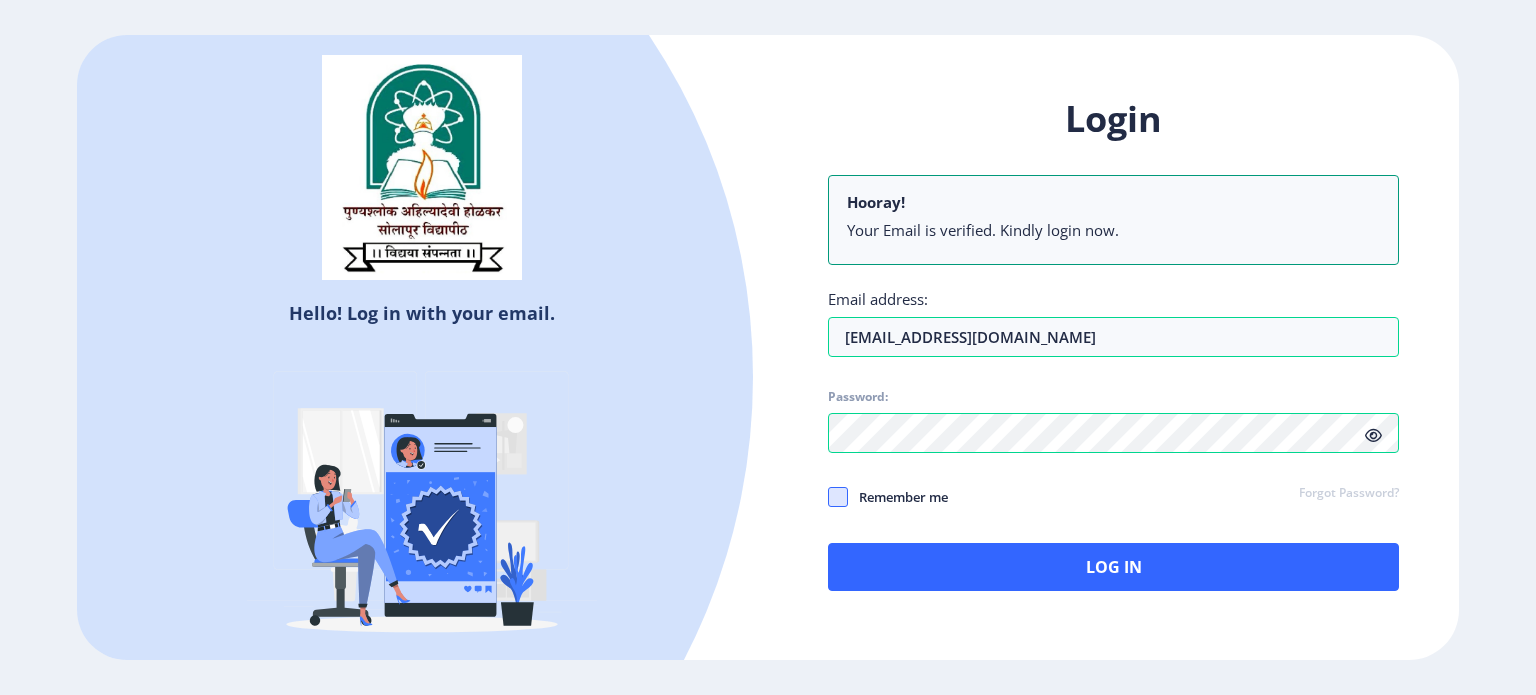 click 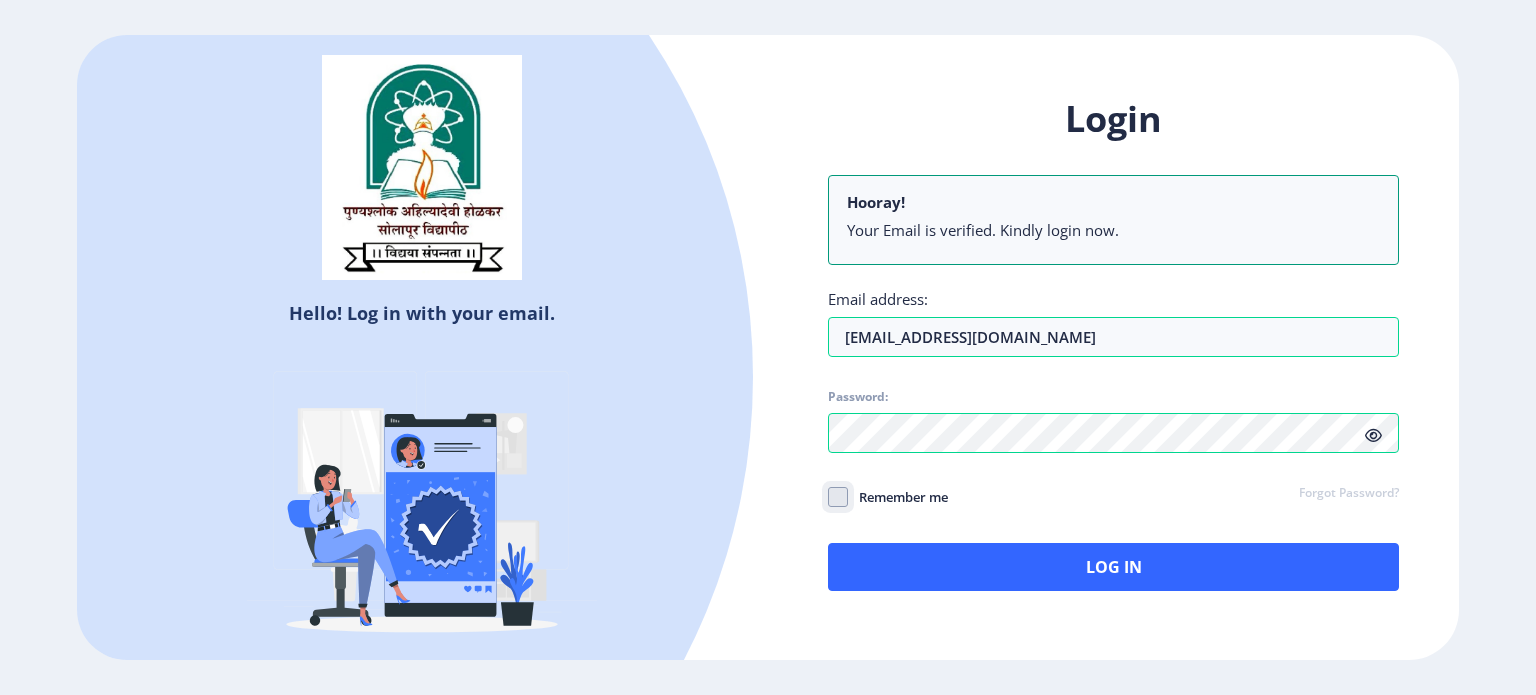 checkbox on "true" 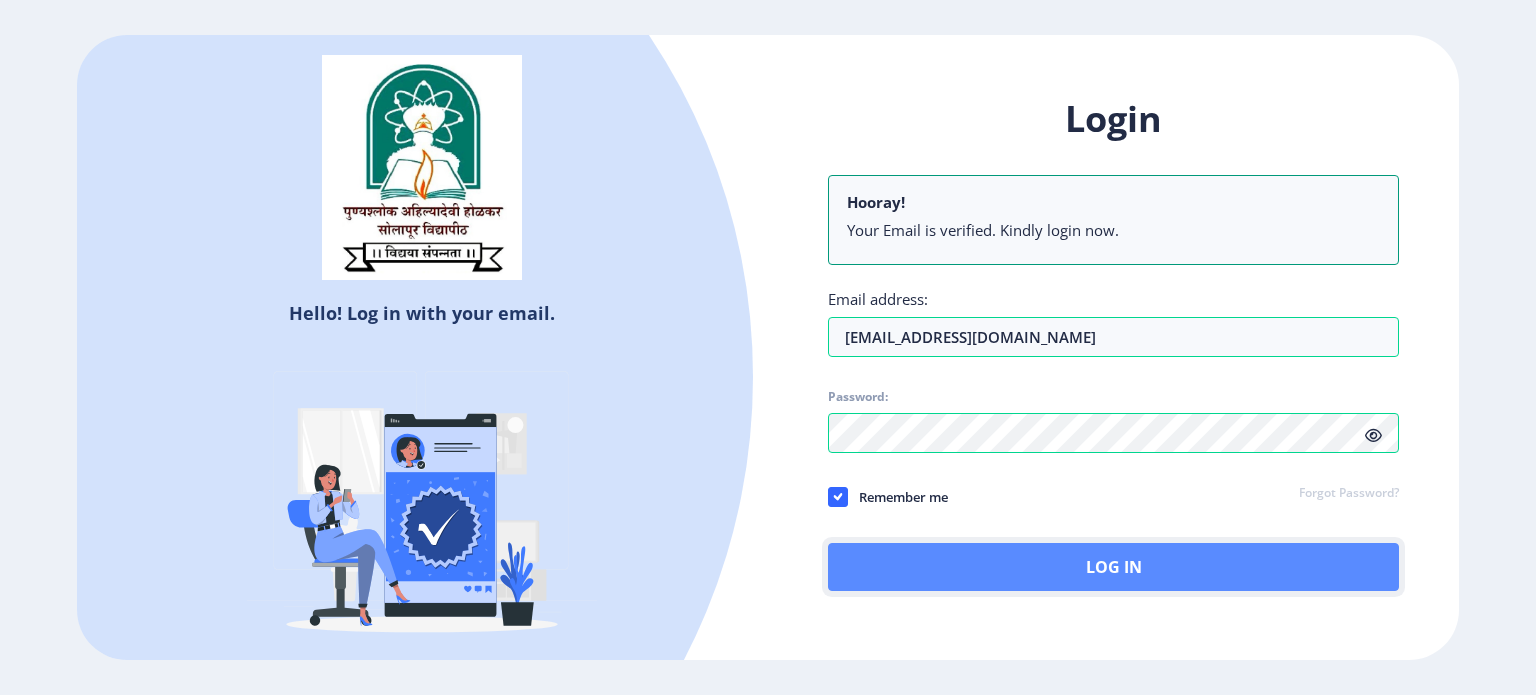 click on "Log In" 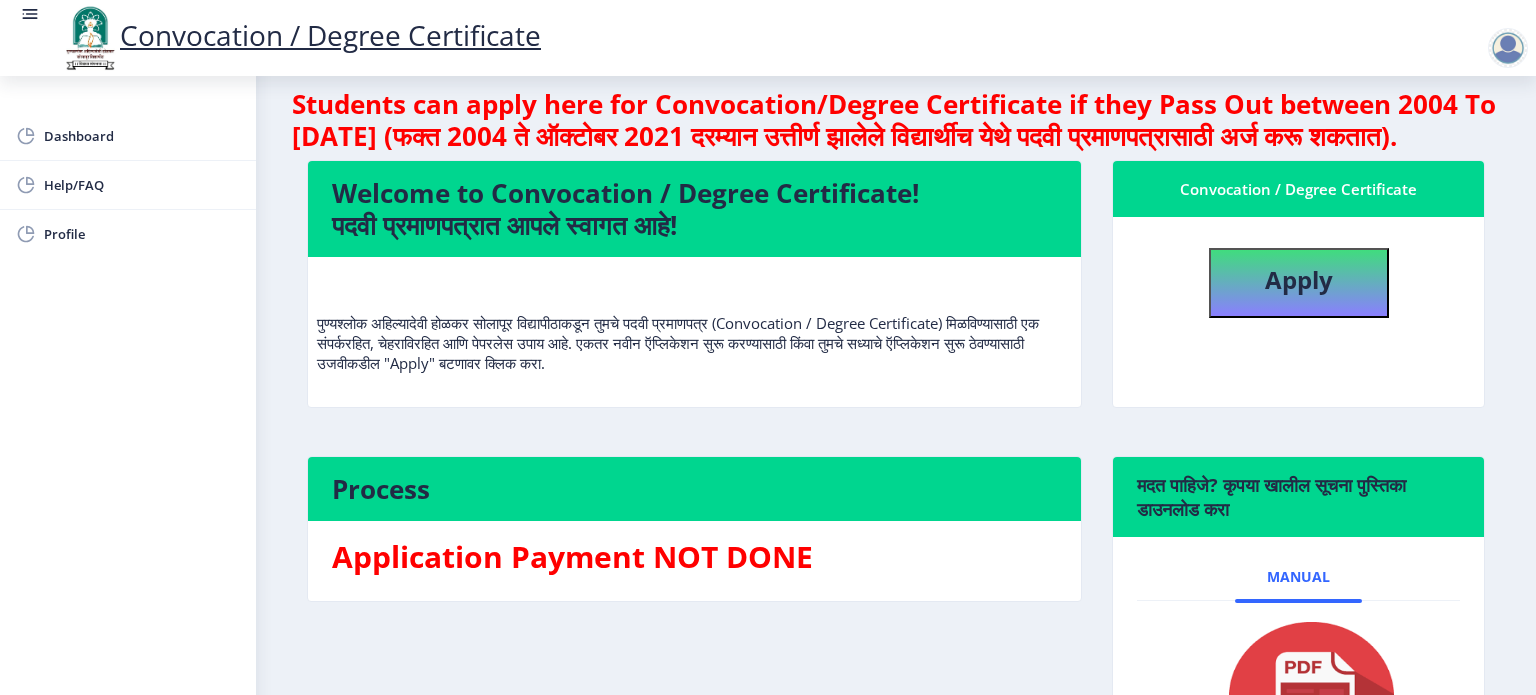 scroll, scrollTop: 0, scrollLeft: 0, axis: both 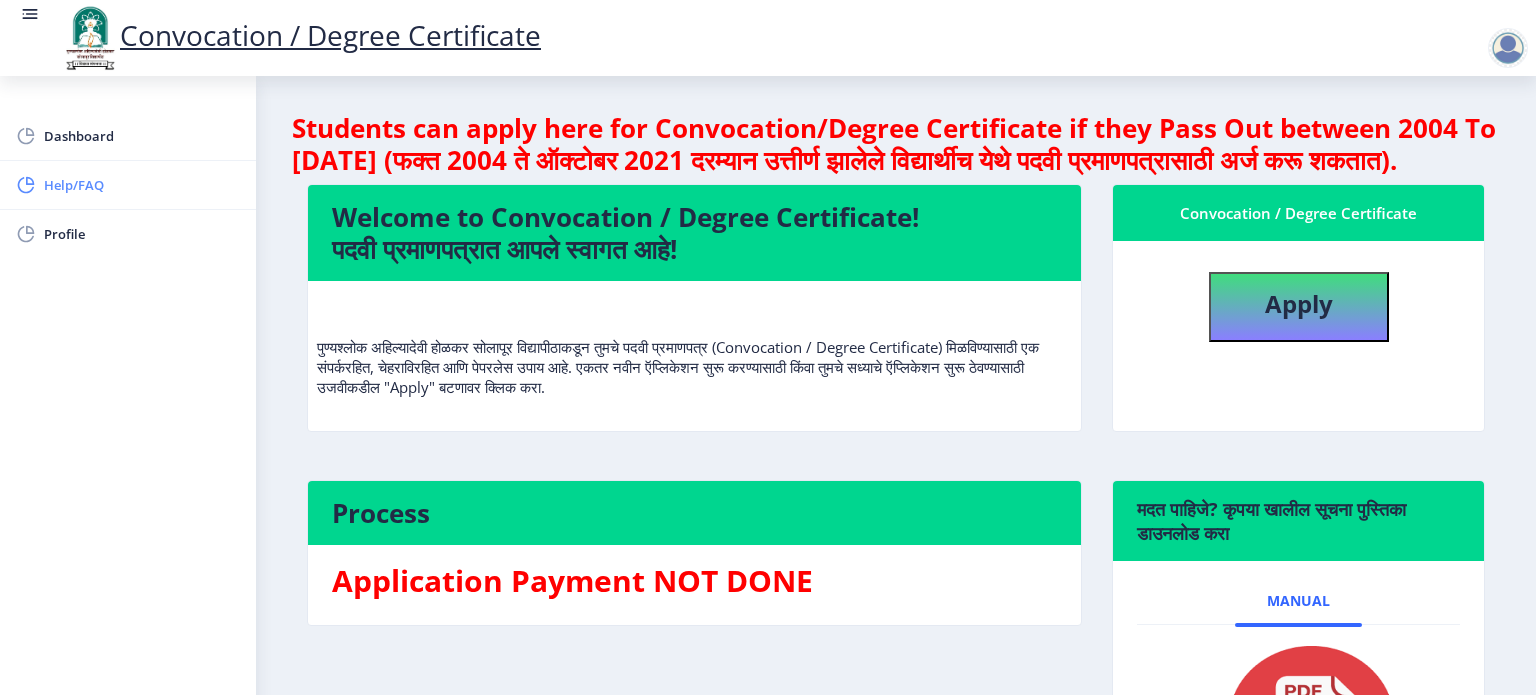 drag, startPoint x: 80, startPoint y: 183, endPoint x: 96, endPoint y: 184, distance: 16.03122 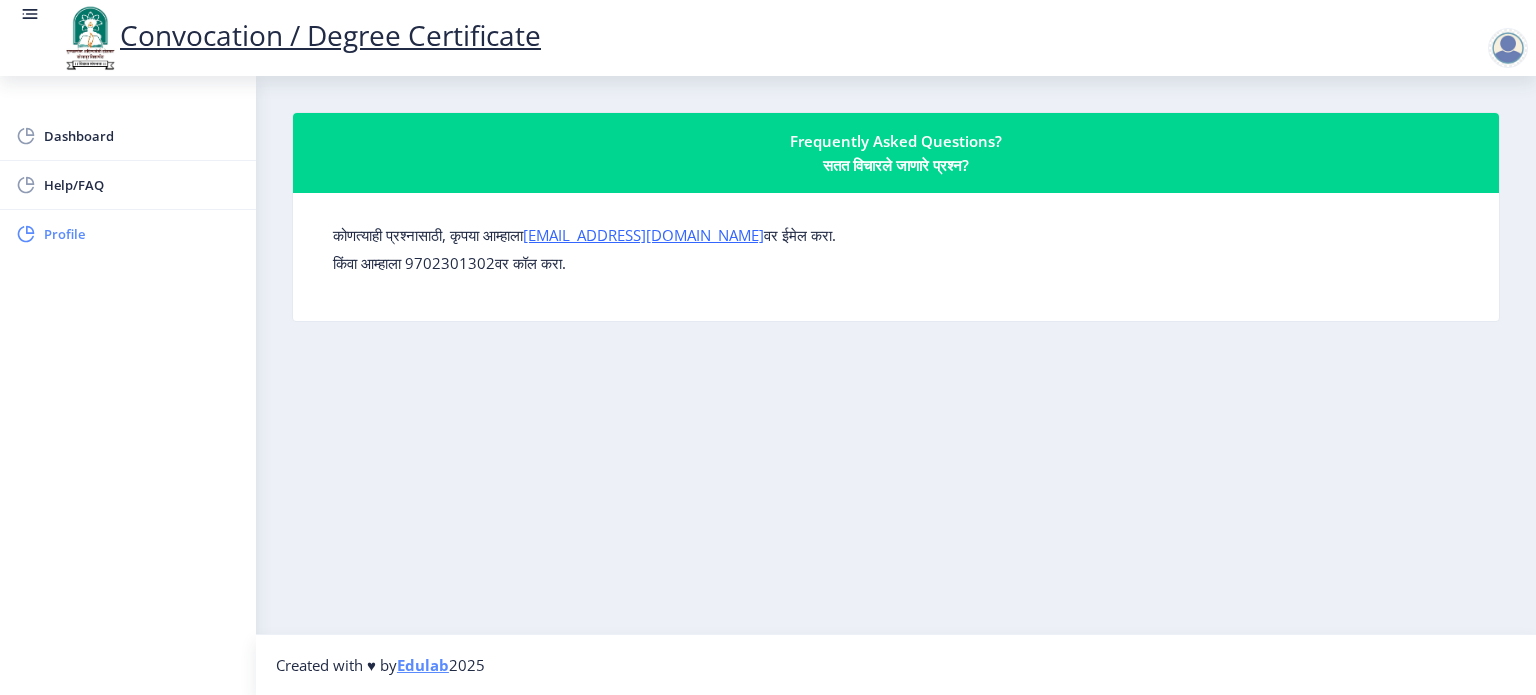 click on "Profile" 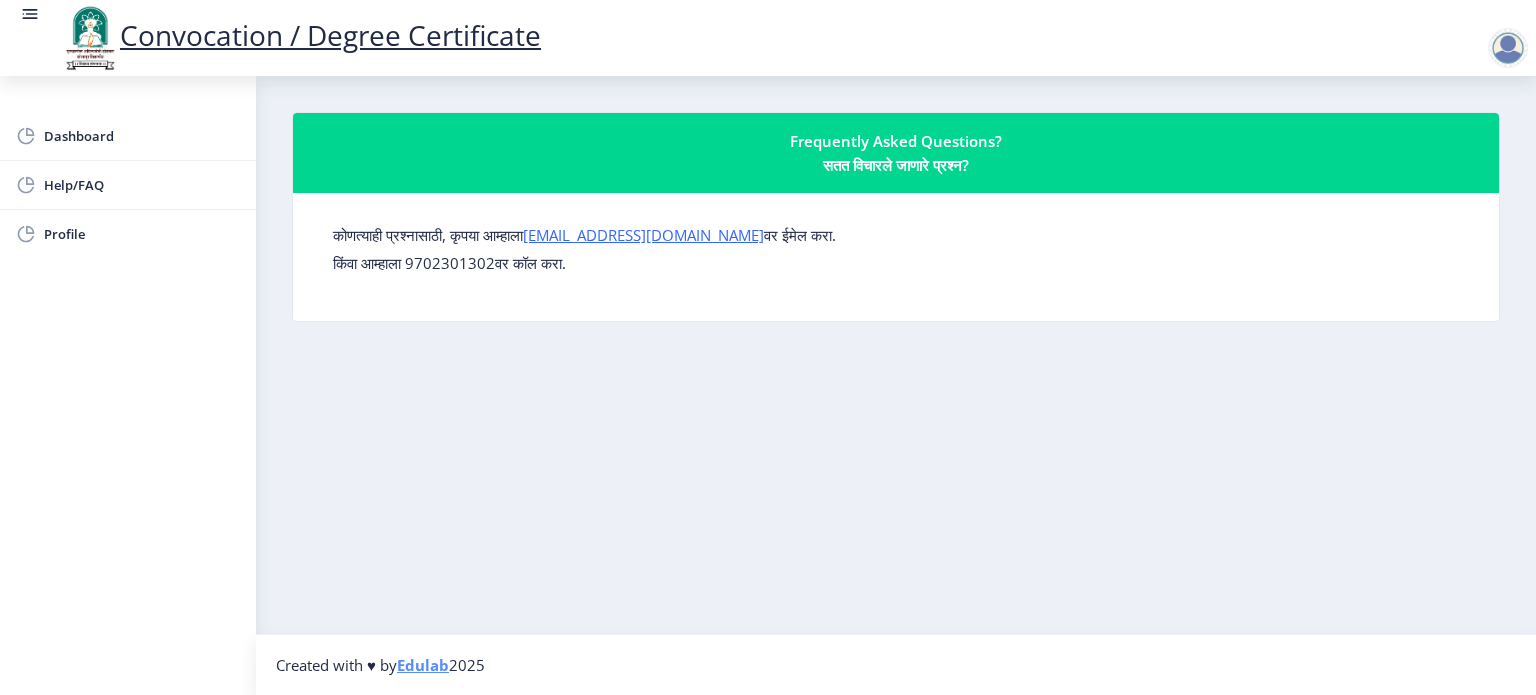 select on "[DEMOGRAPHIC_DATA]" 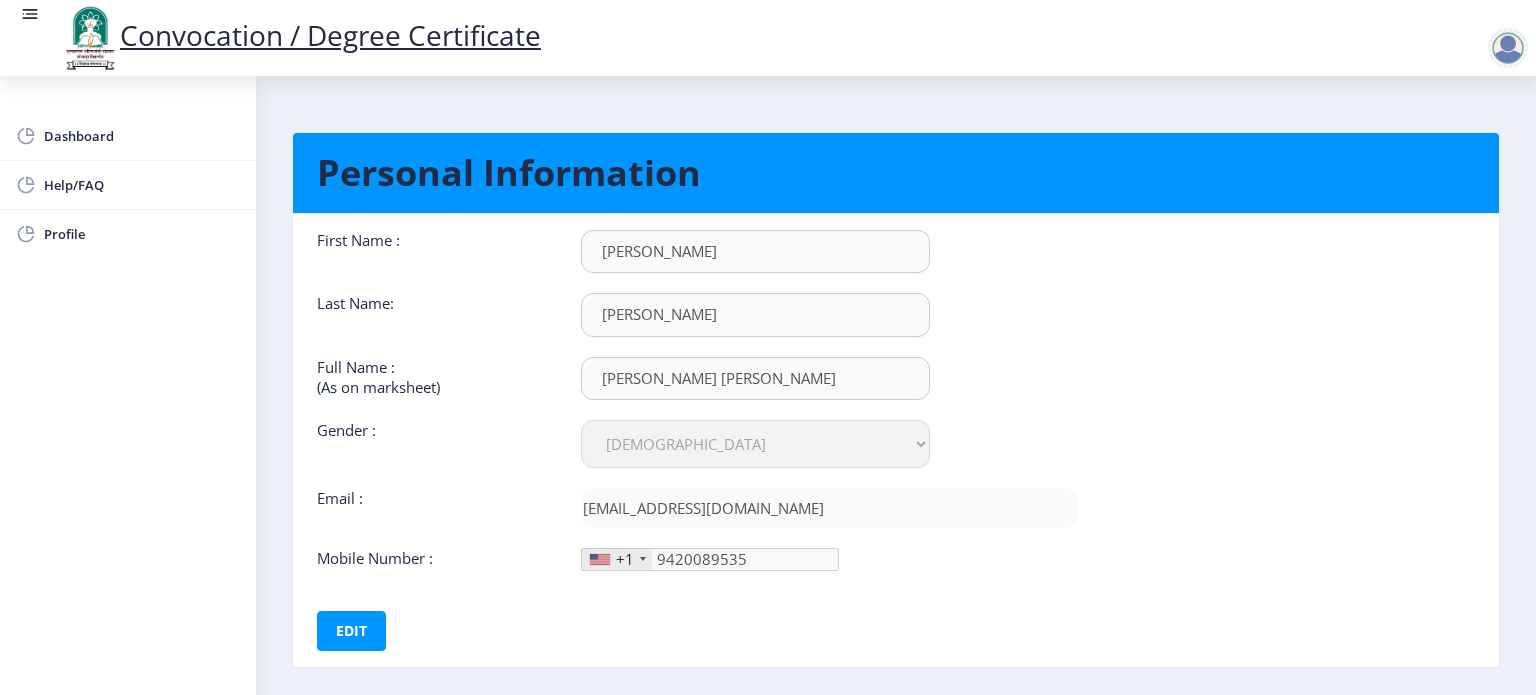 drag, startPoint x: 36, startPoint y: 124, endPoint x: 264, endPoint y: 207, distance: 242.63759 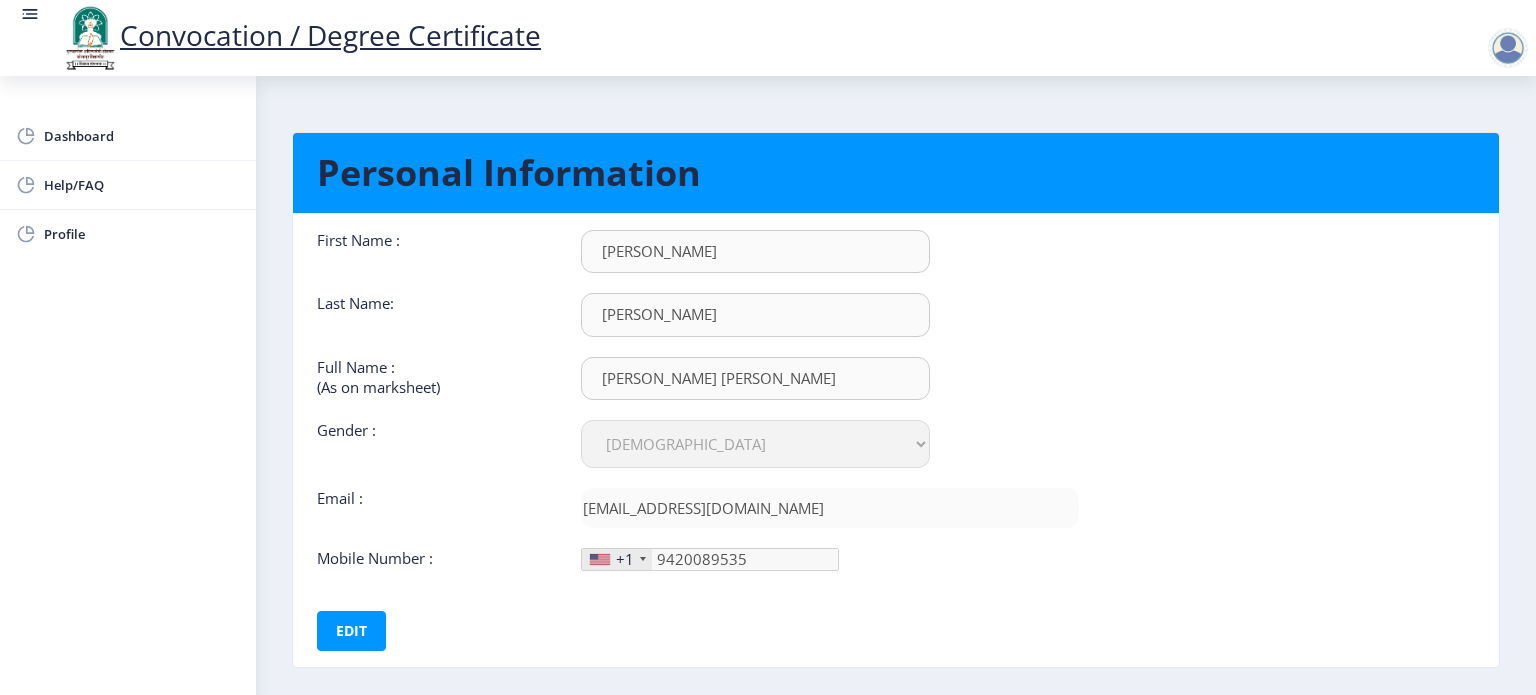 click on "Dashboard" 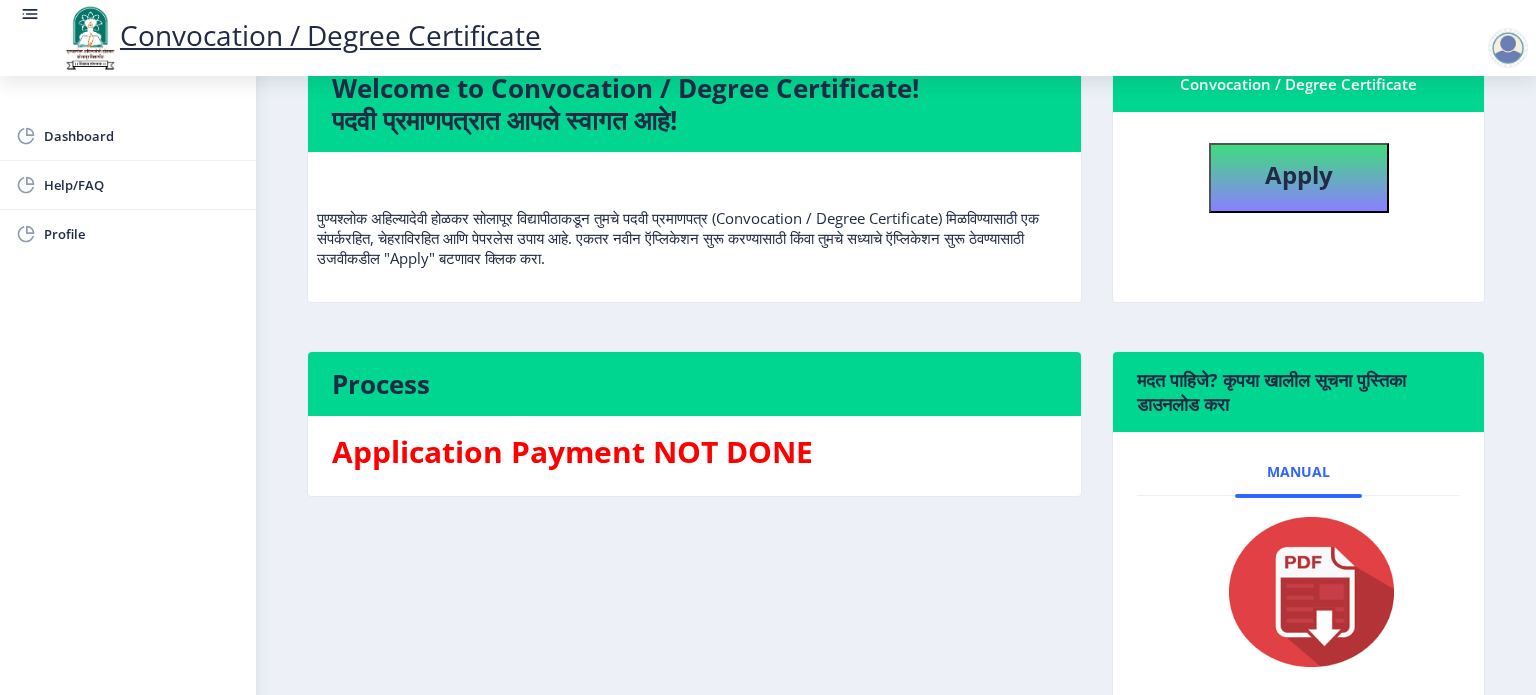 scroll, scrollTop: 272, scrollLeft: 0, axis: vertical 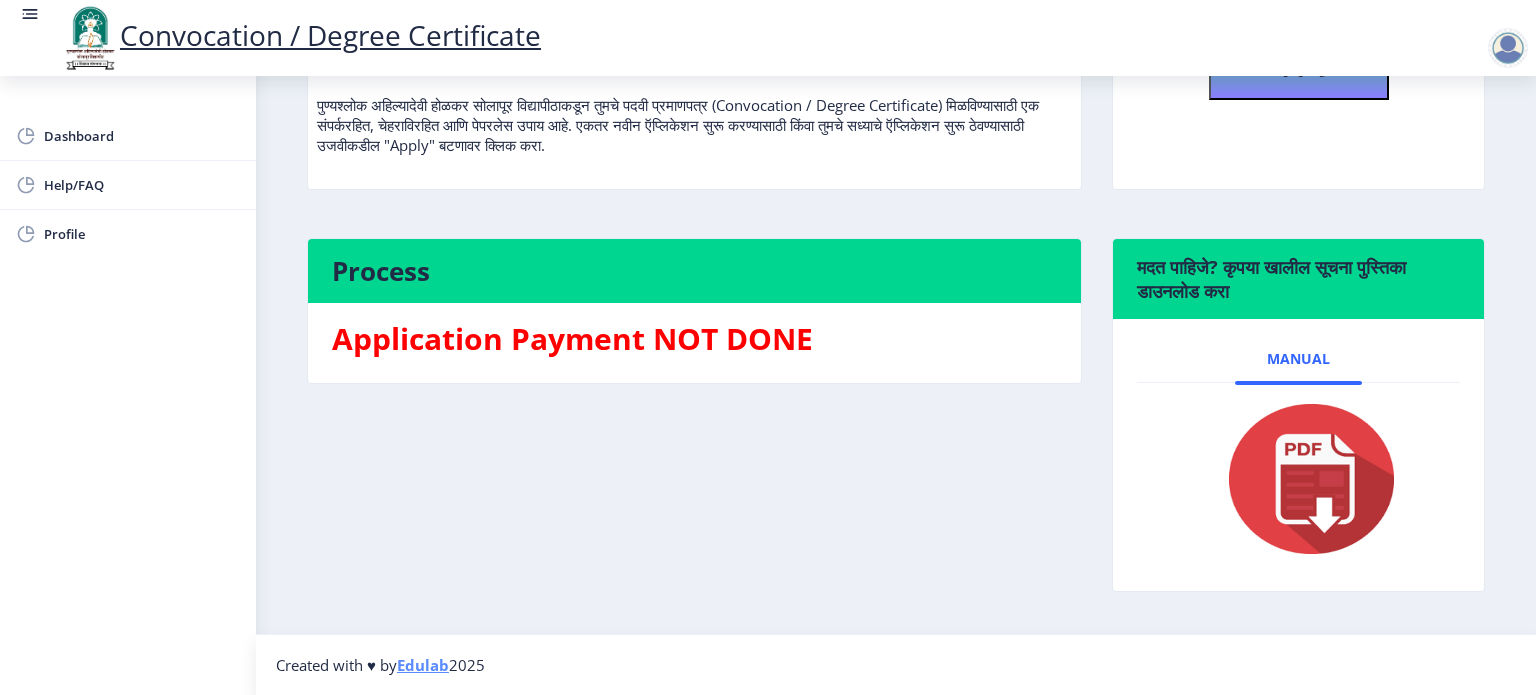 click 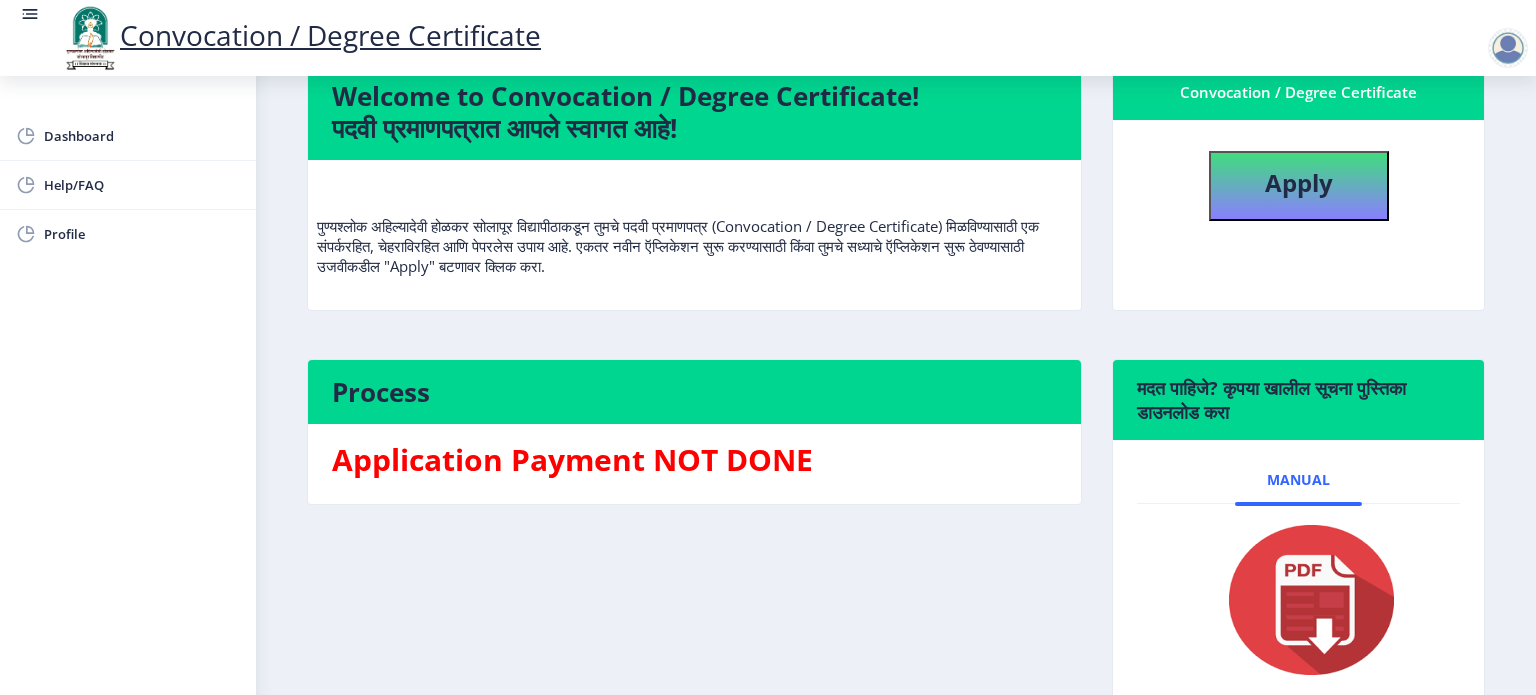 scroll, scrollTop: 0, scrollLeft: 0, axis: both 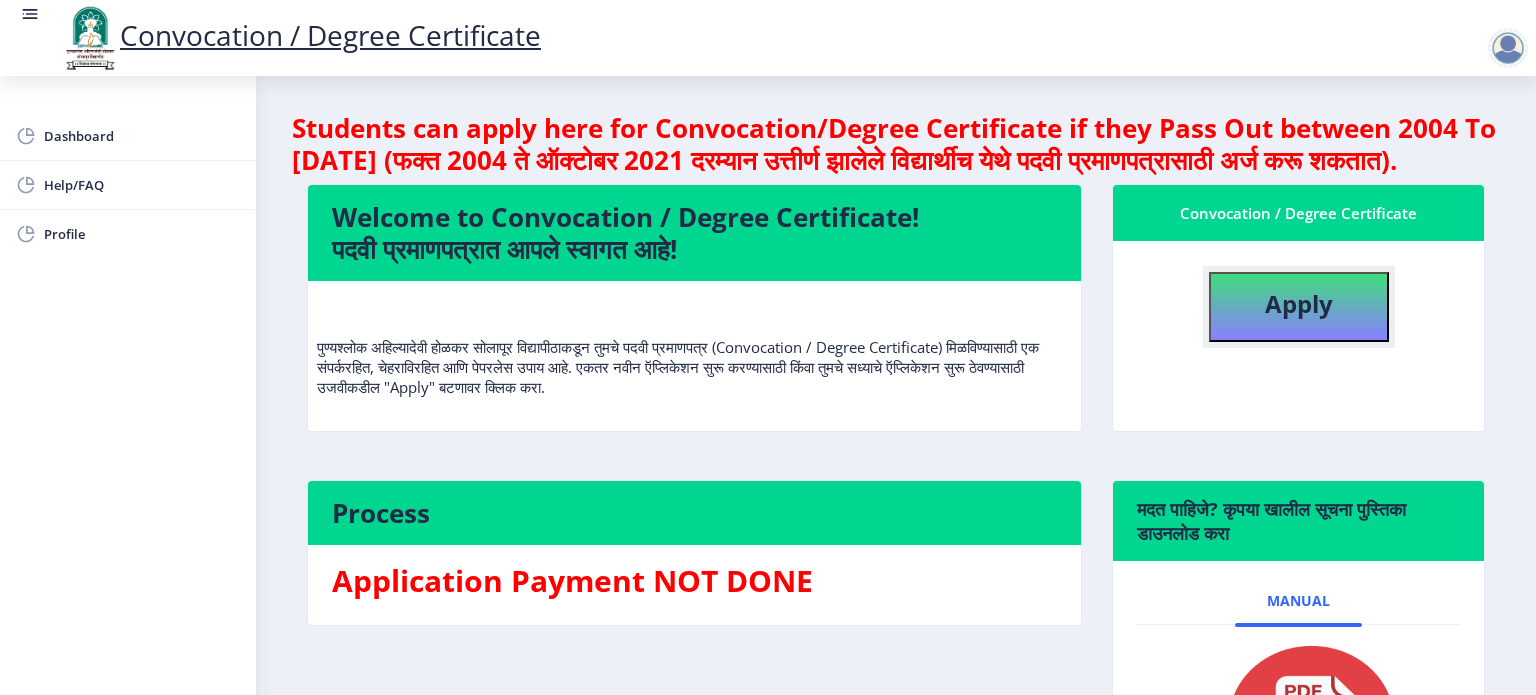 click on "Apply" 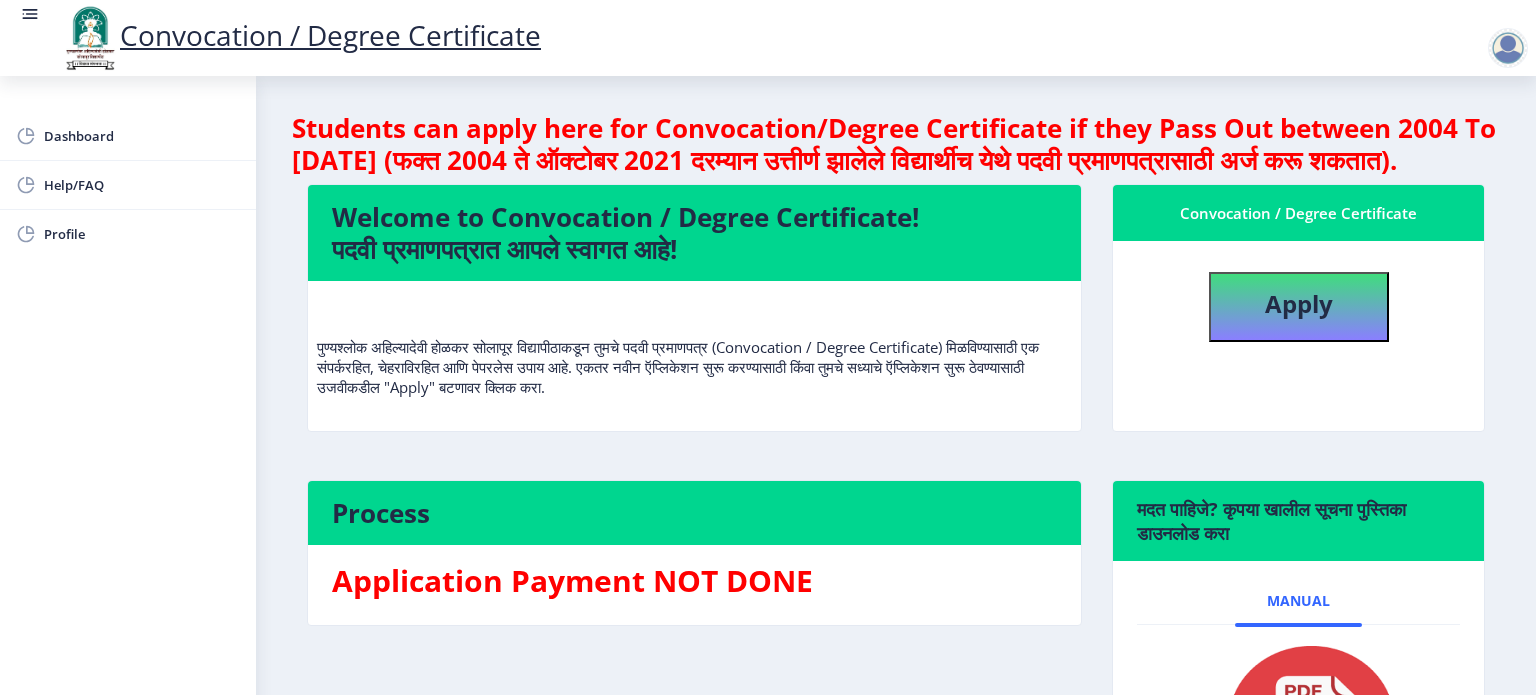 select 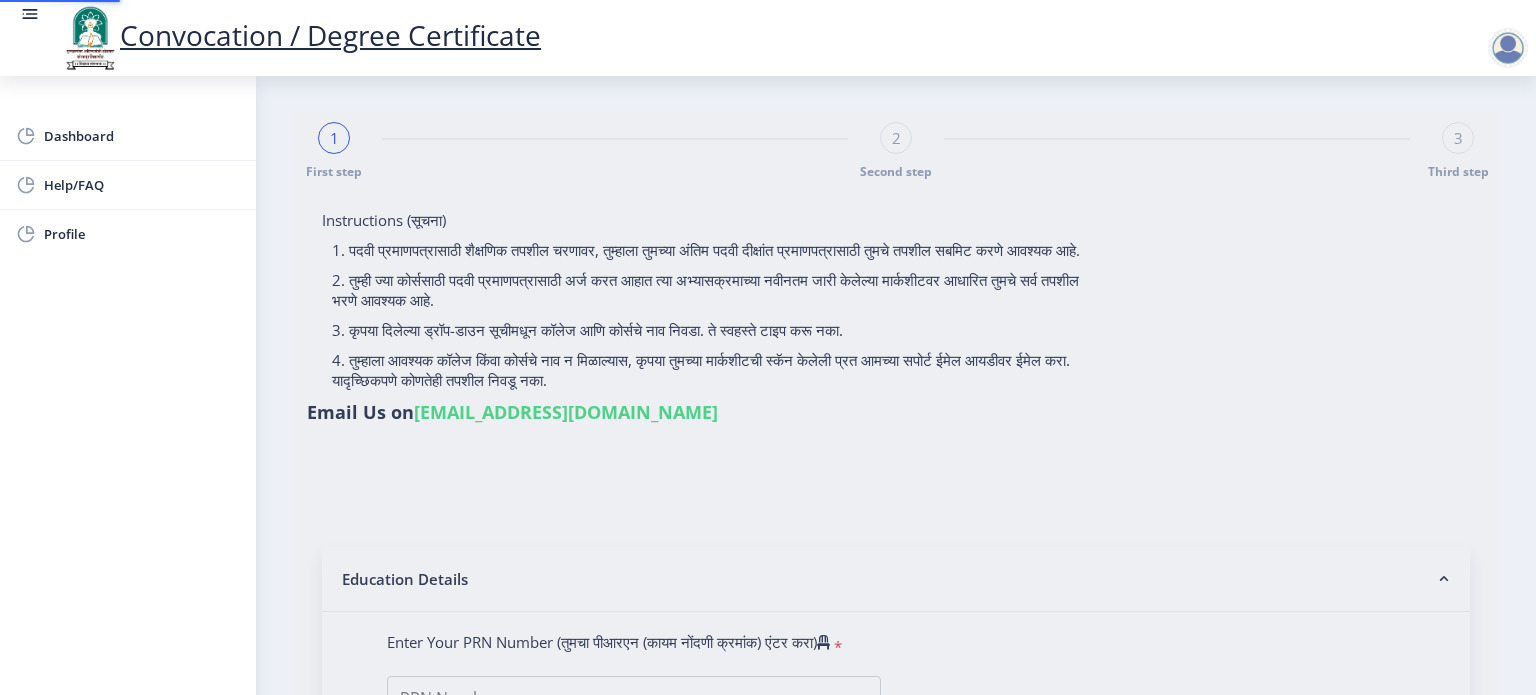 type on "[PERSON_NAME] [PERSON_NAME]" 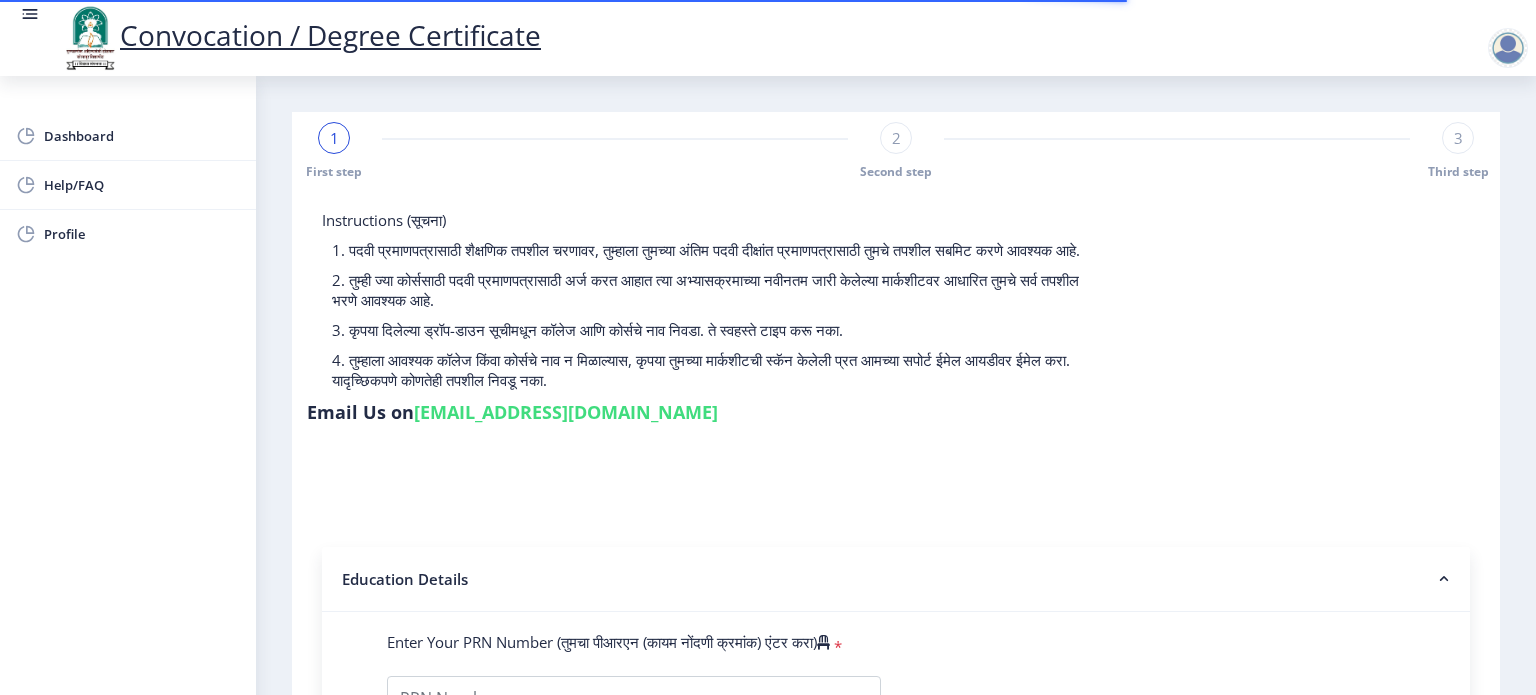 scroll, scrollTop: 200, scrollLeft: 0, axis: vertical 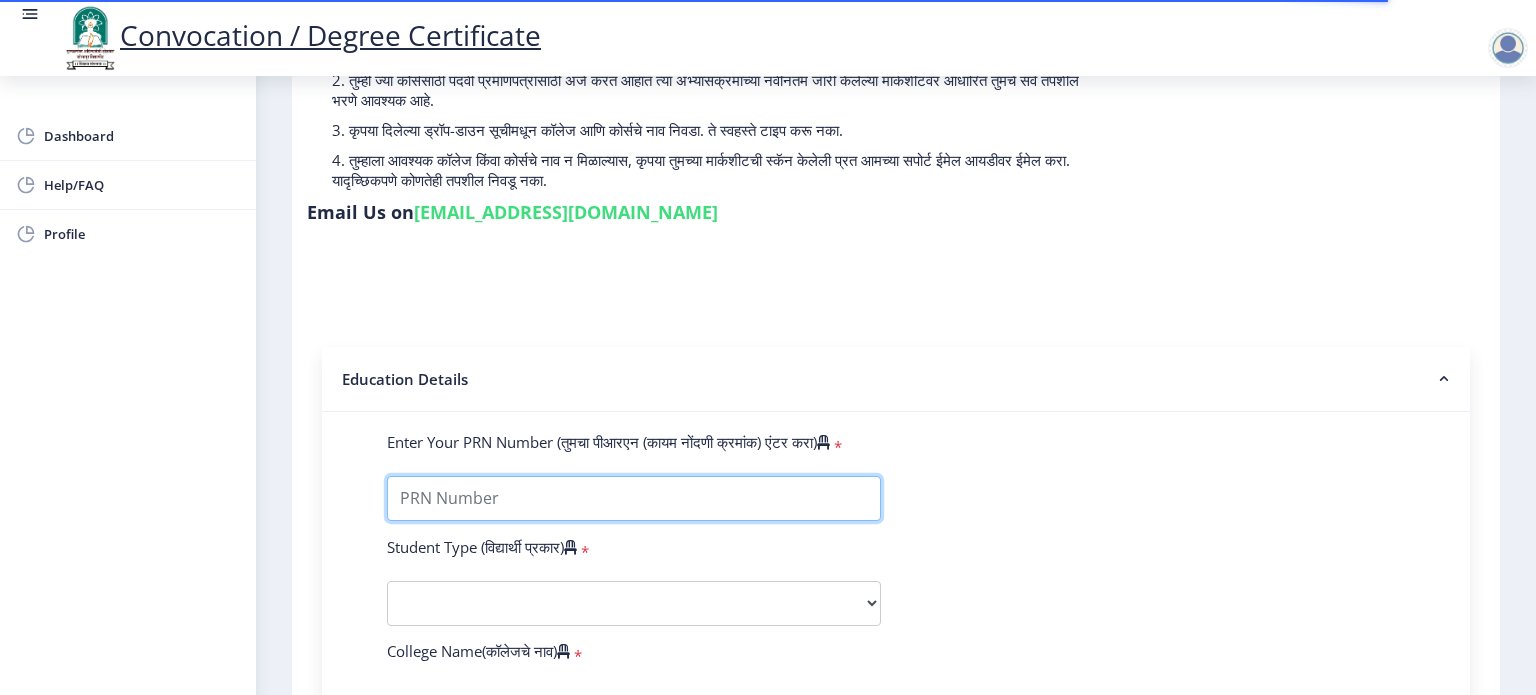 click on "Enter Your PRN Number (तुमचा पीआरएन (कायम नोंदणी क्रमांक) एंटर करा)" at bounding box center (634, 498) 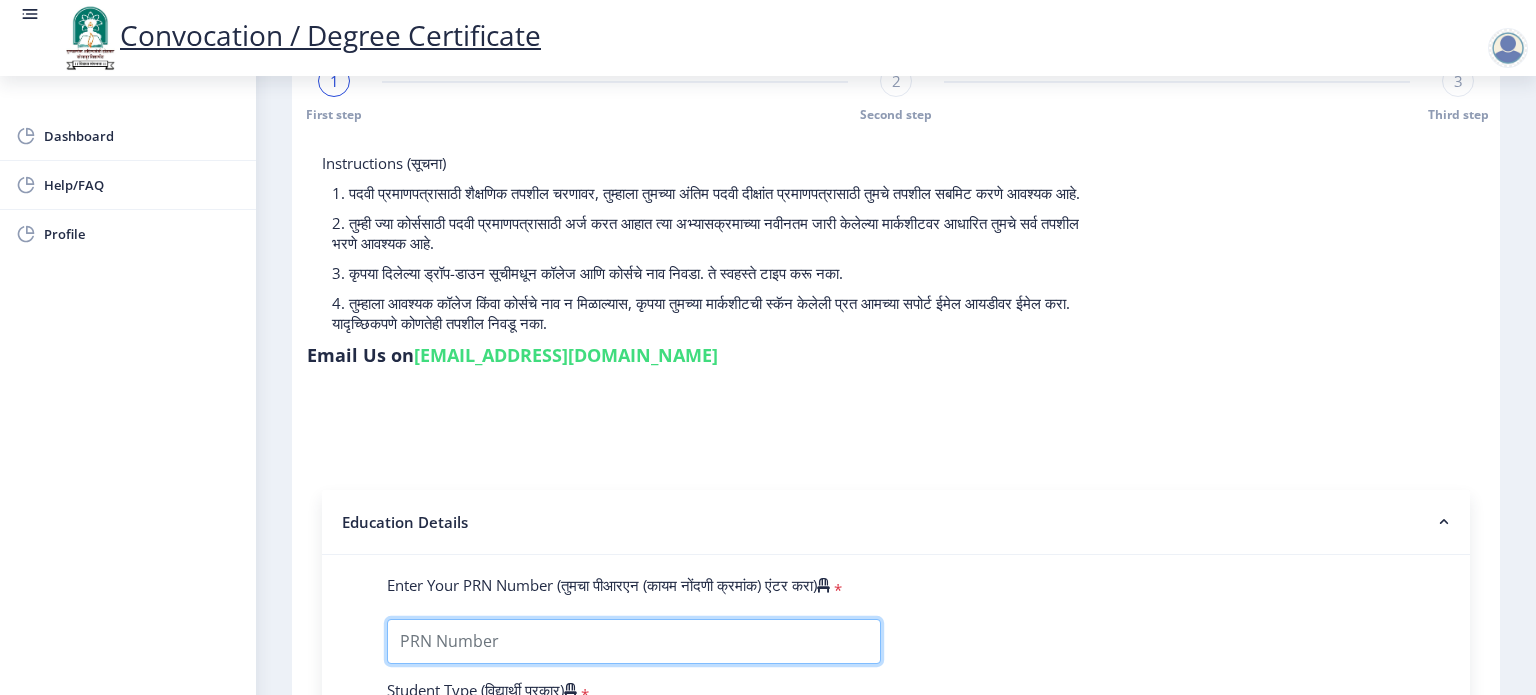 scroll, scrollTop: 0, scrollLeft: 0, axis: both 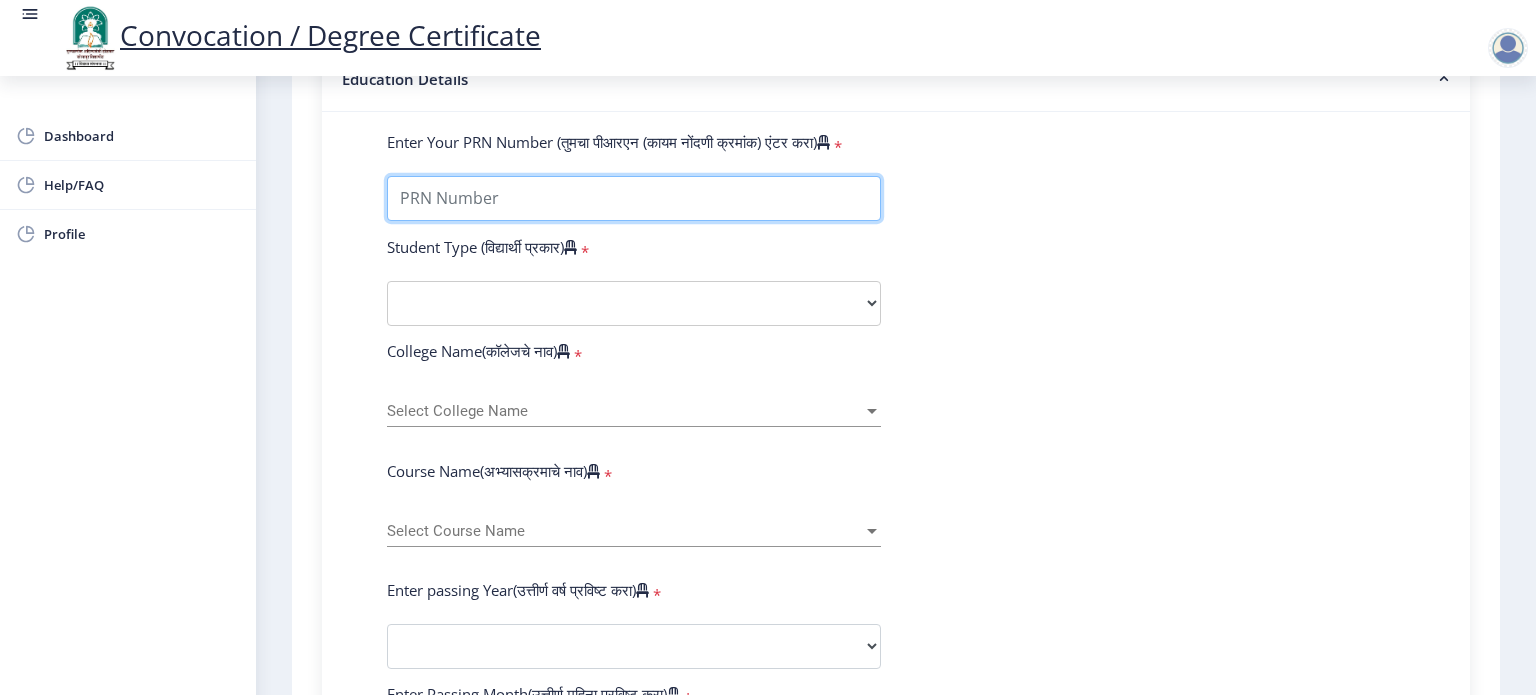 click on "Enter Your PRN Number (तुमचा पीआरएन (कायम नोंदणी क्रमांक) एंटर करा)" at bounding box center (634, 198) 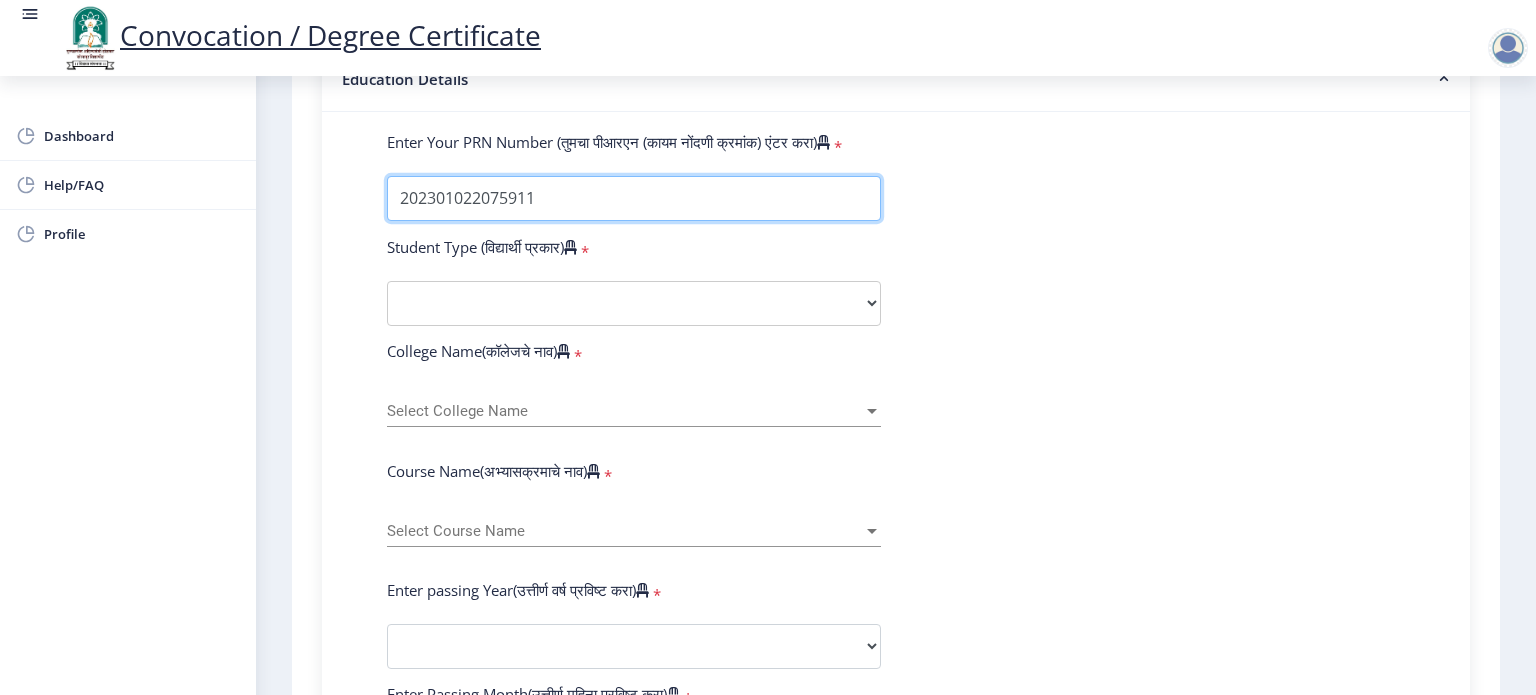 type on "202301022075911" 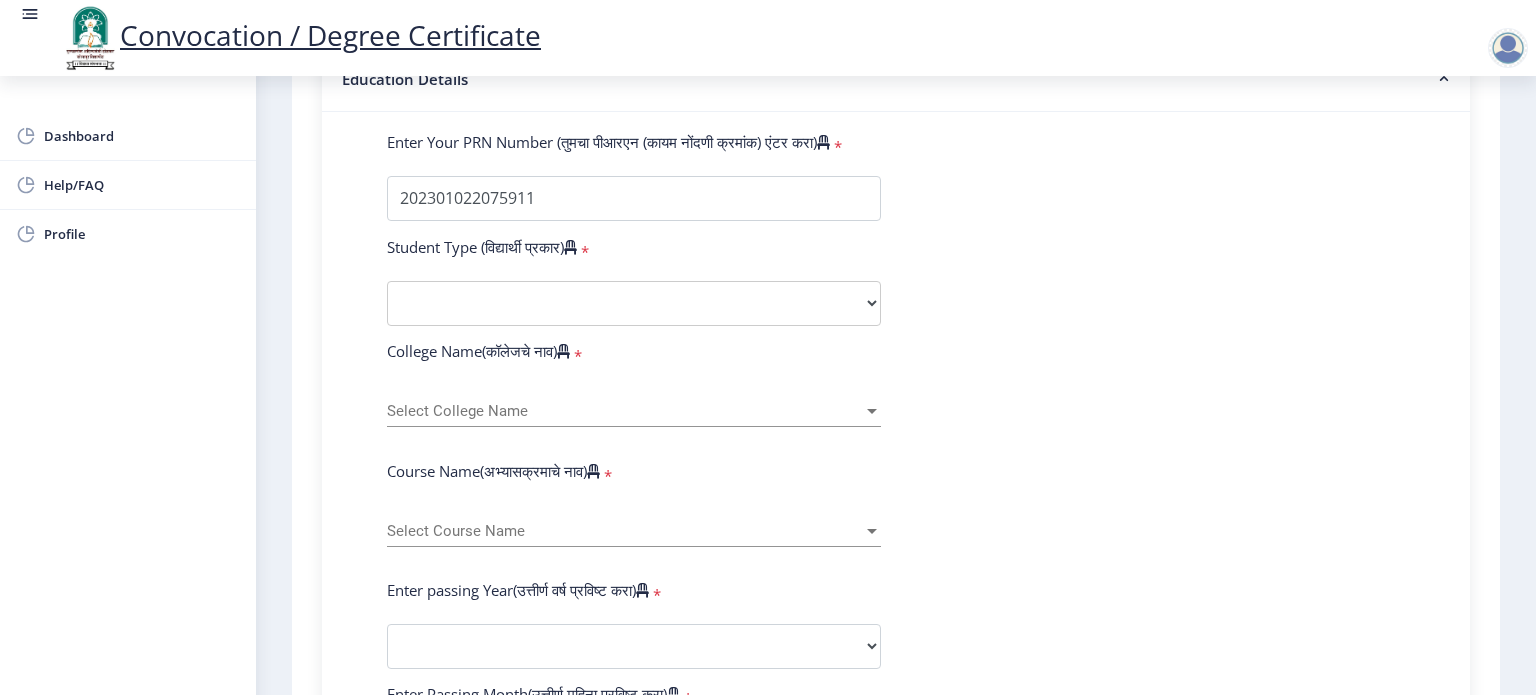 click on "Enter Your PRN Number (तुमचा पीआरएन (कायम नोंदणी क्रमांक) एंटर करा)   * Student Type (विद्यार्थी प्रकार)    * Select Student Type Regular External College Name(कॉलेजचे नाव)   * Select College Name Select College Name Course Name(अभ्यासक्रमाचे नाव)   * Select Course Name Select Course Name Enter passing Year(उत्तीर्ण वर्ष प्रविष्ट करा)   *  2025   2024   2023   2022   2021   2020   2019   2018   2017   2016   2015   2014   2013   2012   2011   2010   2009   2008   2007   2006   2005   2004   2003   2002   2001   2000   1999   1998   1997   1996   1995   1994   1993   1992   1991   1990   1989   1988   1987   1986   1985   1984   1983   1982   1981   1980   1979   1978   1977   1976  Enter Passing Month(उत्तीर्ण महिना प्रविष्ट करा)   * Enter Passing Month" 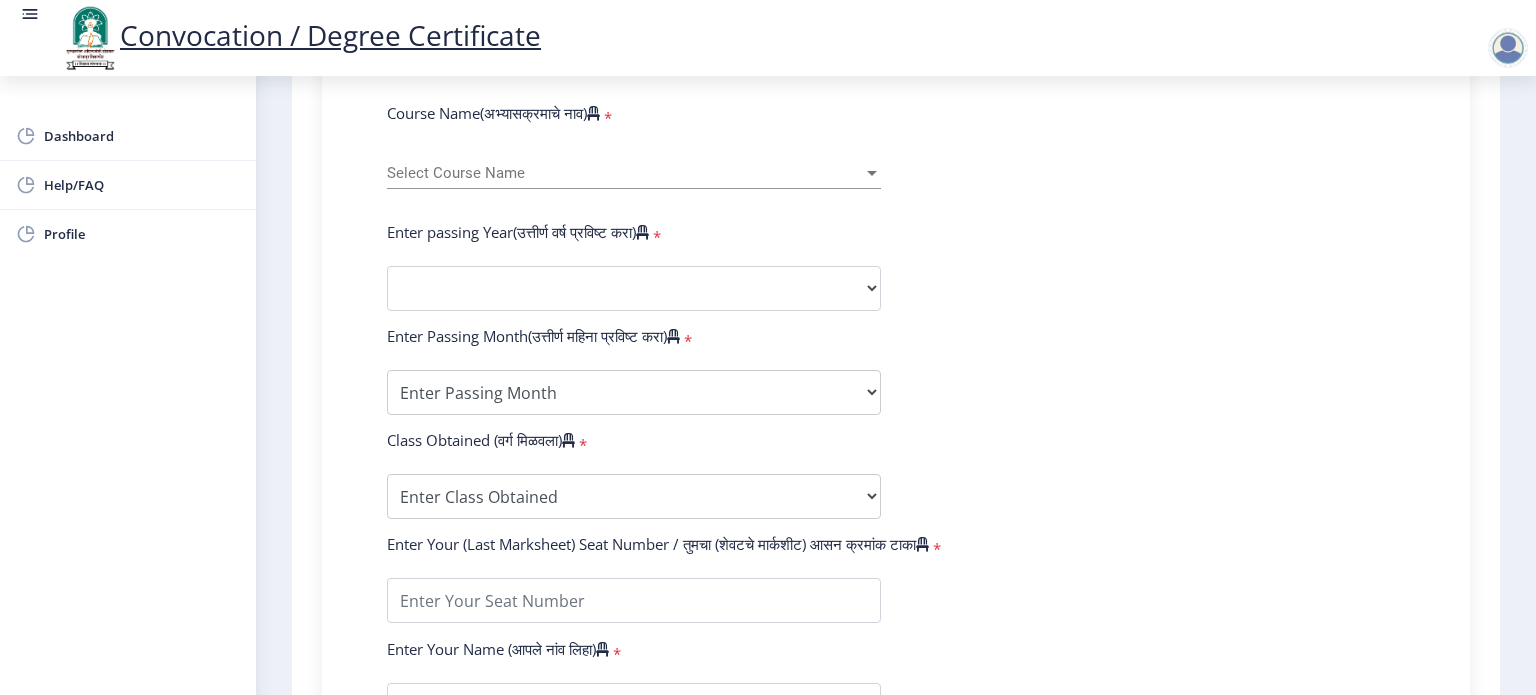 scroll, scrollTop: 740, scrollLeft: 0, axis: vertical 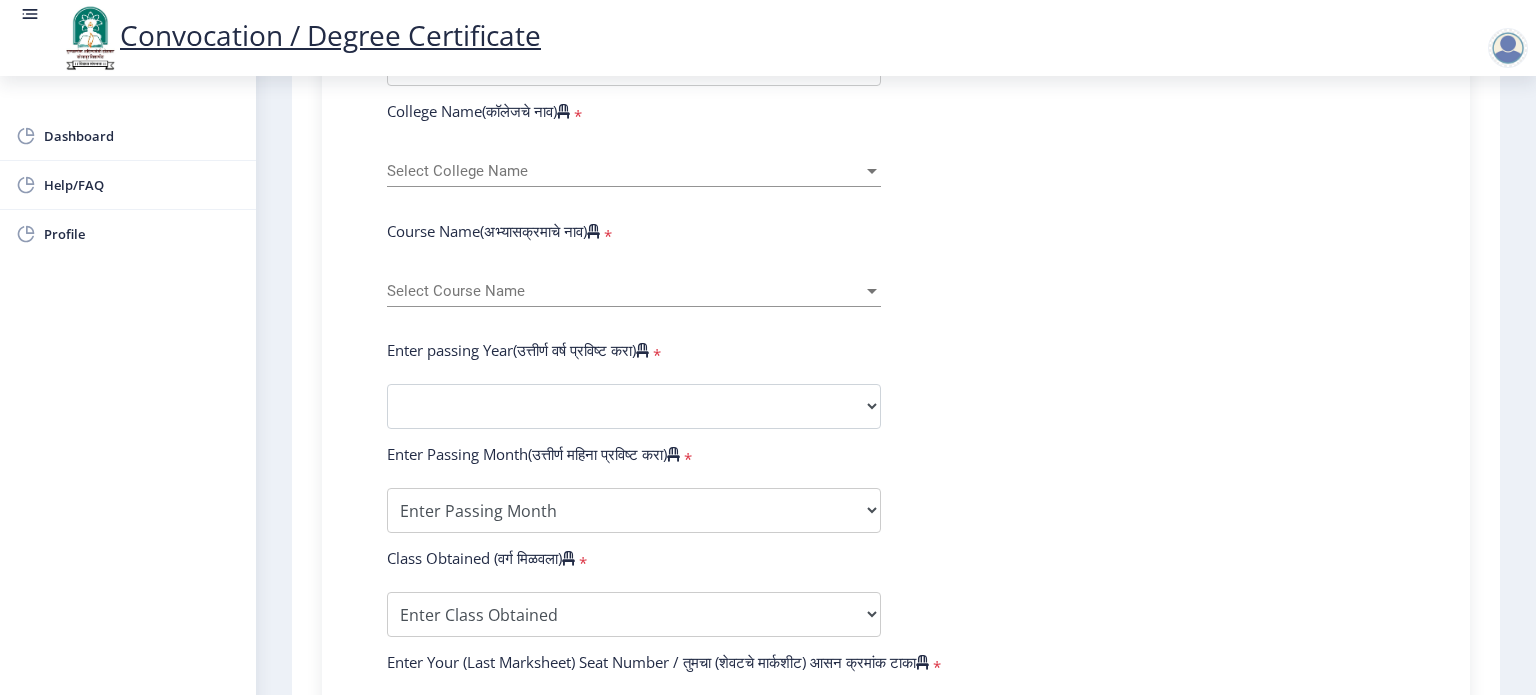 click on "Select Course Name" at bounding box center (625, 291) 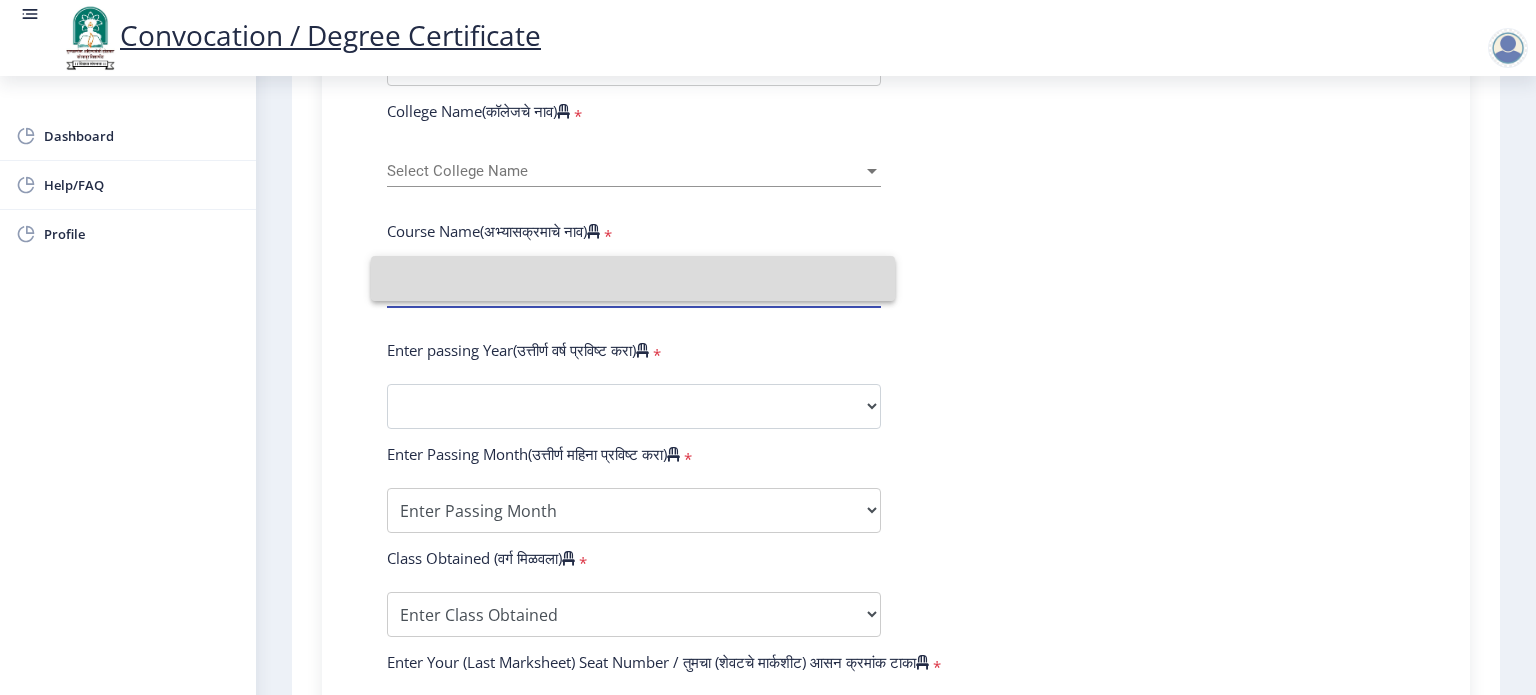 click at bounding box center (633, 278) 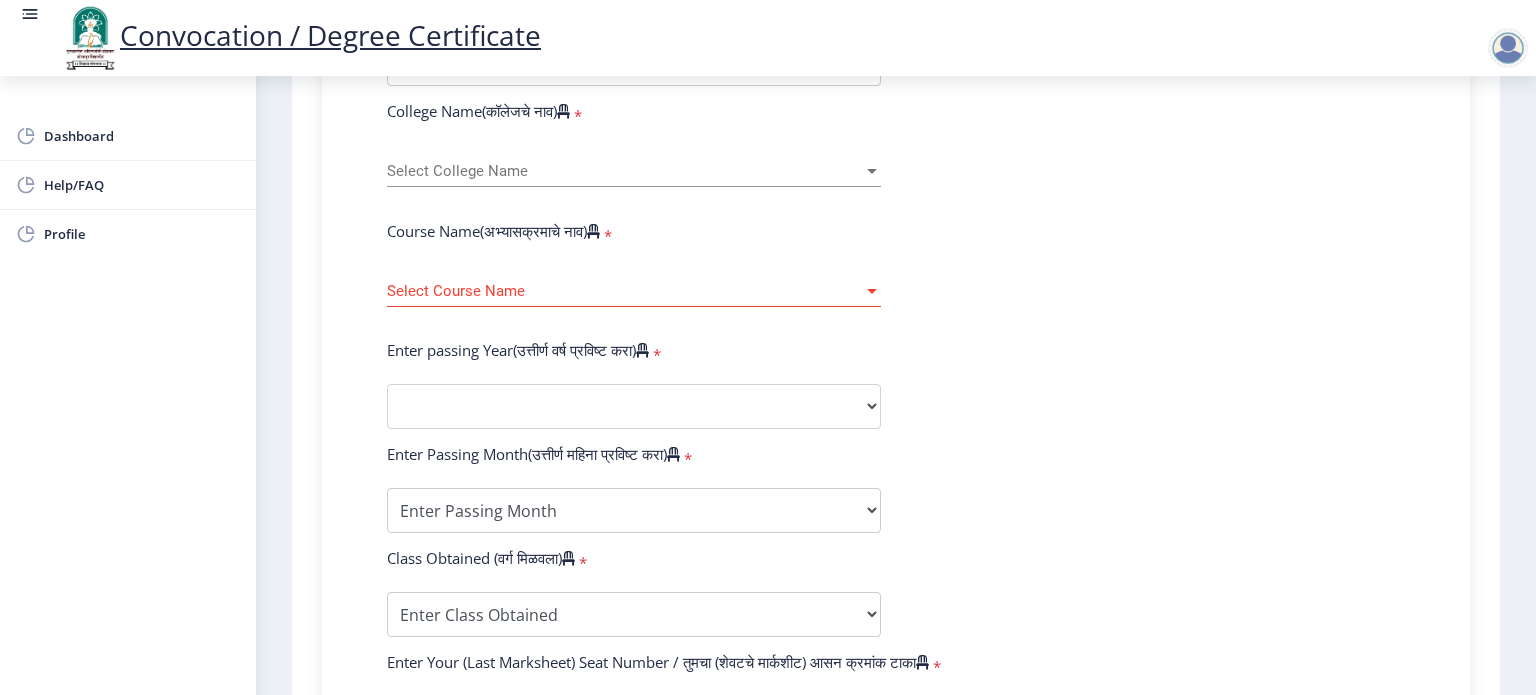 click on "Select Course Name" at bounding box center [625, 291] 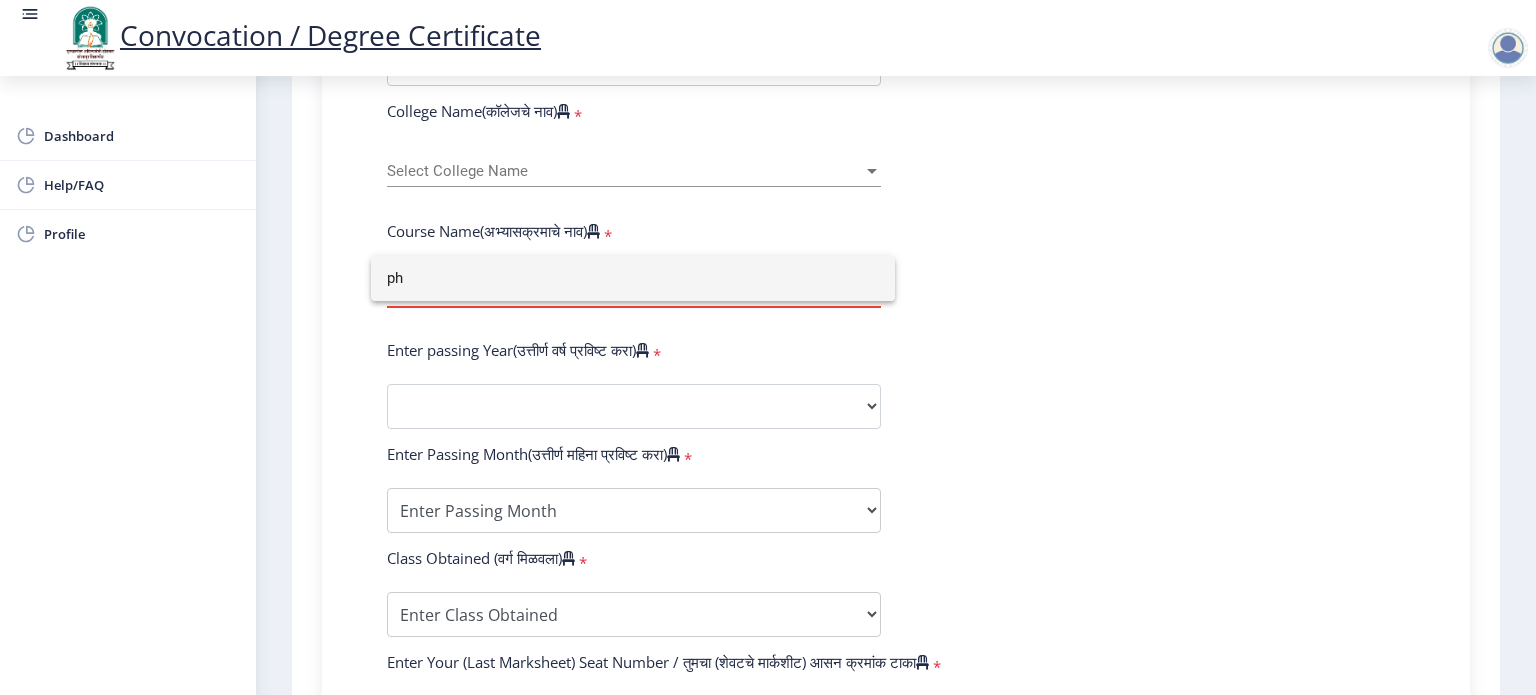 type on "p" 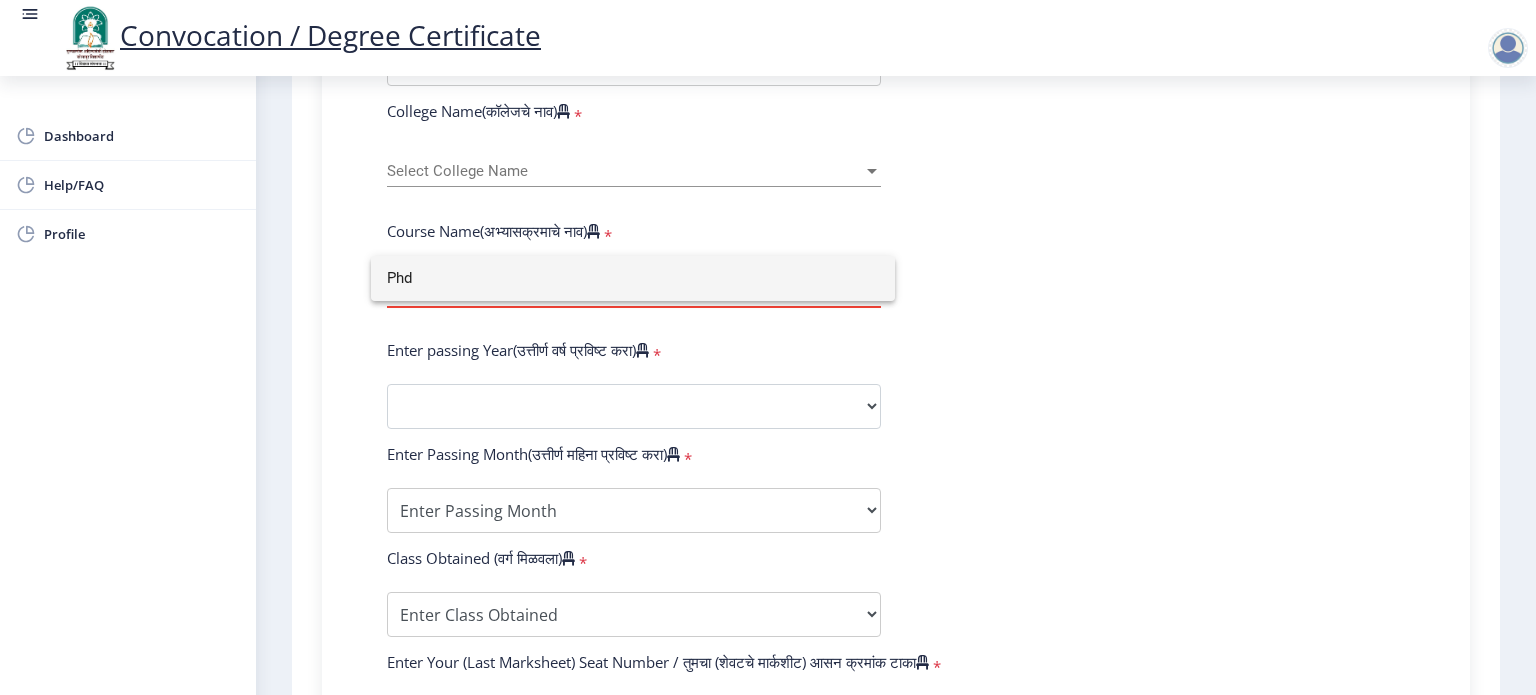 type on "Phd" 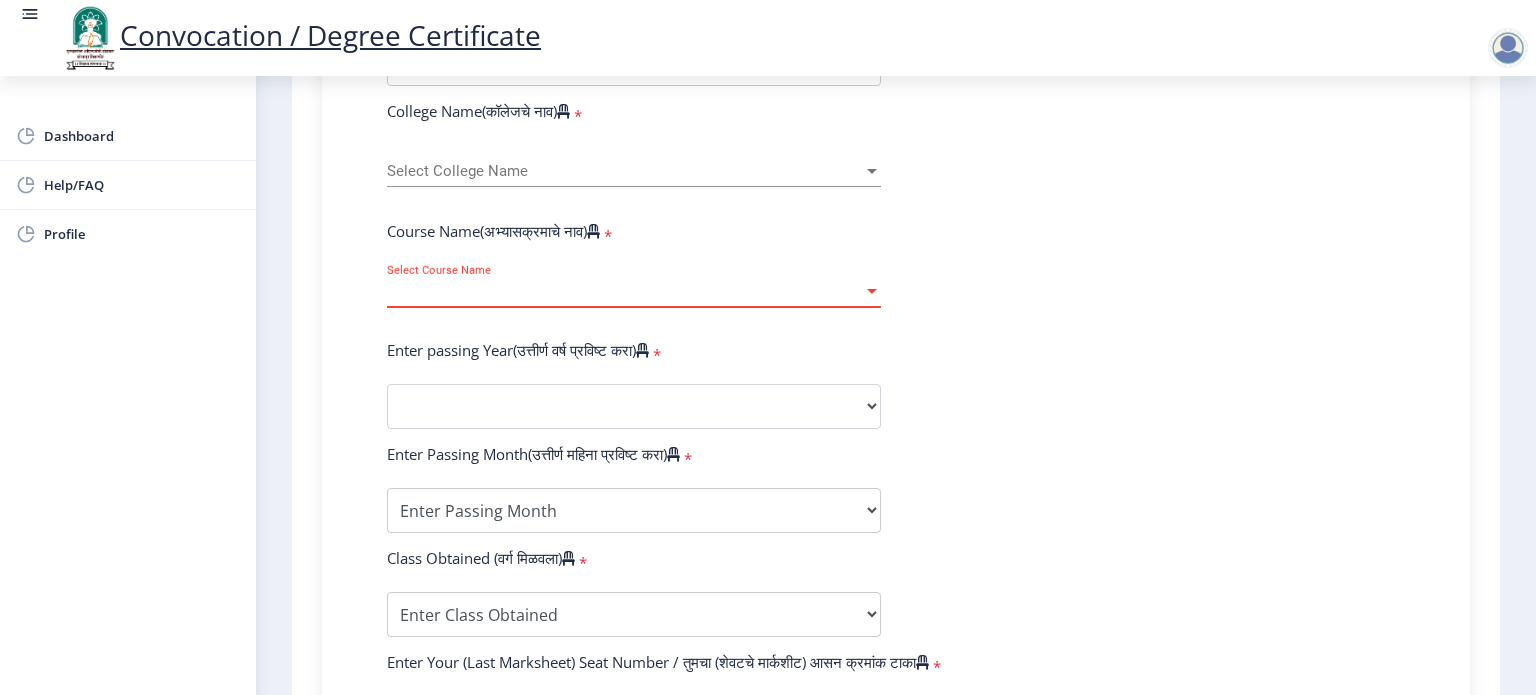 click at bounding box center (872, 291) 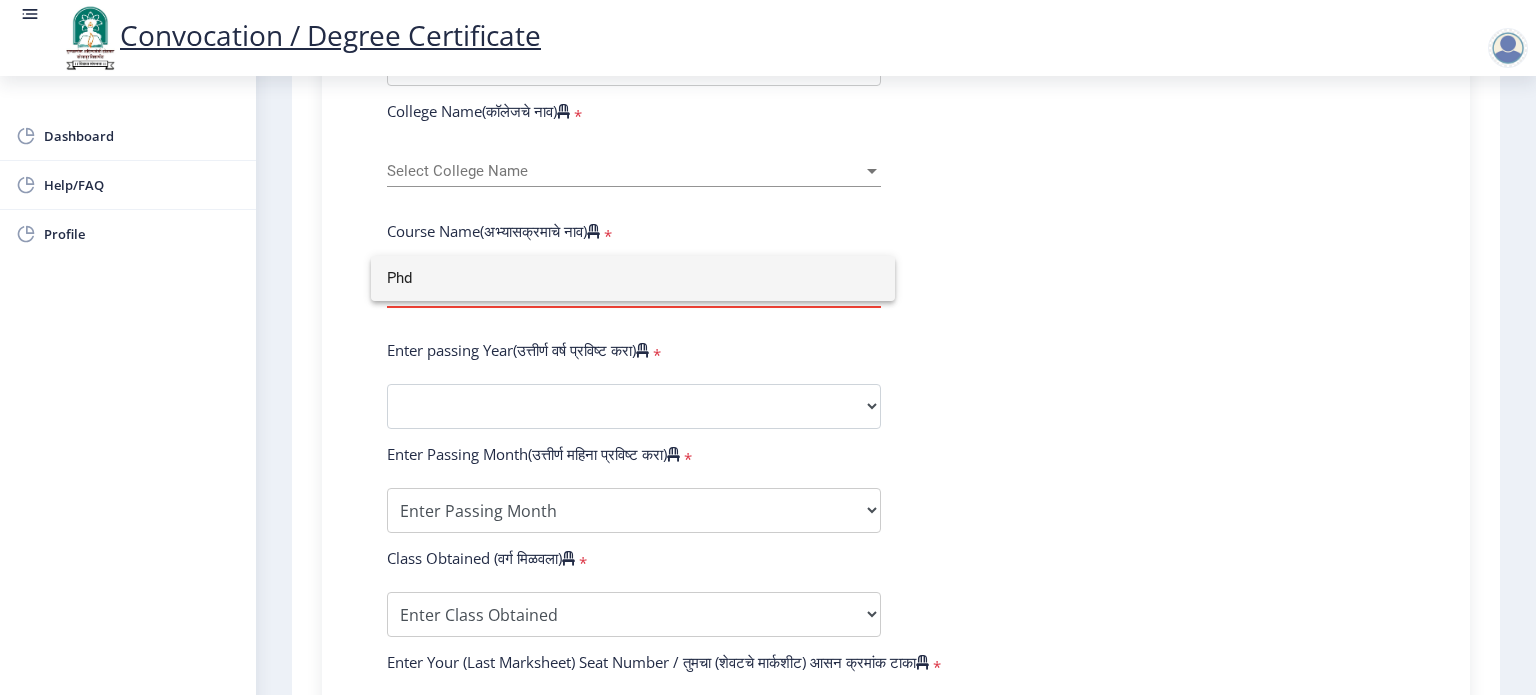 drag, startPoint x: 972, startPoint y: 279, endPoint x: 1034, endPoint y: 293, distance: 63.560993 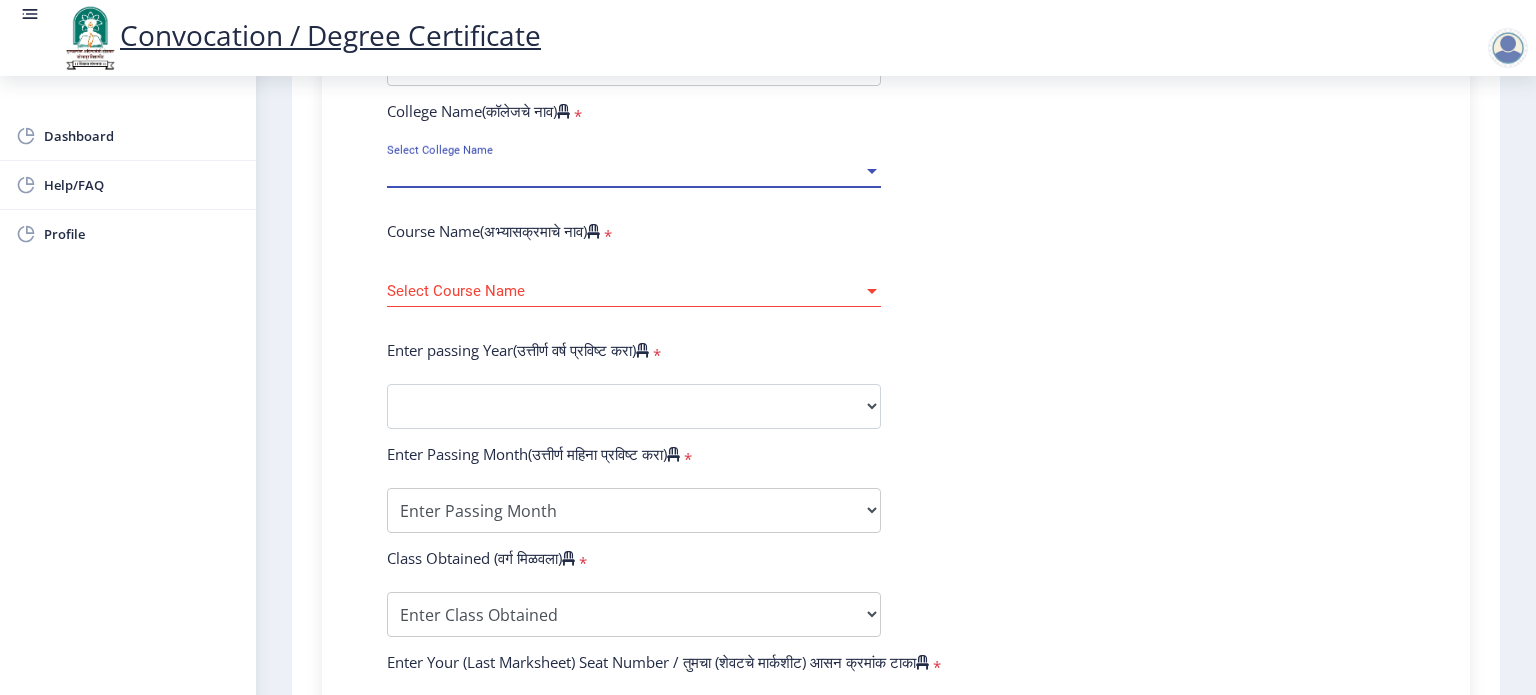 click at bounding box center [872, 171] 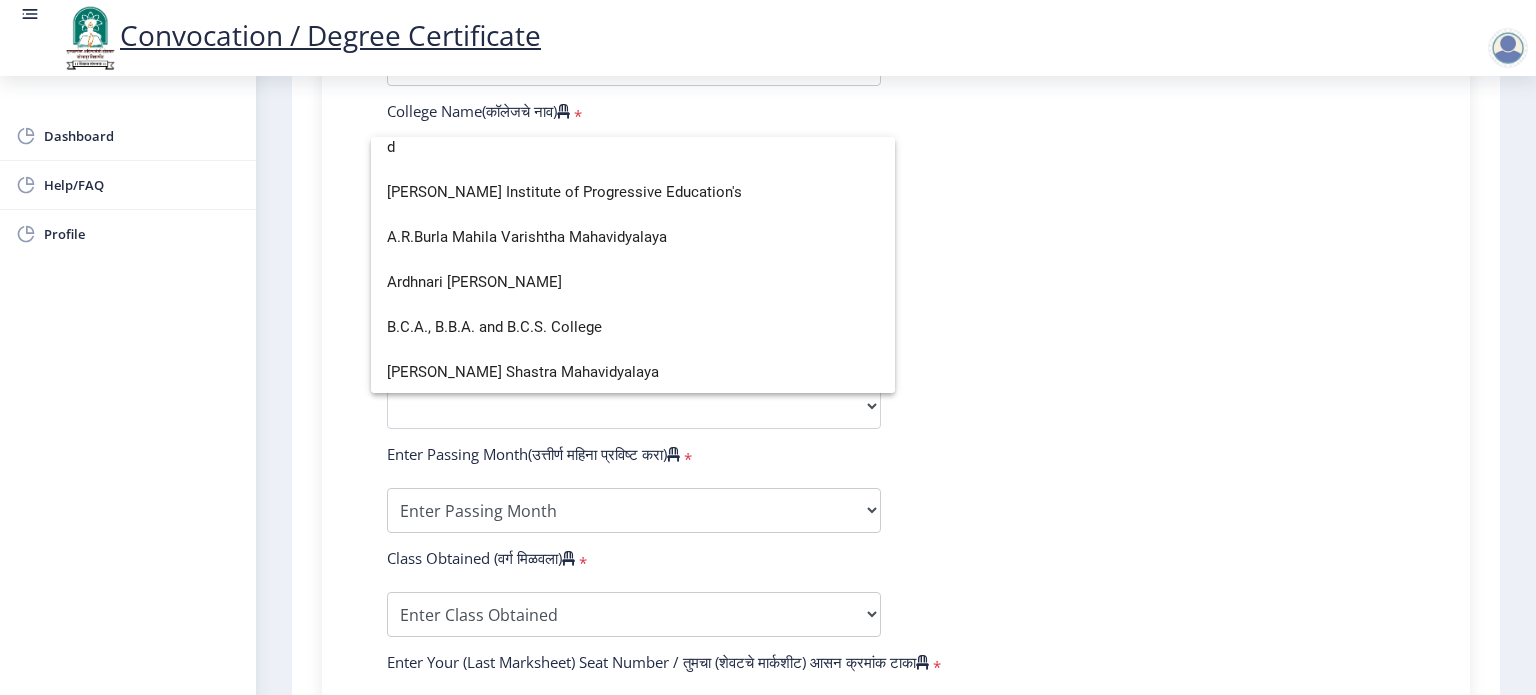 scroll, scrollTop: 464, scrollLeft: 0, axis: vertical 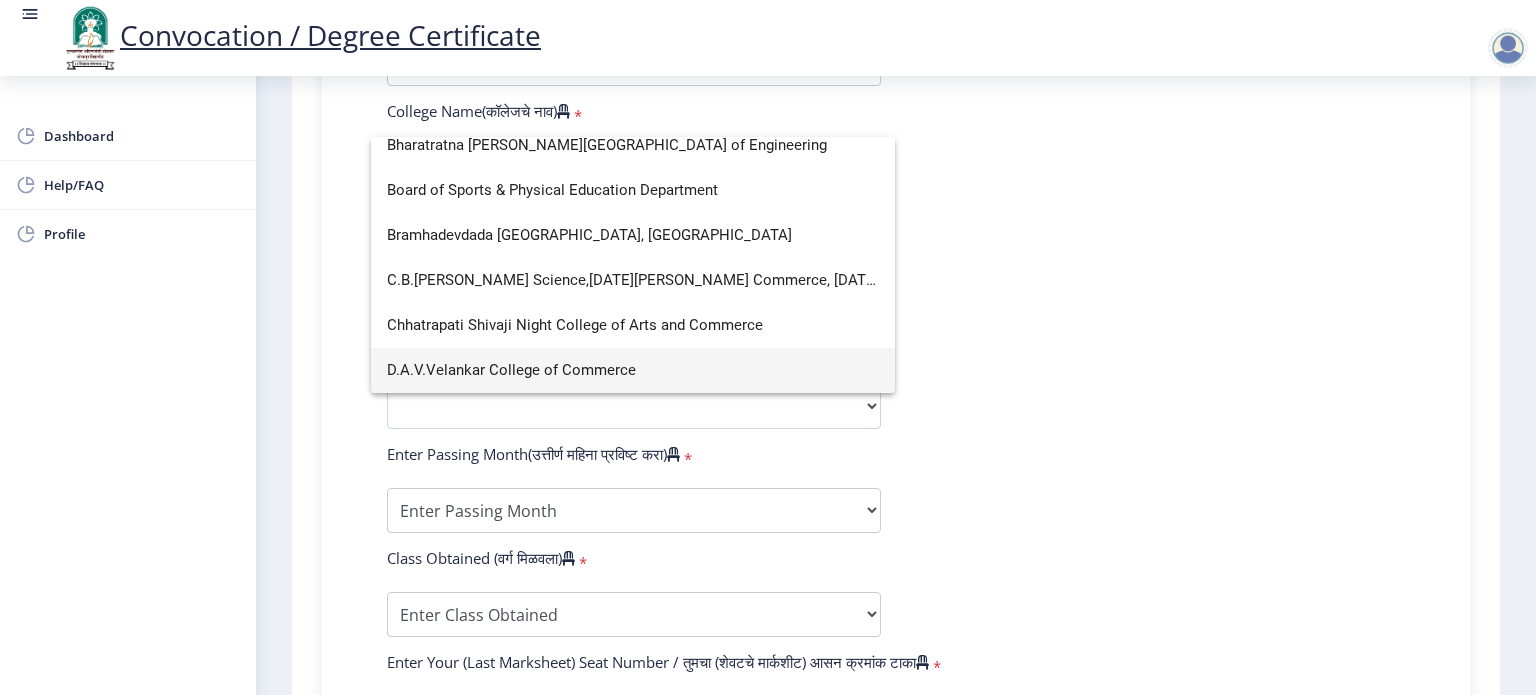 type on "d" 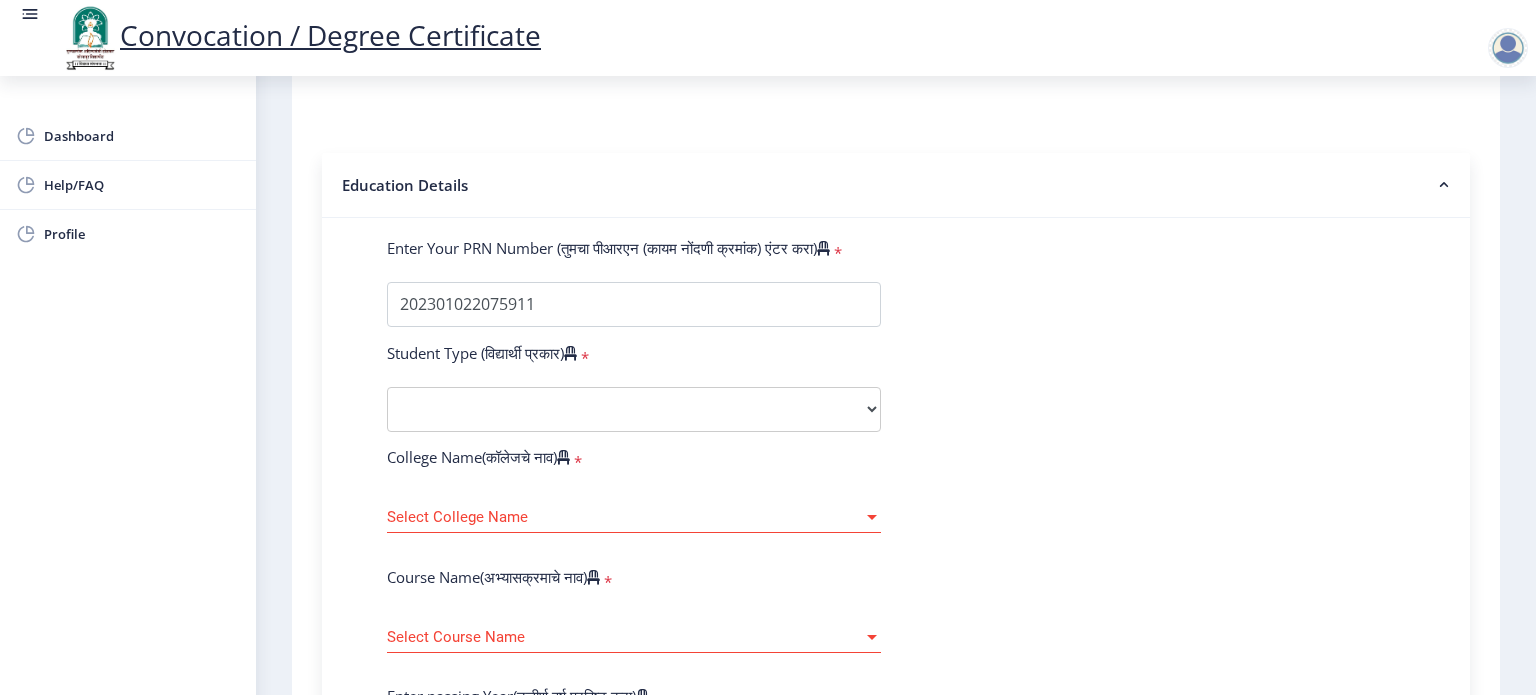 scroll, scrollTop: 440, scrollLeft: 0, axis: vertical 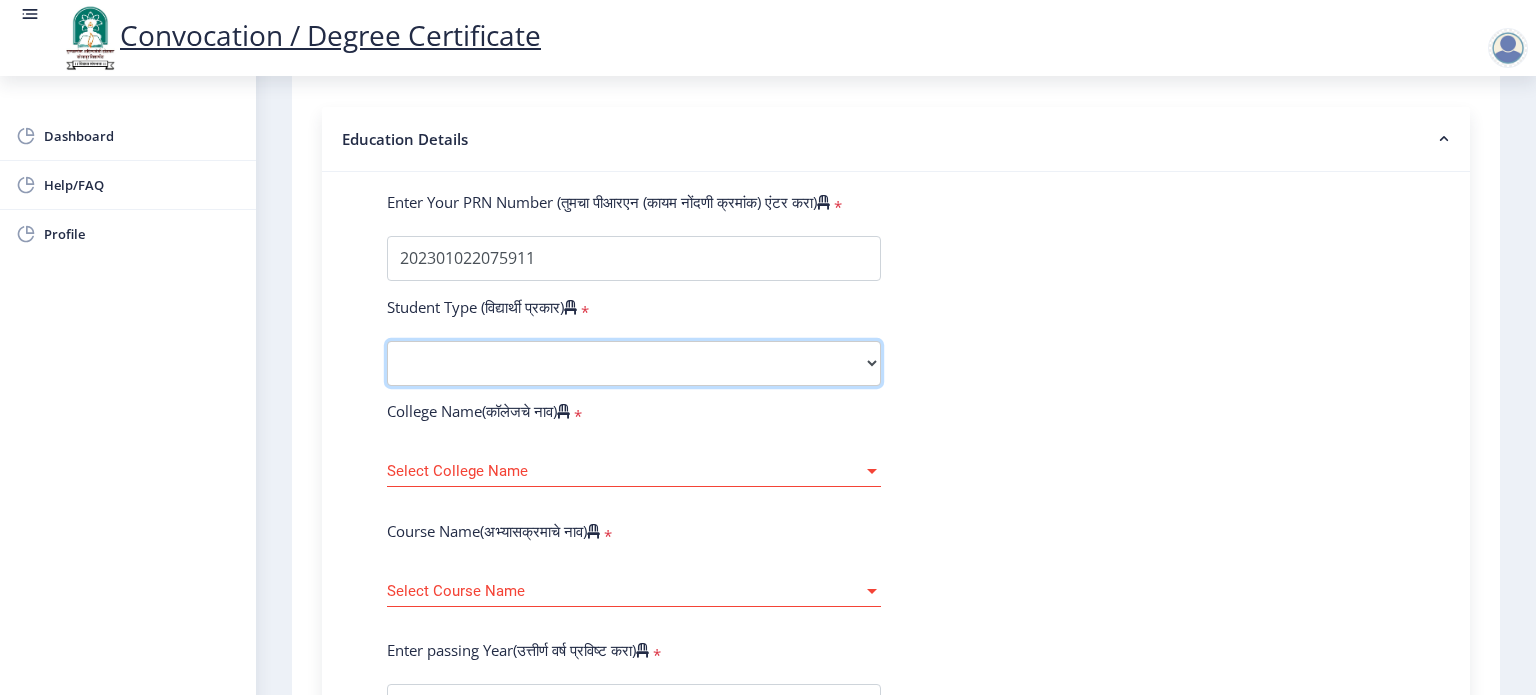 click on "Select Student Type Regular External" at bounding box center [634, 363] 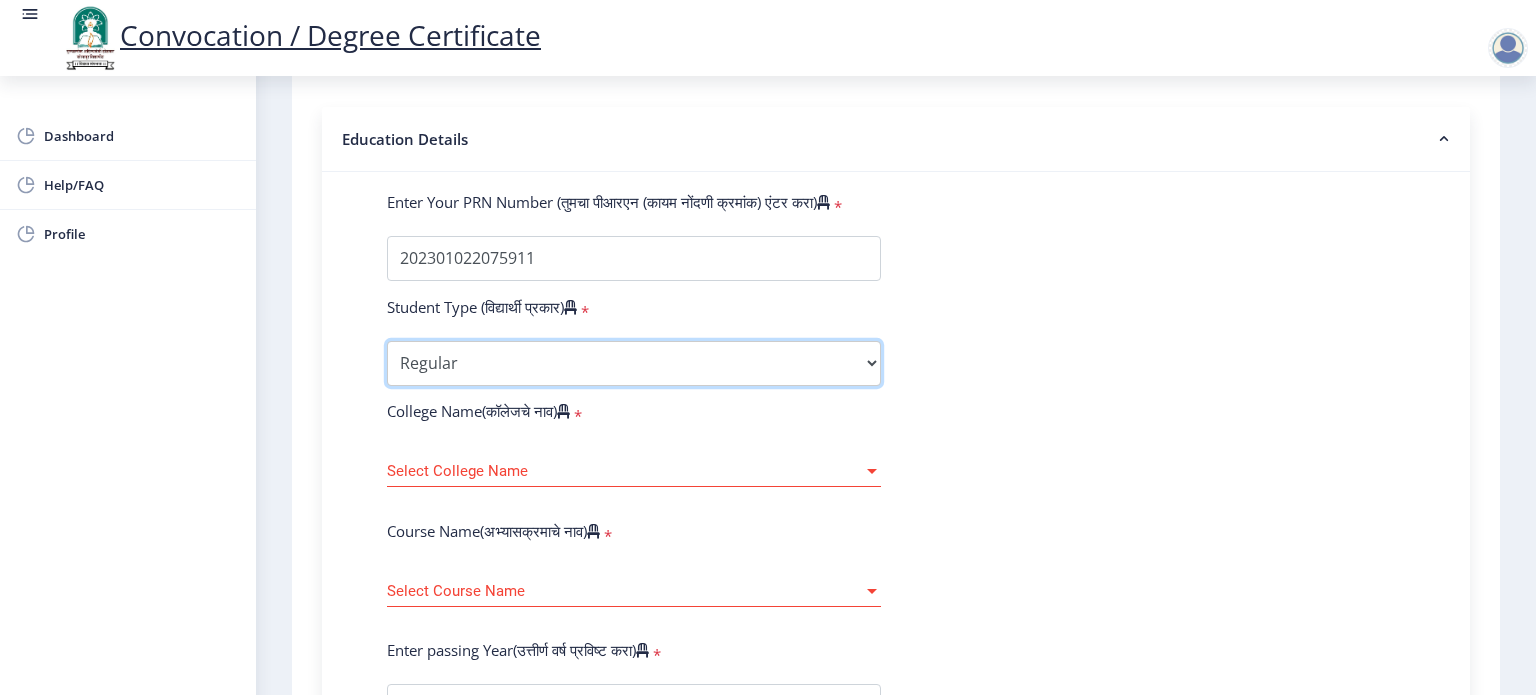 click on "Select Student Type Regular External" at bounding box center [634, 363] 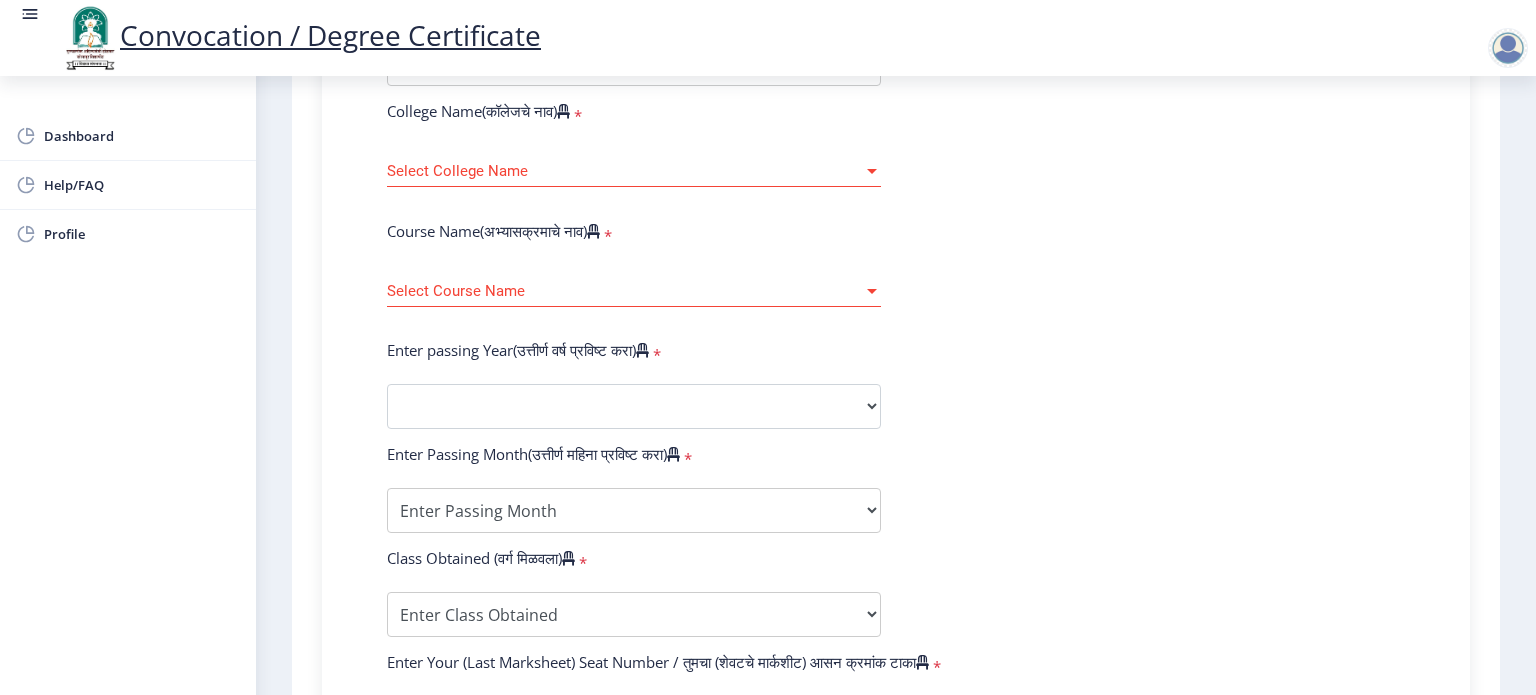 click on "Select College Name Select College Name" 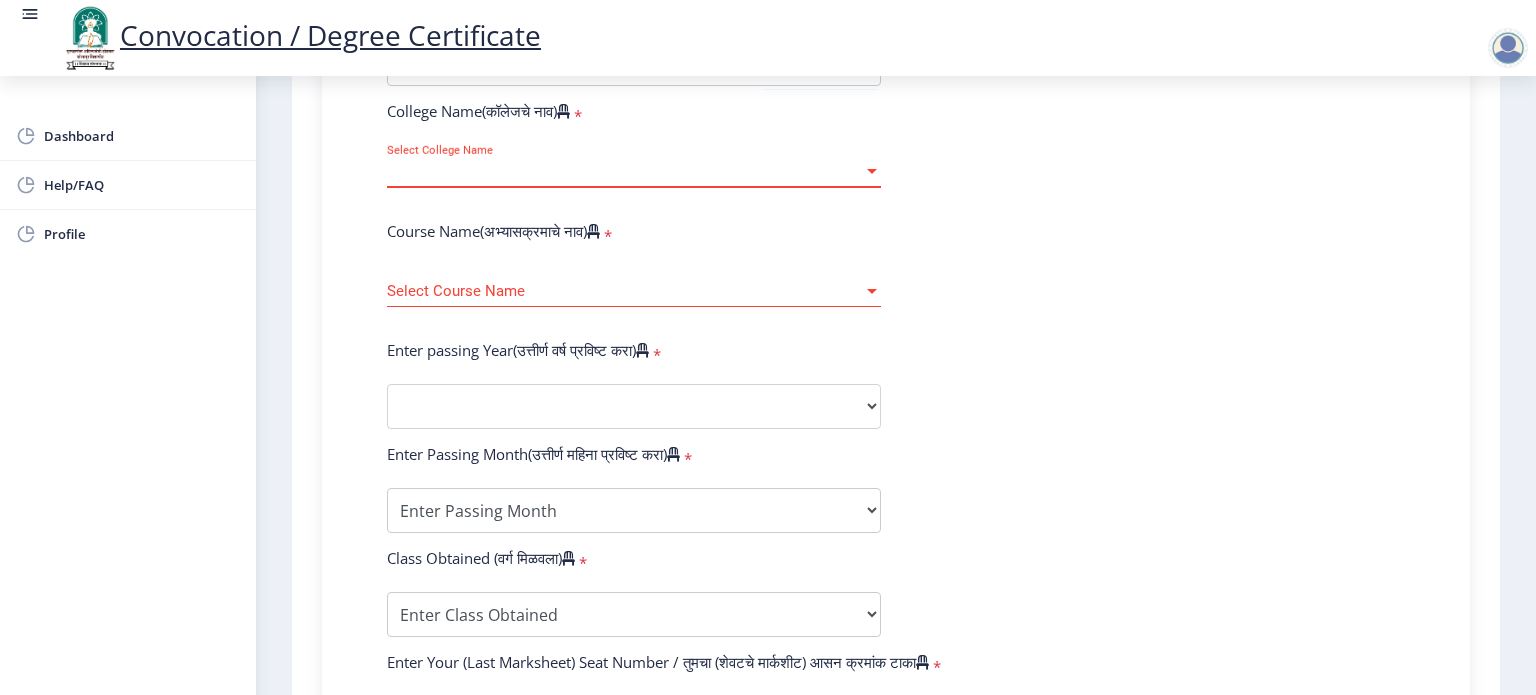 click on "Select College Name" at bounding box center (625, 171) 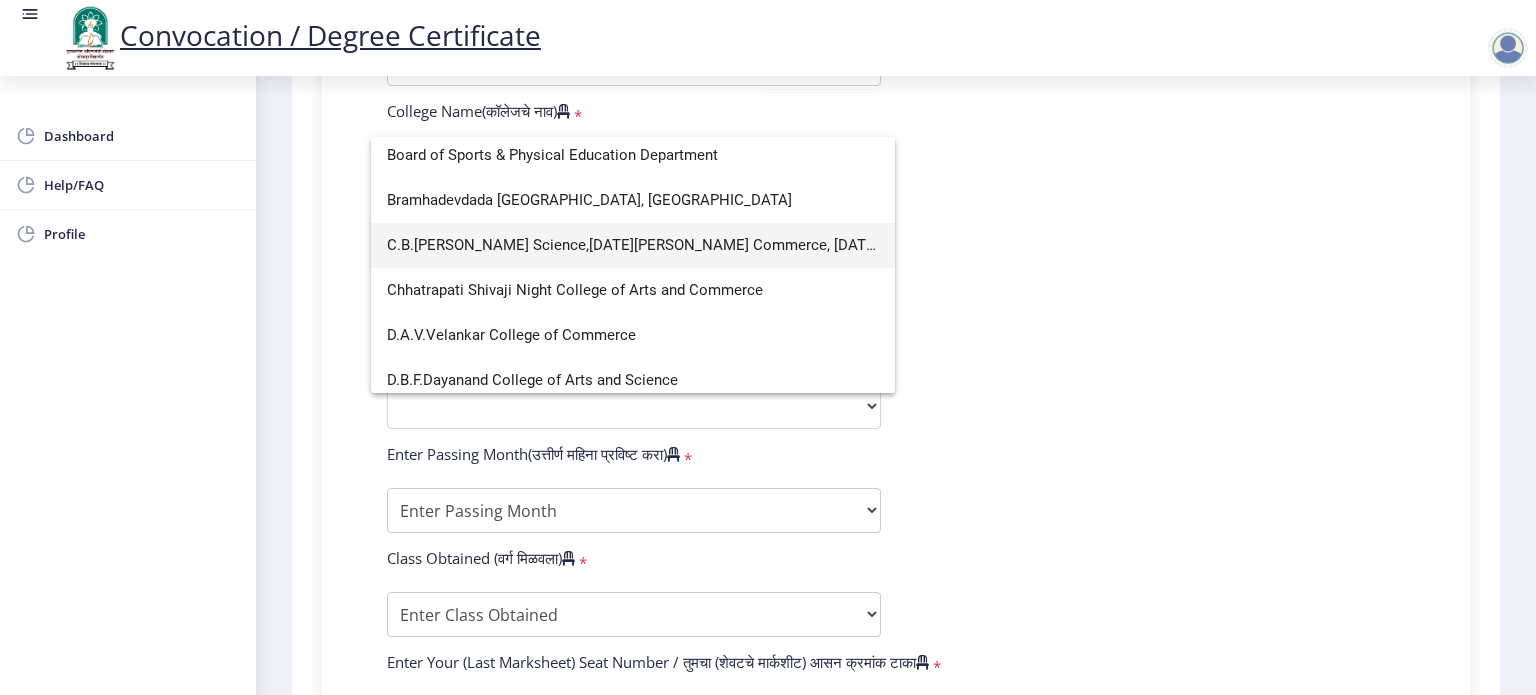 scroll, scrollTop: 500, scrollLeft: 0, axis: vertical 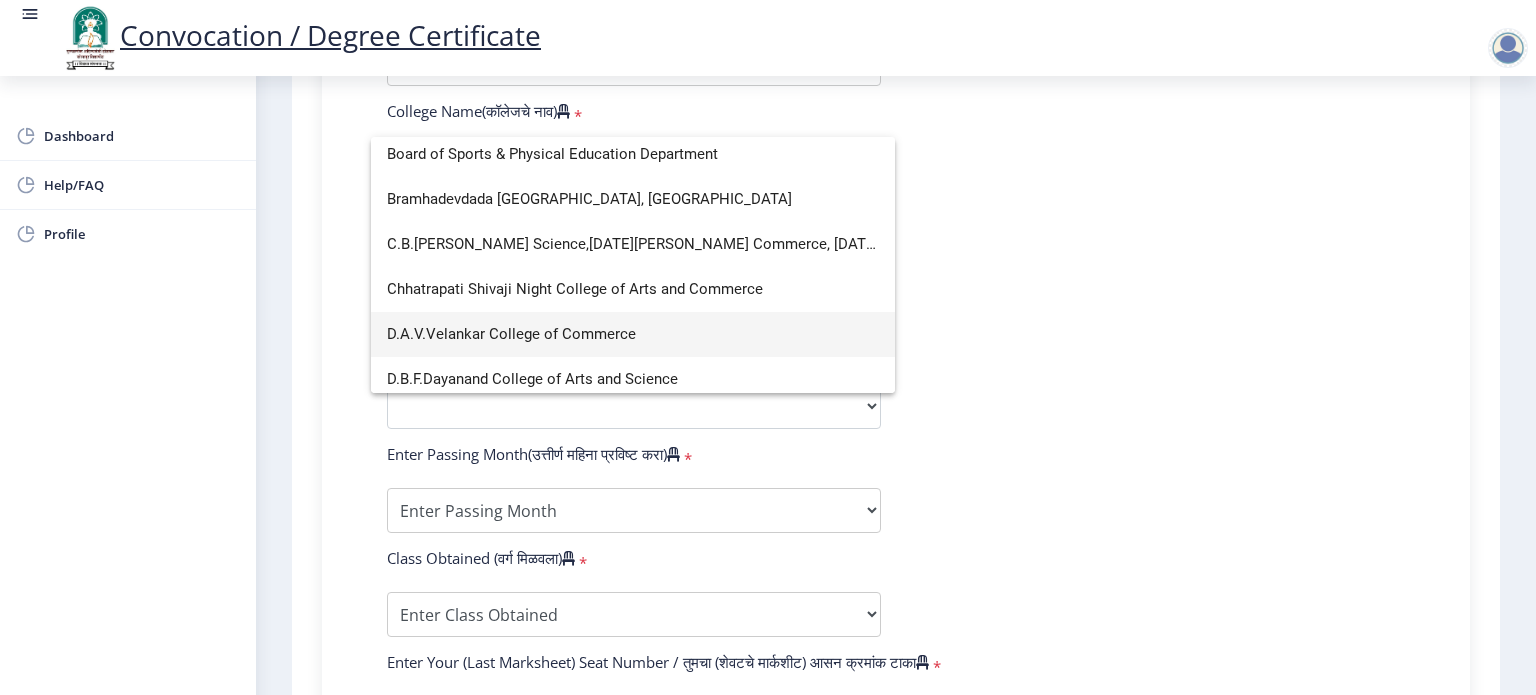 click on "D.A.V.Velankar College of Commerce" at bounding box center (633, 334) 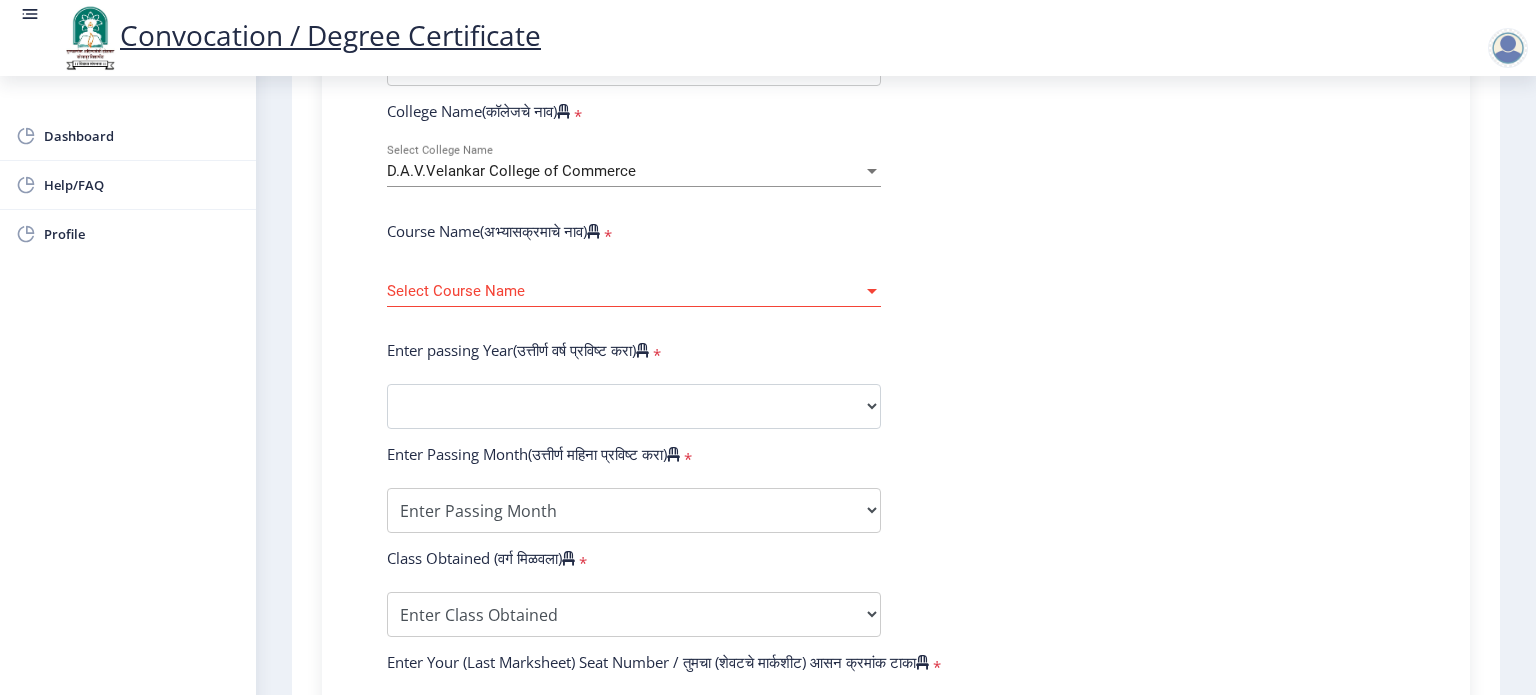 click on "Select Course Name Select Course Name" 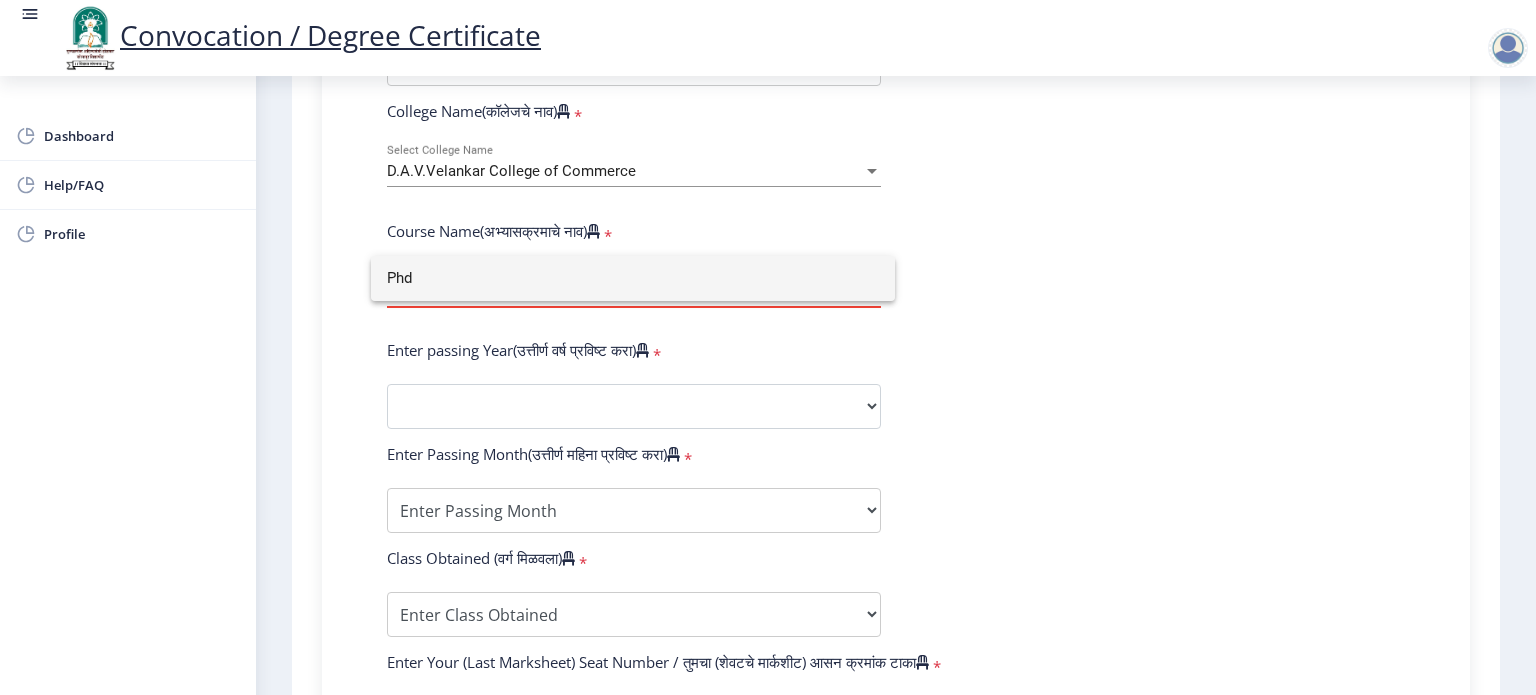 click on "Phd" at bounding box center [633, 278] 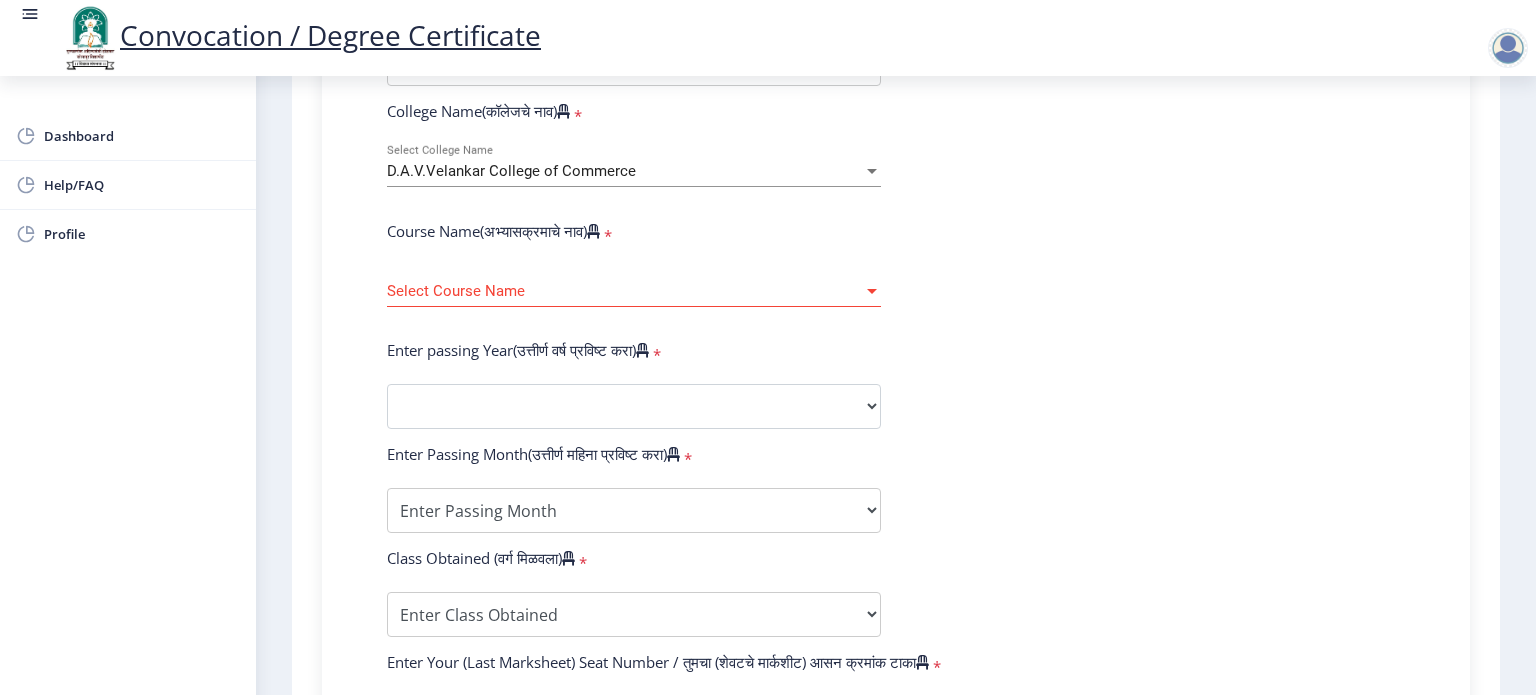click at bounding box center [872, 291] 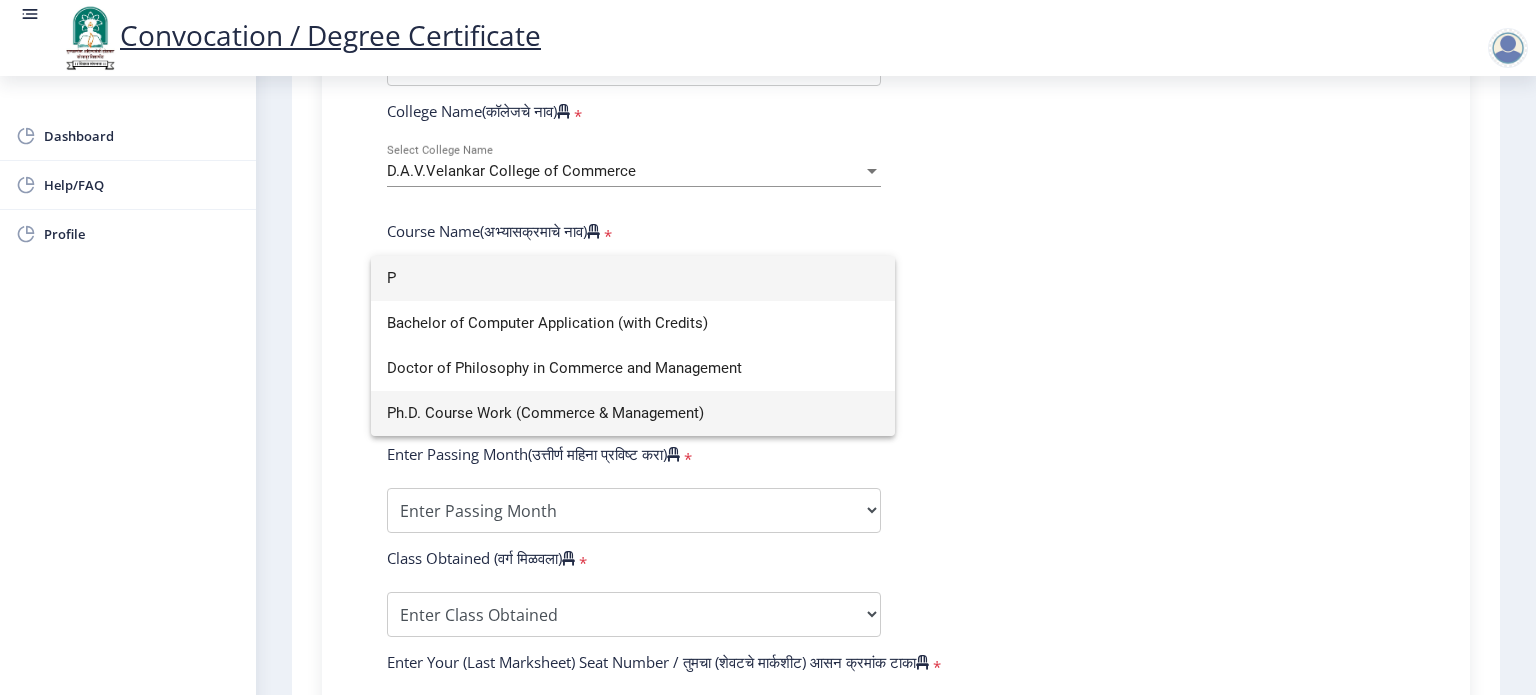 type on "P" 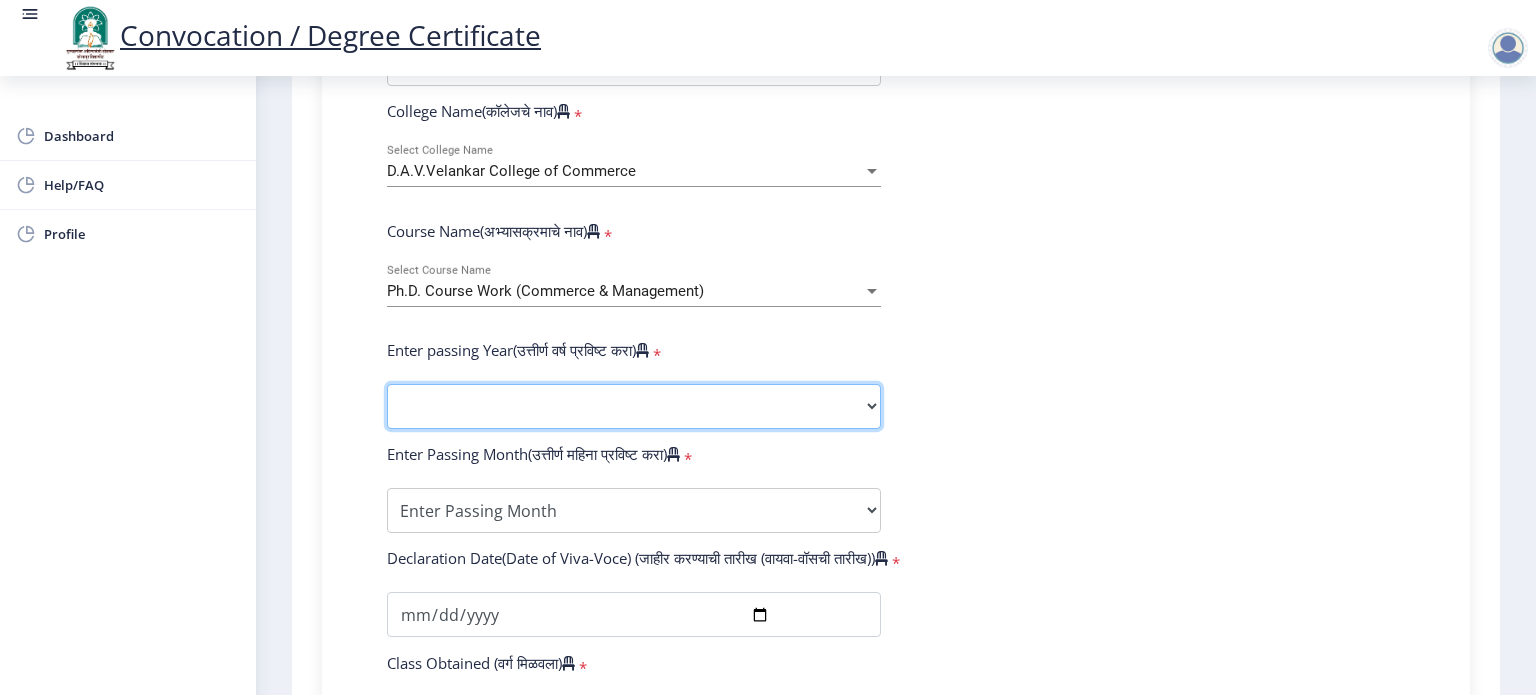 click on "2025   2024   2023   2022   2021   2020   2019   2018   2017   2016   2015   2014   2013   2012   2011   2010   2009   2008   2007   2006   2005   2004   2003   2002   2001   2000   1999   1998   1997   1996   1995   1994   1993   1992   1991   1990   1989   1988   1987   1986   1985   1984   1983   1982   1981   1980   1979   1978   1977   1976" 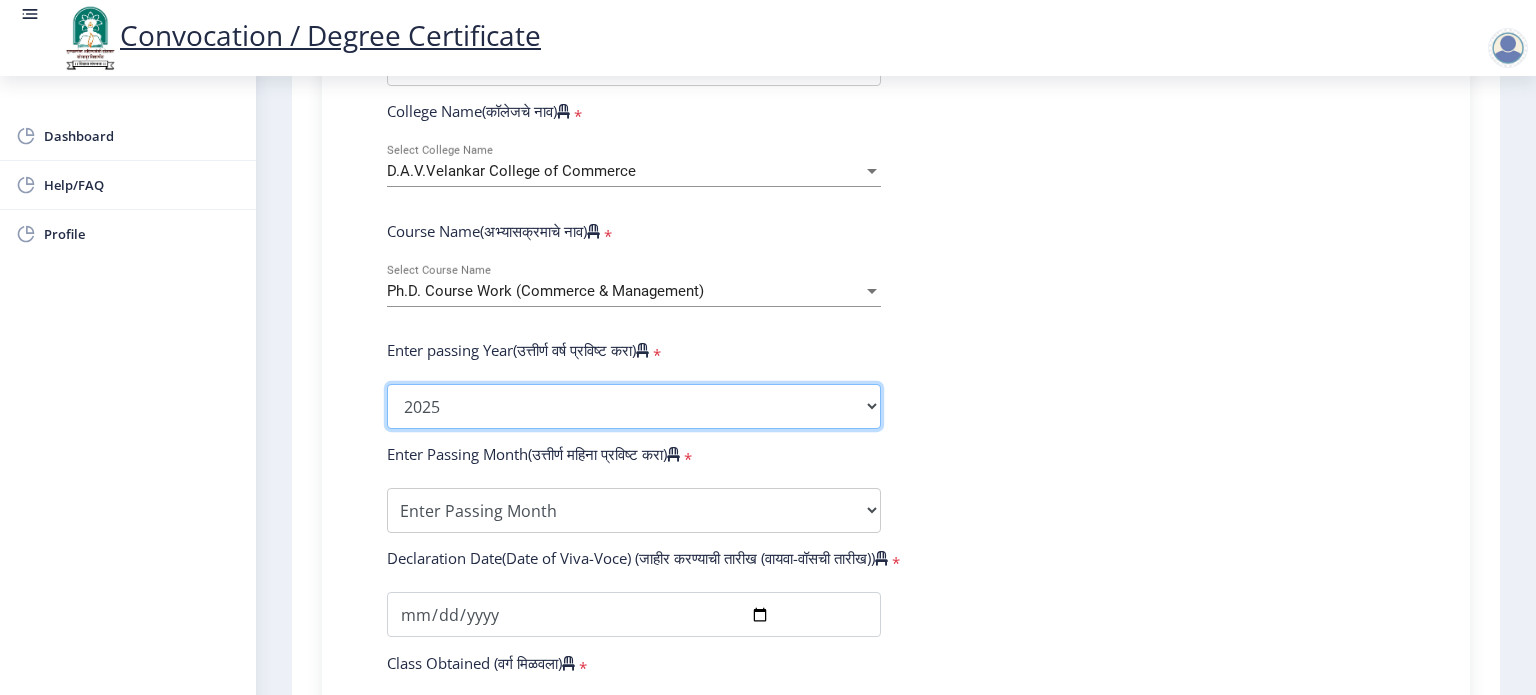 click on "2025   2024   2023   2022   2021   2020   2019   2018   2017   2016   2015   2014   2013   2012   2011   2010   2009   2008   2007   2006   2005   2004   2003   2002   2001   2000   1999   1998   1997   1996   1995   1994   1993   1992   1991   1990   1989   1988   1987   1986   1985   1984   1983   1982   1981   1980   1979   1978   1977   1976" 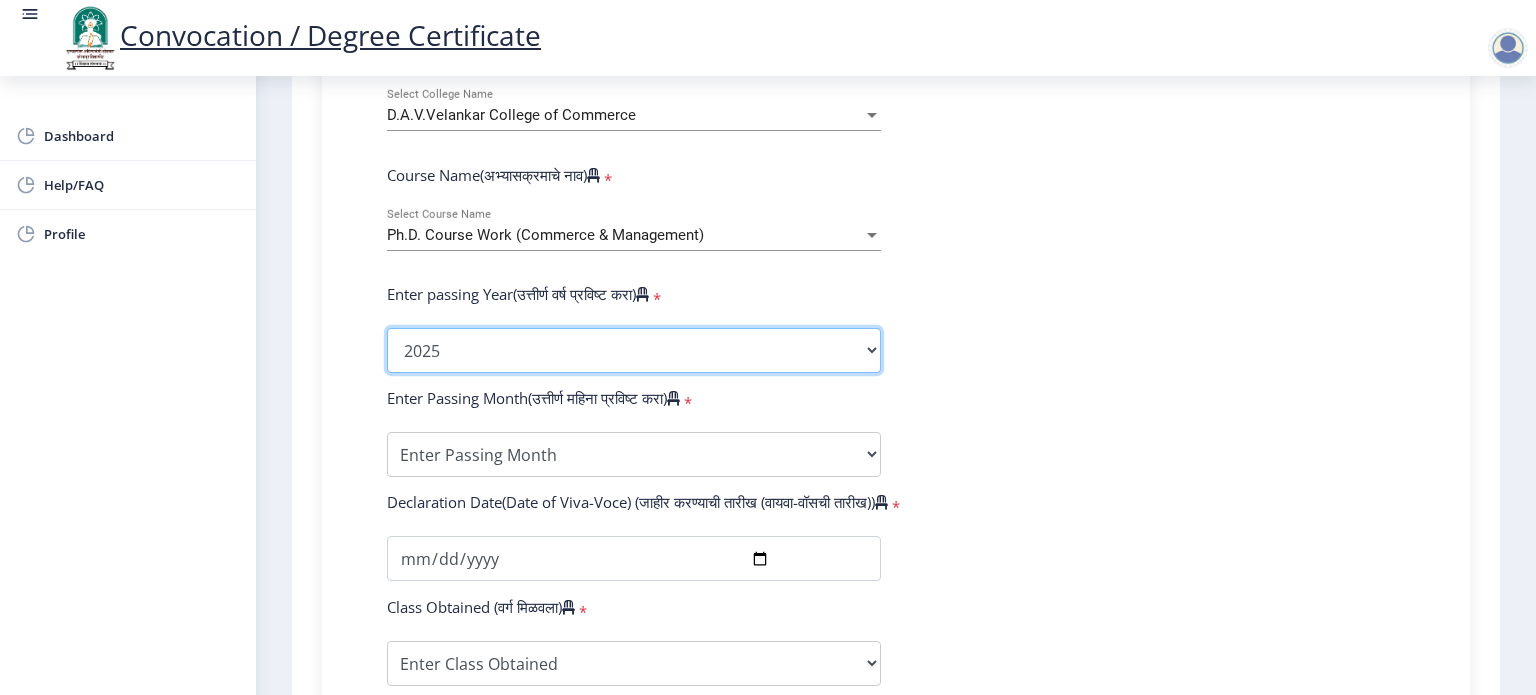 scroll, scrollTop: 840, scrollLeft: 0, axis: vertical 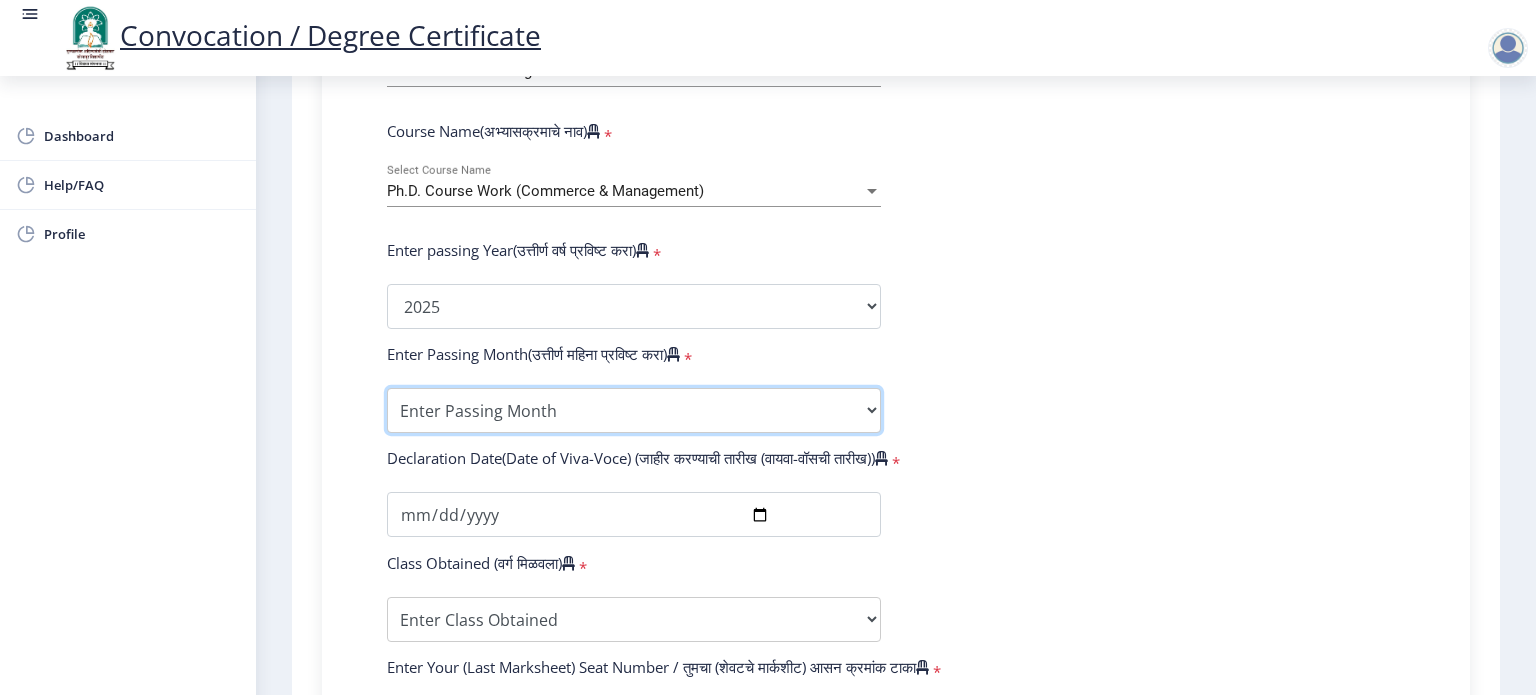 click on "Enter Passing Month March April May October November December" at bounding box center (634, 410) 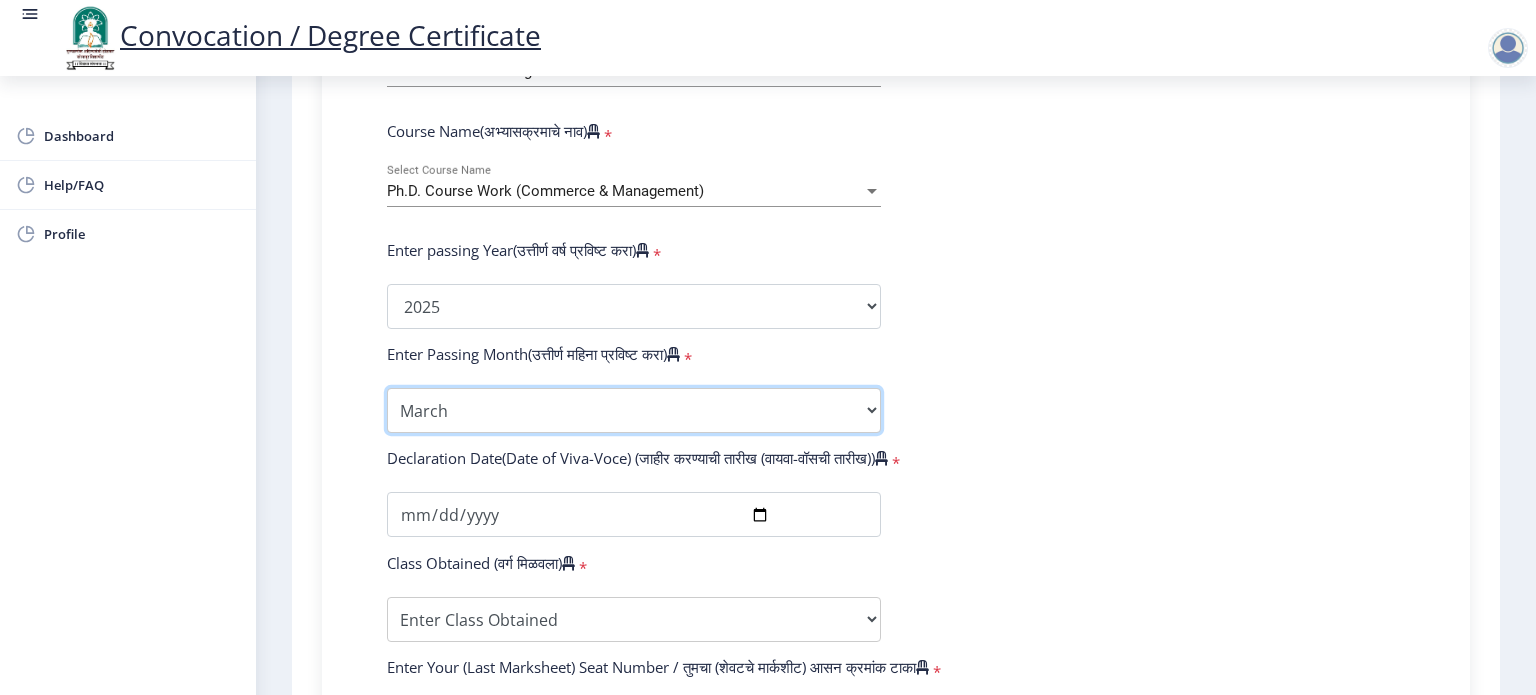 click on "Enter Passing Month March April May October November December" at bounding box center (634, 410) 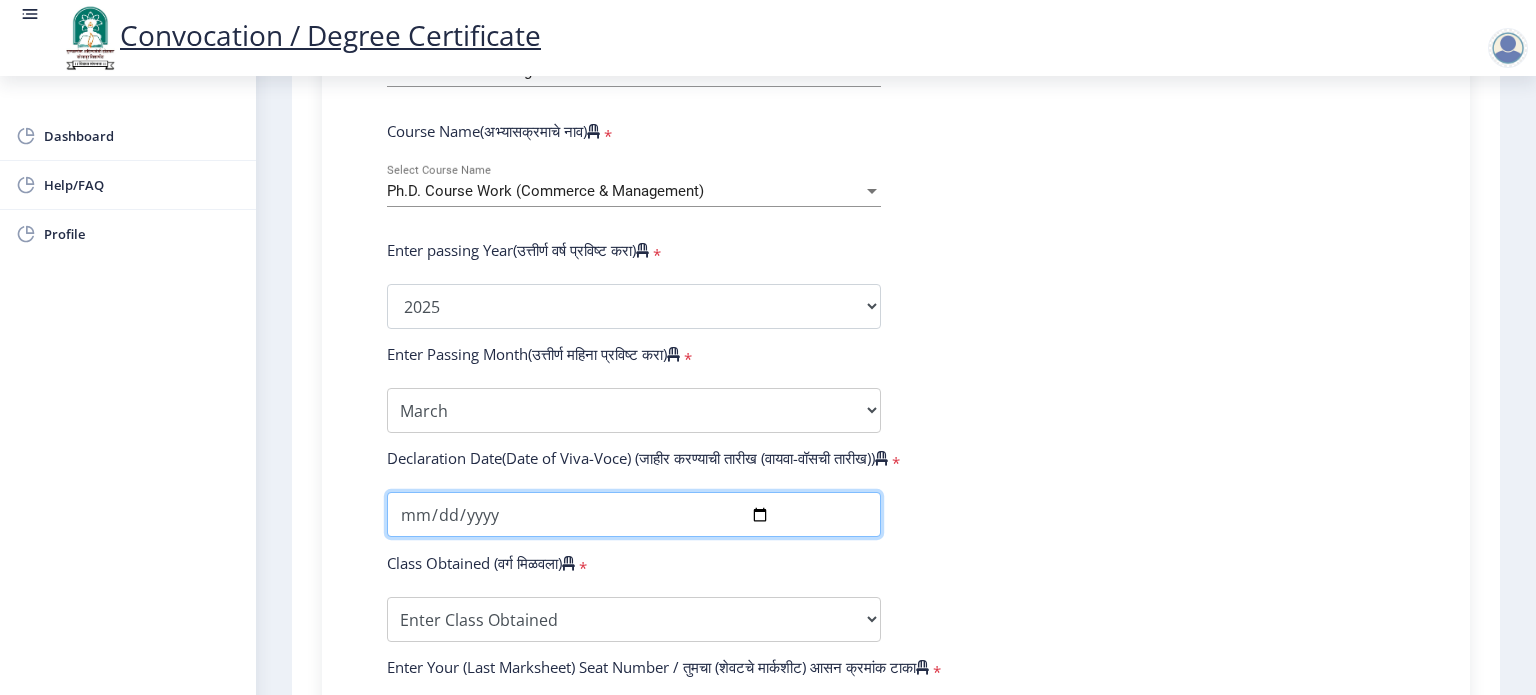 click at bounding box center [634, 514] 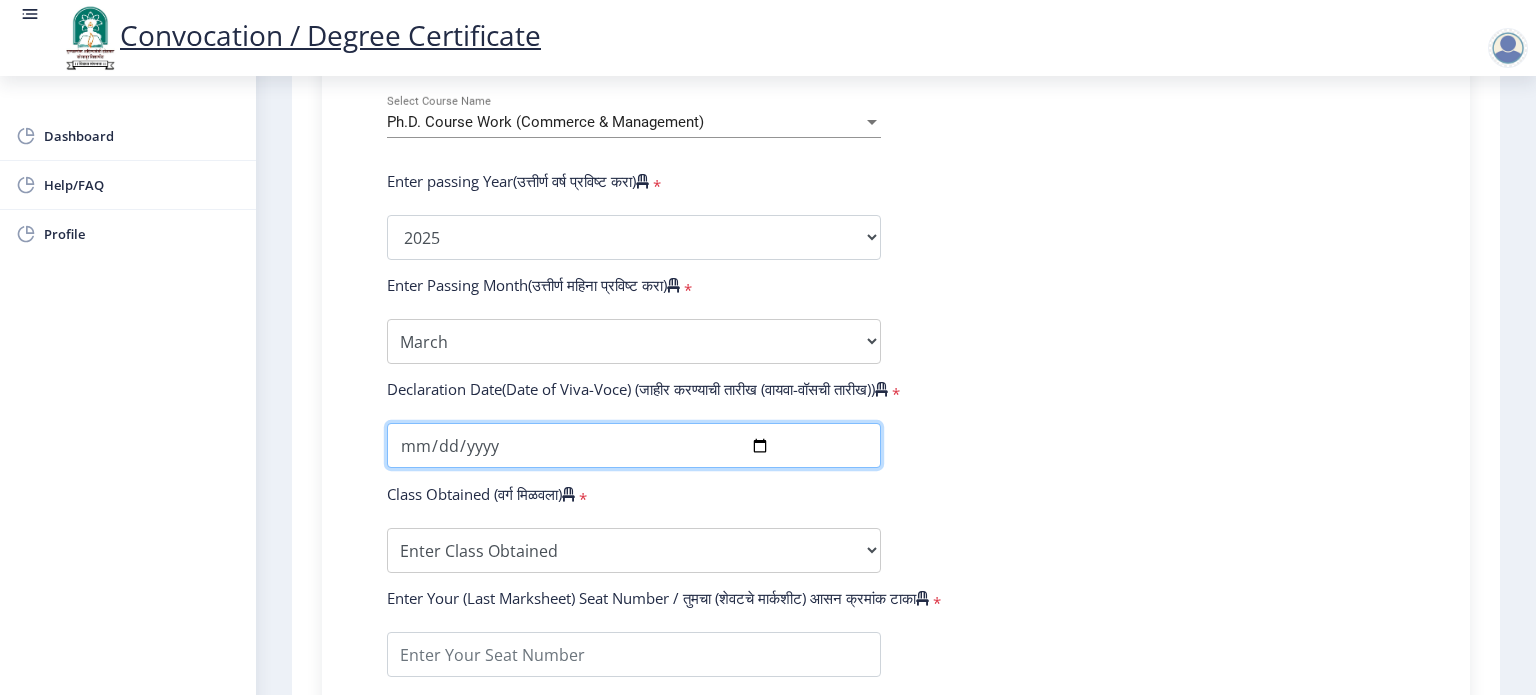 scroll, scrollTop: 940, scrollLeft: 0, axis: vertical 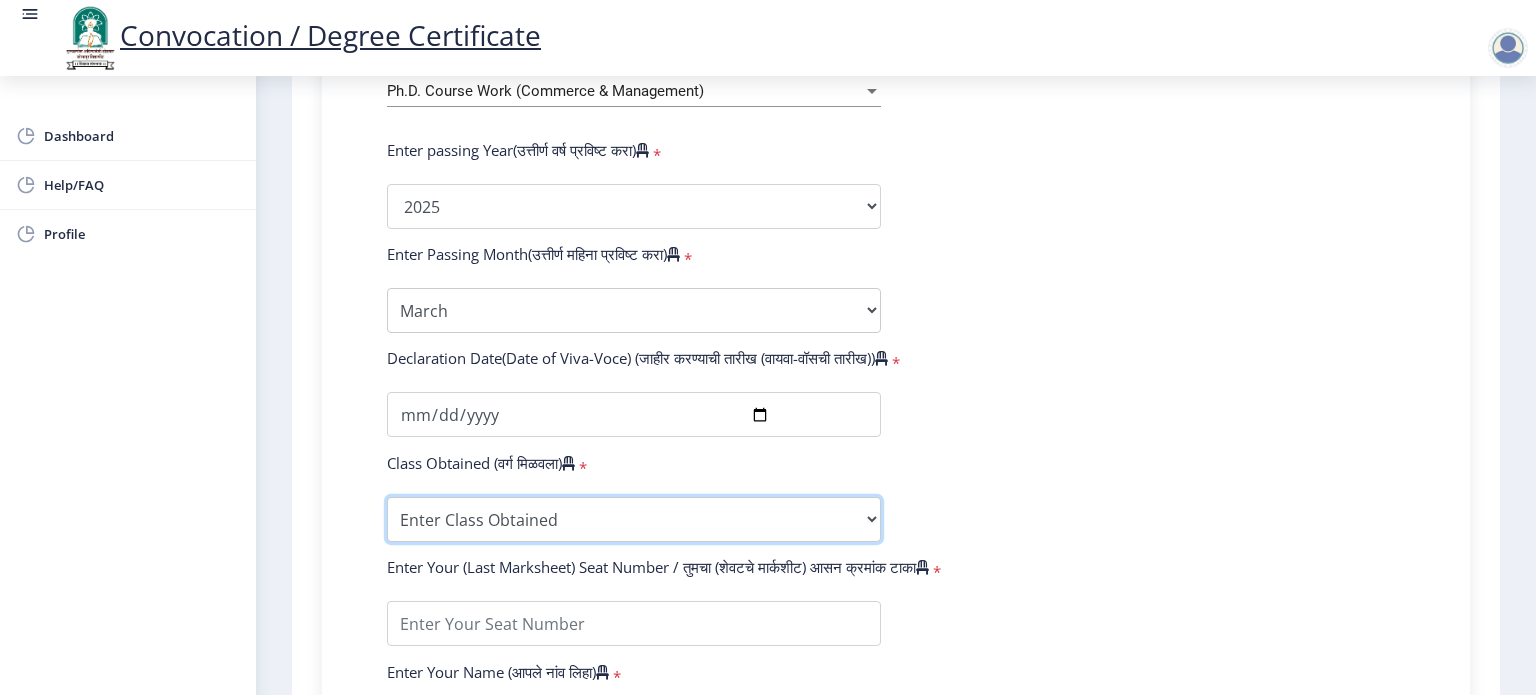 click on "Enter Class Obtained FIRST CLASS WITH DISTINCTION FIRST CLASS HIGHER SECOND CLASS SECOND CLASS PASS CLASS Grade O Grade A+ Grade A Grade B+ Grade B Grade C+ Grade C Grade D Grade E" at bounding box center (634, 519) 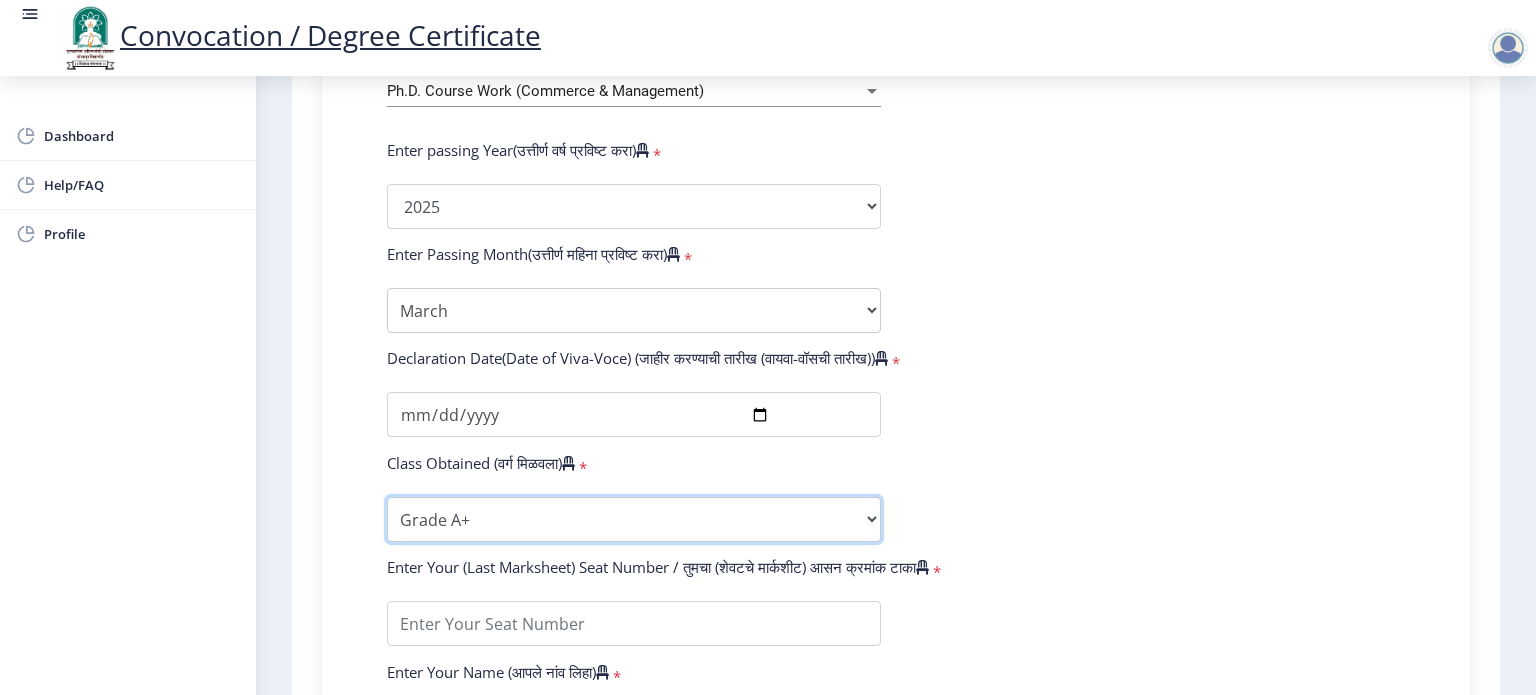 click on "Enter Class Obtained FIRST CLASS WITH DISTINCTION FIRST CLASS HIGHER SECOND CLASS SECOND CLASS PASS CLASS Grade O Grade A+ Grade A Grade B+ Grade B Grade C+ Grade C Grade D Grade E" at bounding box center (634, 519) 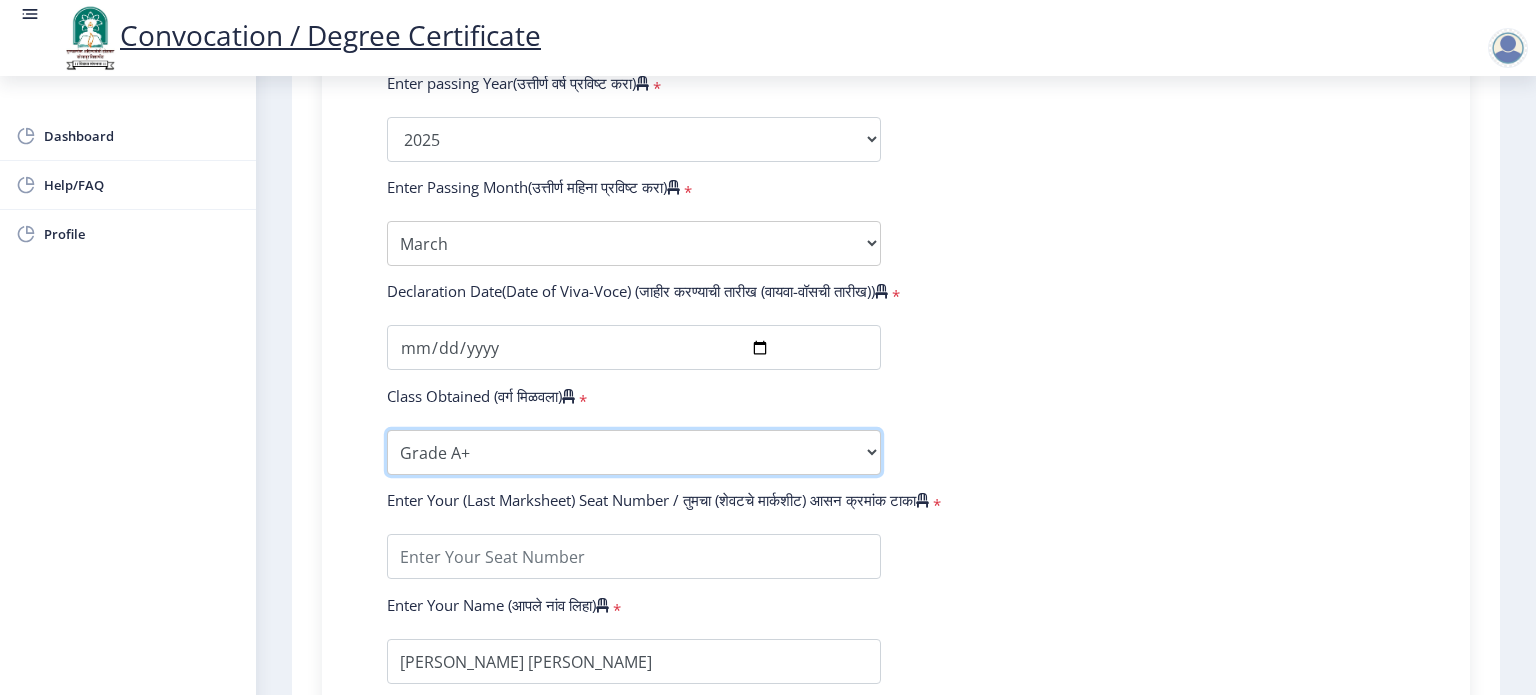 scroll, scrollTop: 1040, scrollLeft: 0, axis: vertical 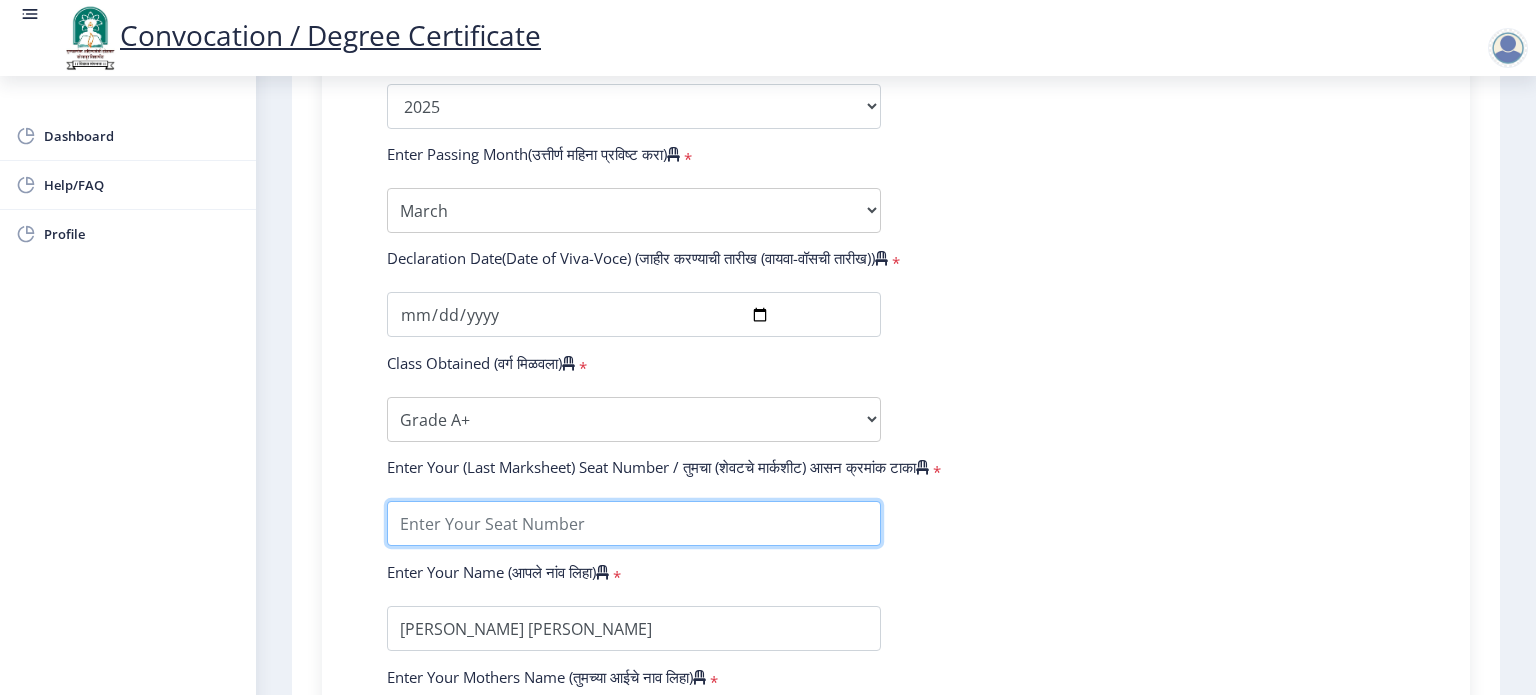 click at bounding box center [634, 523] 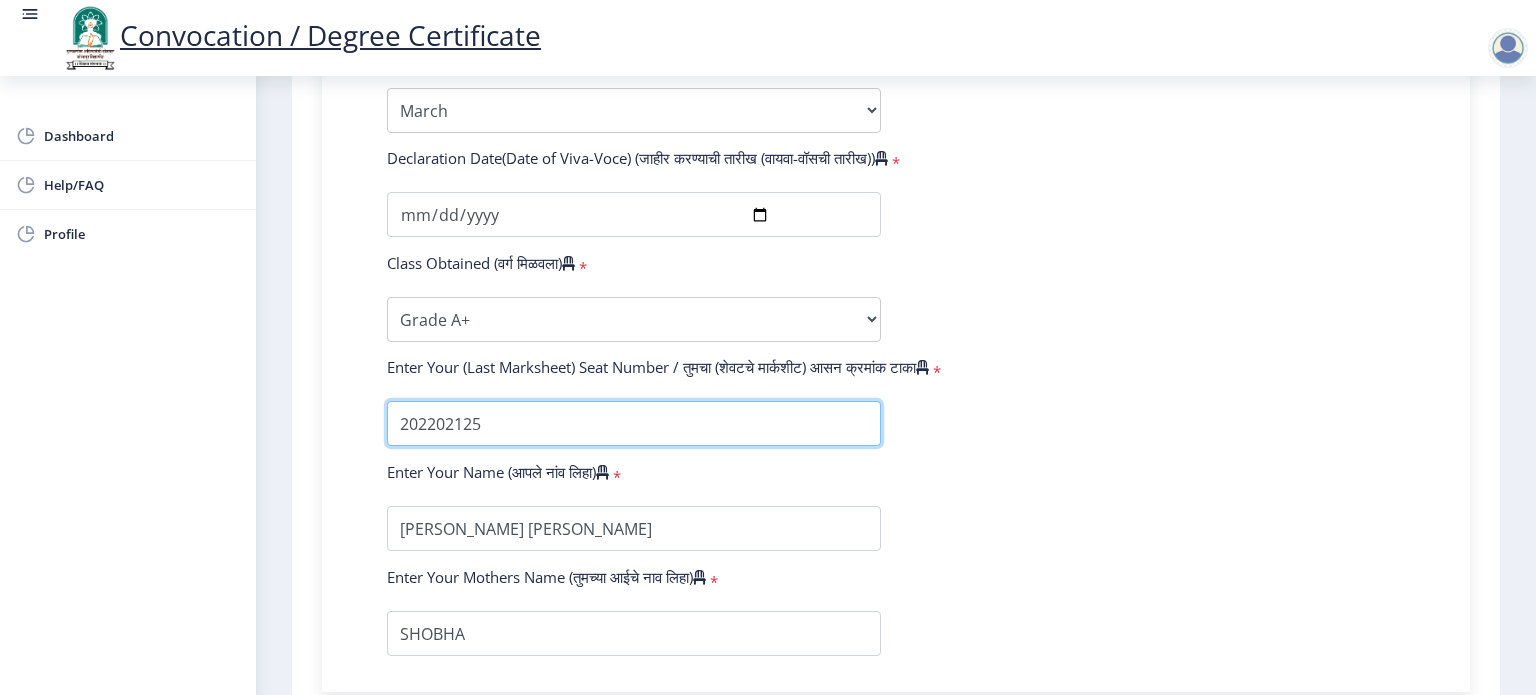 scroll, scrollTop: 1344, scrollLeft: 0, axis: vertical 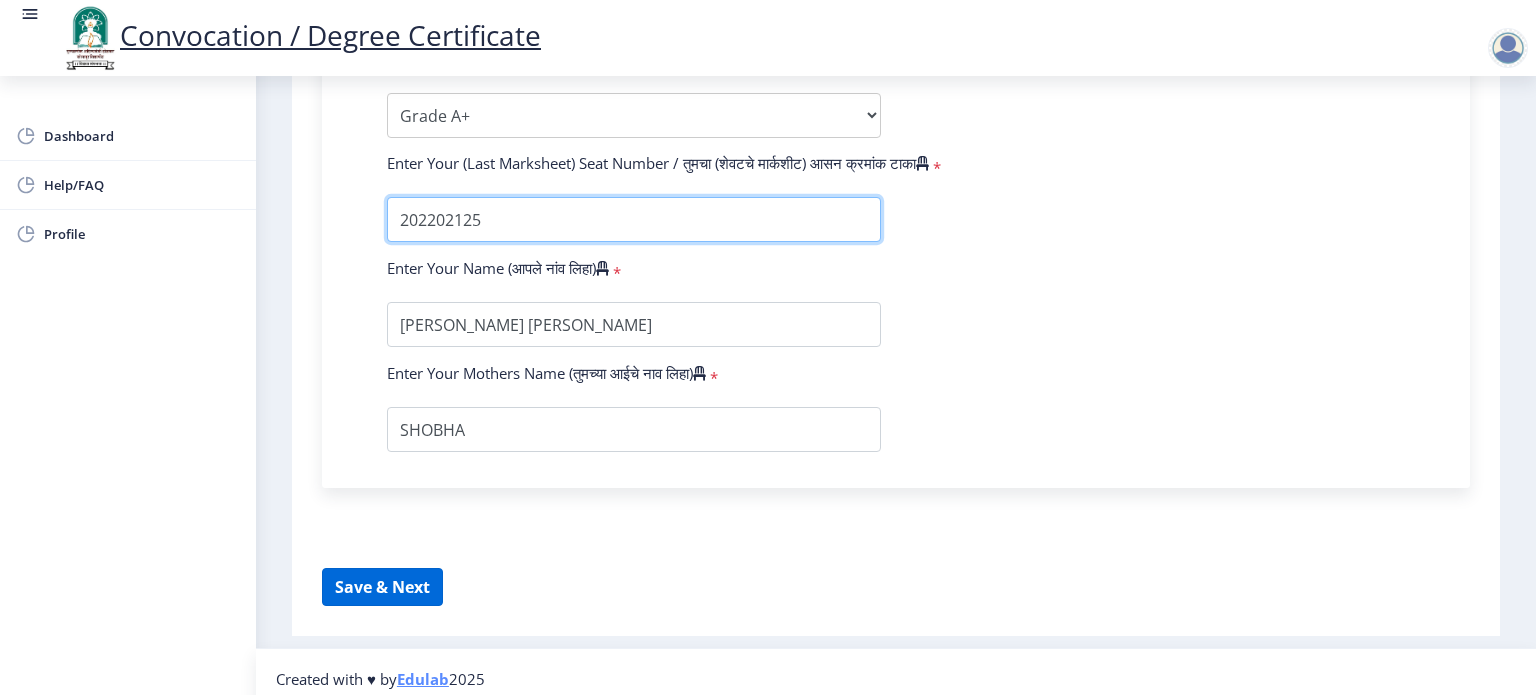 type on "202202125" 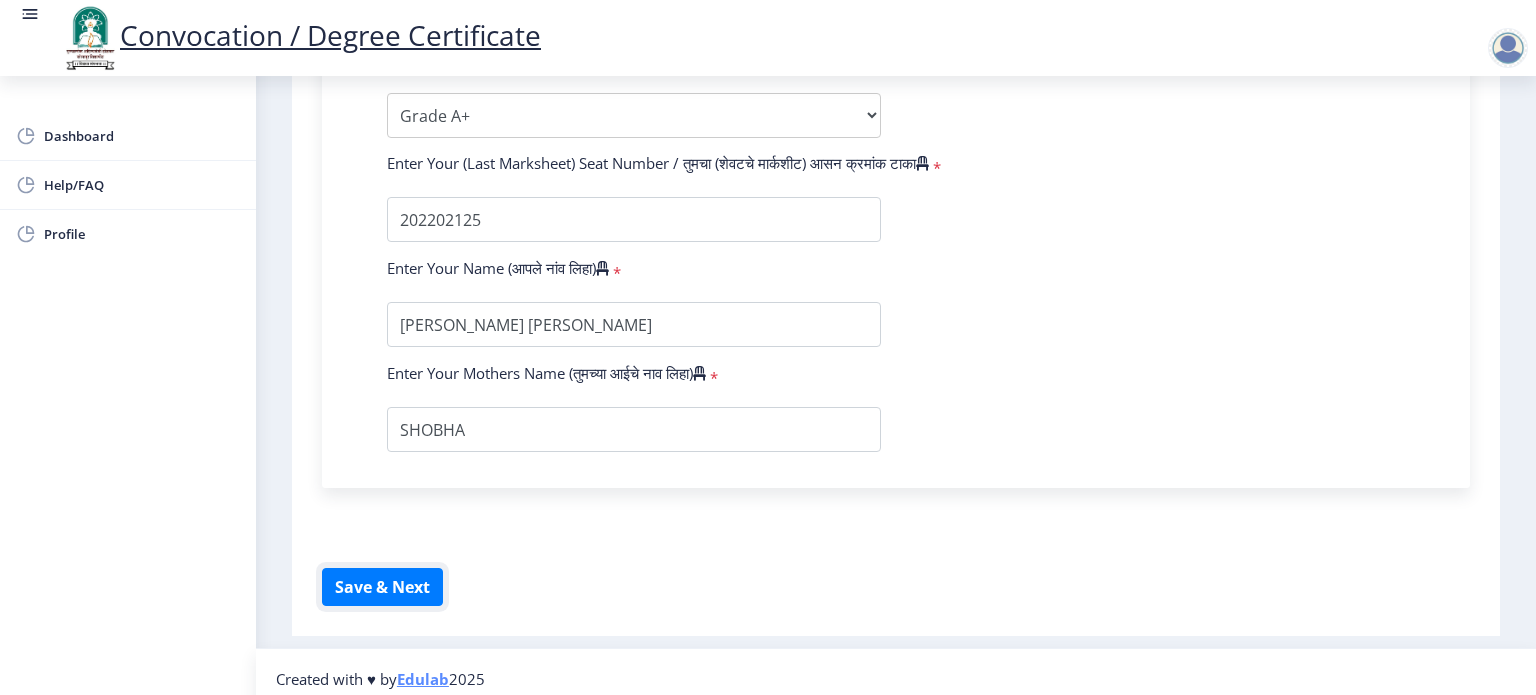 drag, startPoint x: 417, startPoint y: 572, endPoint x: 448, endPoint y: 579, distance: 31.780497 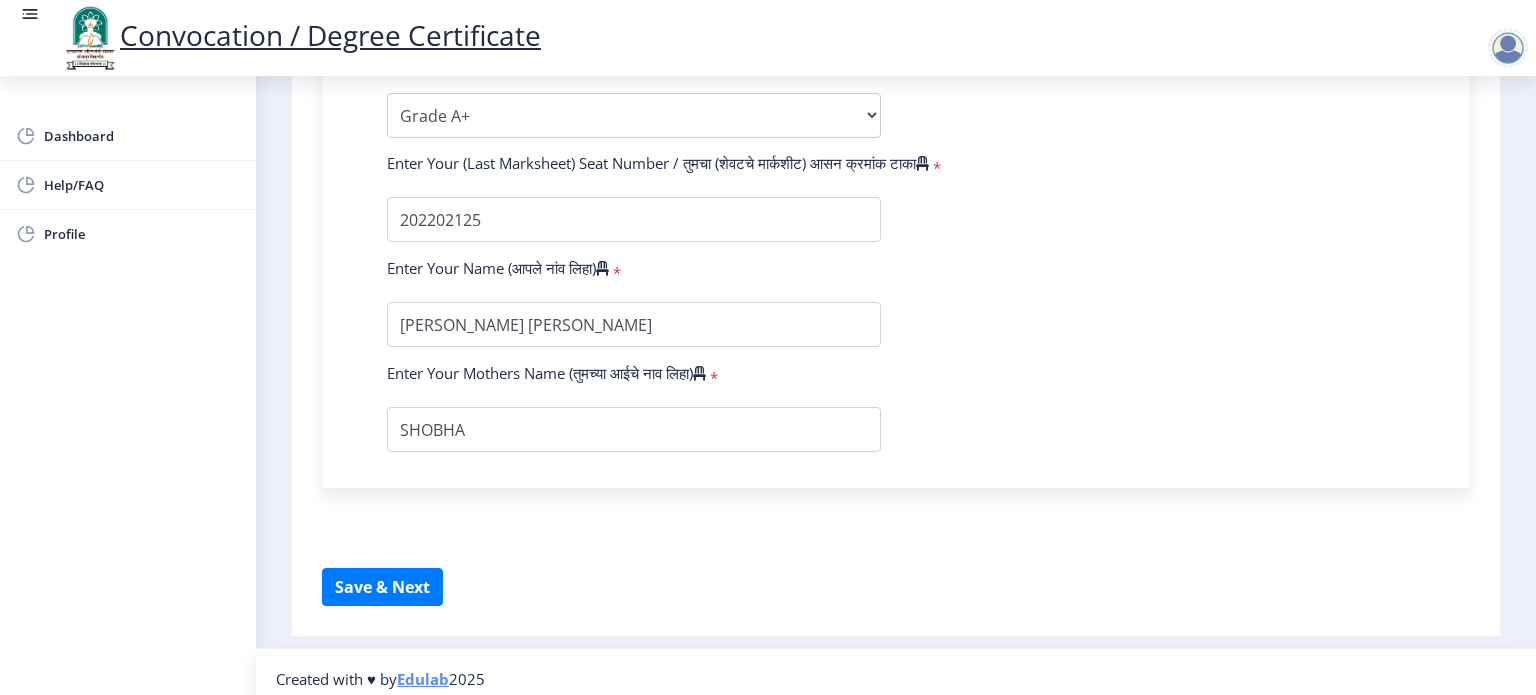 select 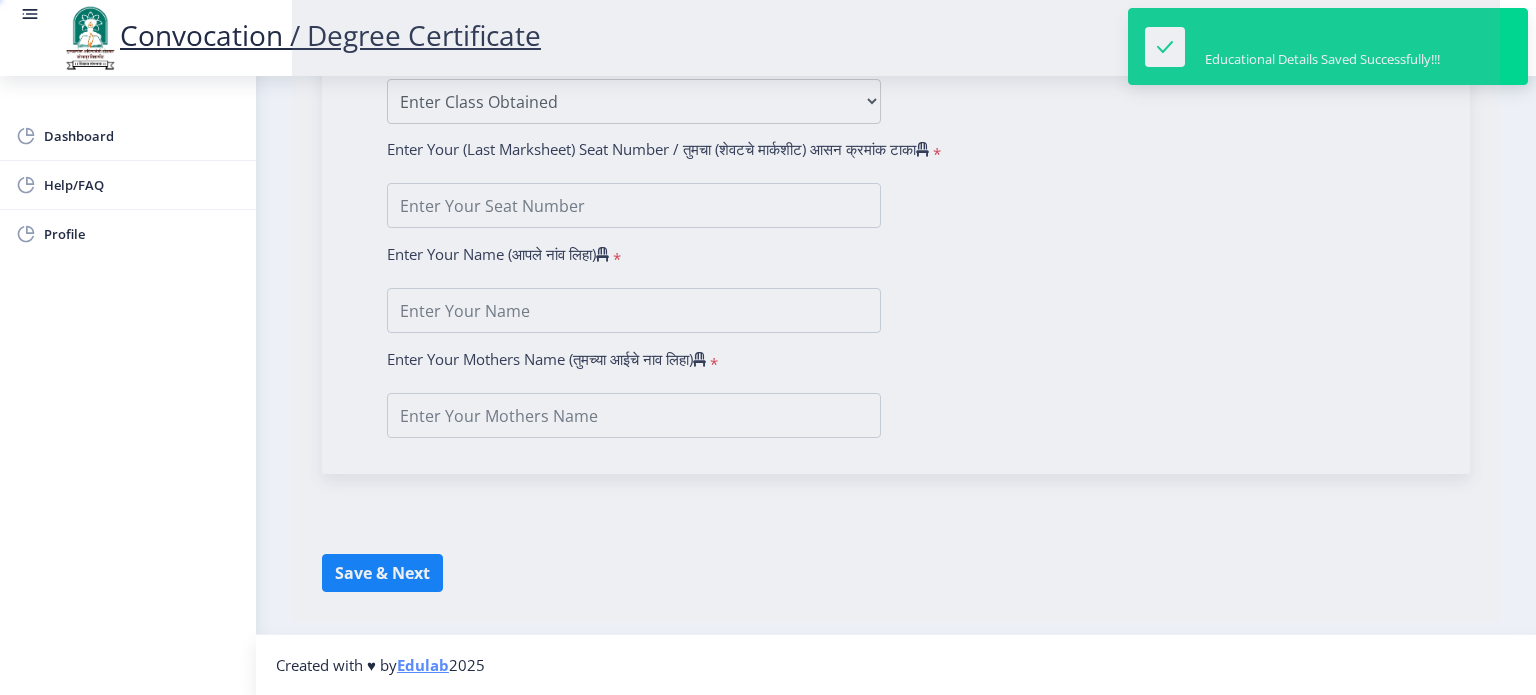 type on "[PERSON_NAME] [PERSON_NAME]" 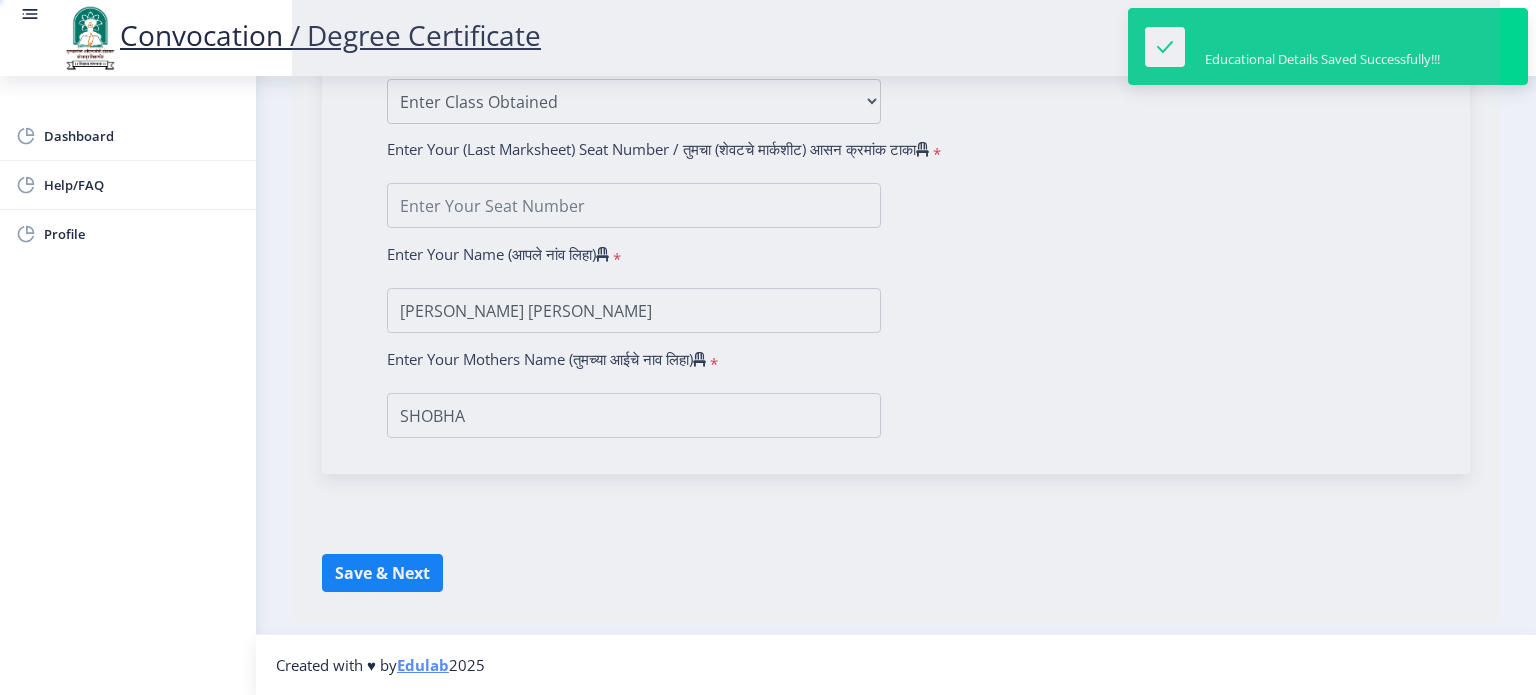 scroll, scrollTop: 0, scrollLeft: 0, axis: both 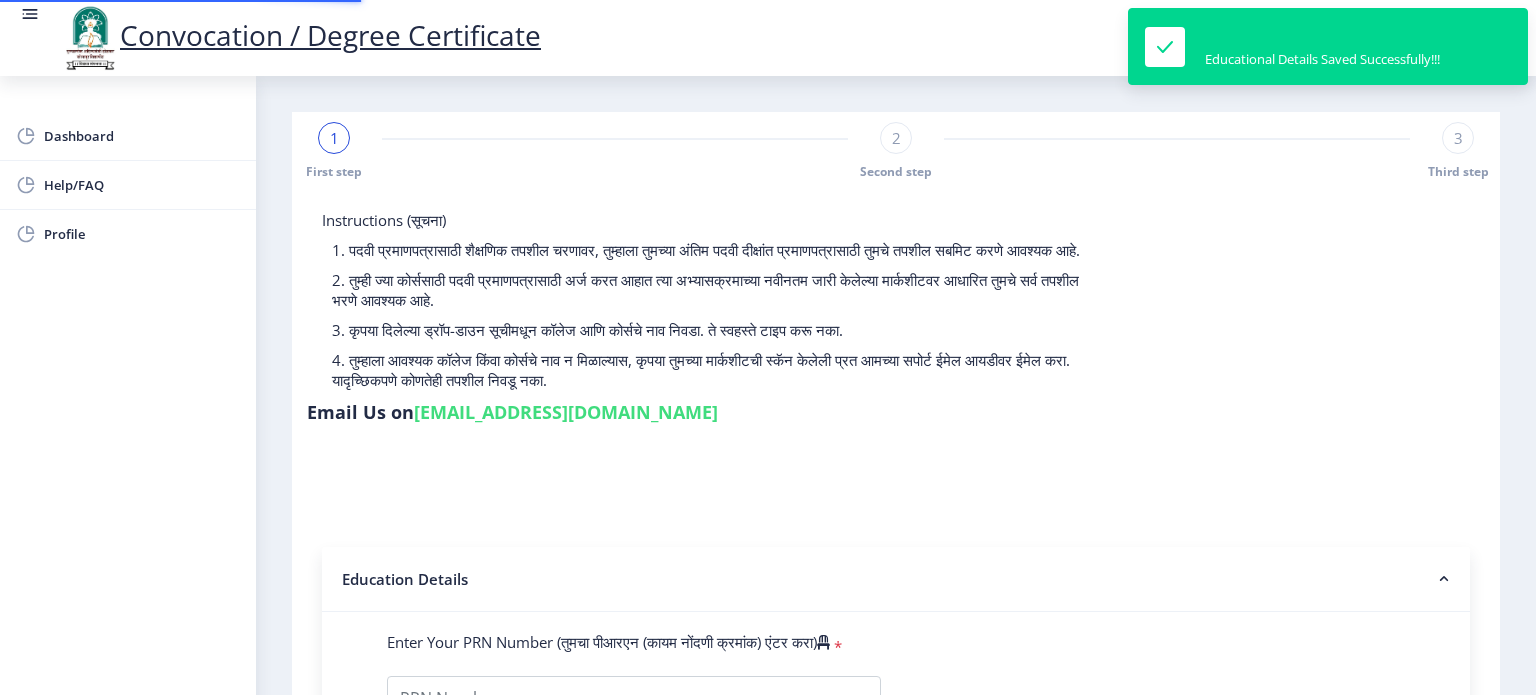 type on "202301022075911" 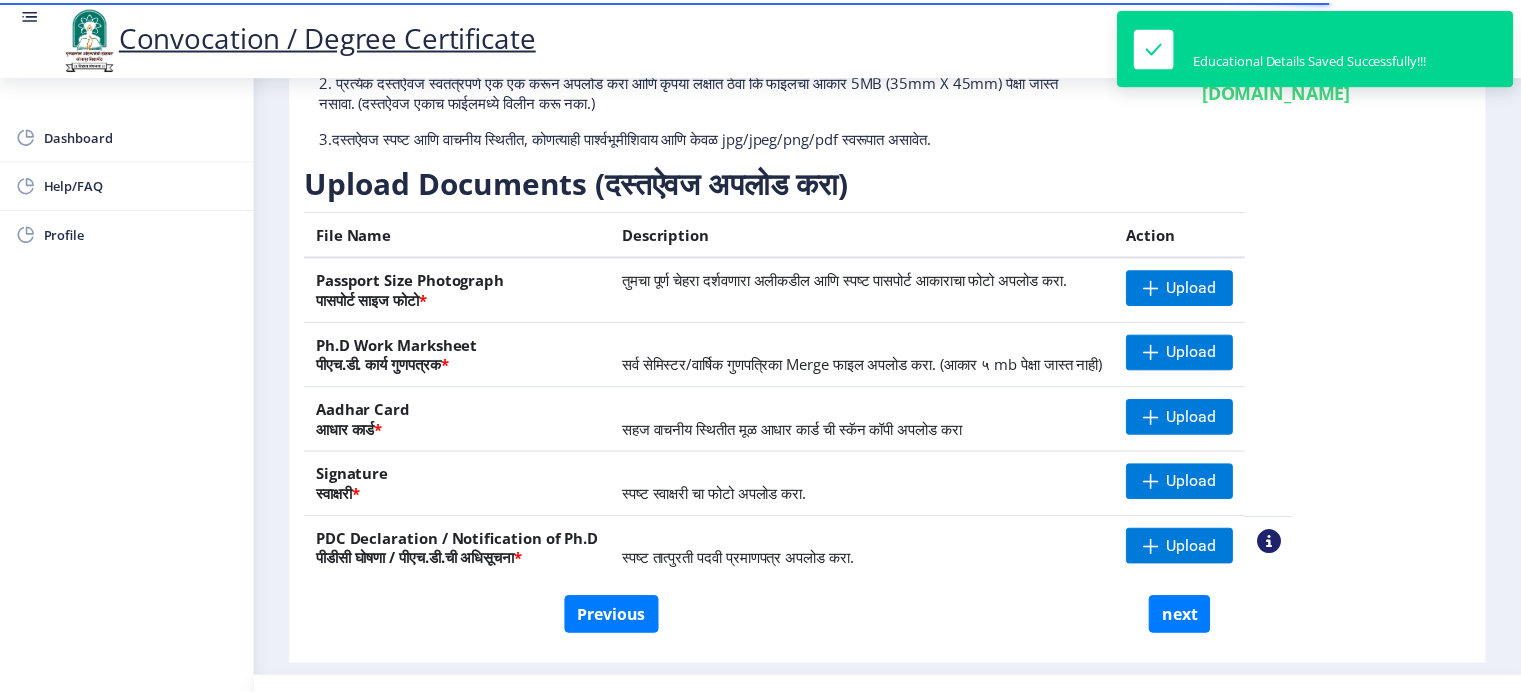 scroll, scrollTop: 252, scrollLeft: 0, axis: vertical 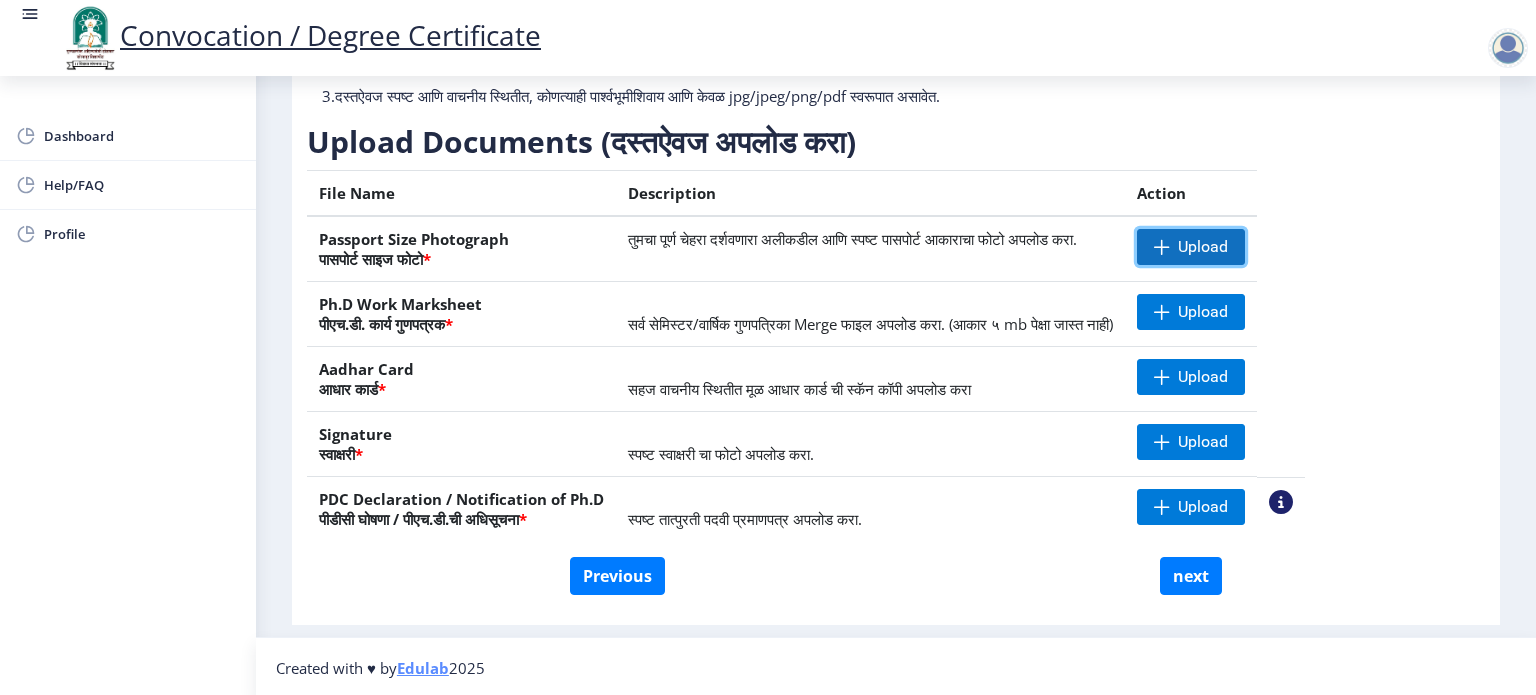 click on "Upload" 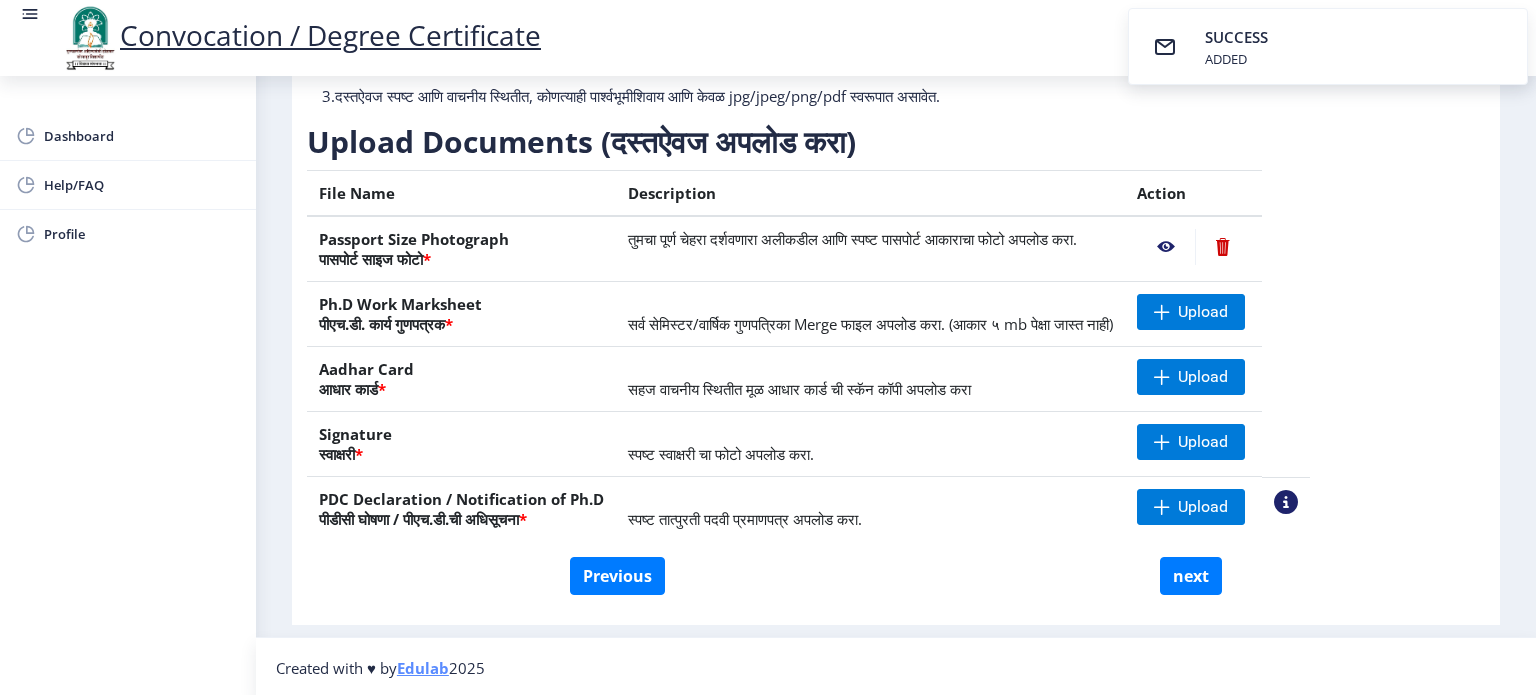 click 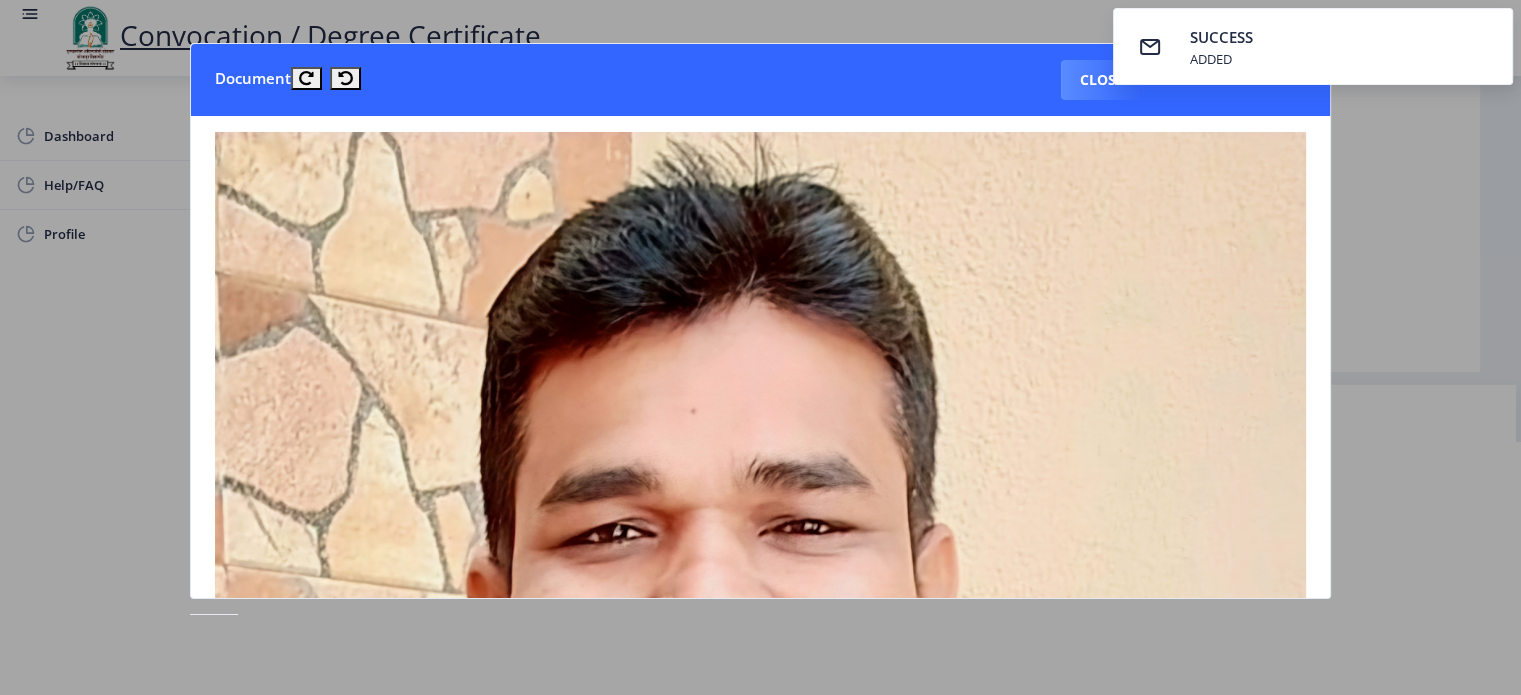 type 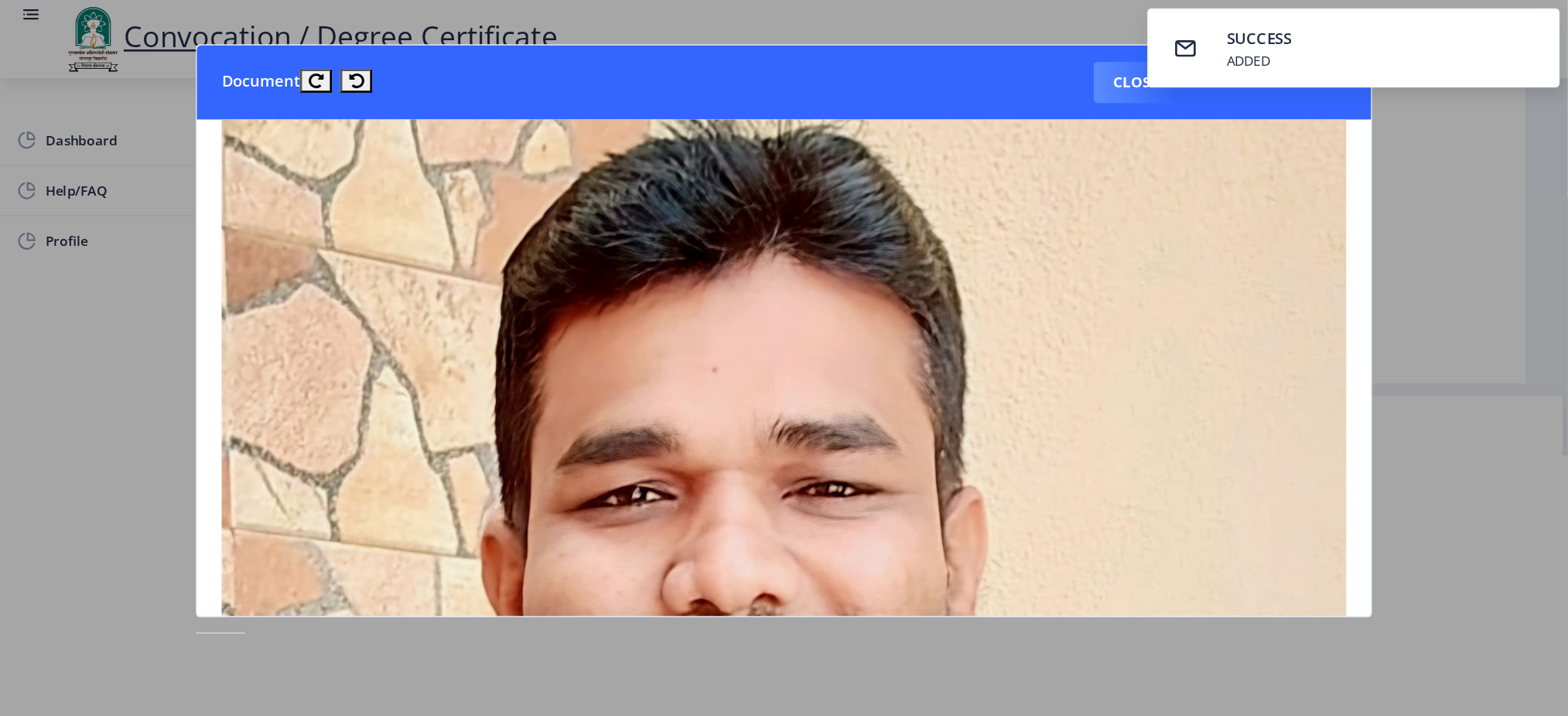 scroll, scrollTop: 77, scrollLeft: 0, axis: vertical 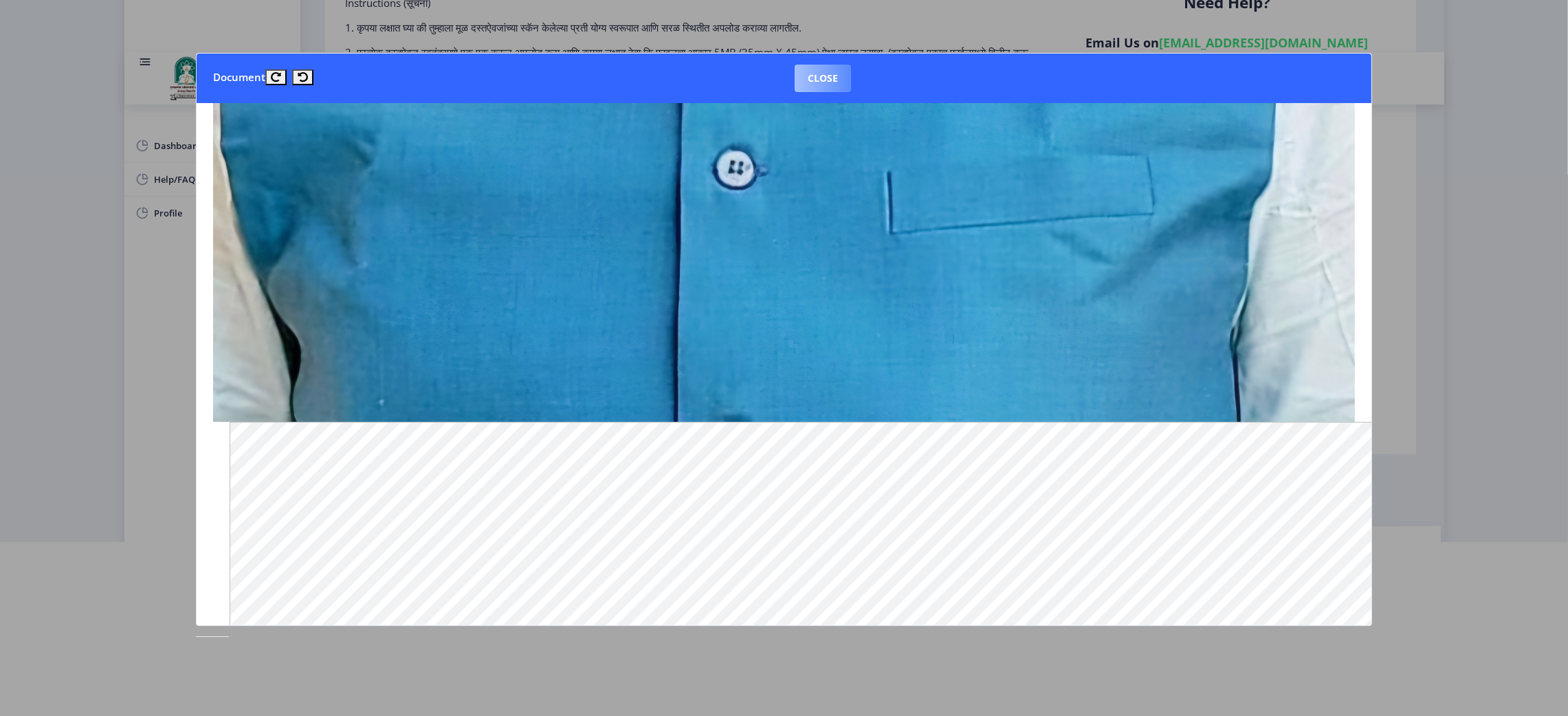 click on "Close" at bounding box center [823, 78] 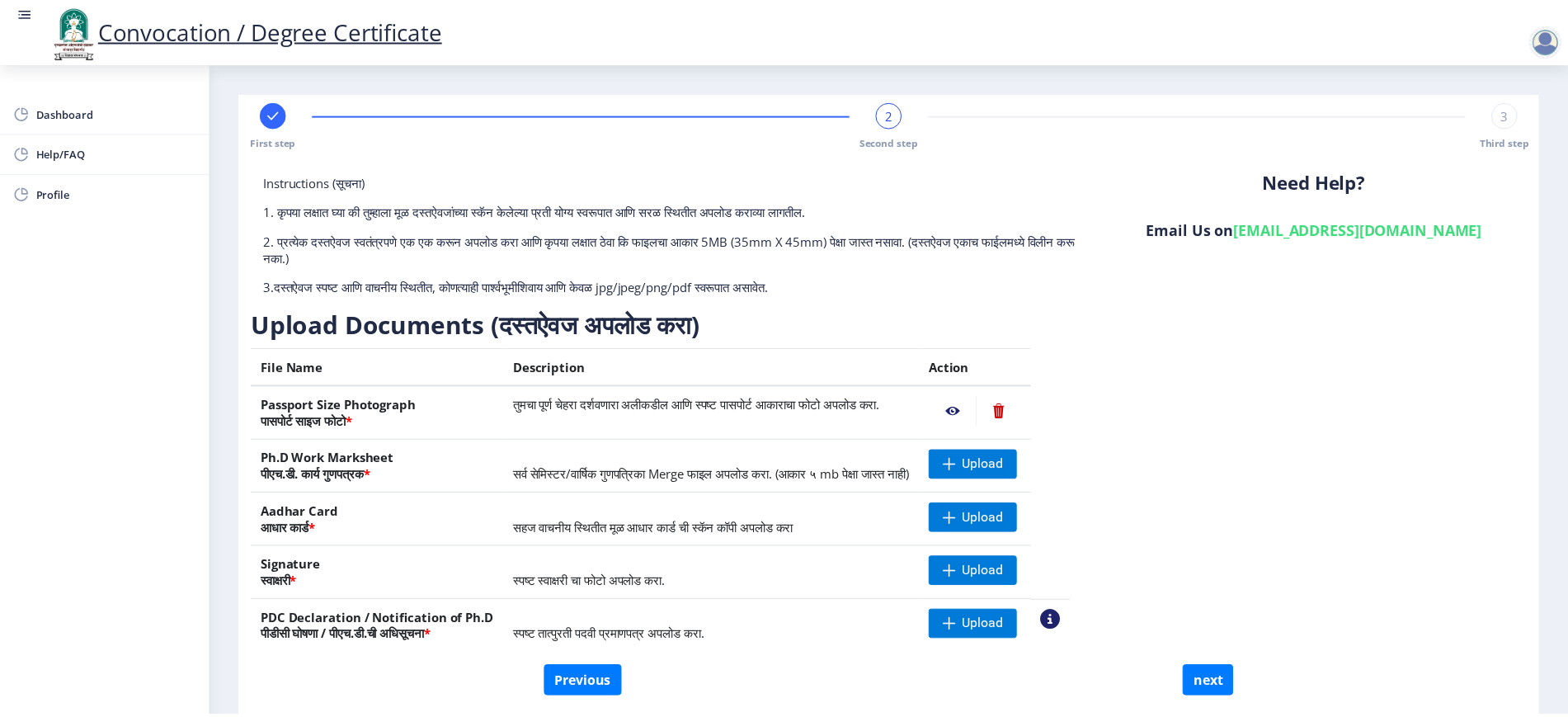 scroll, scrollTop: 67, scrollLeft: 0, axis: vertical 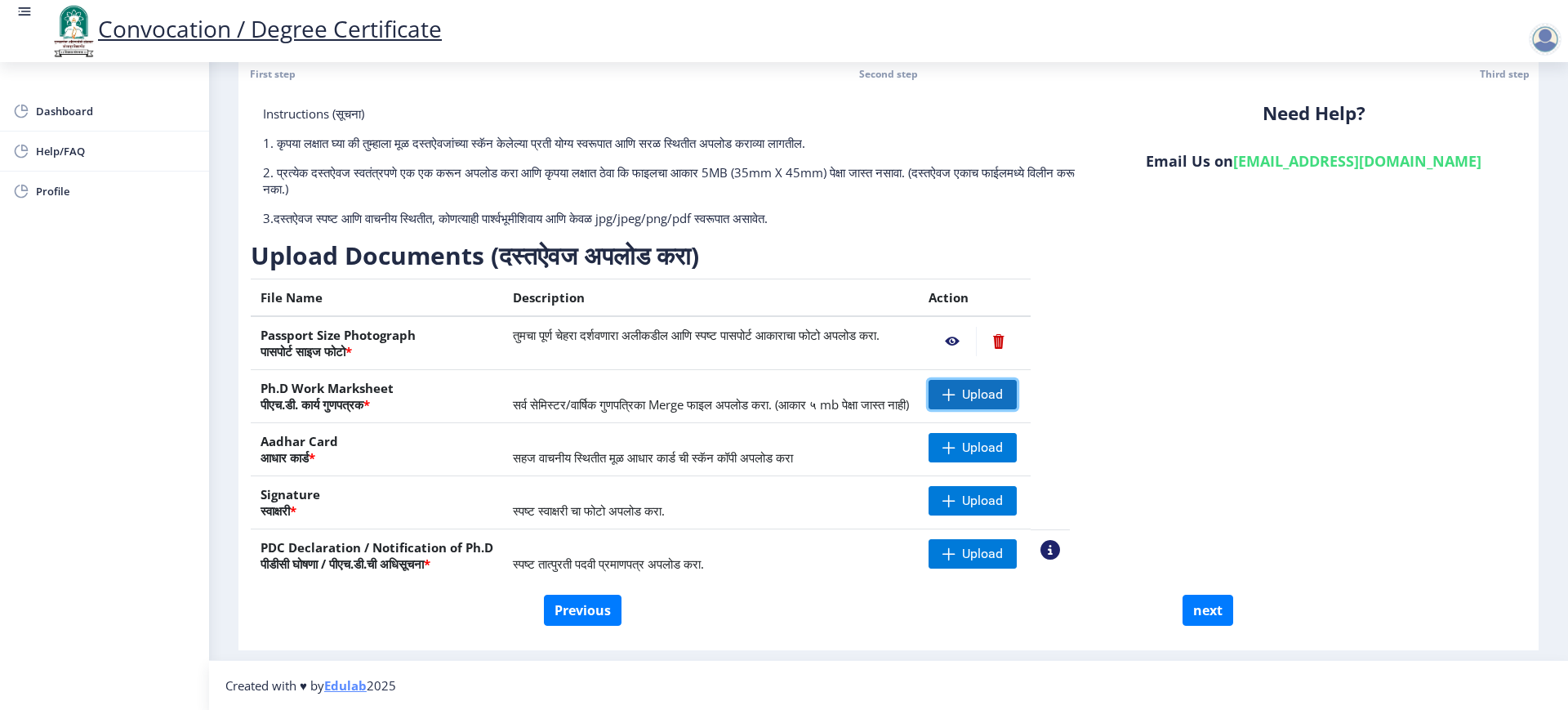 click on "Upload" 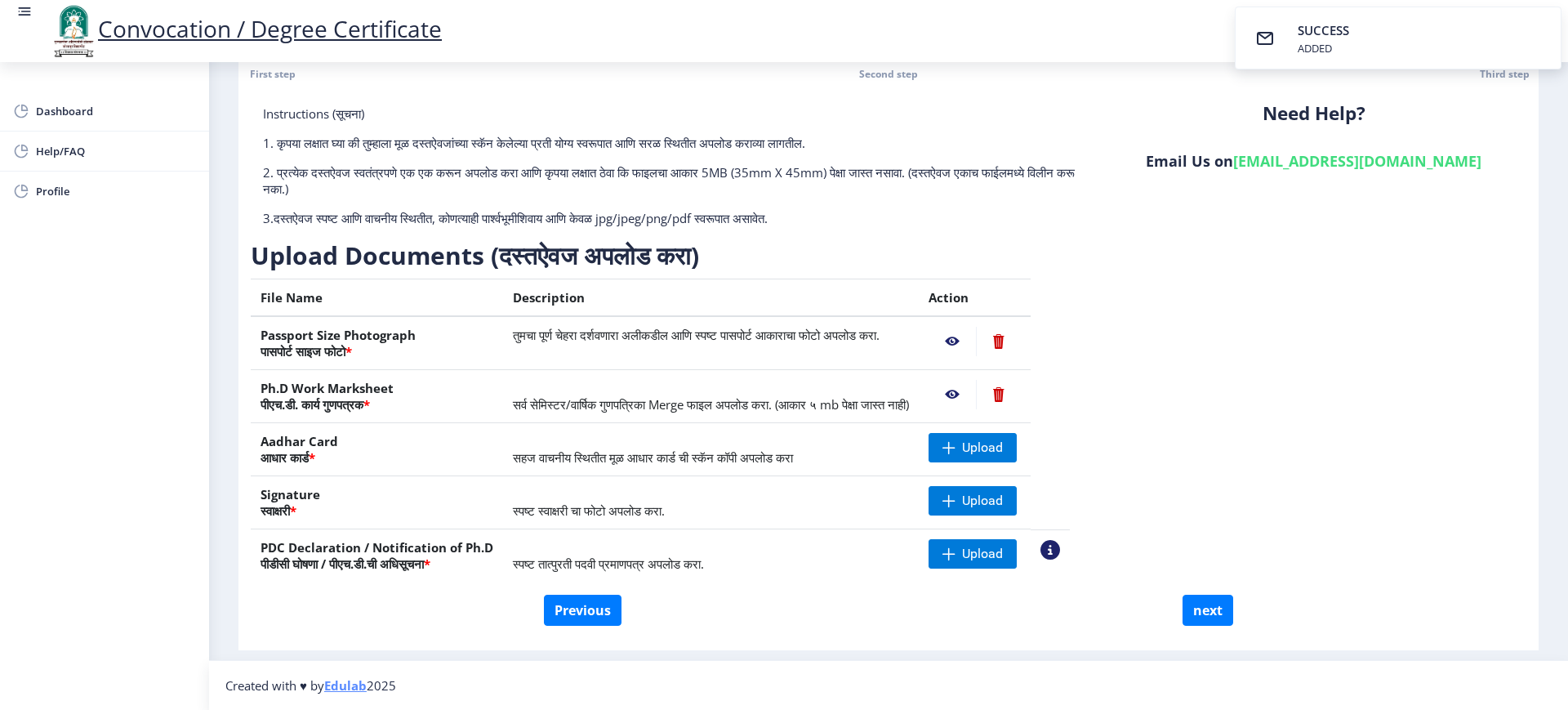 click 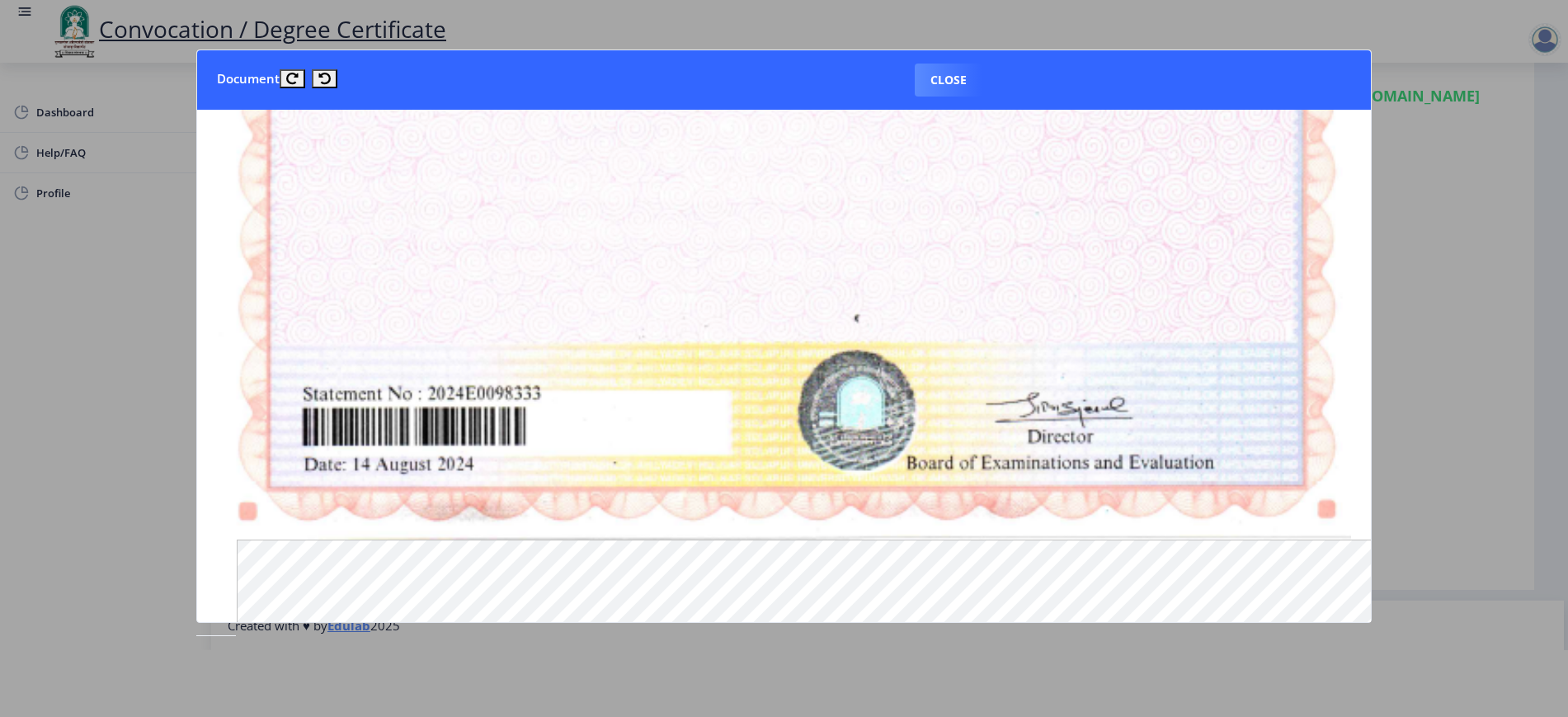 scroll, scrollTop: 1547, scrollLeft: 0, axis: vertical 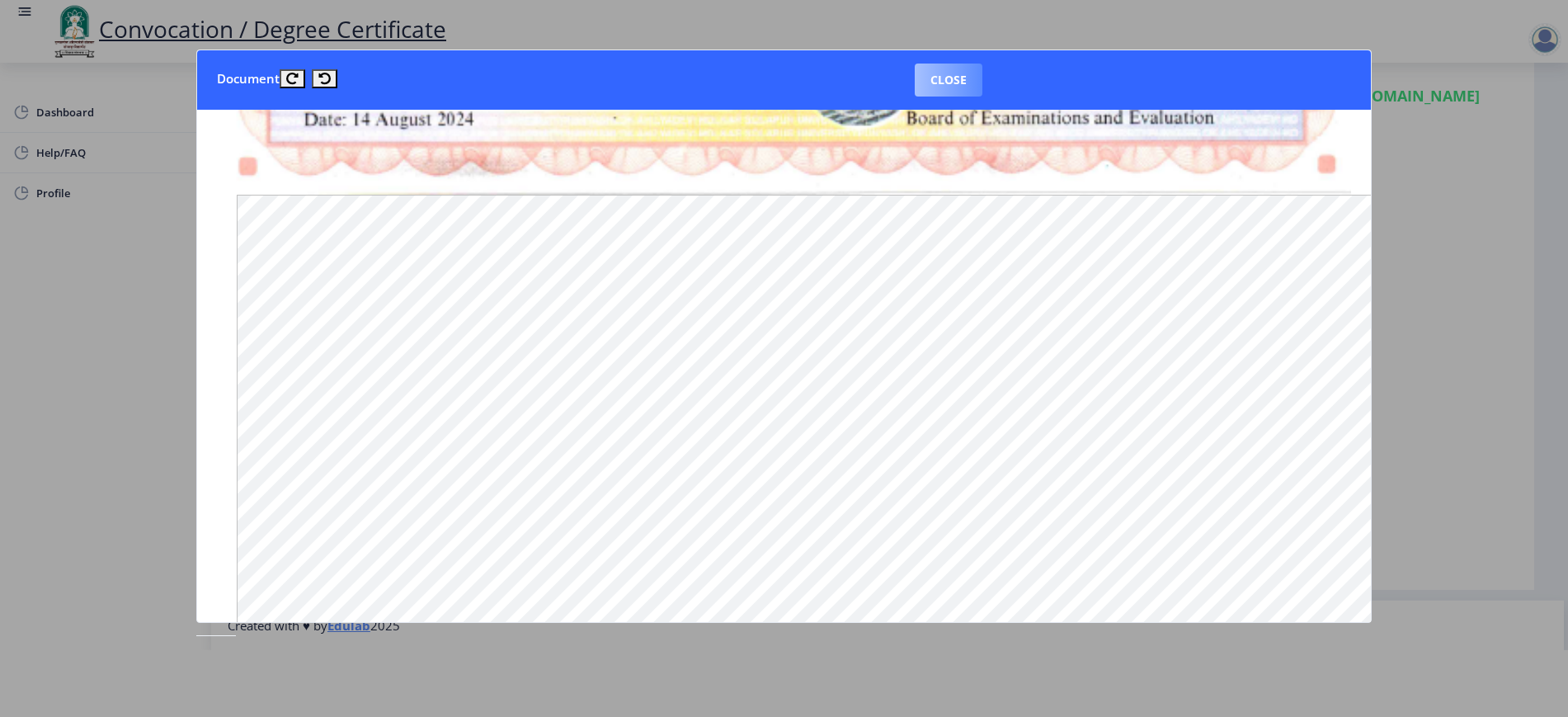 click on "Close" at bounding box center (949, 80) 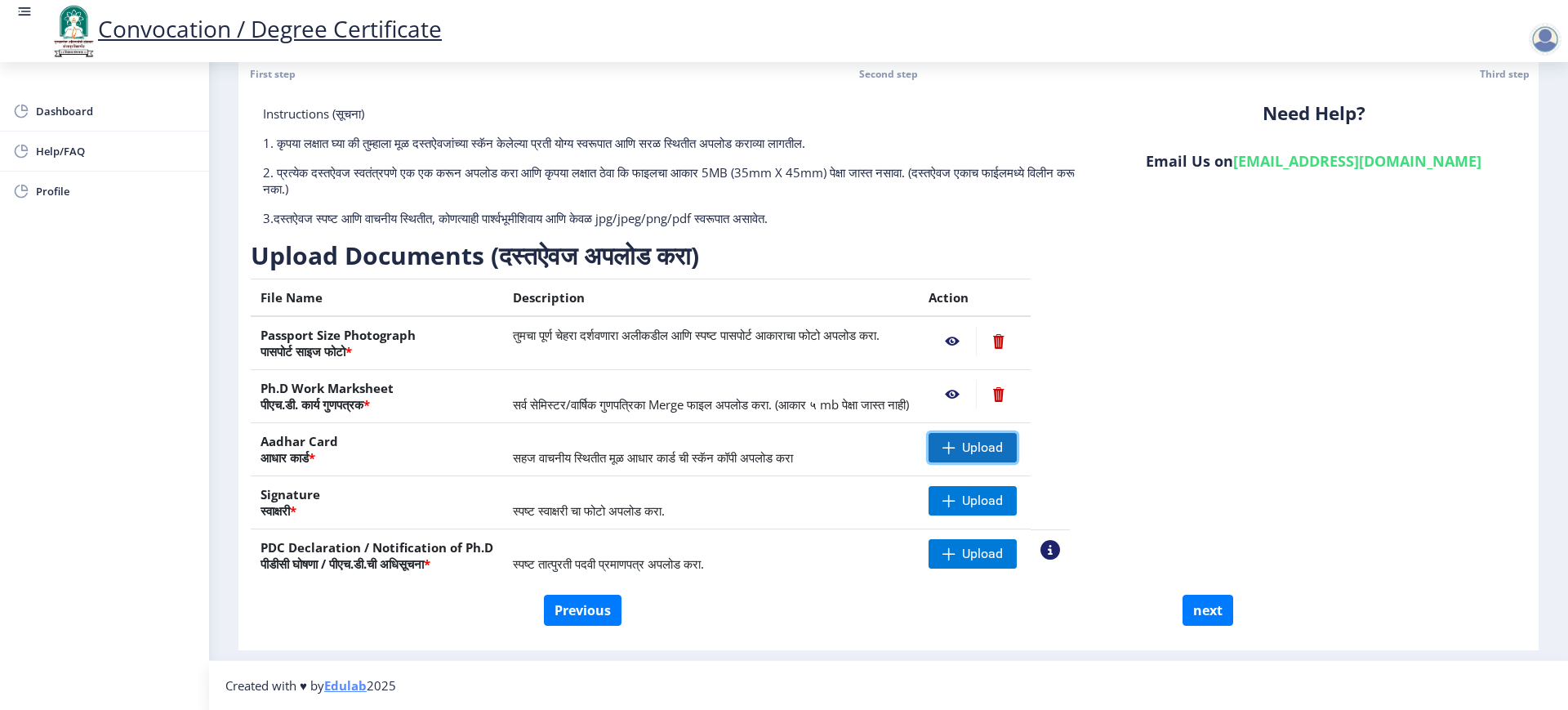 click on "Upload" 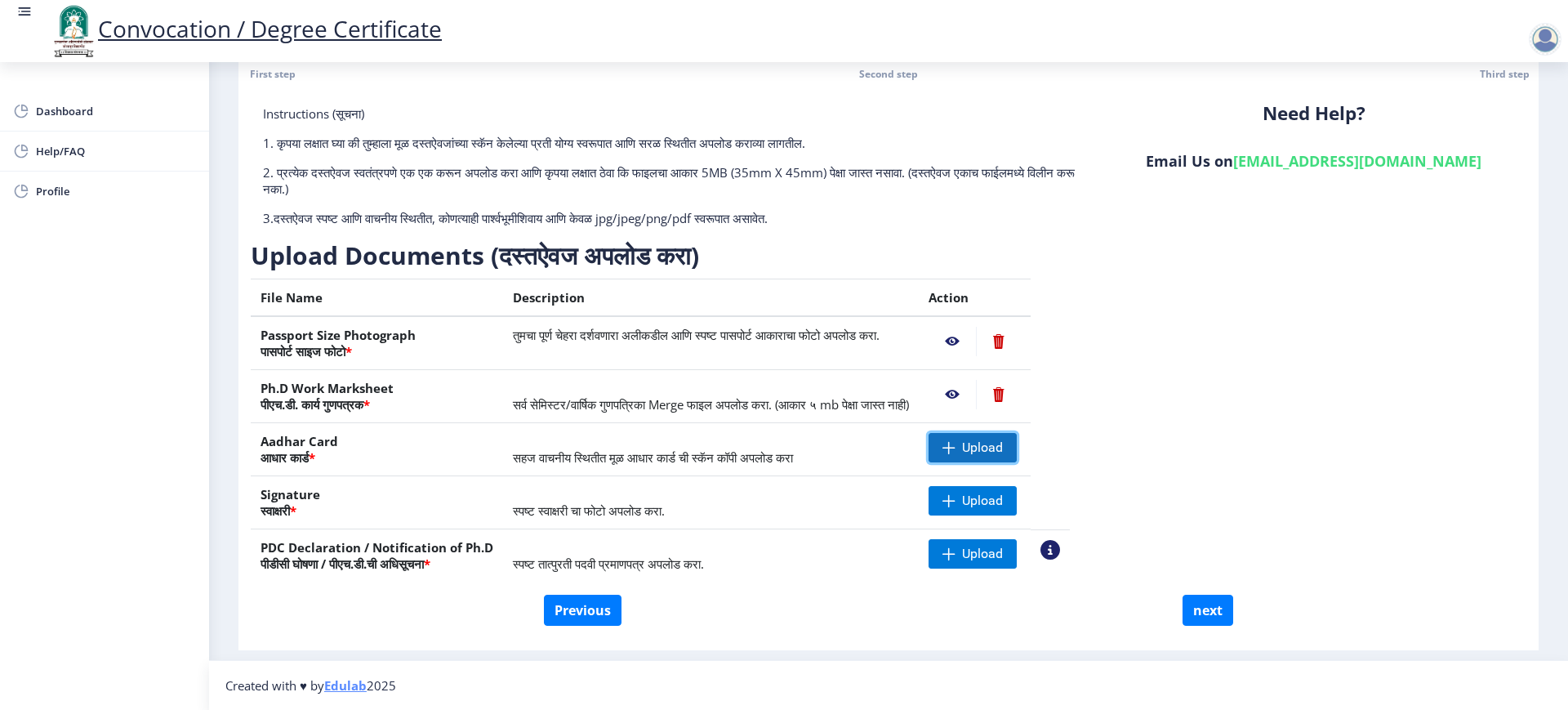 click on "Upload" 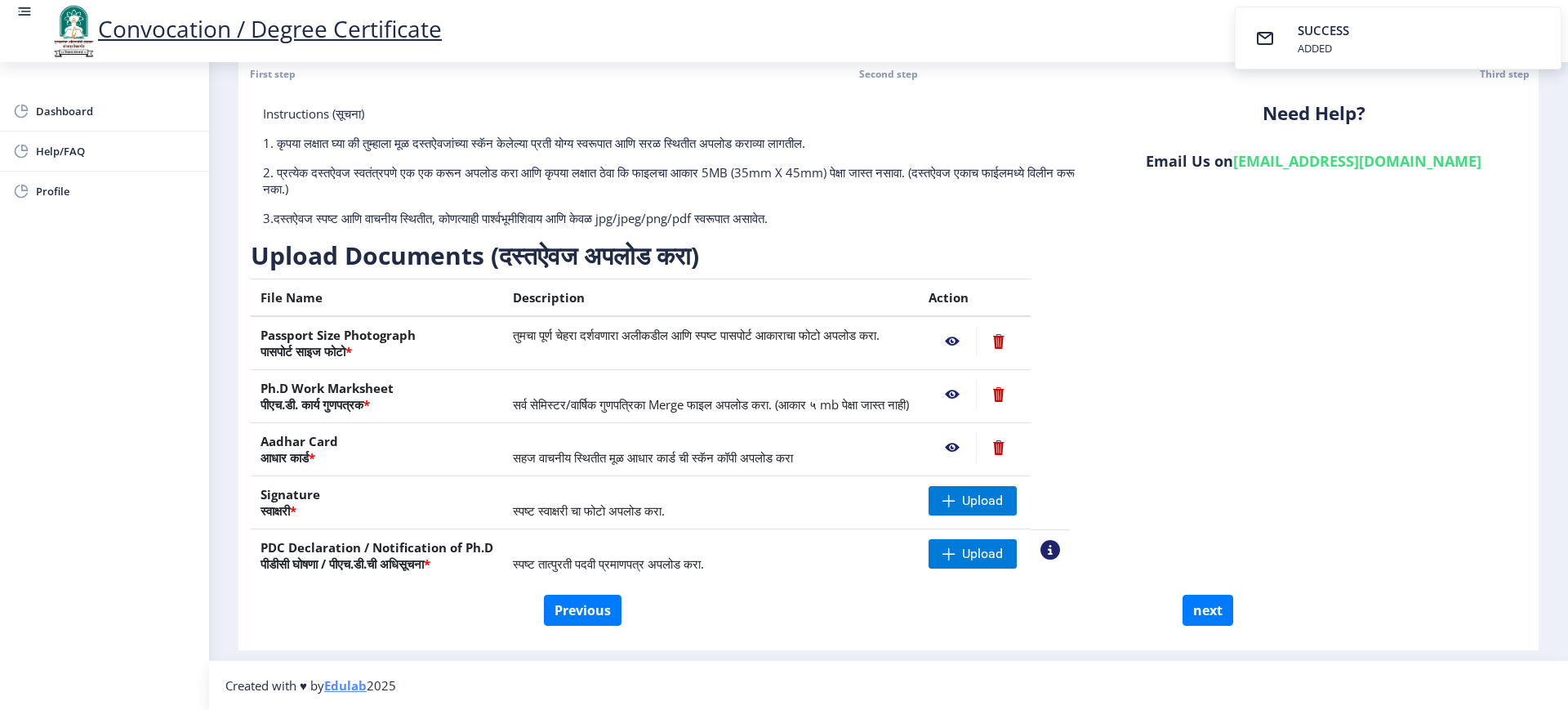 click 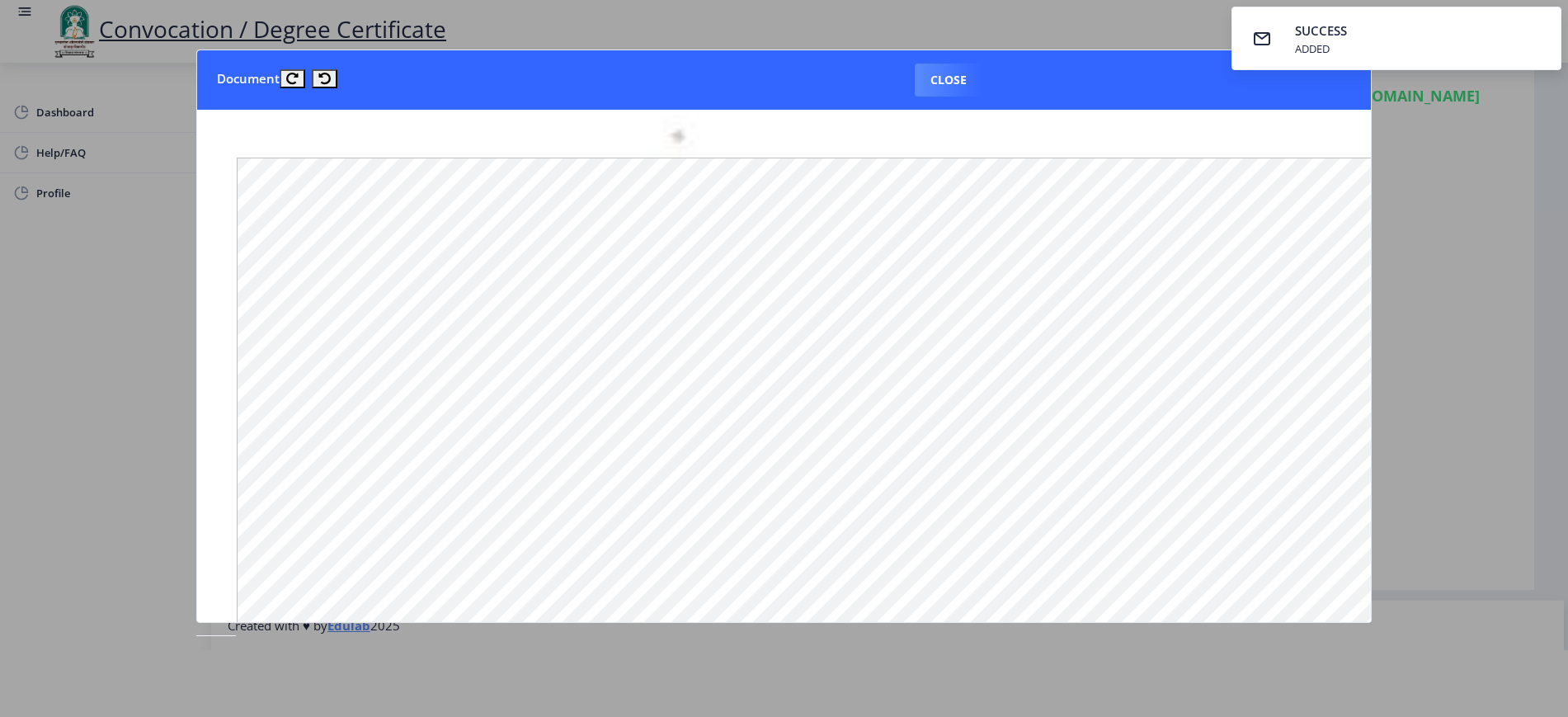 scroll, scrollTop: 2931, scrollLeft: 0, axis: vertical 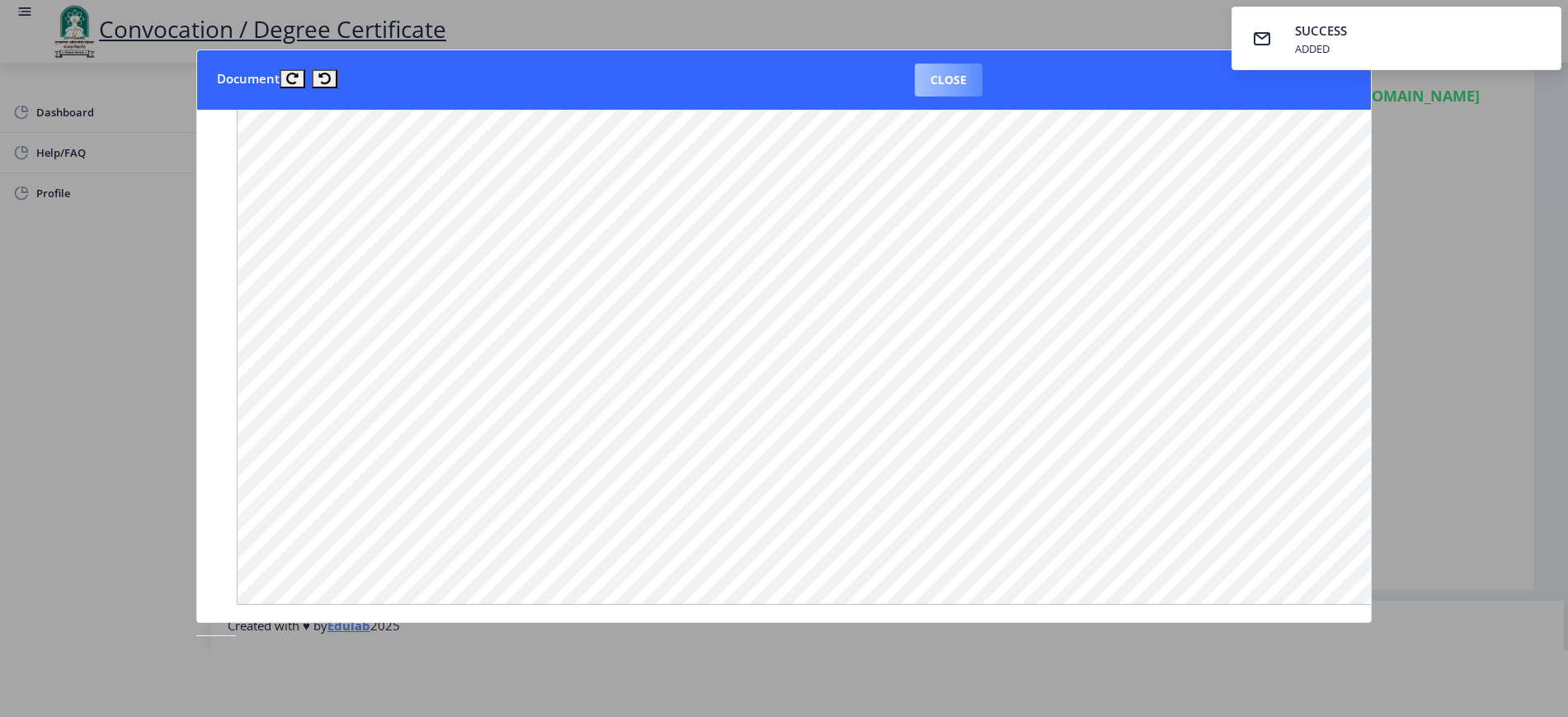 click on "Close" at bounding box center [949, 80] 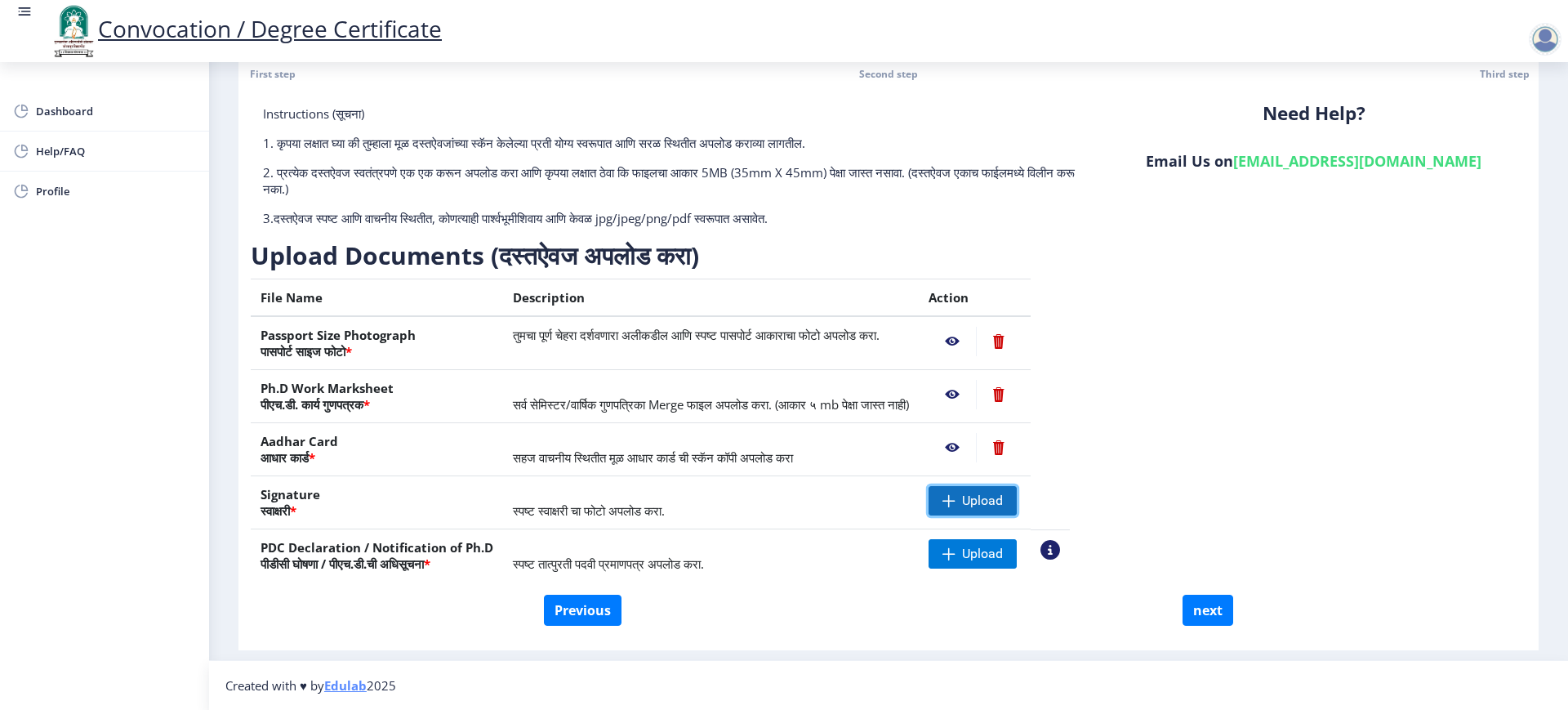 click on "Upload" 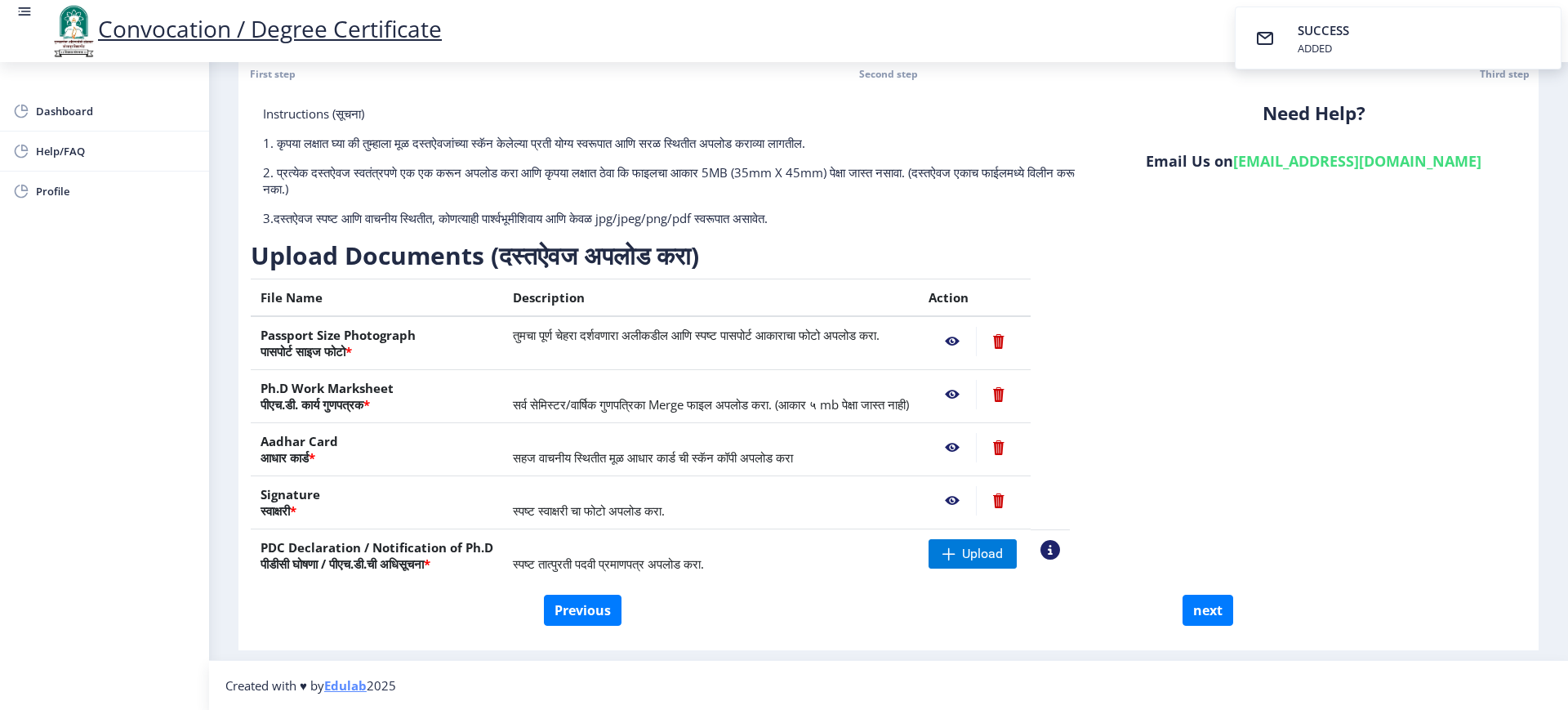 click 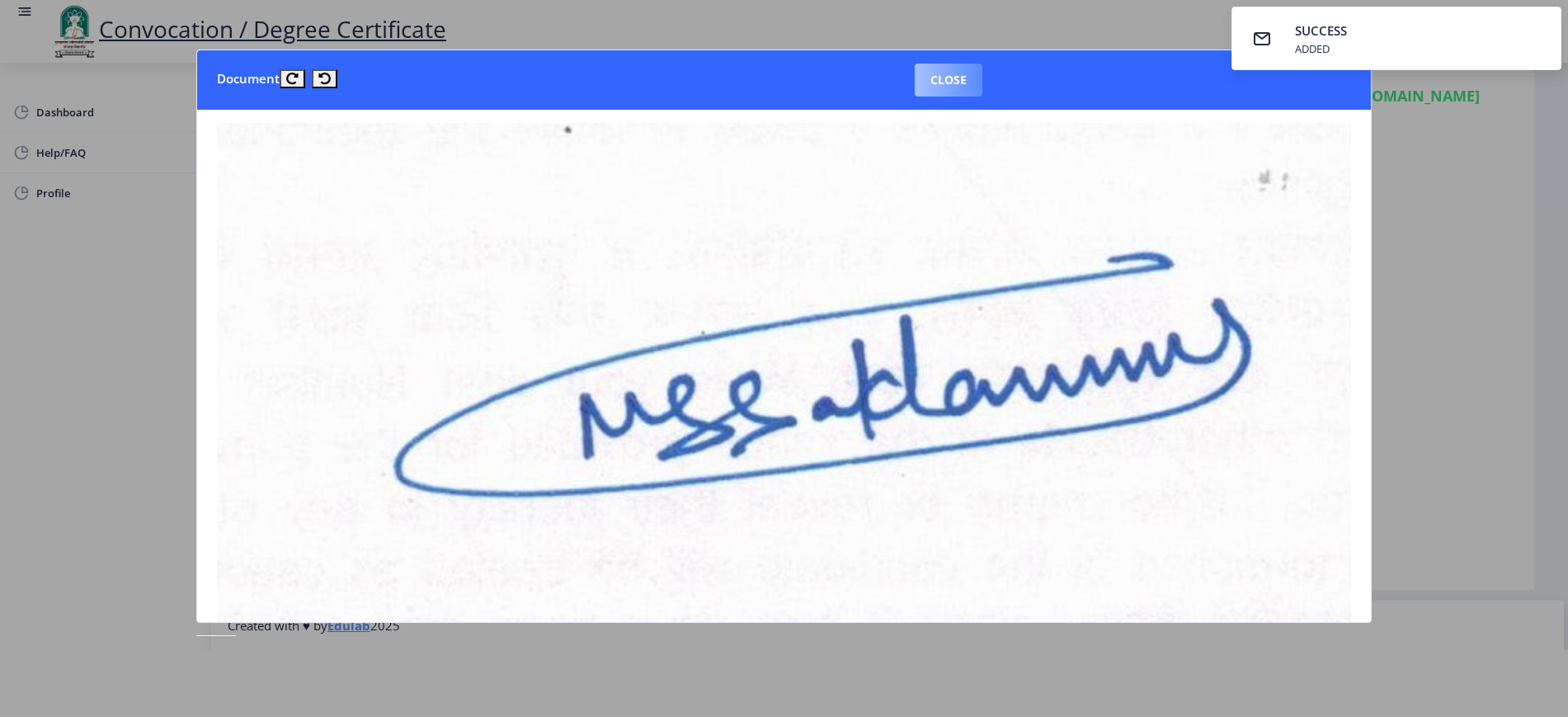 click on "Close" at bounding box center (949, 80) 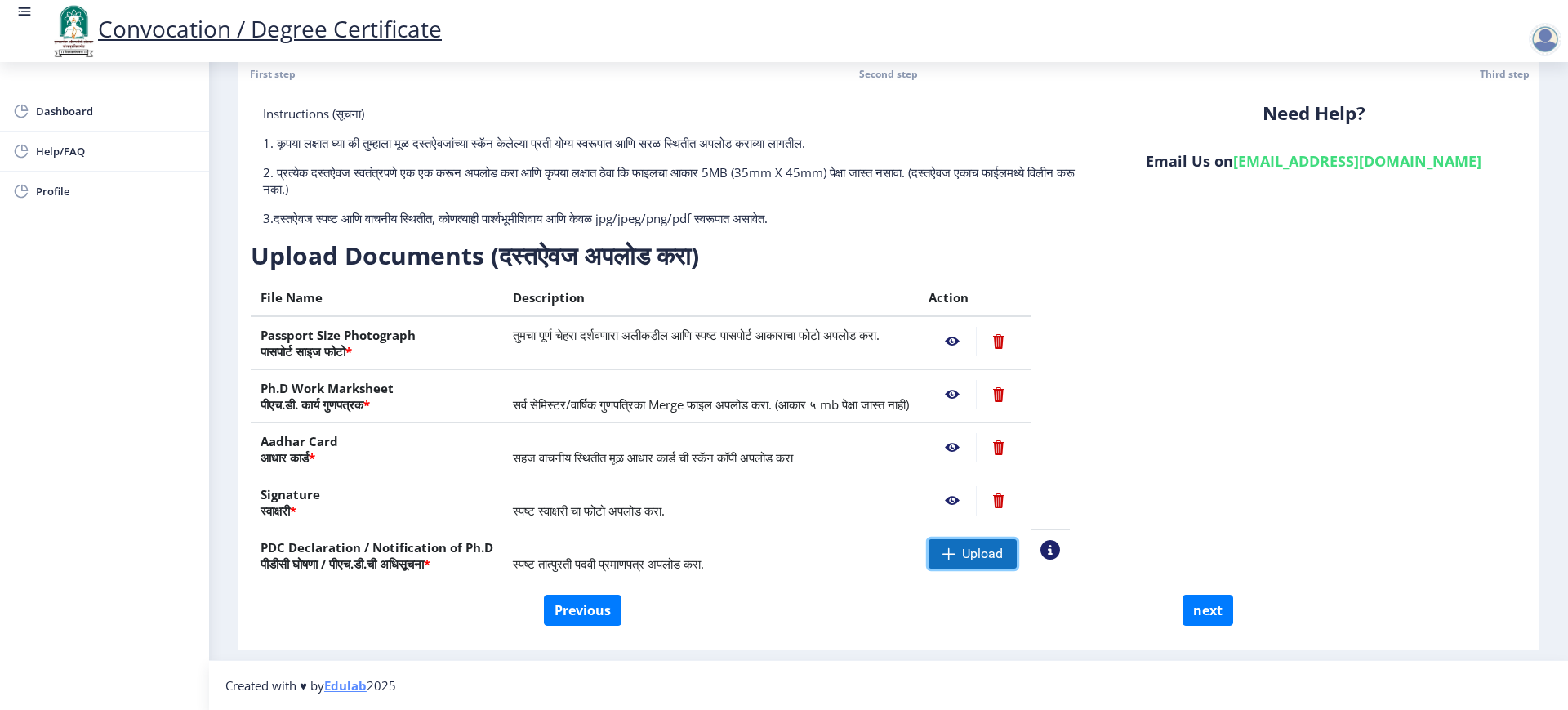 click on "Upload" 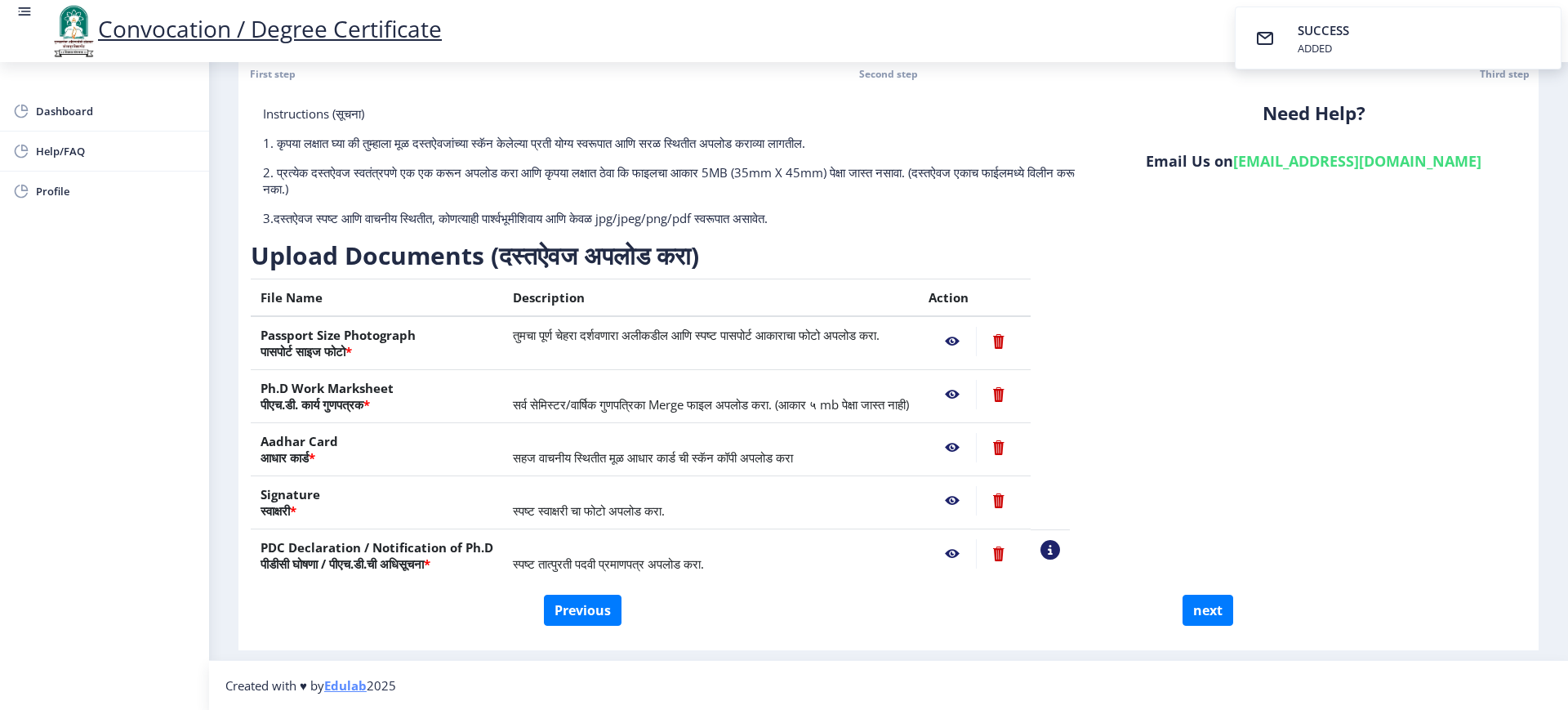 click 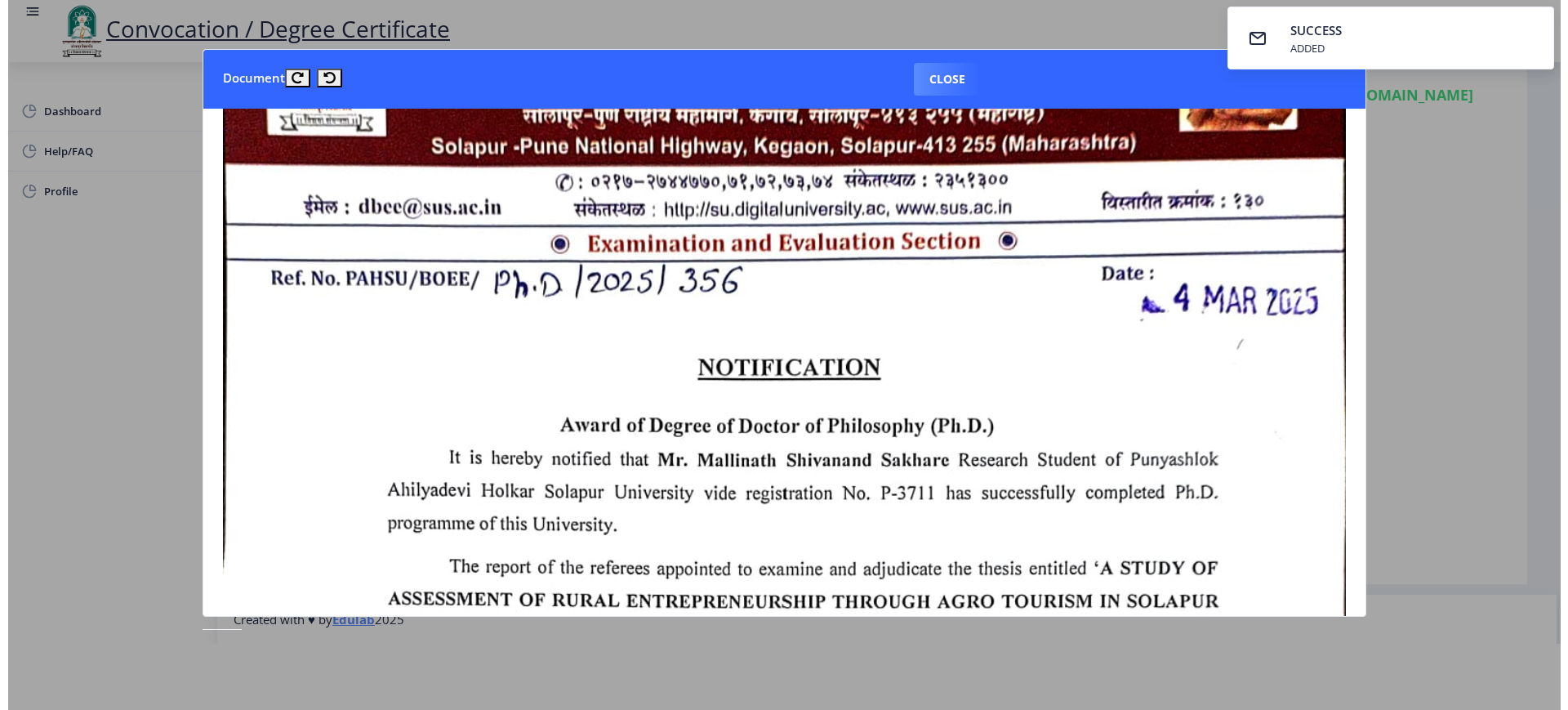 scroll, scrollTop: 0, scrollLeft: 0, axis: both 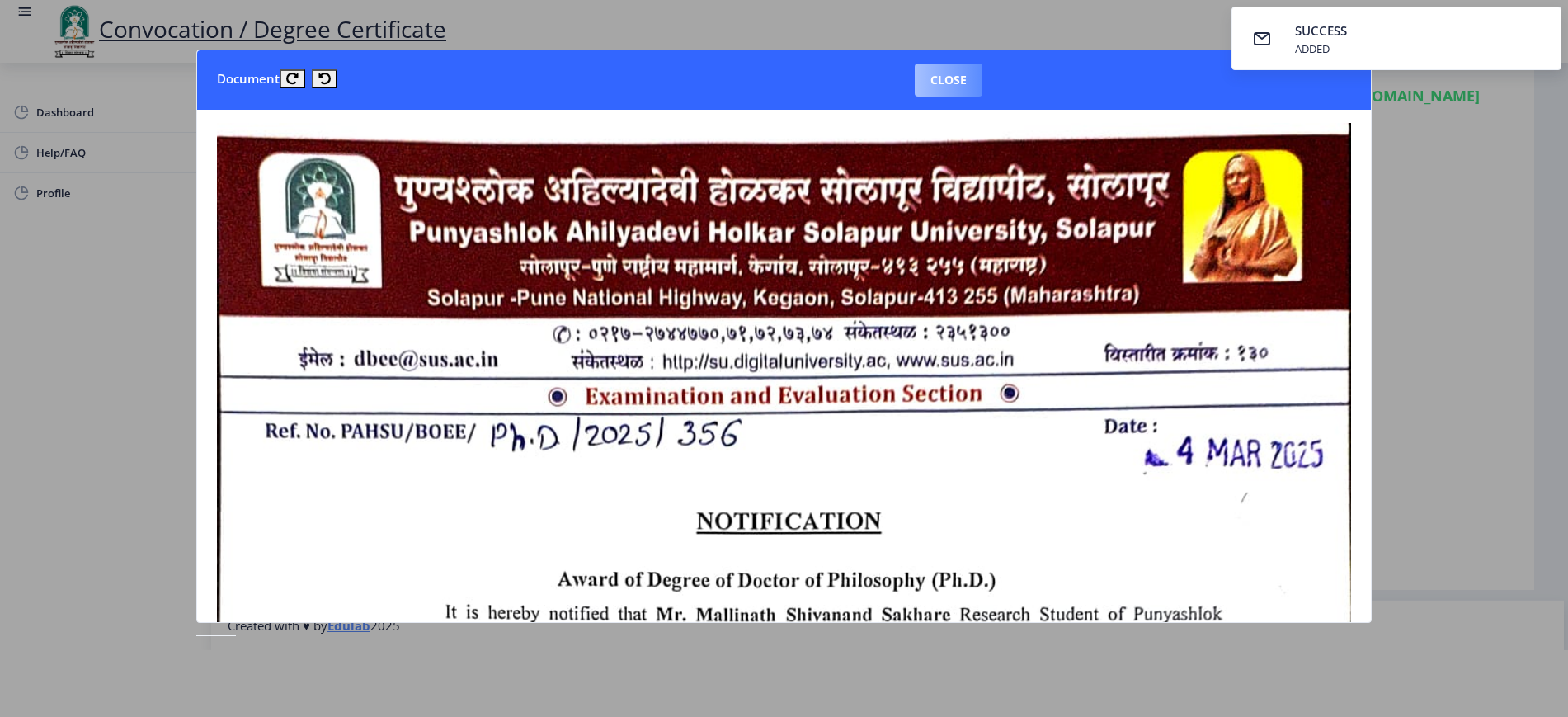 click on "Close" at bounding box center [949, 80] 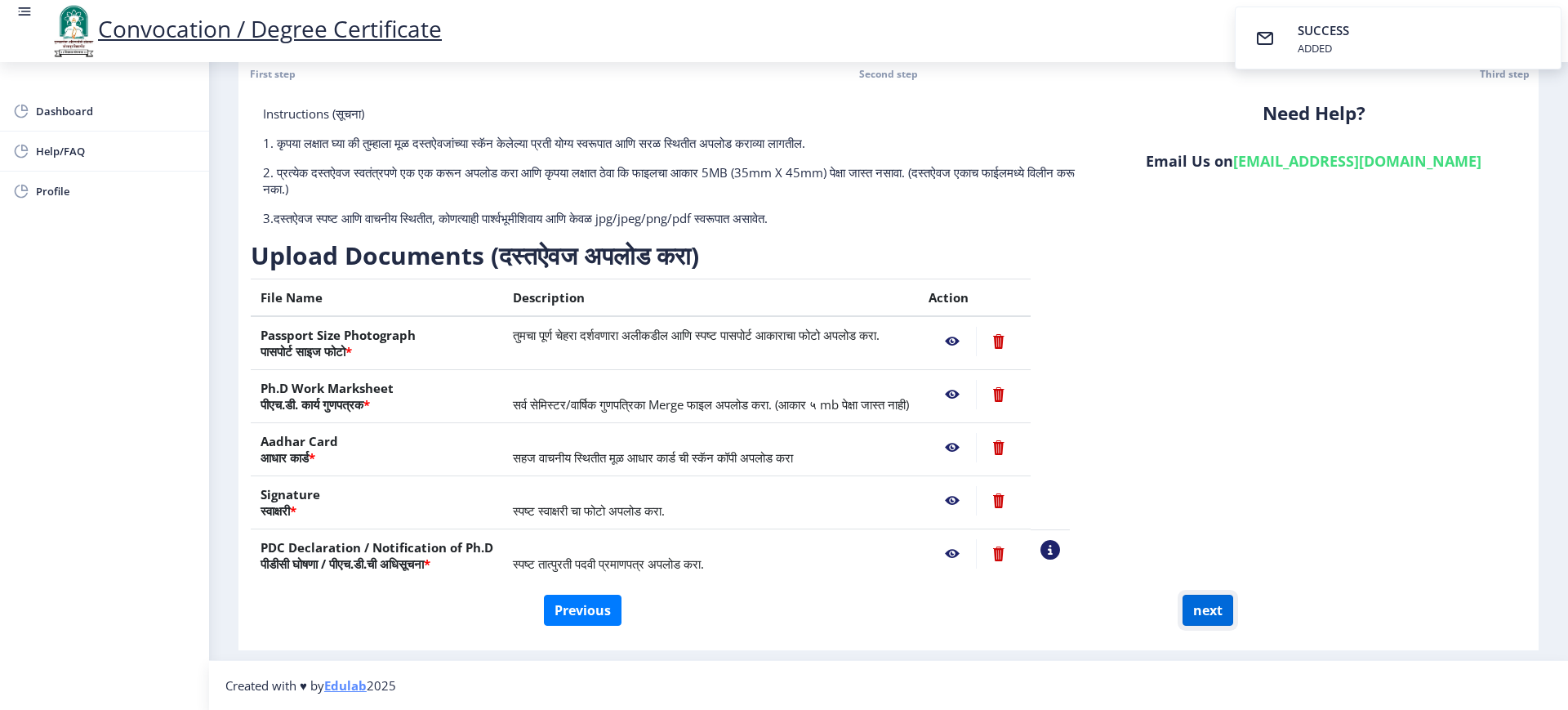 click on "next" 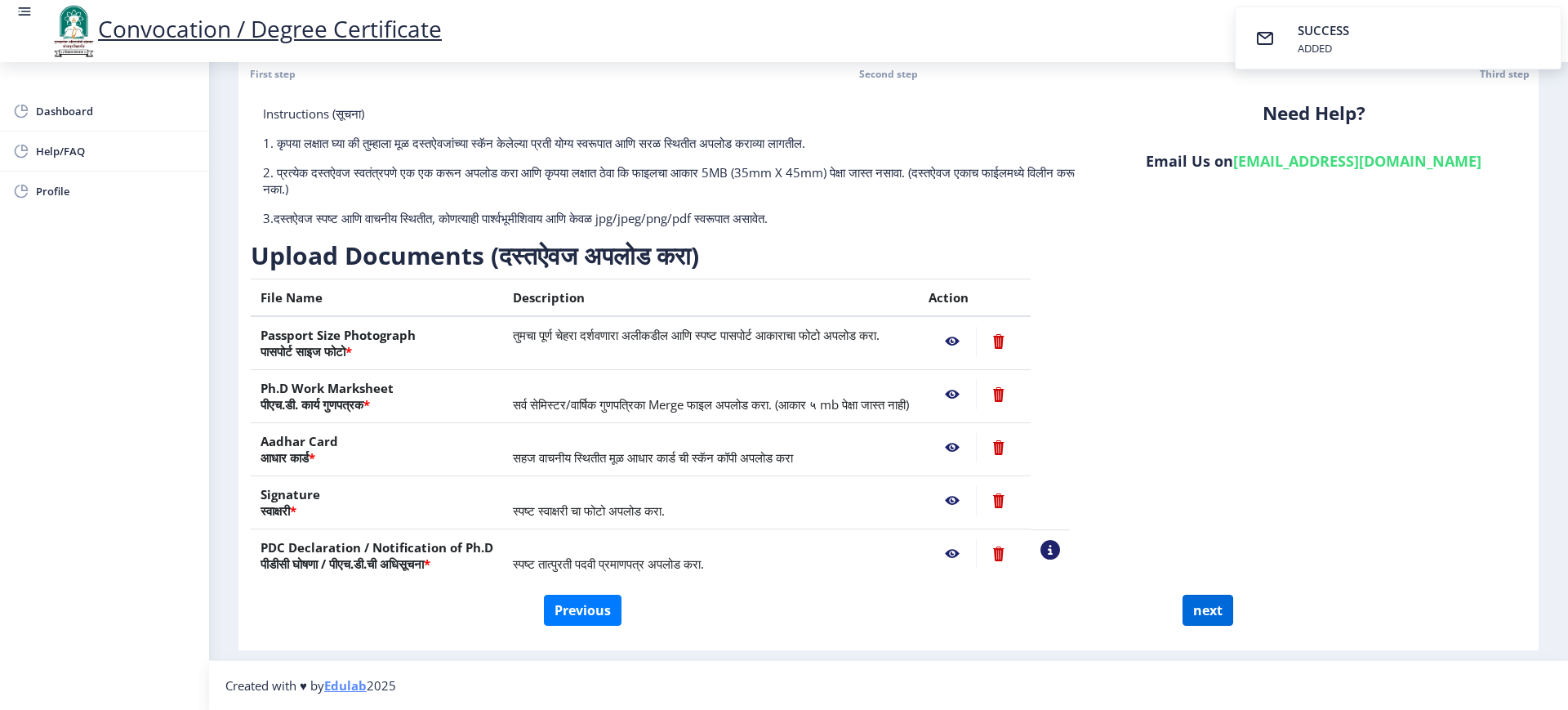 select 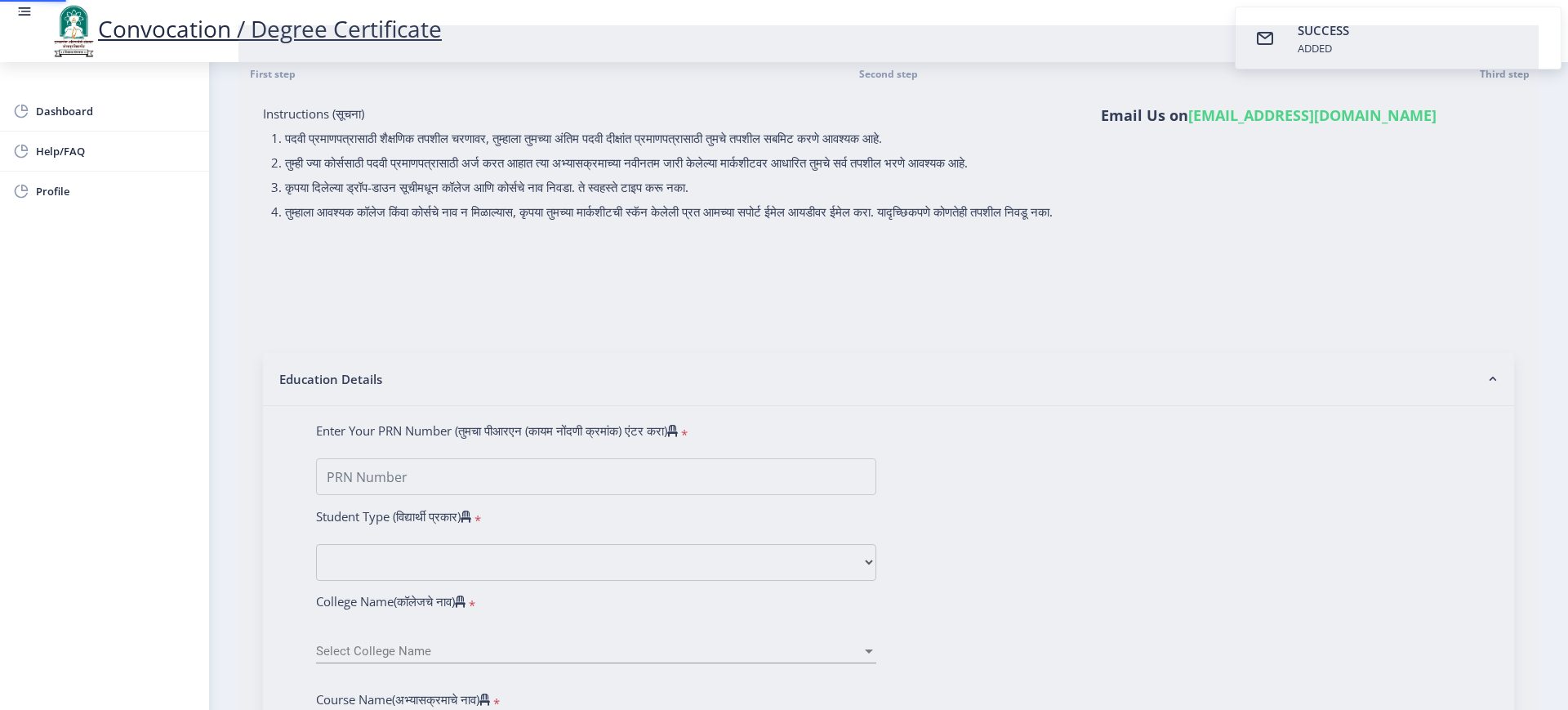 scroll, scrollTop: 0, scrollLeft: 0, axis: both 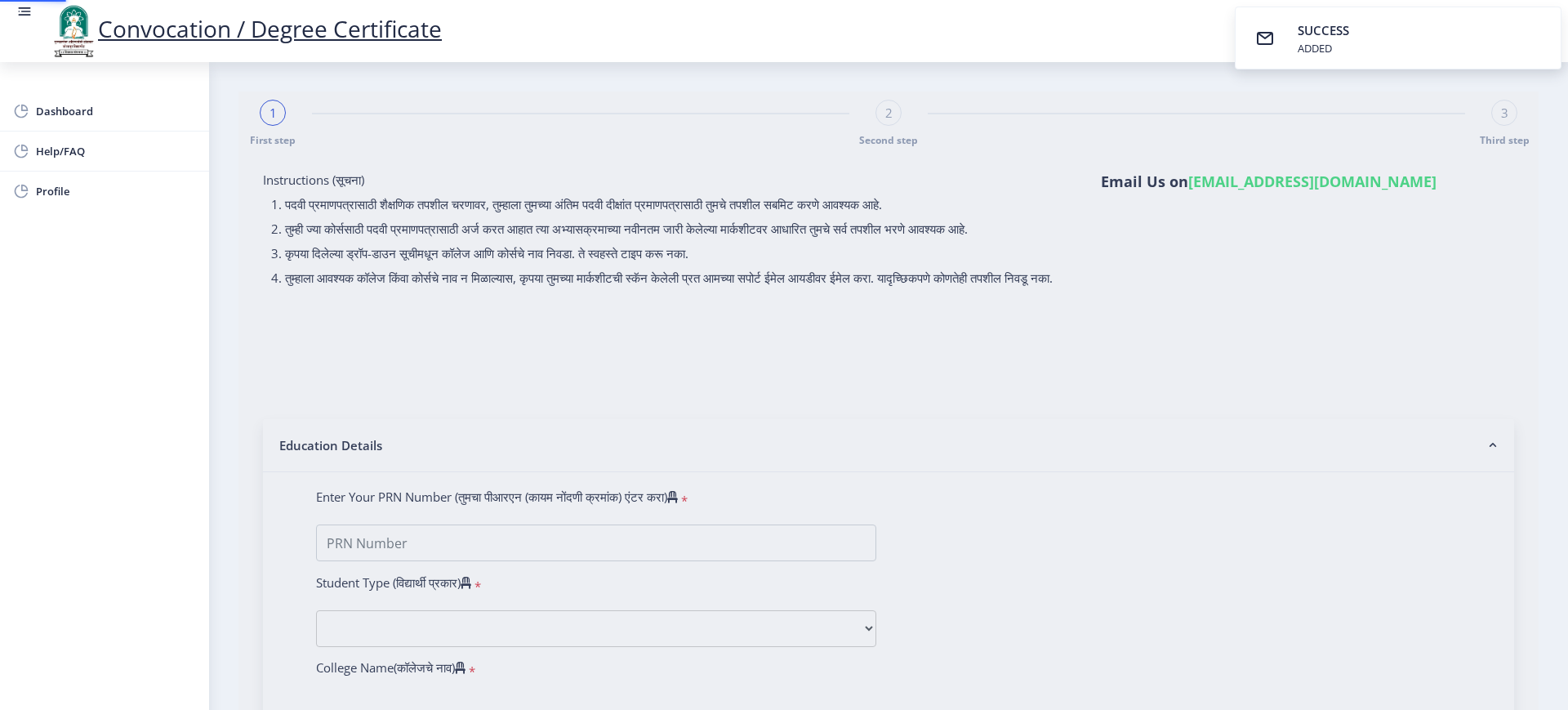 select 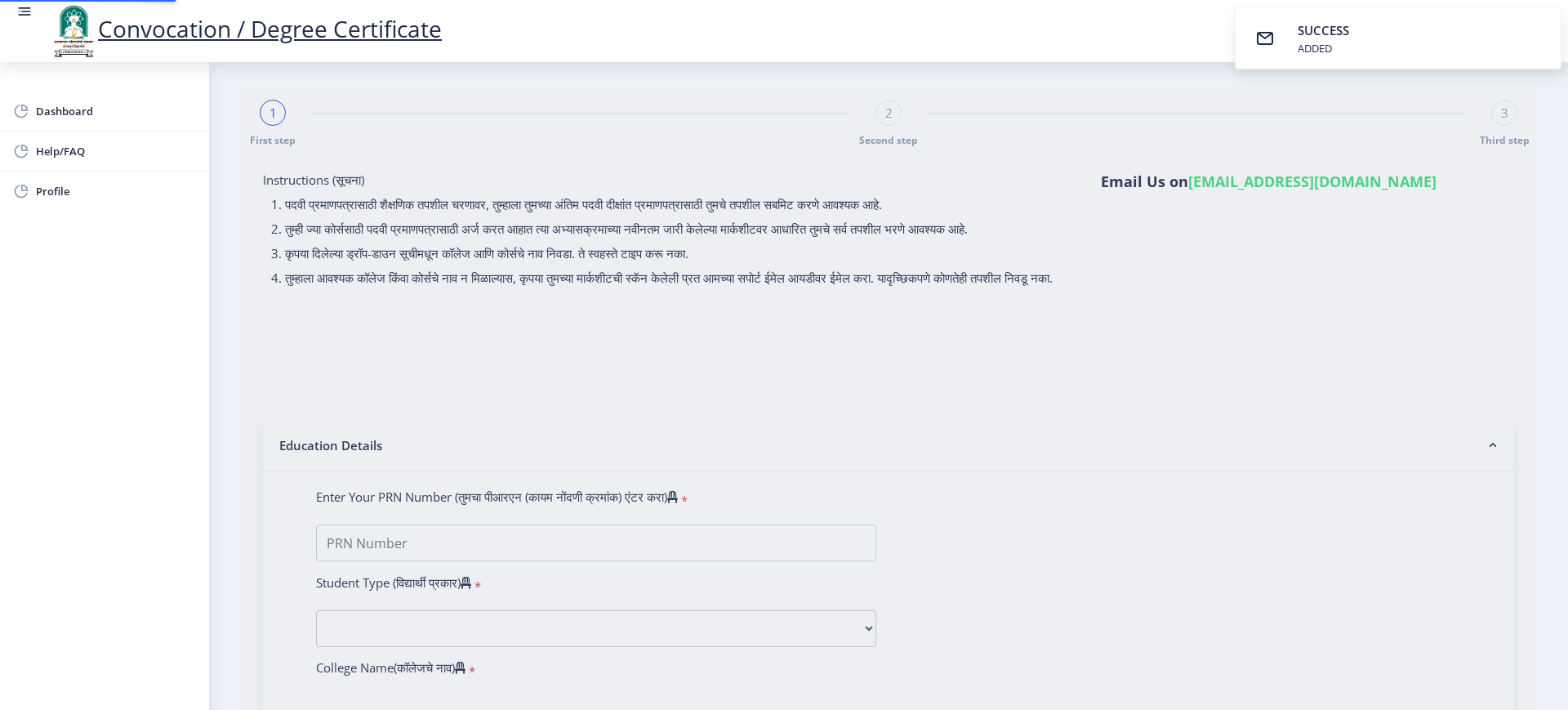 type on "[PERSON_NAME] [PERSON_NAME]" 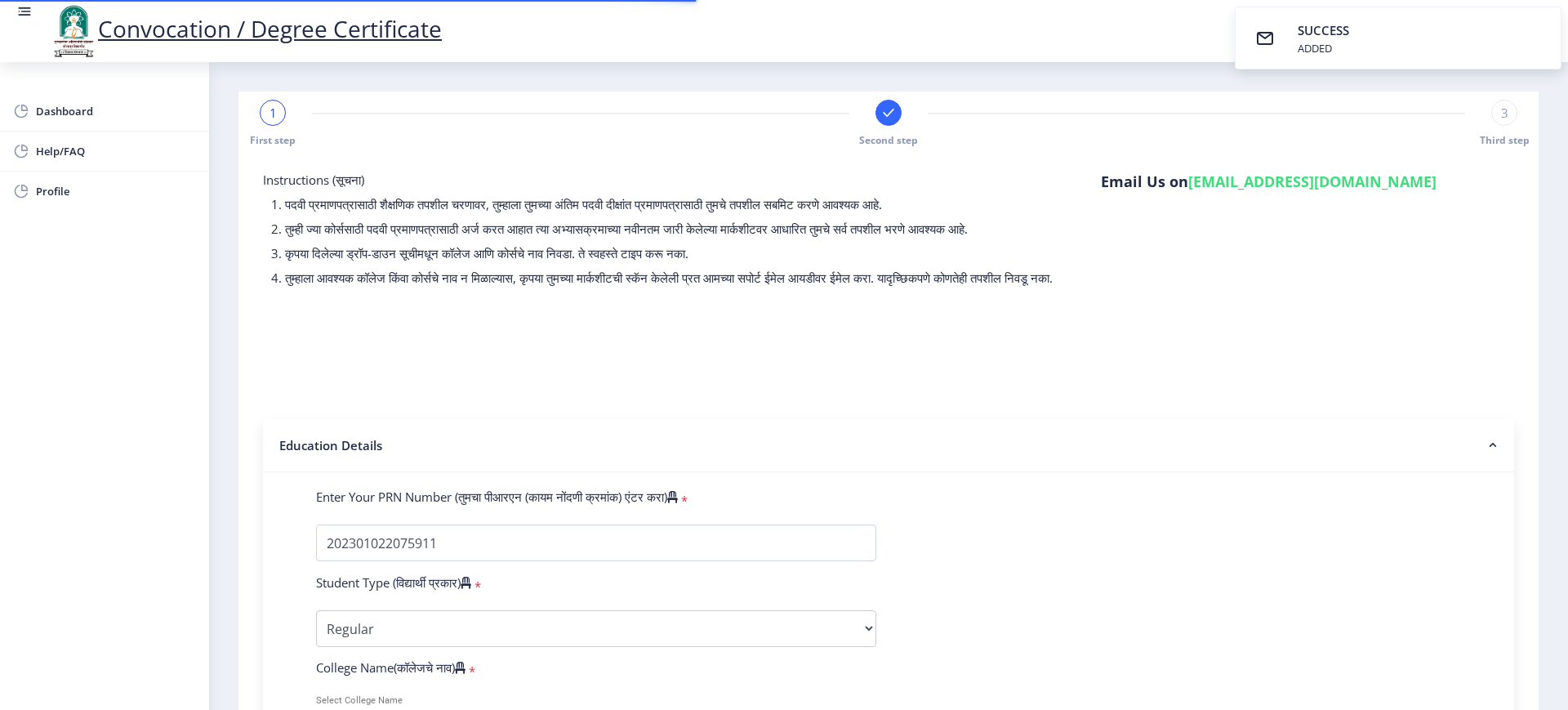 select 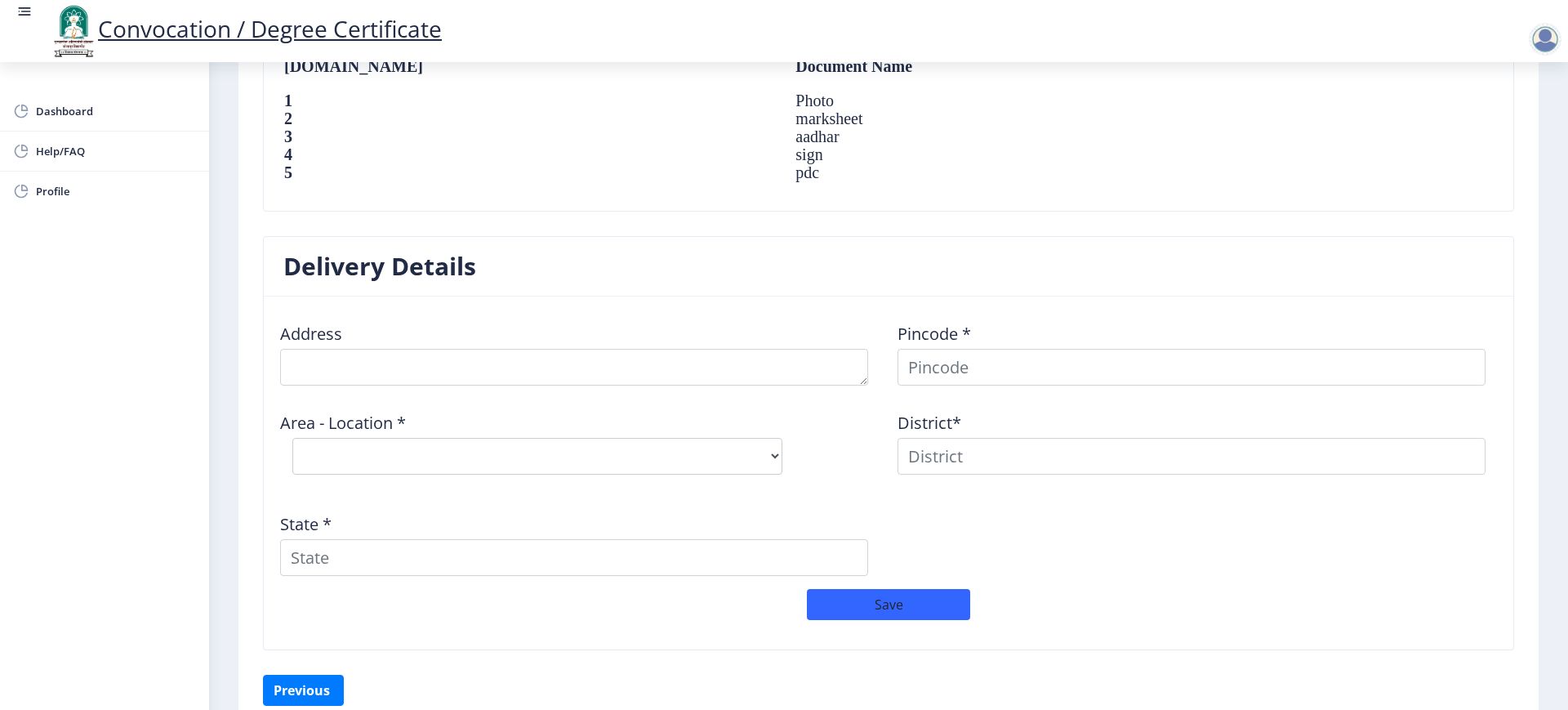 scroll, scrollTop: 1229, scrollLeft: 0, axis: vertical 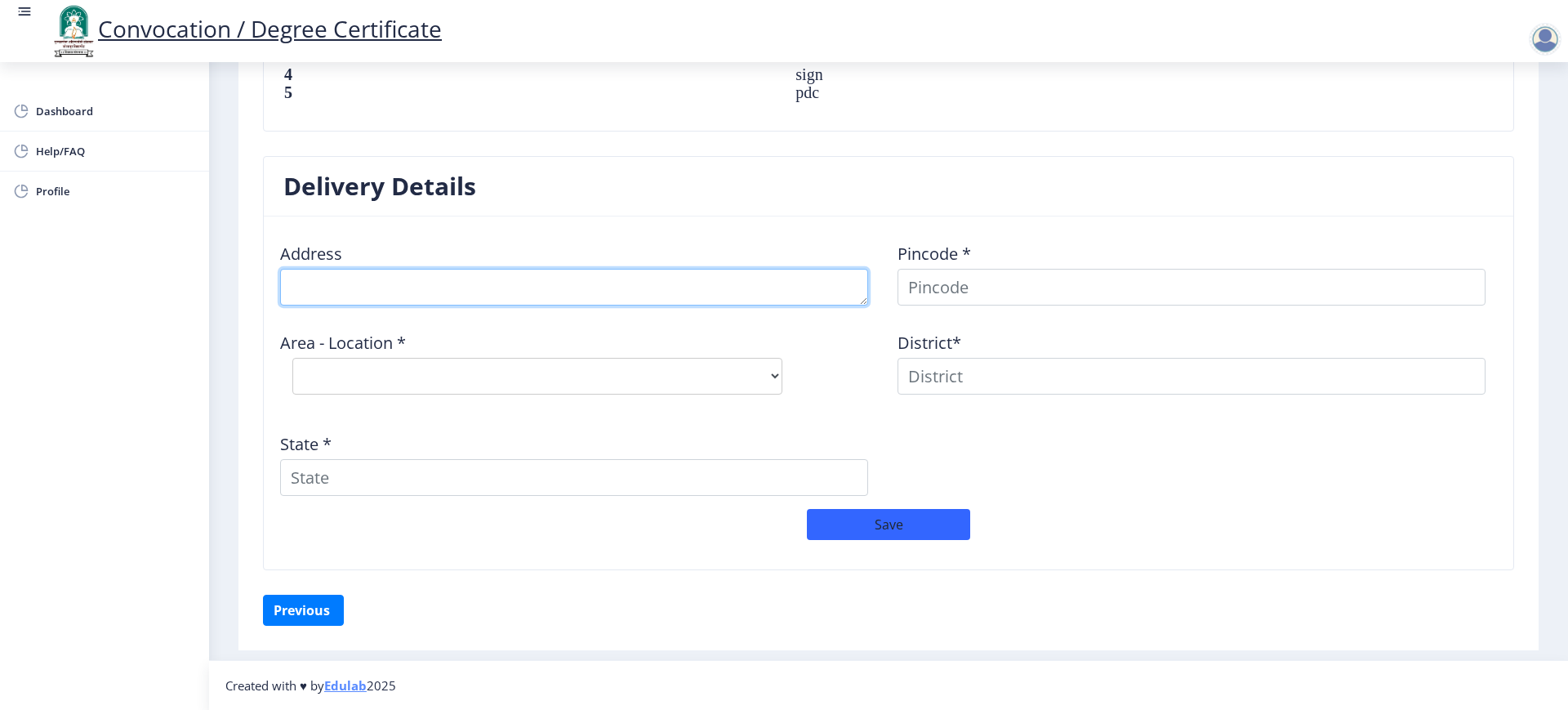 click at bounding box center [574, 287] 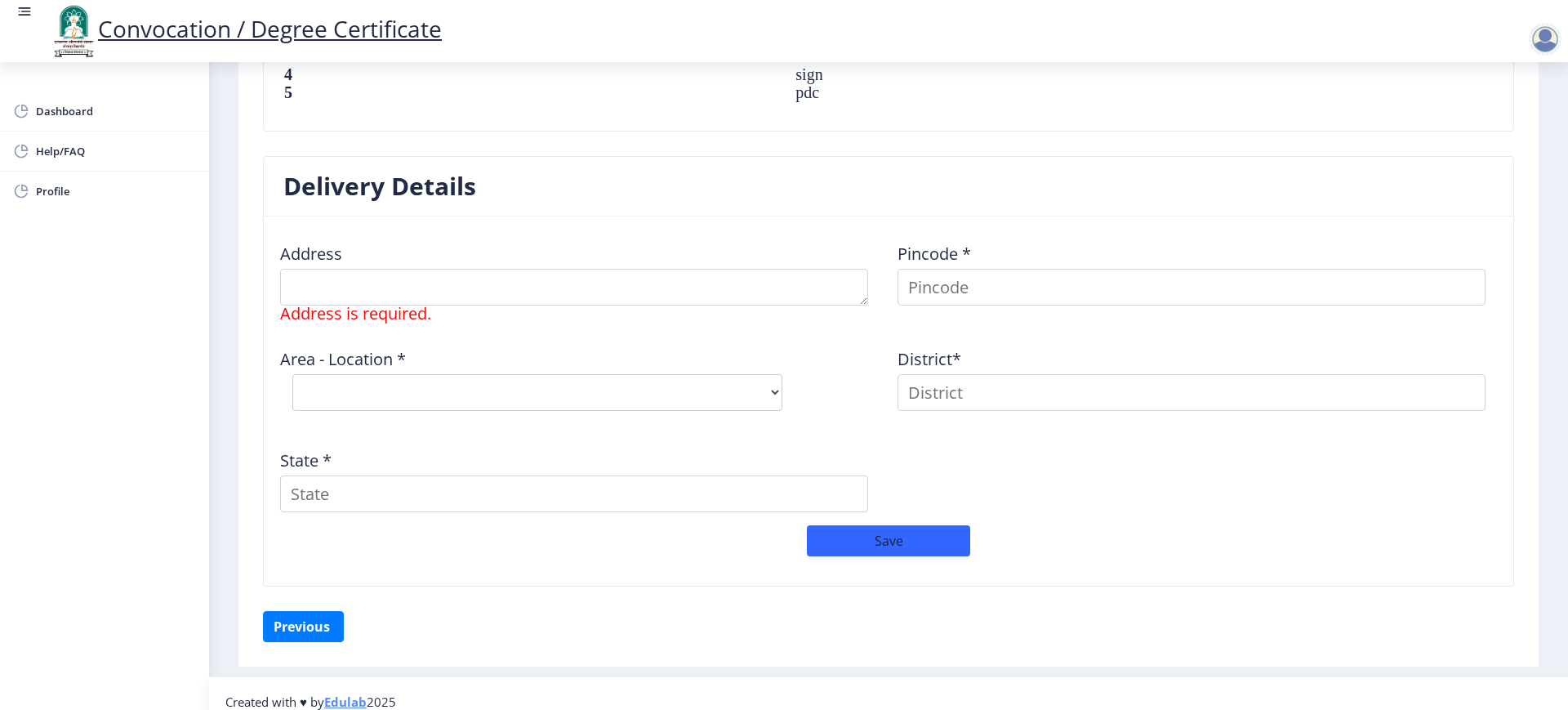 click on "Address    Address is required. Pincode *  Area - Location *  Select Area Location District*  State *" 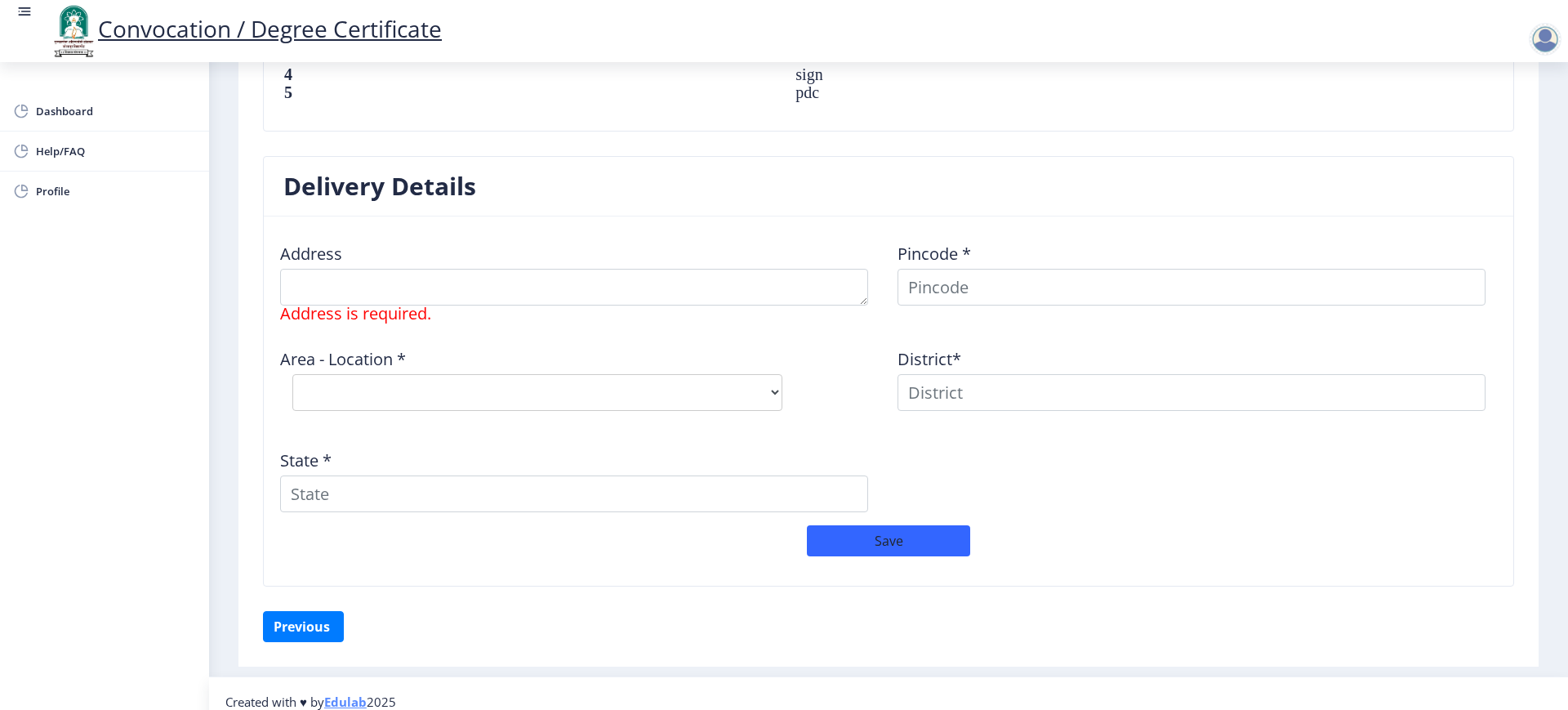 scroll, scrollTop: 1245, scrollLeft: 0, axis: vertical 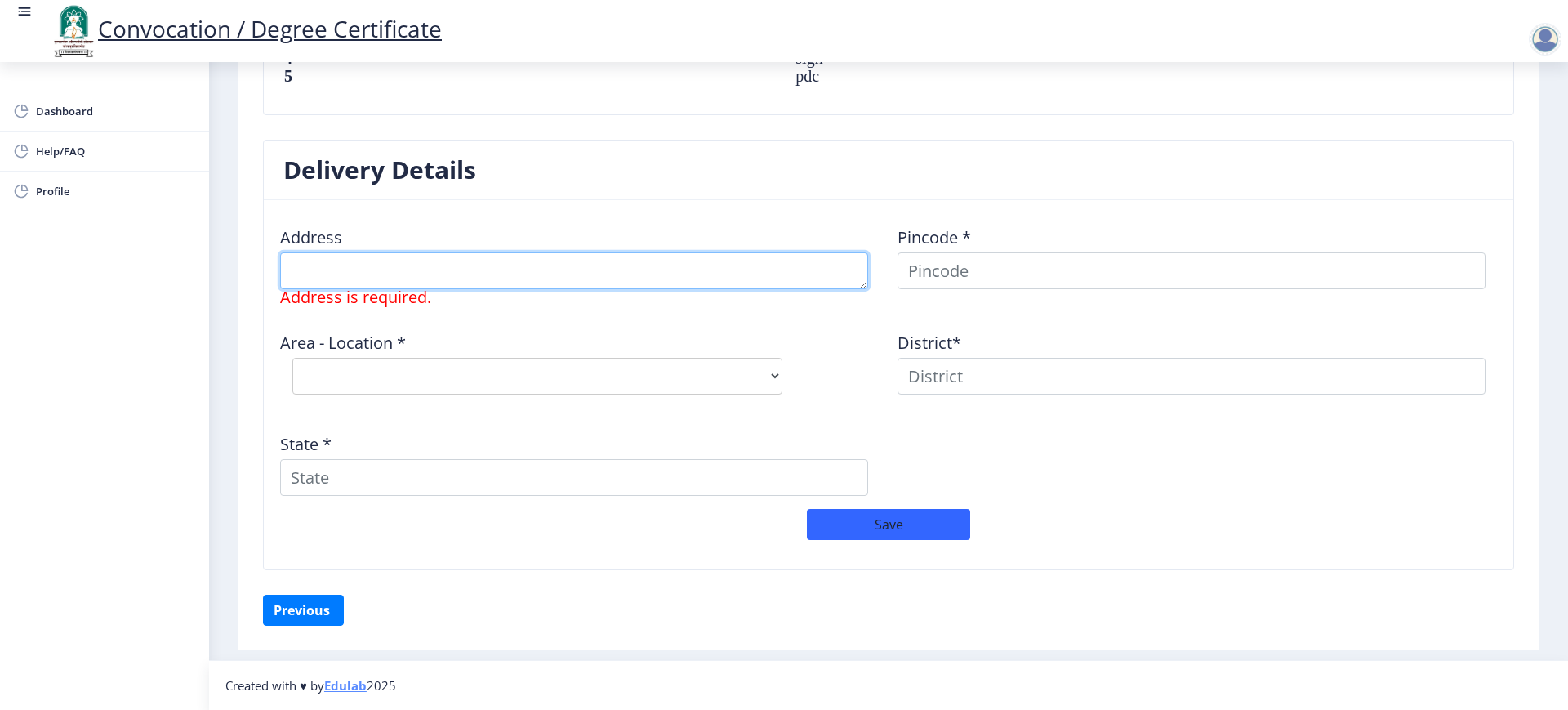 drag, startPoint x: 402, startPoint y: 270, endPoint x: 421, endPoint y: 279, distance: 21.023796 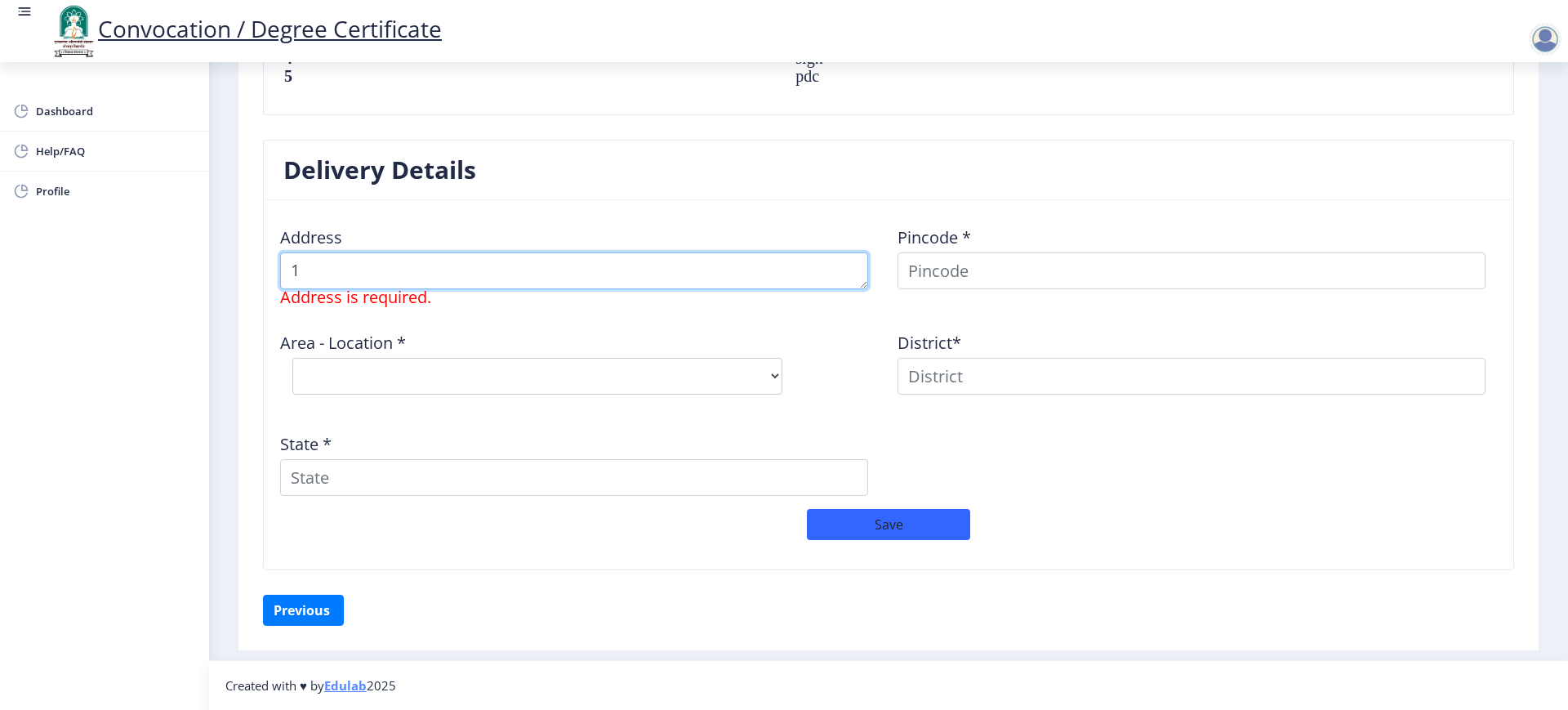scroll, scrollTop: 1229, scrollLeft: 0, axis: vertical 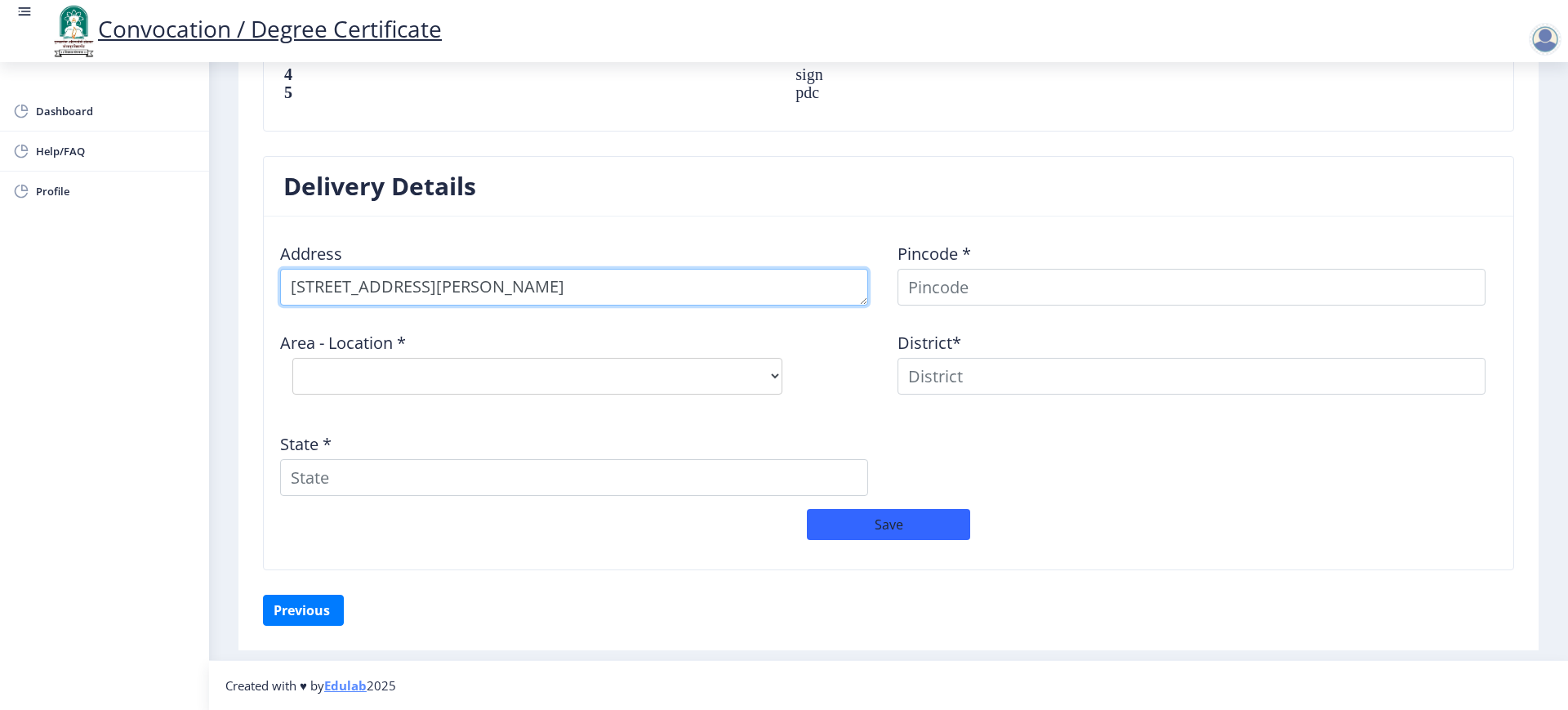 type on "[STREET_ADDRESS][PERSON_NAME]" 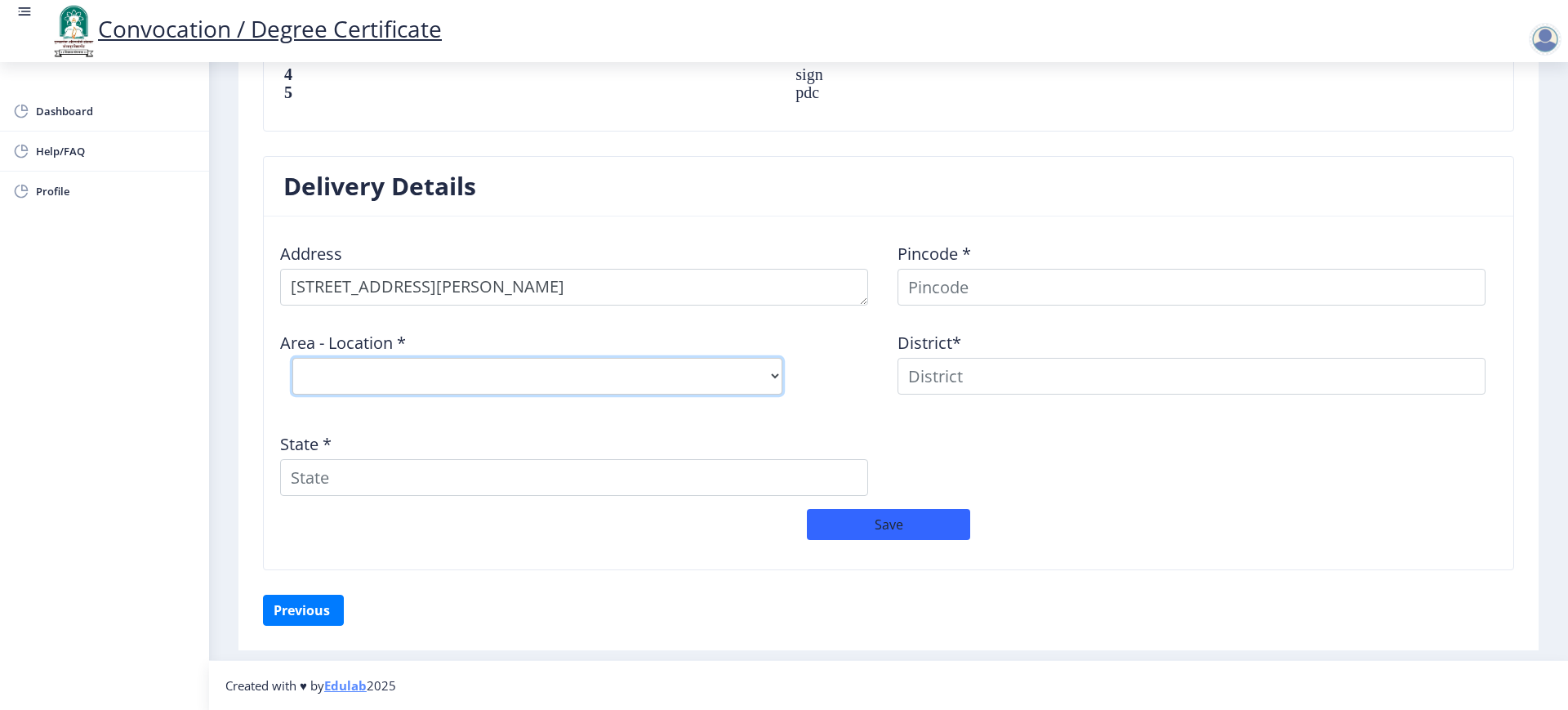 drag, startPoint x: 678, startPoint y: 366, endPoint x: 693, endPoint y: 366, distance: 15 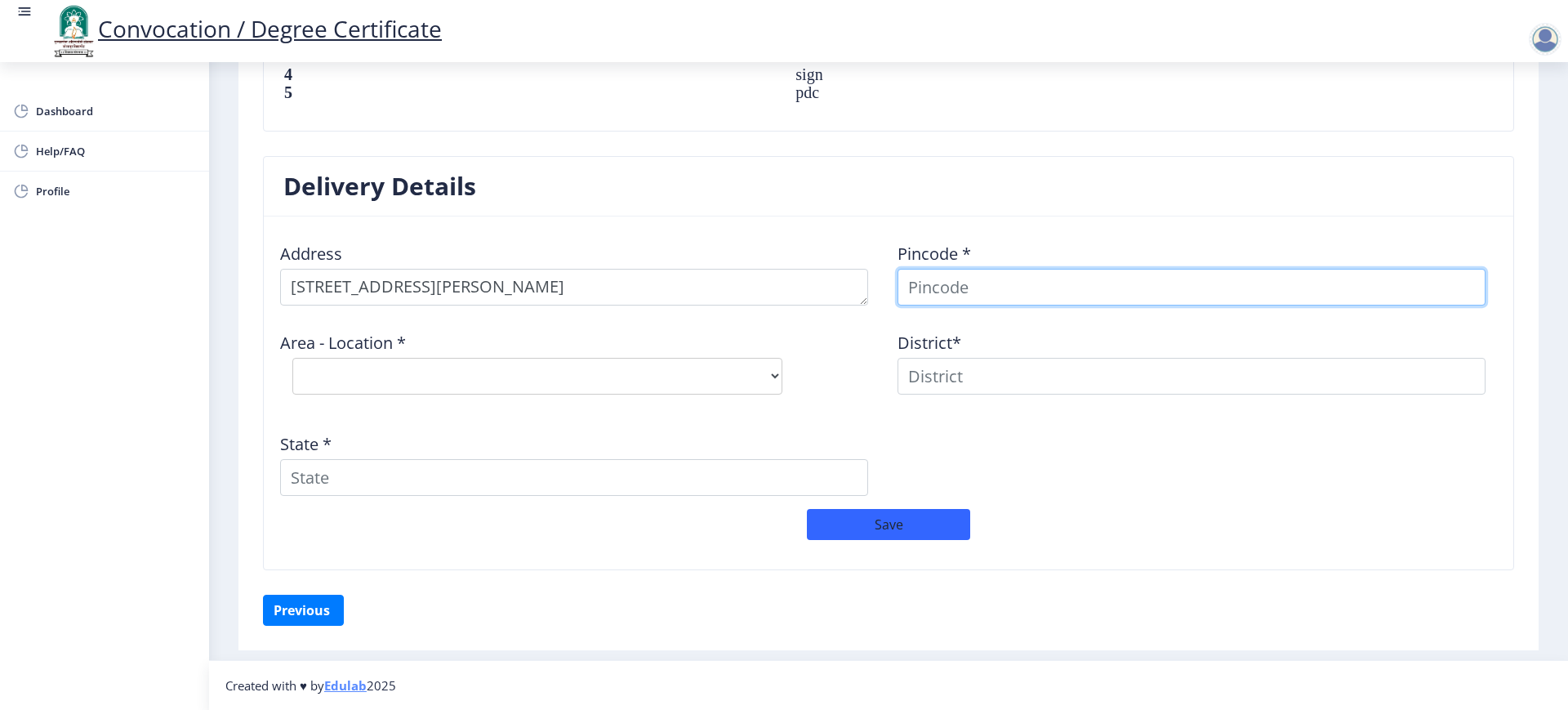 click at bounding box center [1192, 287] 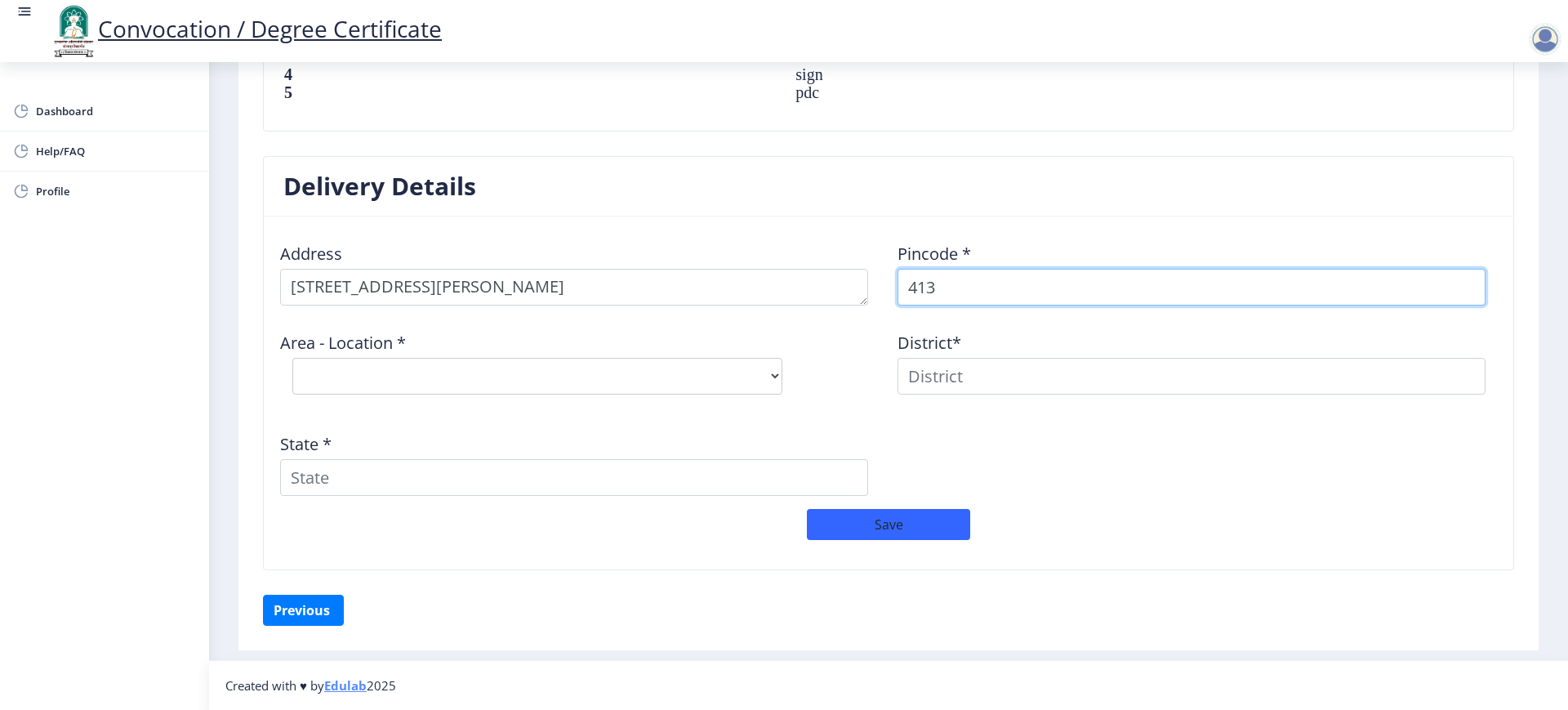 scroll, scrollTop: 1217, scrollLeft: 0, axis: vertical 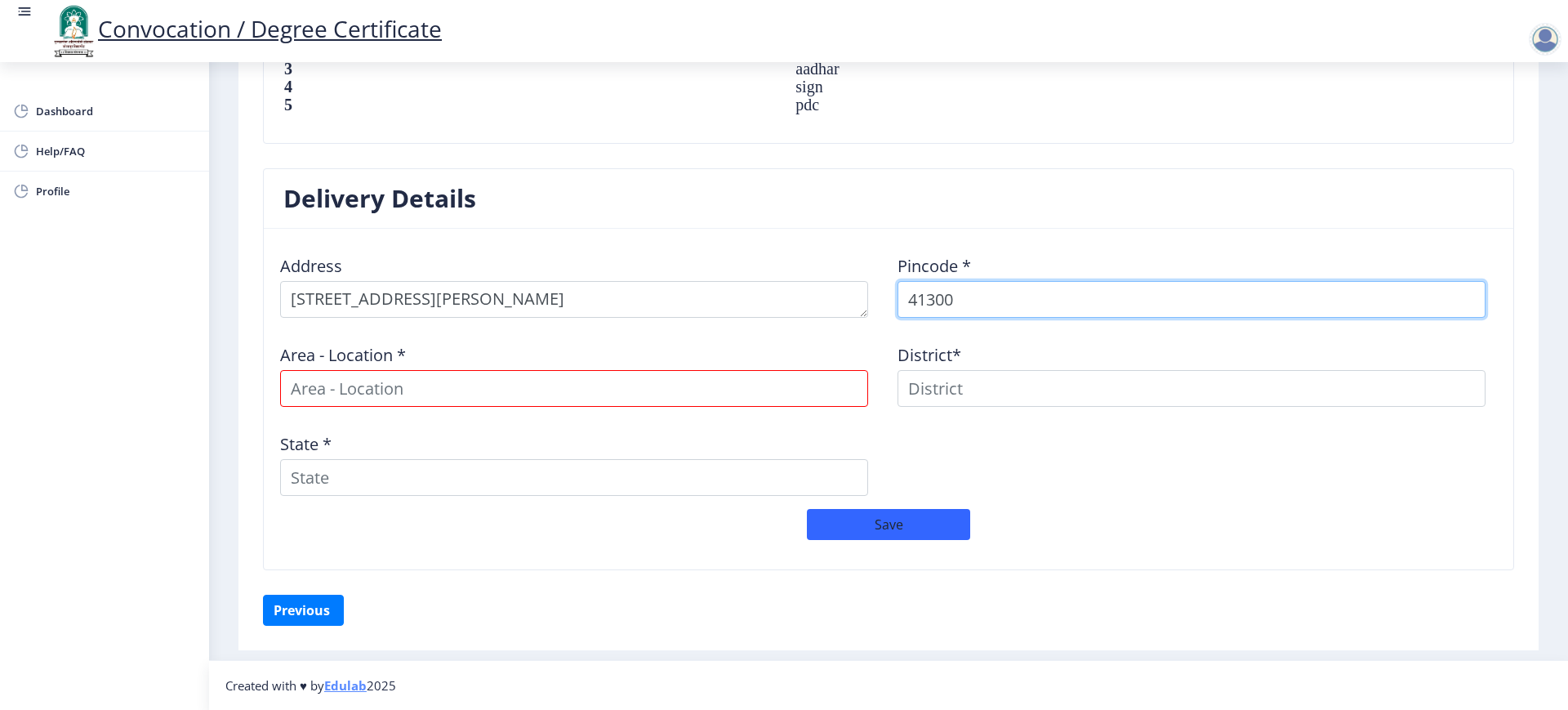 type on "413002" 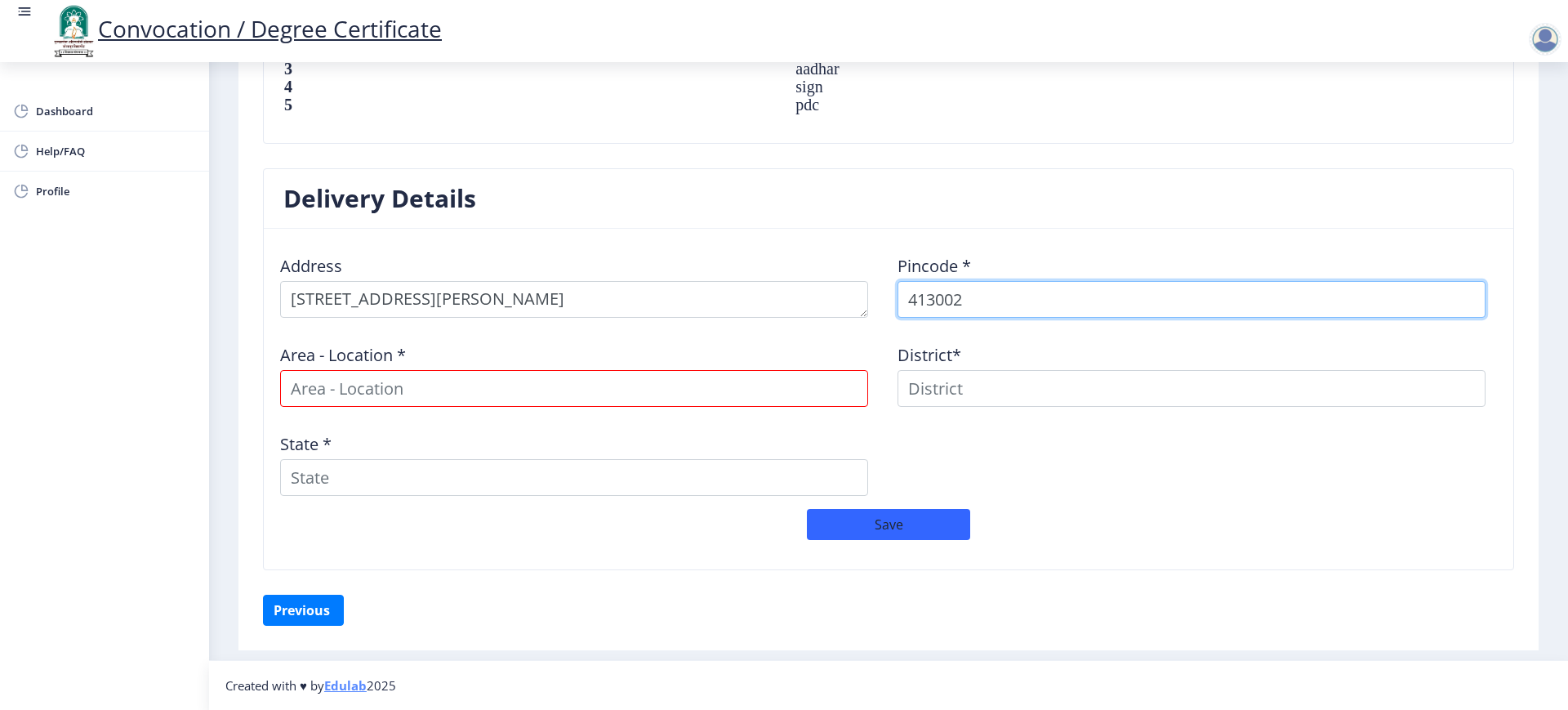 select 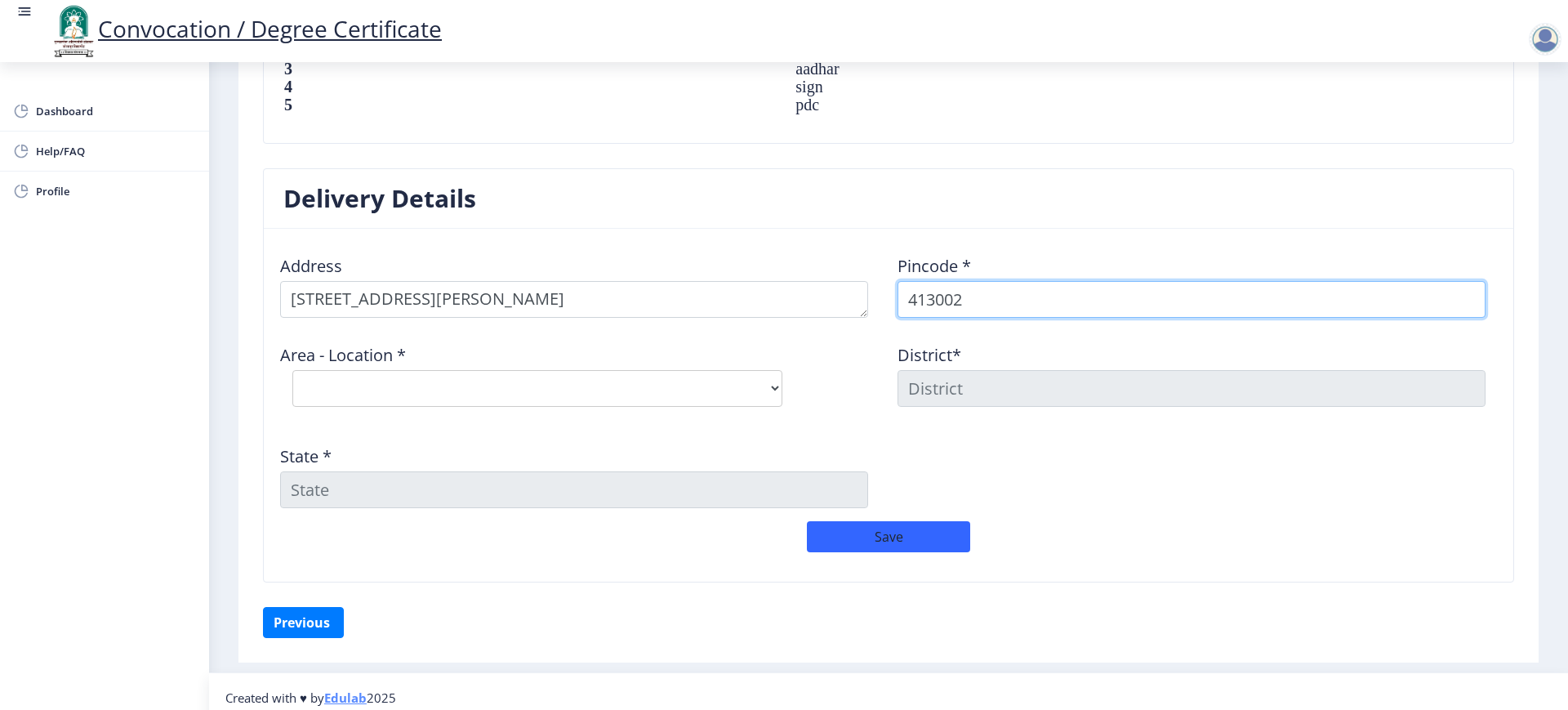 scroll, scrollTop: 1229, scrollLeft: 0, axis: vertical 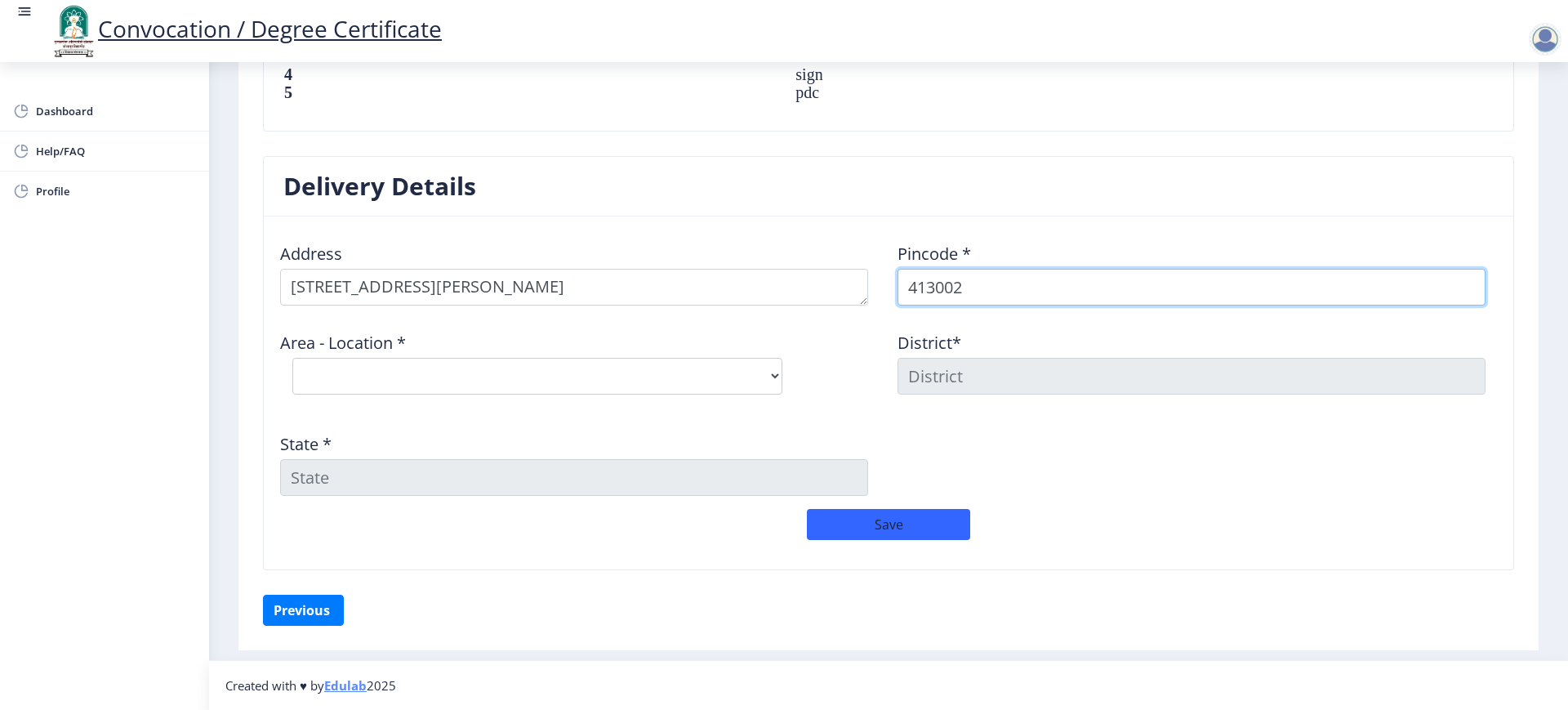 type on "413002" 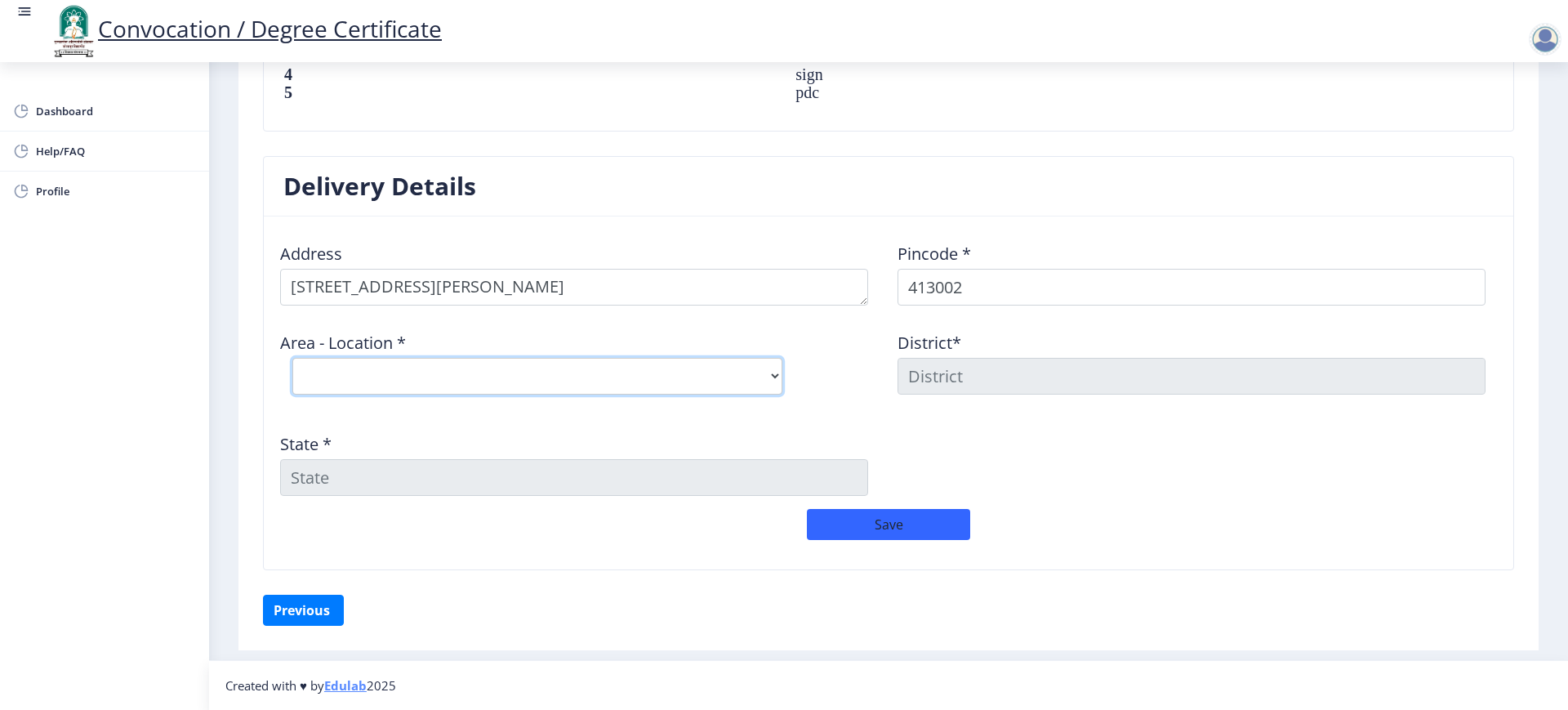 click on "Select Area Location [GEOGRAPHIC_DATA] B.O Belati B.O Boramani B.O Darganhalli B.O Dayanand College S.O Degaon B.O Dongaon B.O Hagloor [PERSON_NAME] B.O Ingalgi B.O Kasegaon B.O Kavathe B.O Mangalwar Peth S.O ([GEOGRAPHIC_DATA]) Mardi [PERSON_NAME] B.O Pathari B.O Solapur Mkt. S.O Tandulwadi B.O Tirhe [PERSON_NAME] B.O Umedpur B.O" at bounding box center (537, 376) 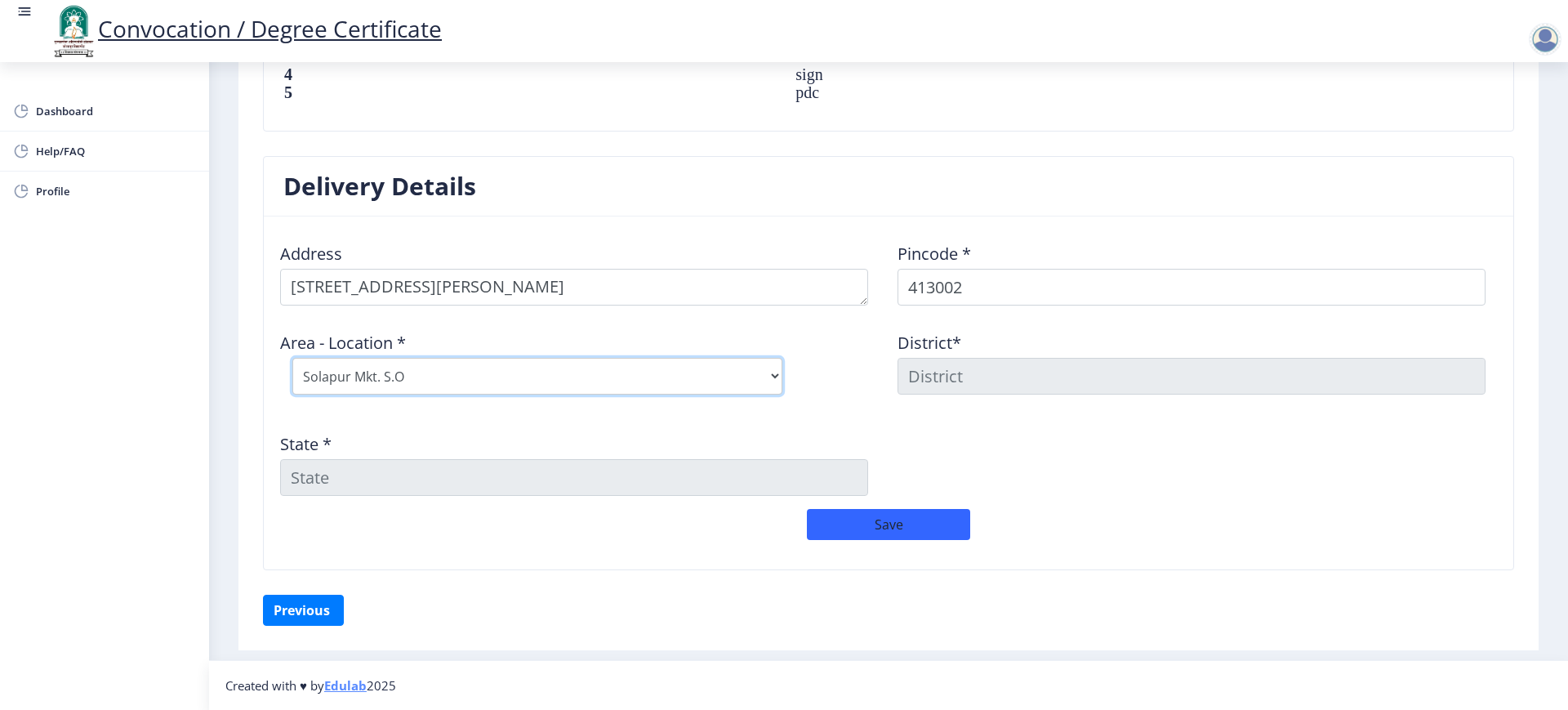 click on "Select Area Location [GEOGRAPHIC_DATA] B.O Belati B.O Boramani B.O Darganhalli B.O Dayanand College S.O Degaon B.O Dongaon B.O Hagloor [PERSON_NAME] B.O Ingalgi B.O Kasegaon B.O Kavathe B.O Mangalwar Peth S.O ([GEOGRAPHIC_DATA]) Mardi [PERSON_NAME] B.O Pathari B.O Solapur Mkt. S.O Tandulwadi B.O Tirhe [PERSON_NAME] B.O Umedpur B.O" at bounding box center (537, 376) 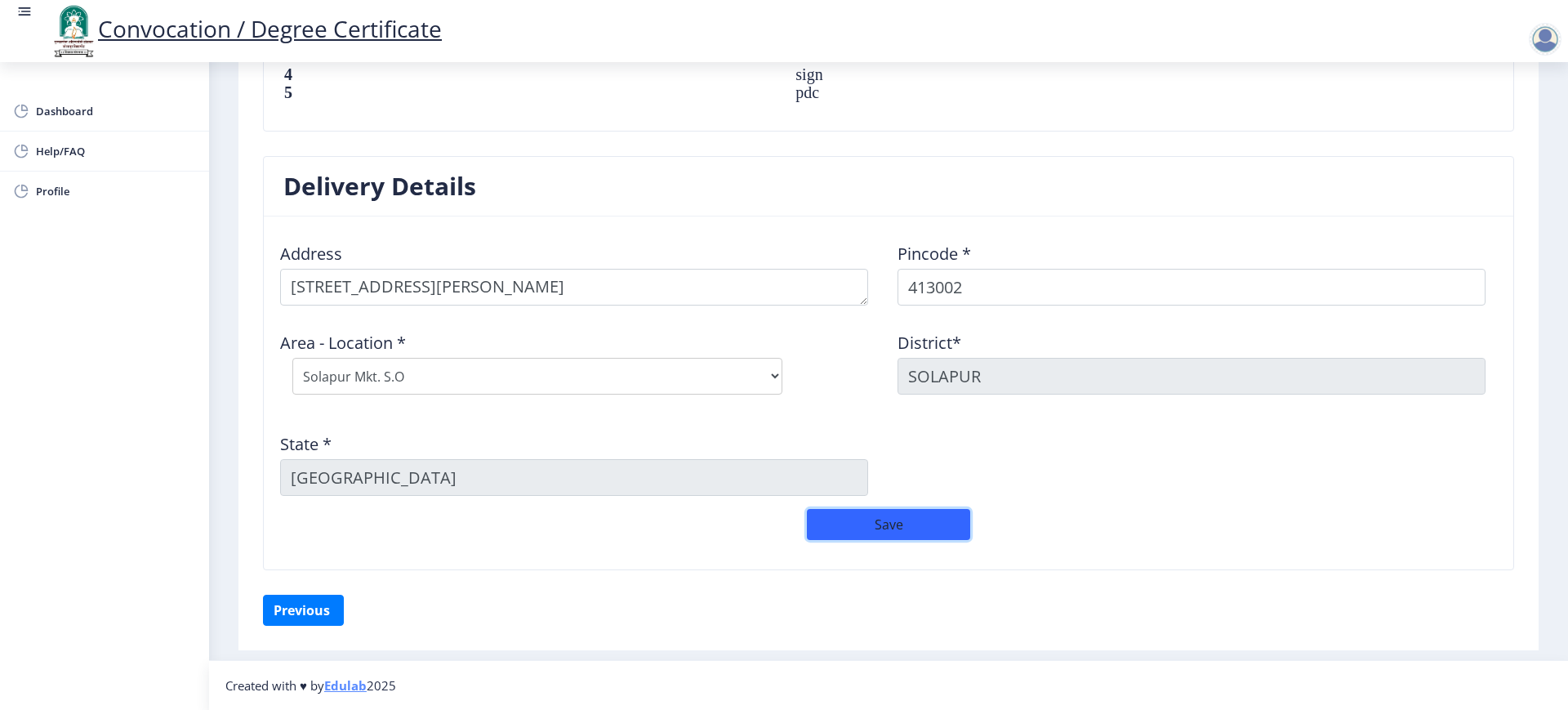 click on "Save" 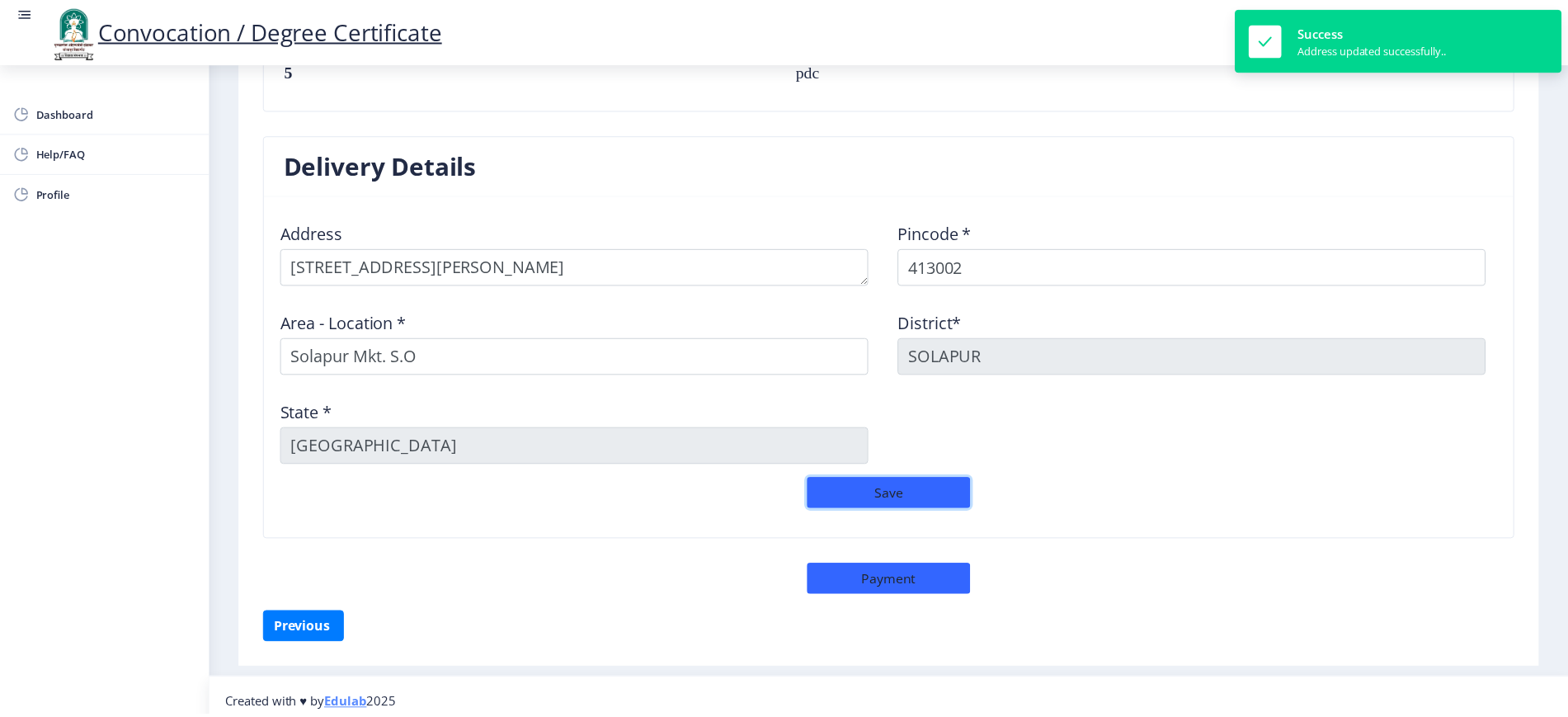 scroll, scrollTop: 1276, scrollLeft: 0, axis: vertical 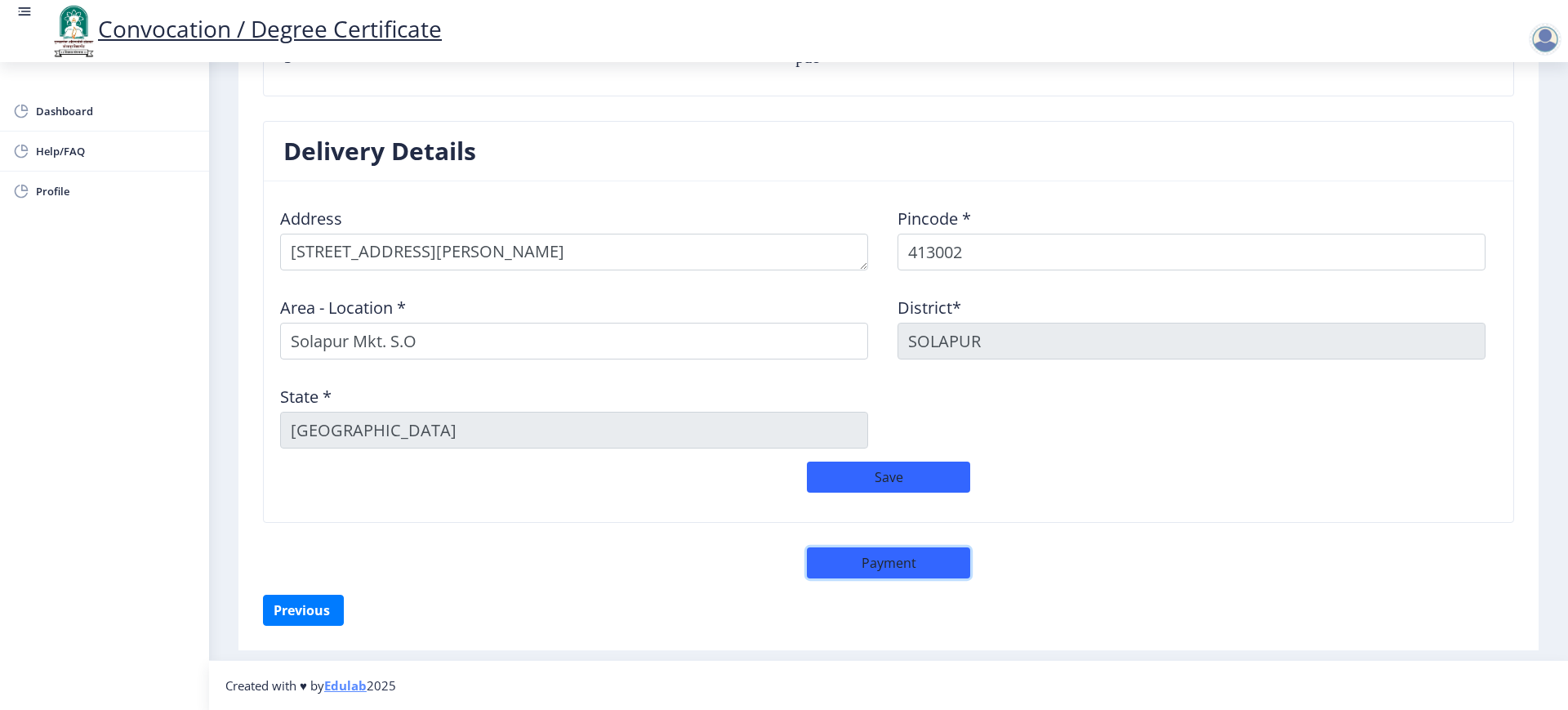 click on "Payment" 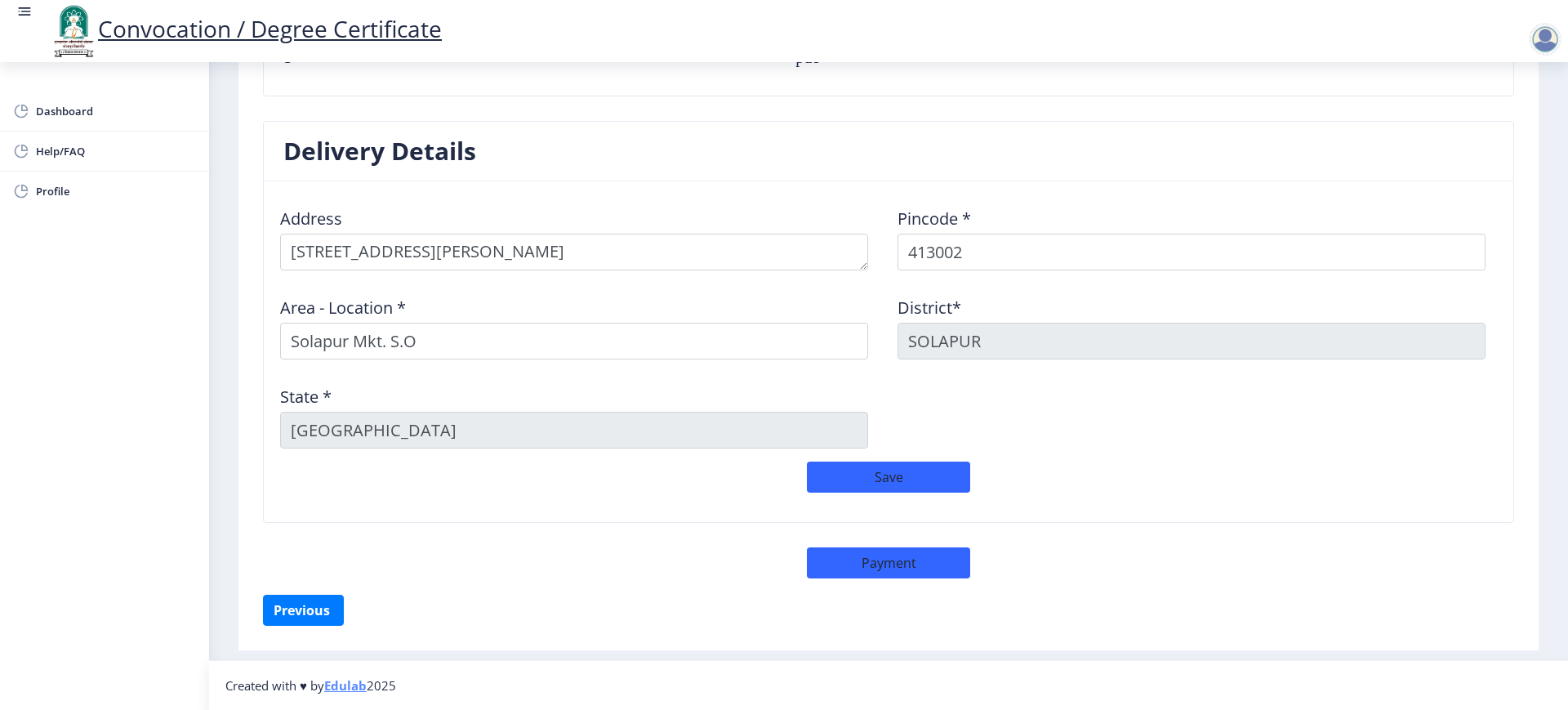 select on "sealed" 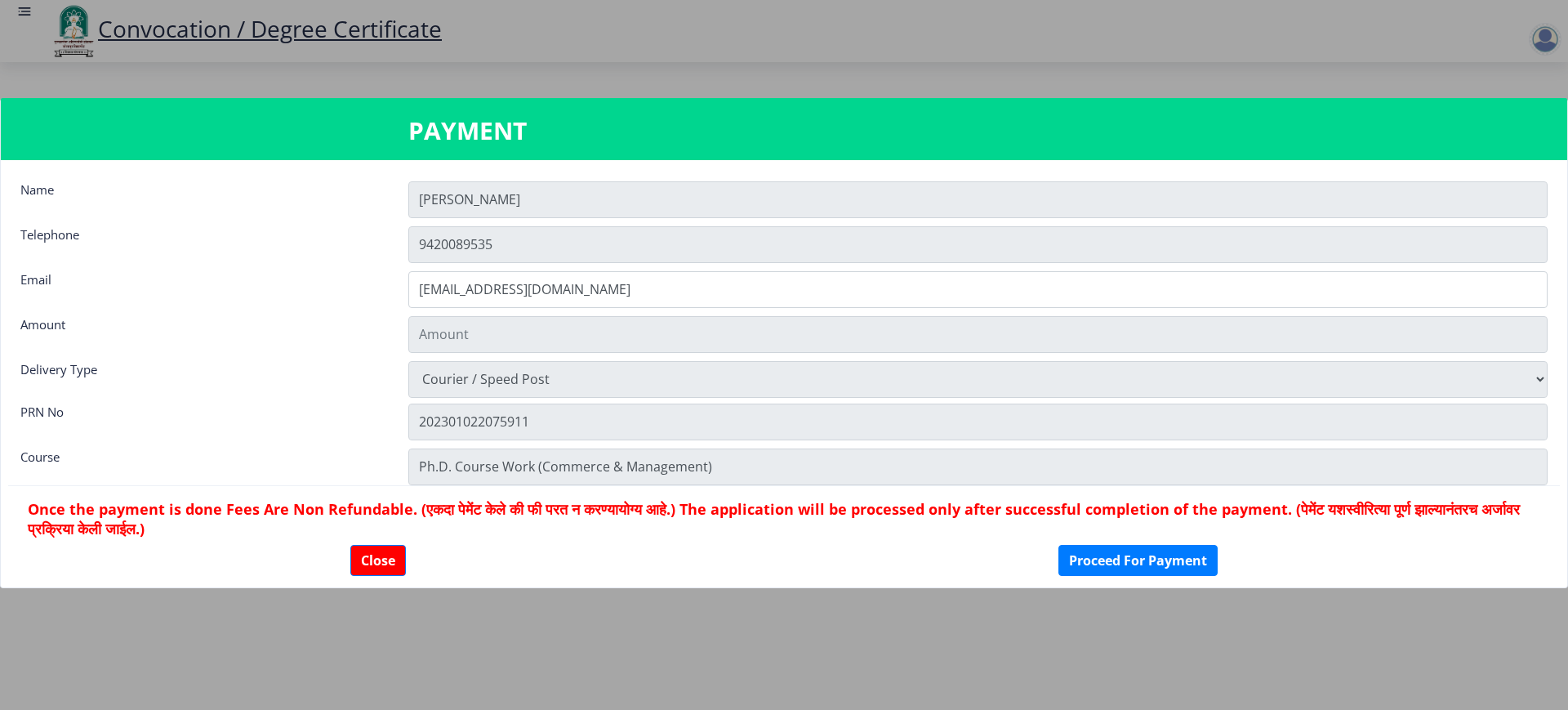 scroll, scrollTop: 1262, scrollLeft: 0, axis: vertical 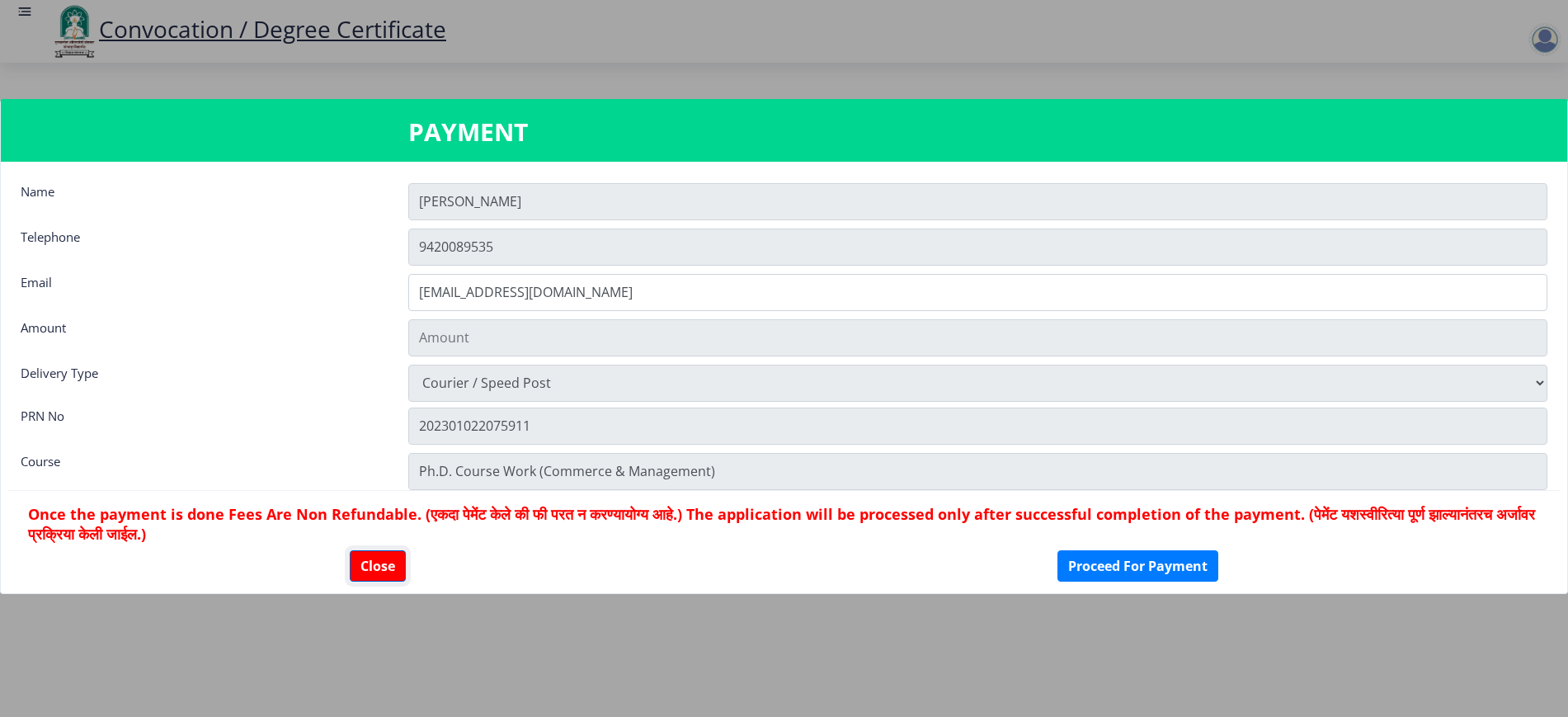 click on "Close" 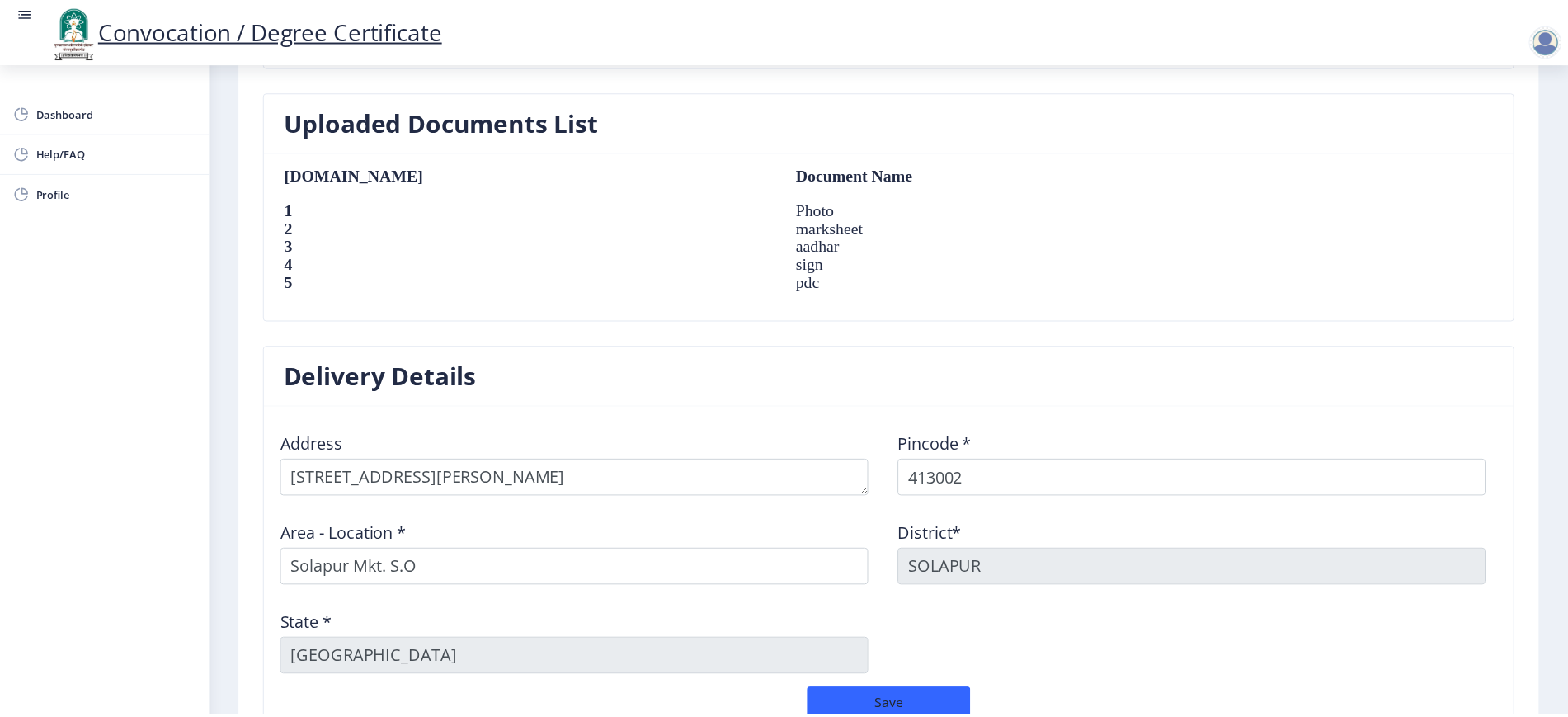 scroll, scrollTop: 1276, scrollLeft: 0, axis: vertical 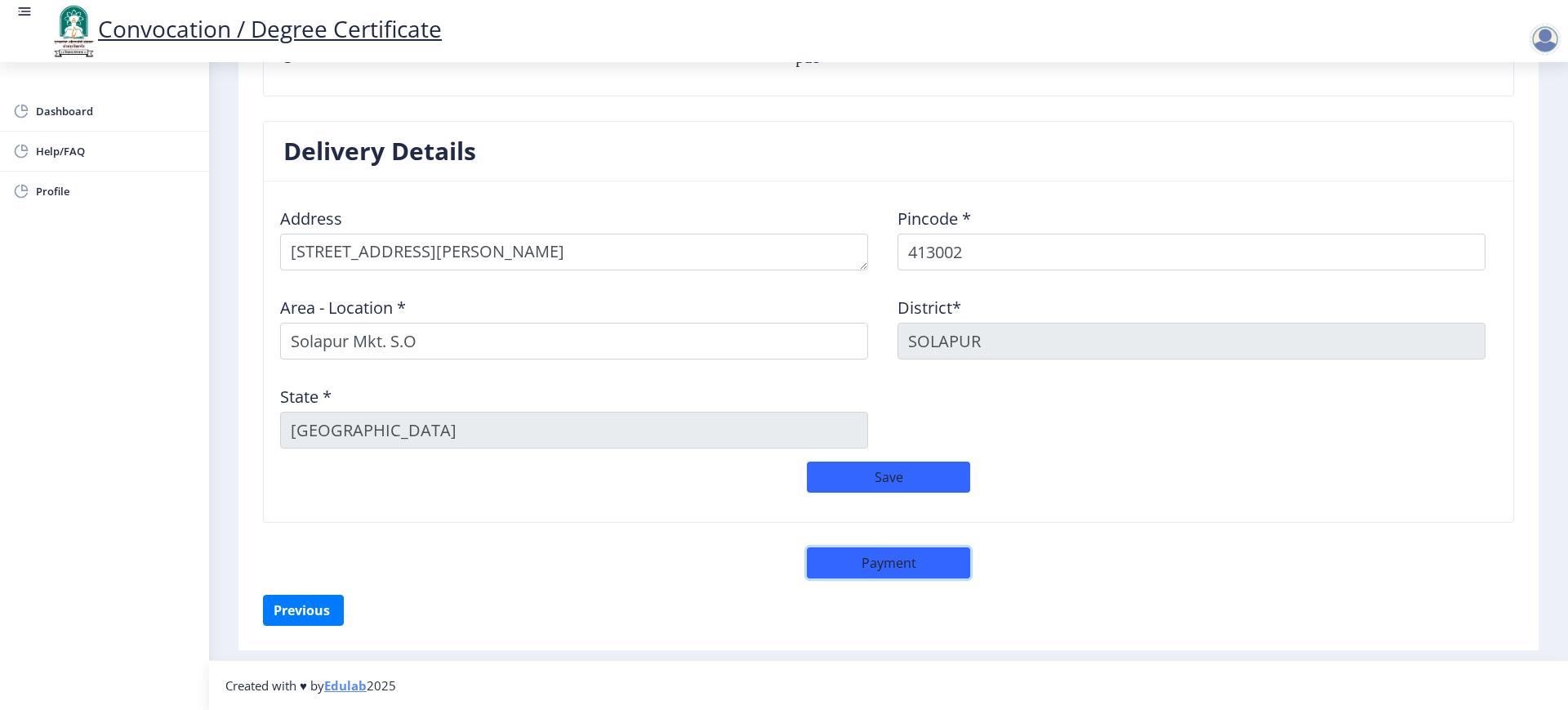 click on "Payment" 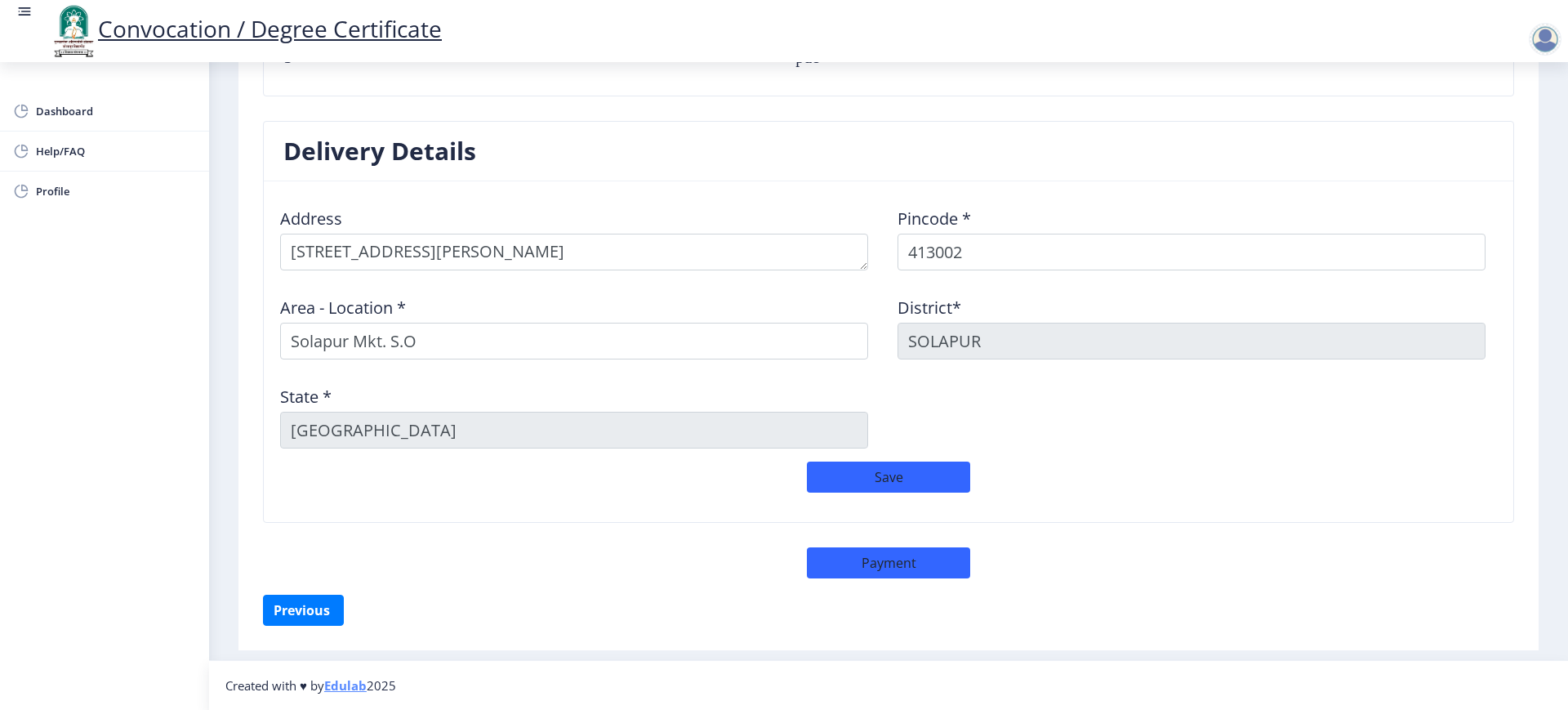 scroll, scrollTop: 1262, scrollLeft: 0, axis: vertical 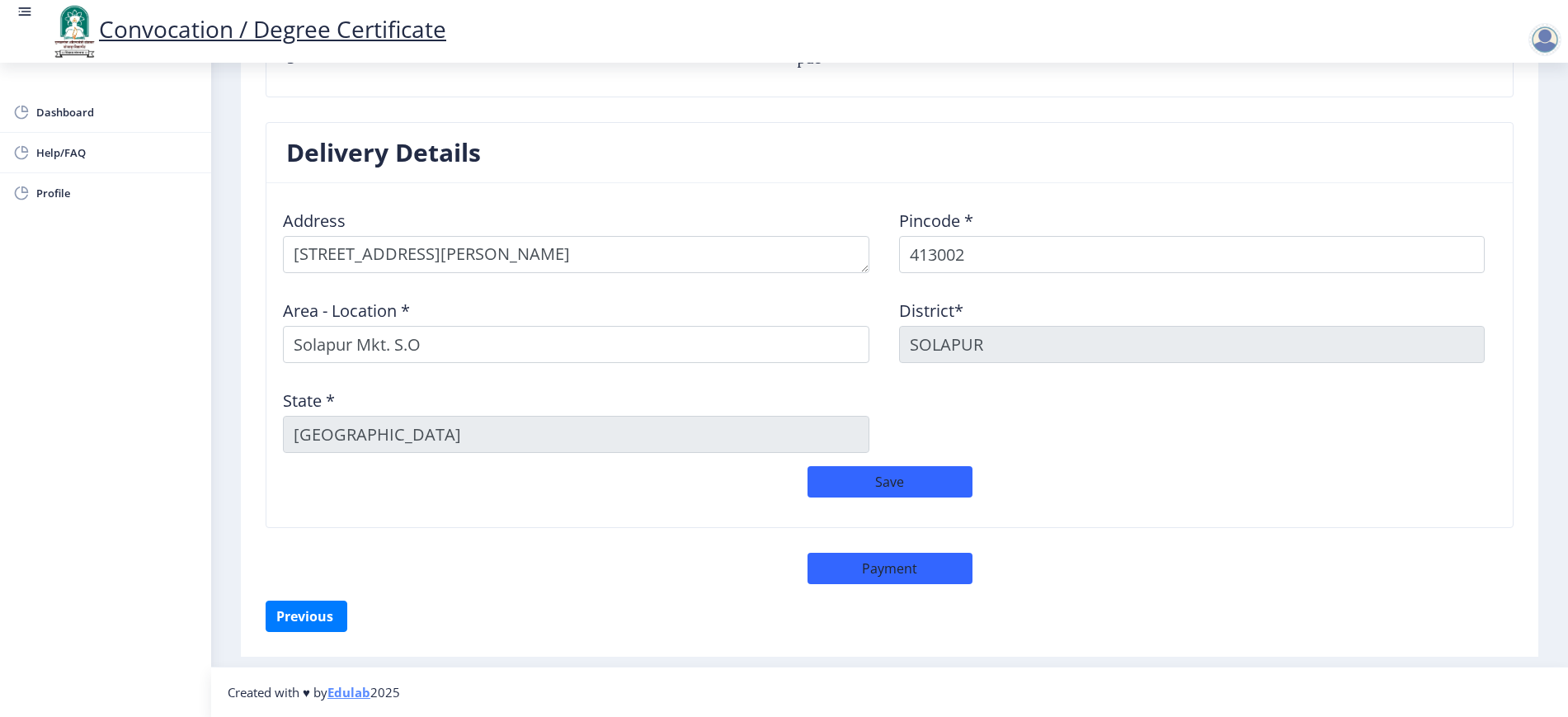 select on "sealed" 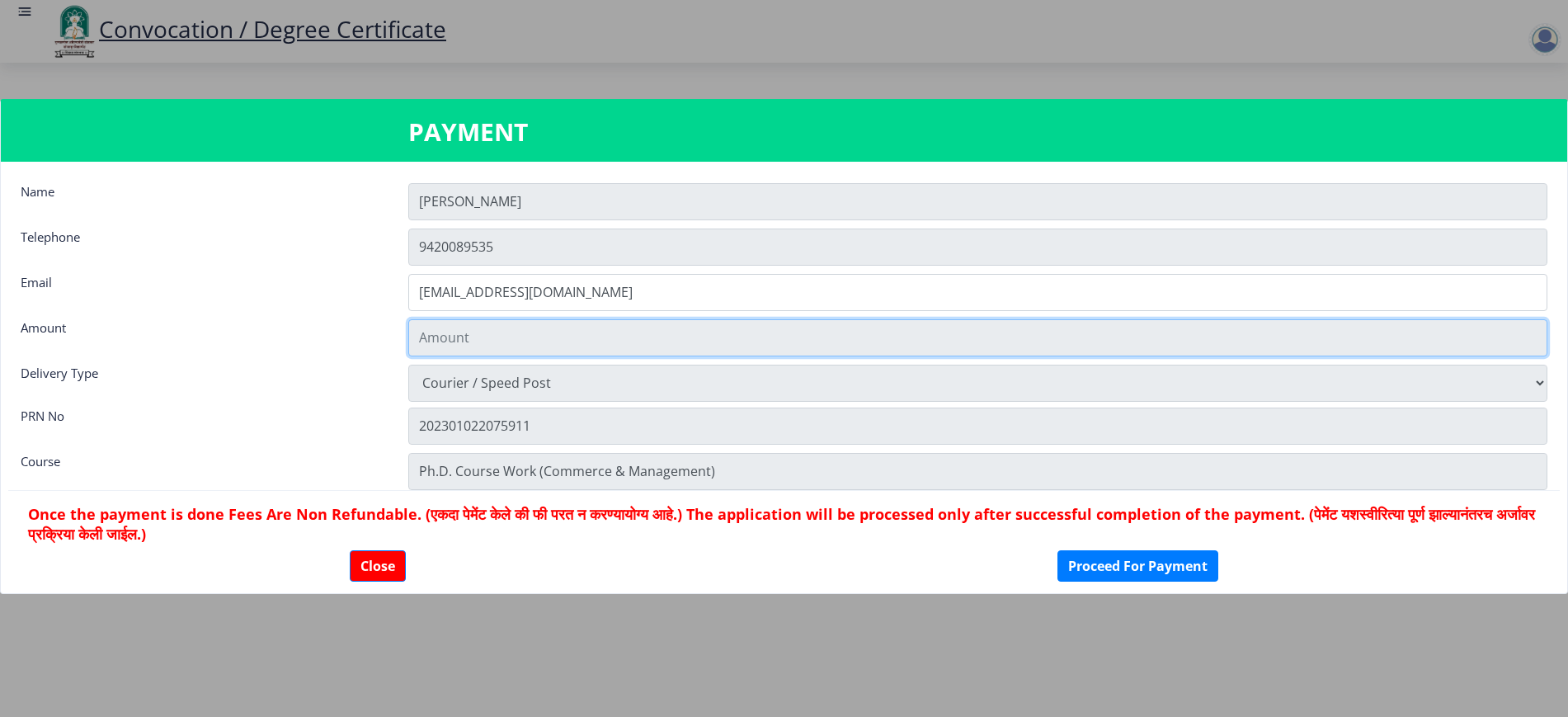 click 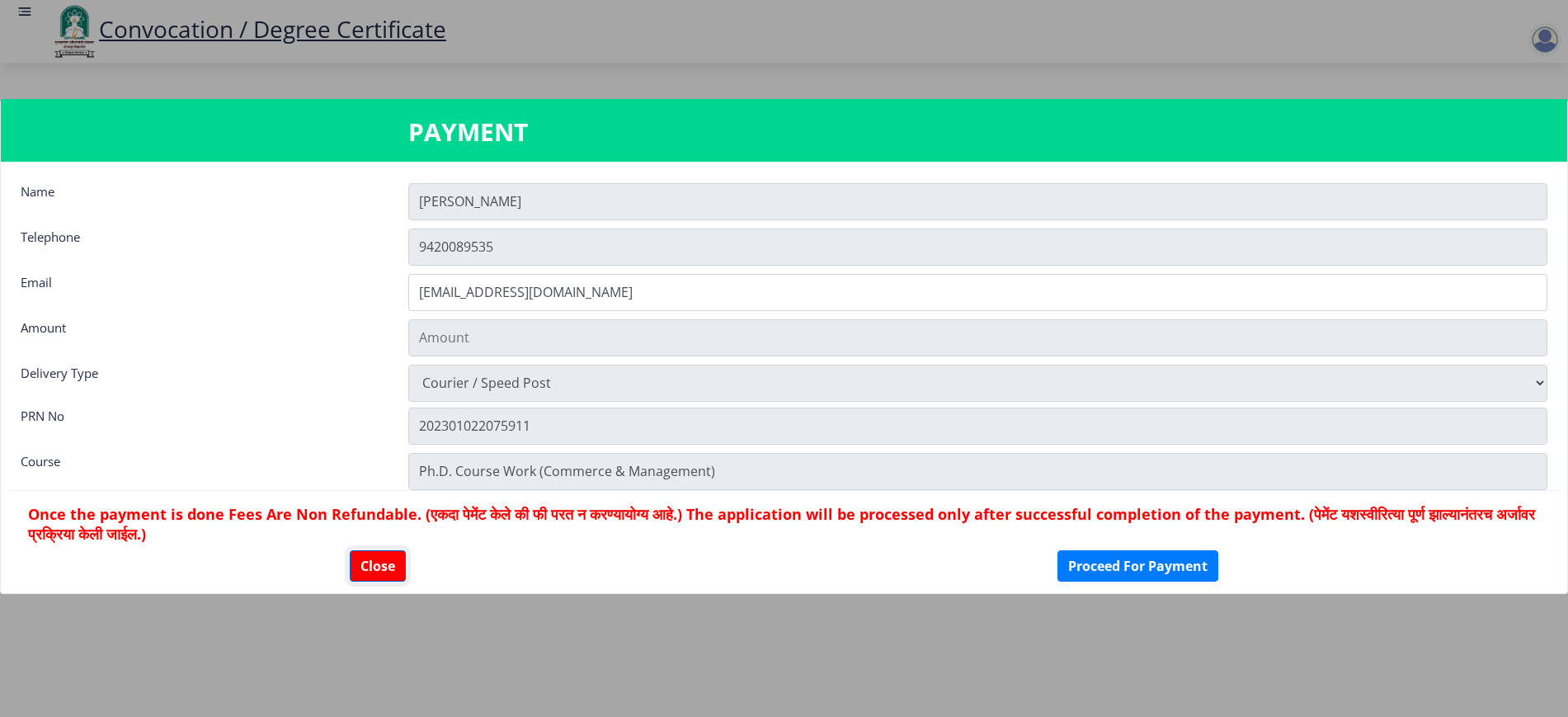 click on "Close" 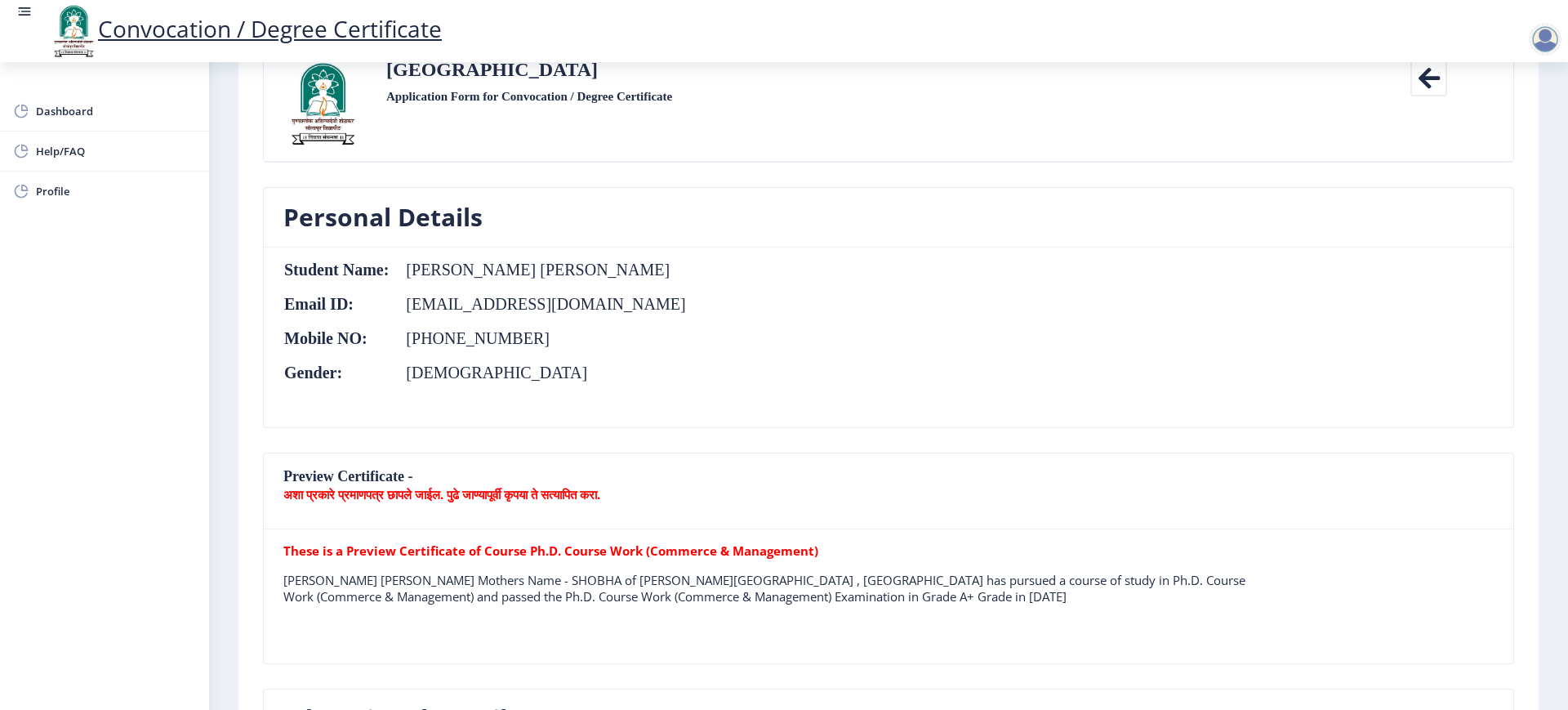 scroll, scrollTop: 0, scrollLeft: 0, axis: both 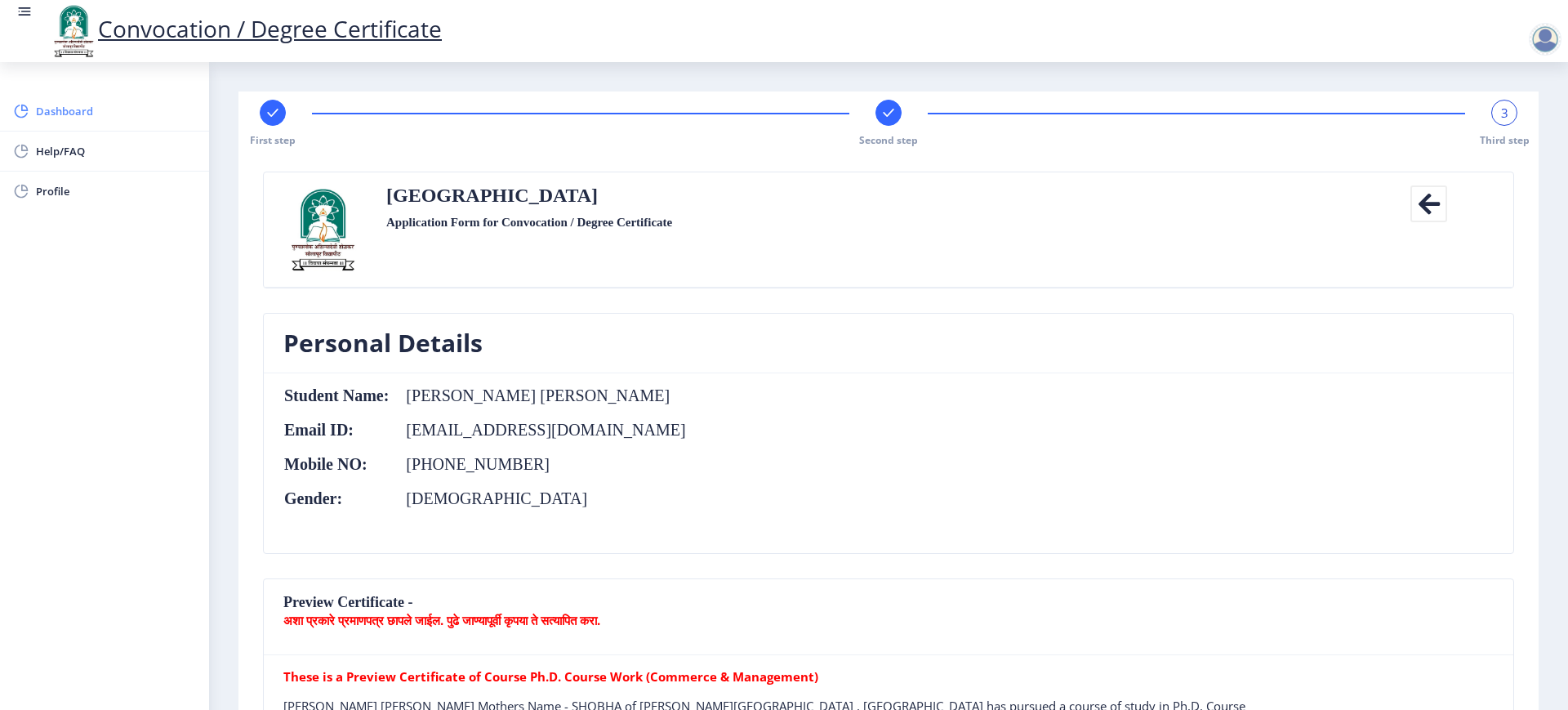 click on "Dashboard" 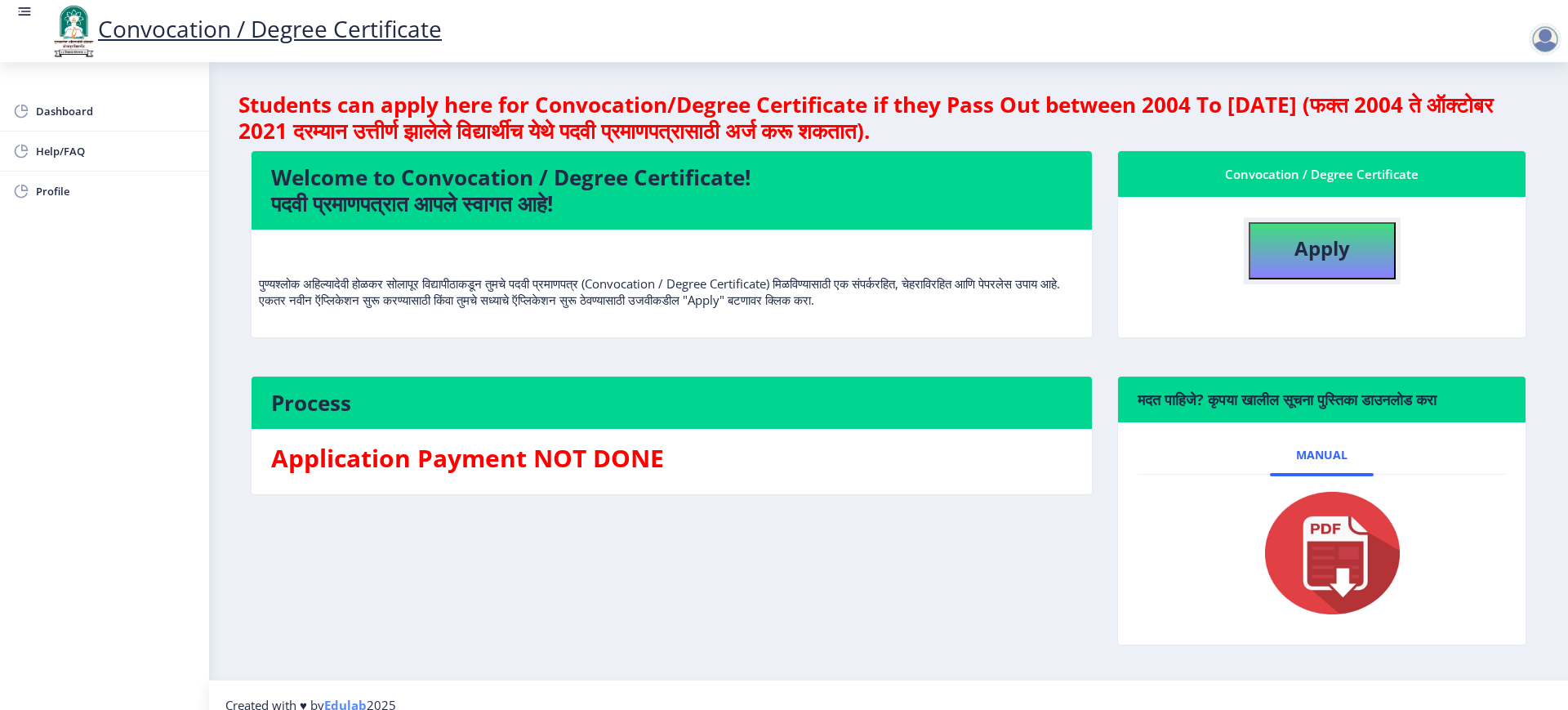 click on "Apply" 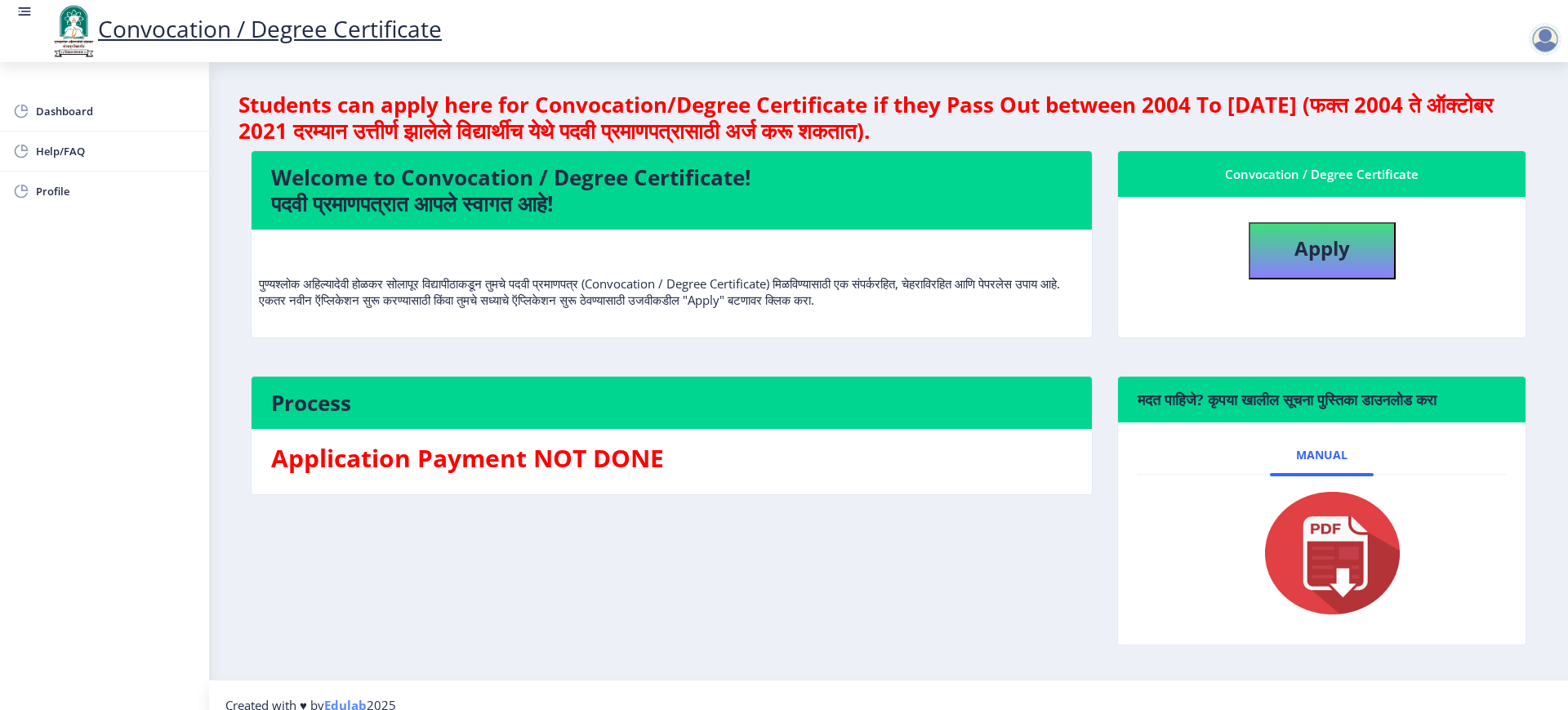 select 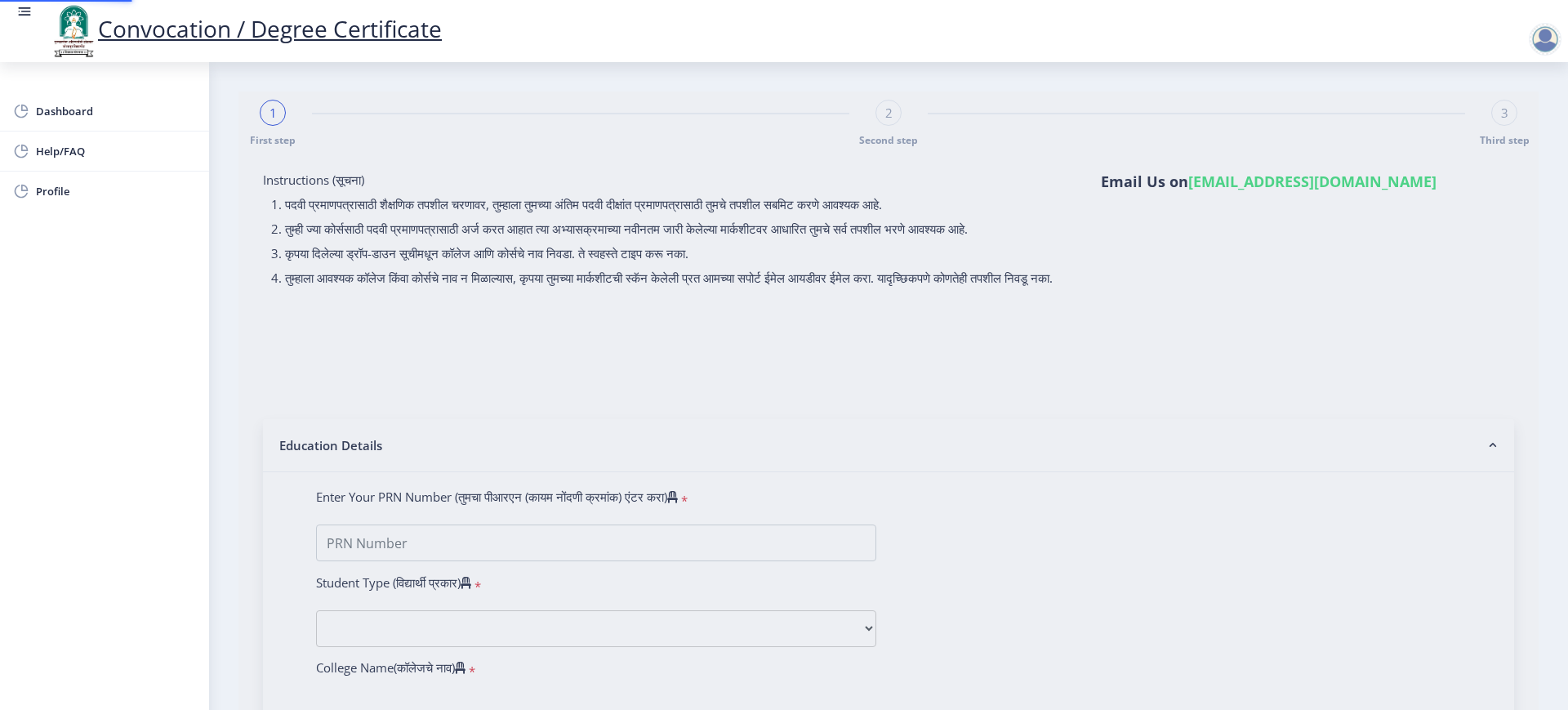 type on "202301022075911" 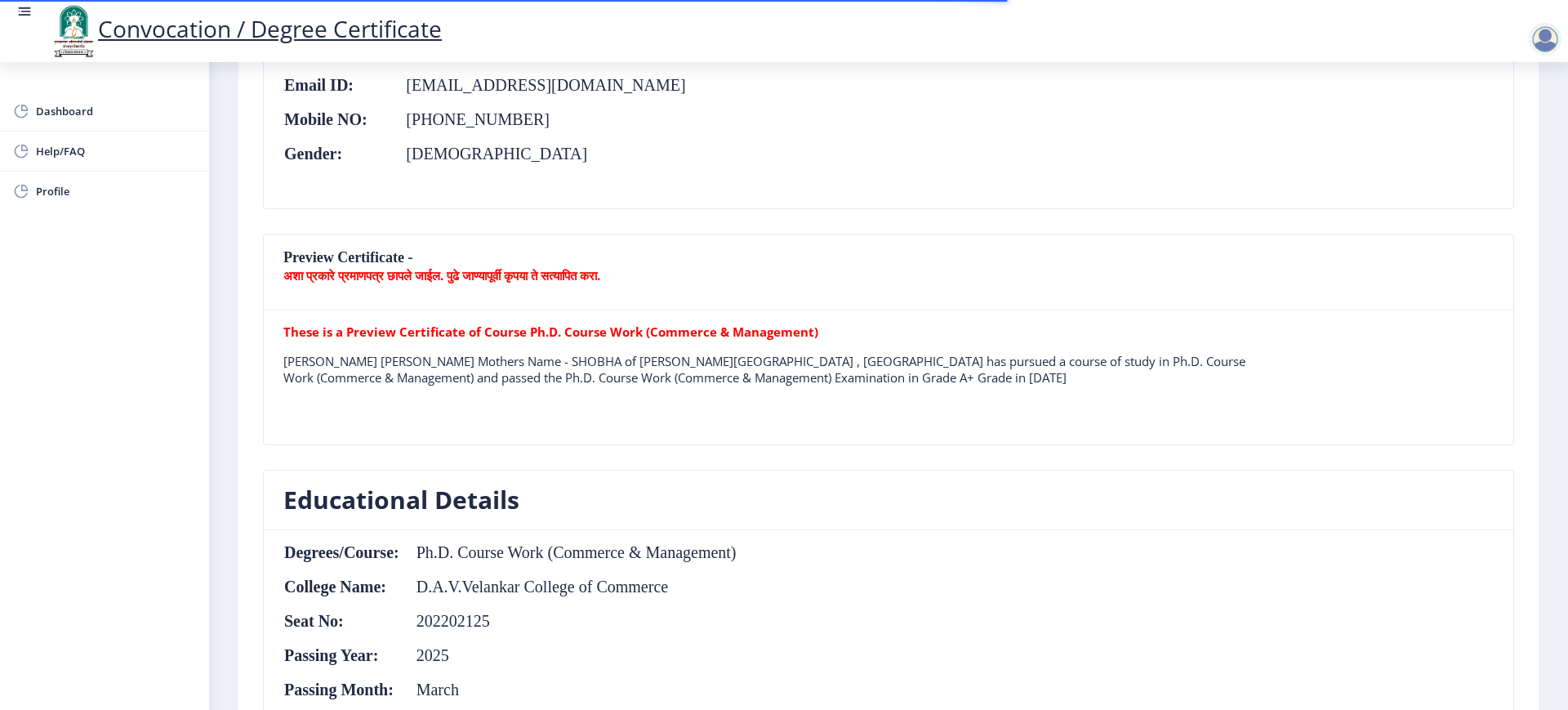 scroll, scrollTop: 0, scrollLeft: 0, axis: both 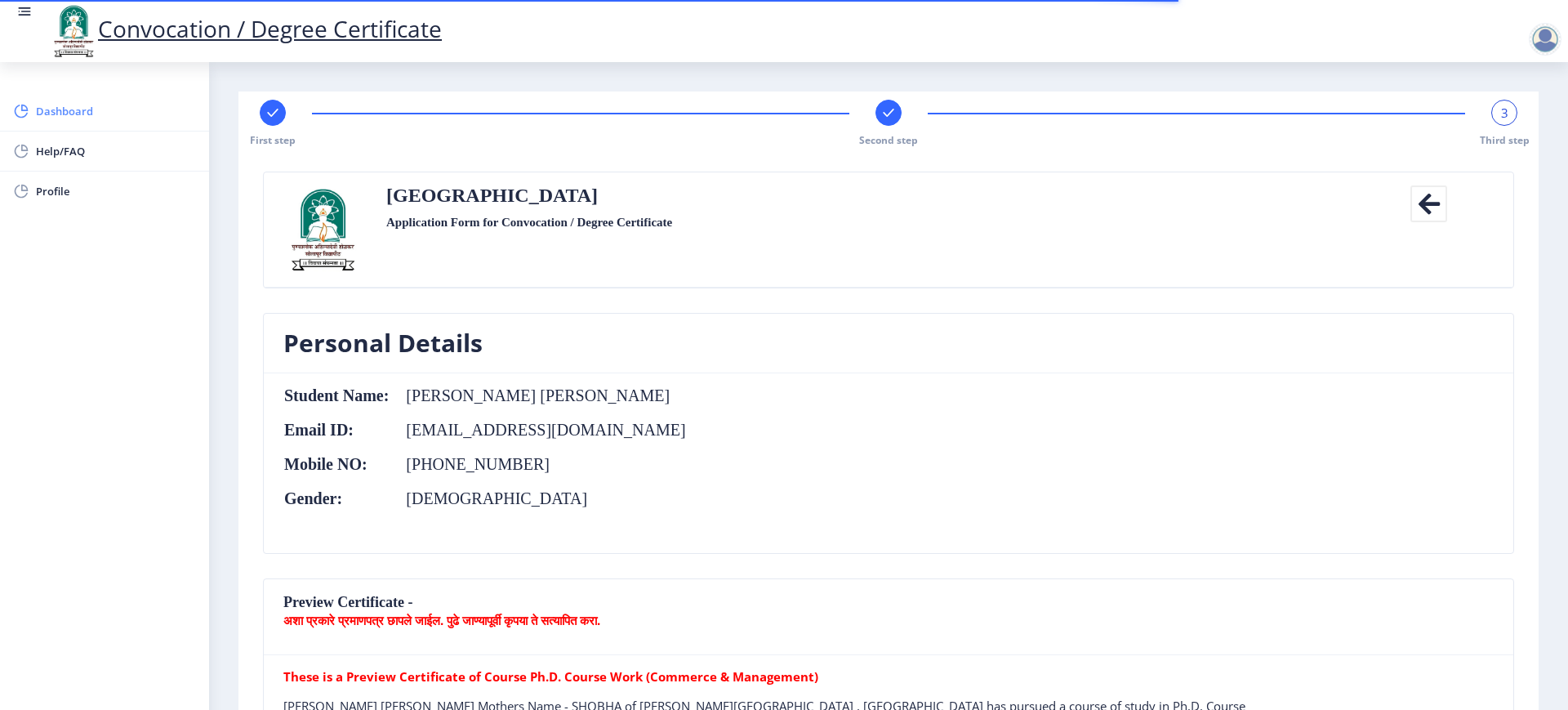 click on "Dashboard" 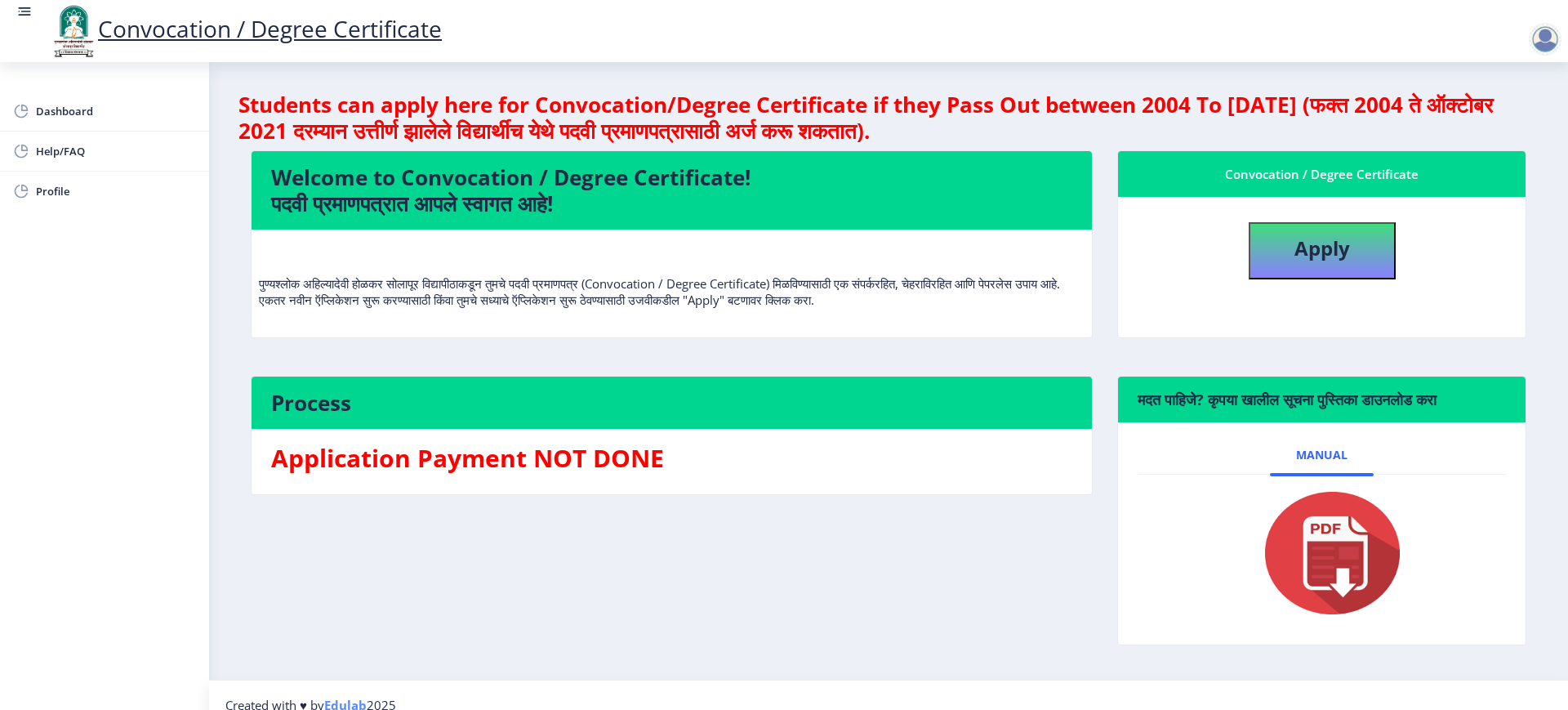 click 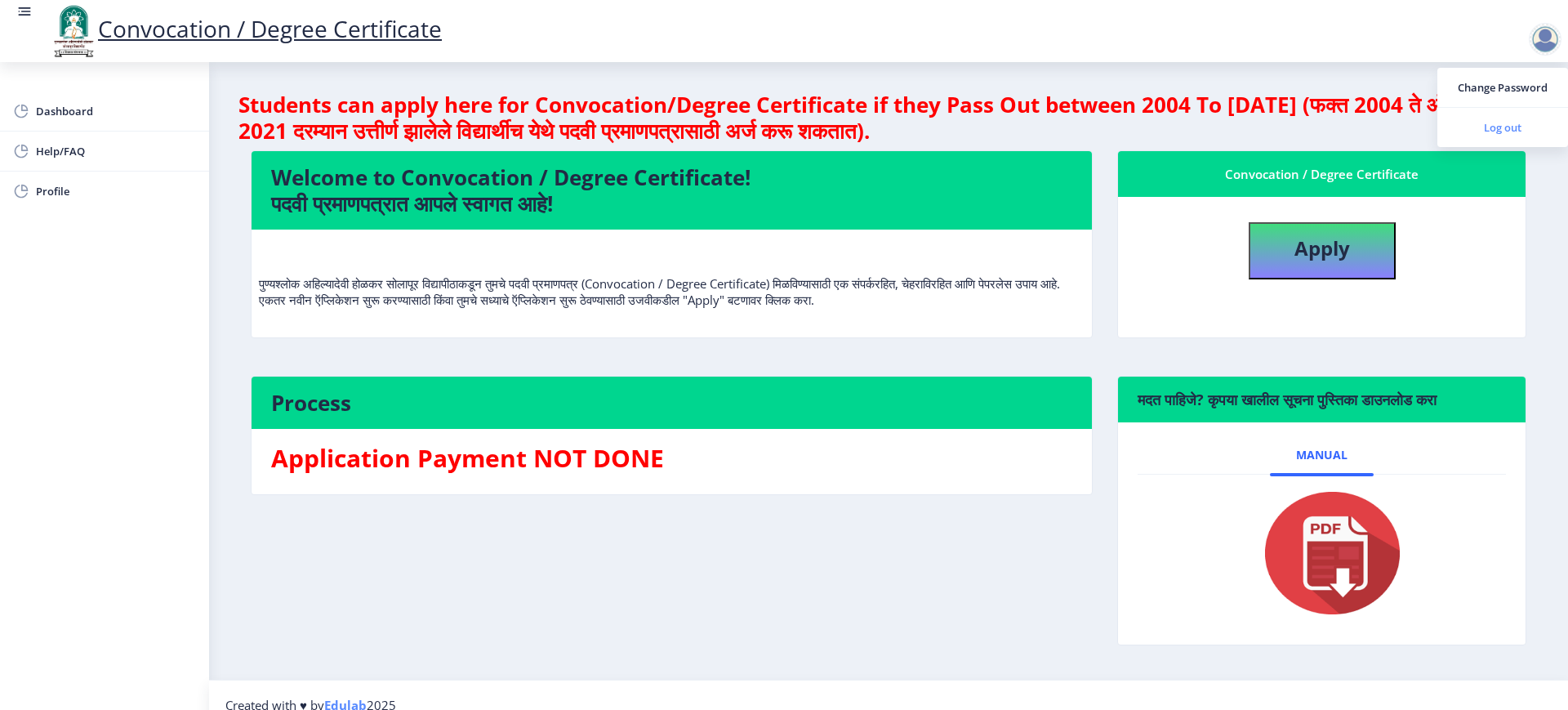click on "Log out" at bounding box center (1503, 127) 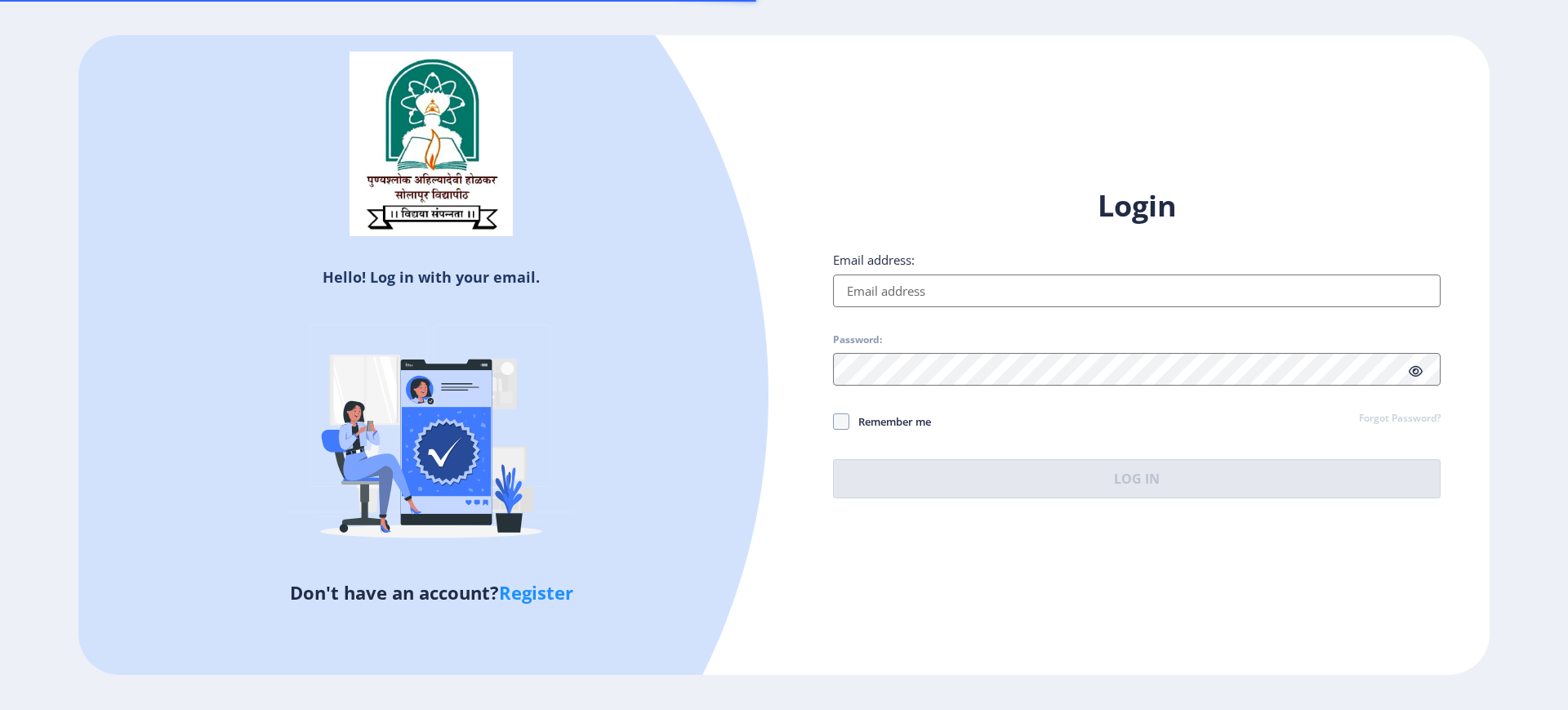type on "[EMAIL_ADDRESS][DOMAIN_NAME]" 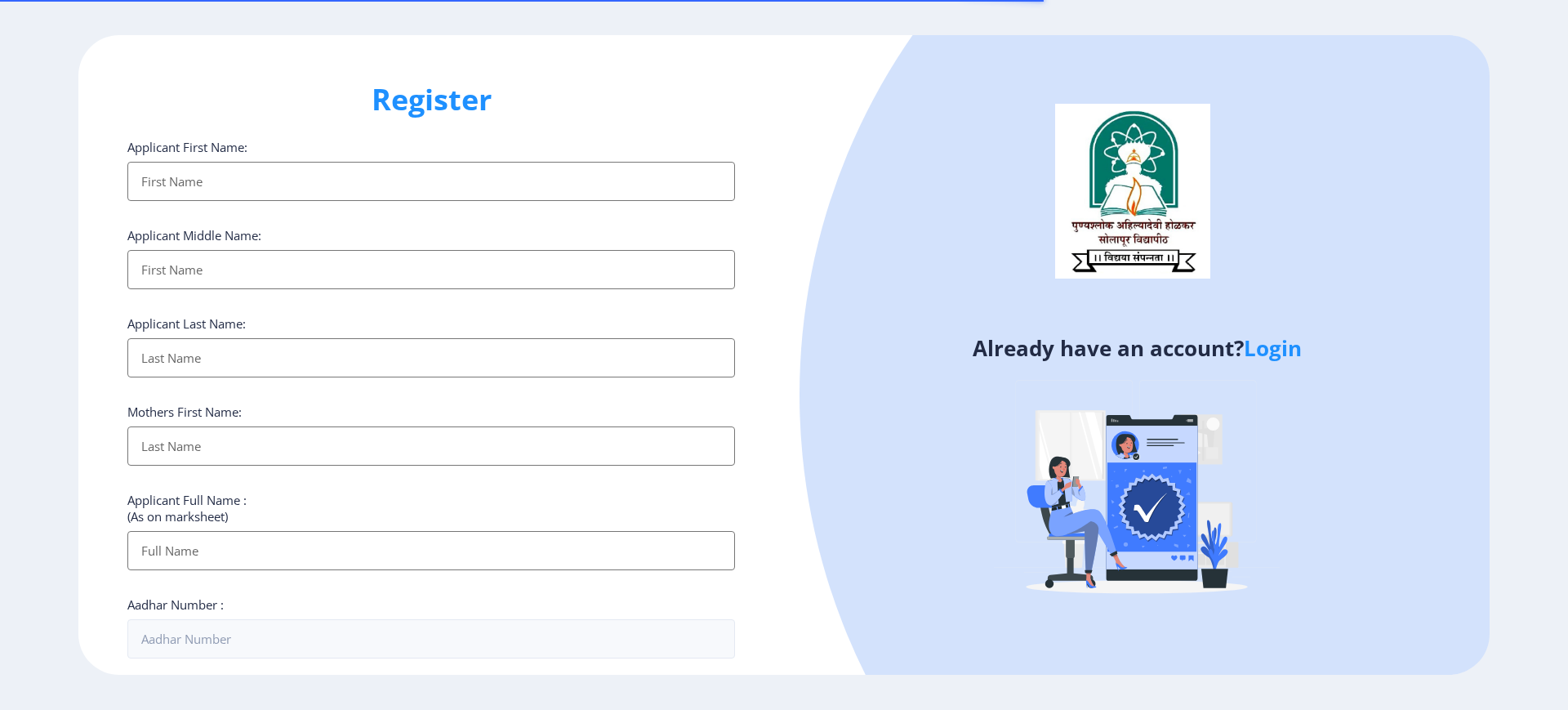 select 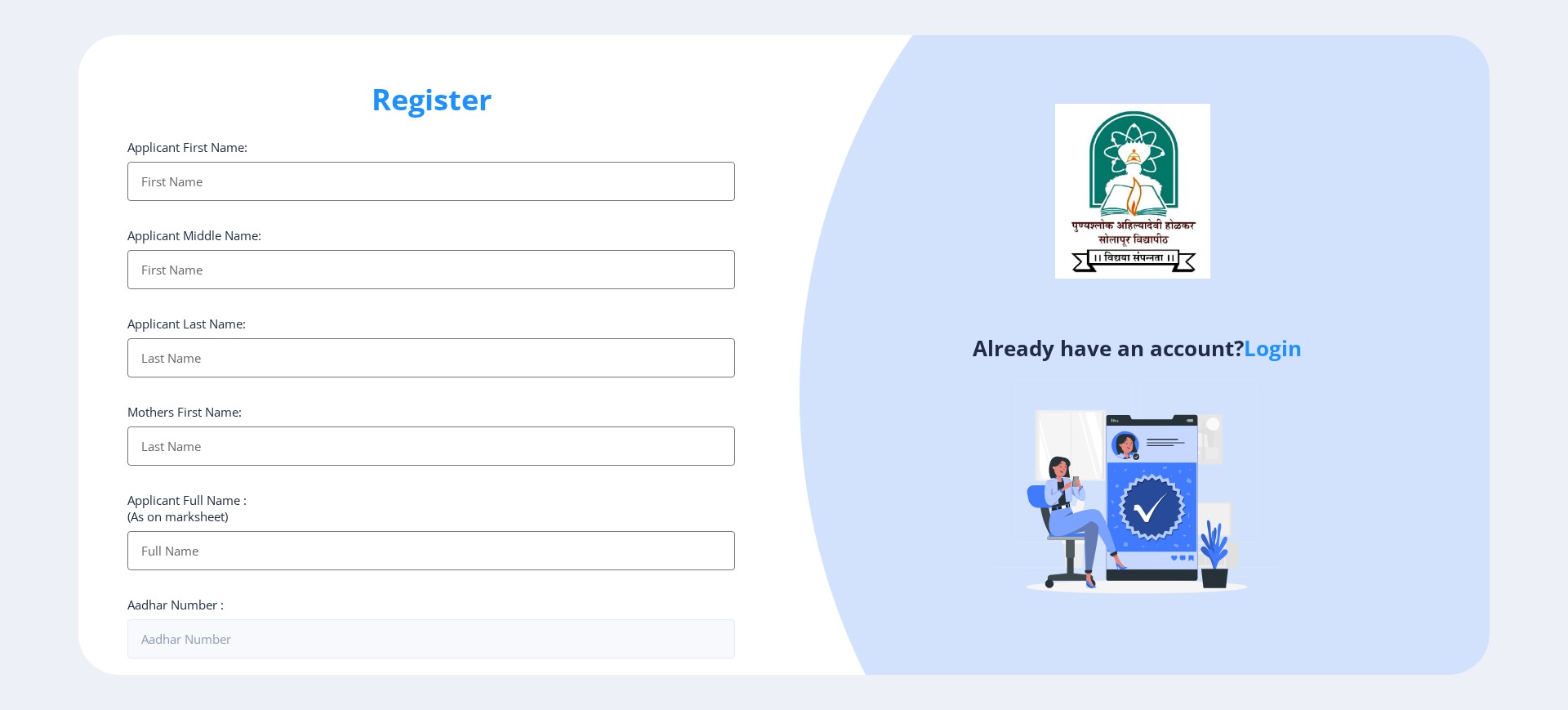 click on "Login" 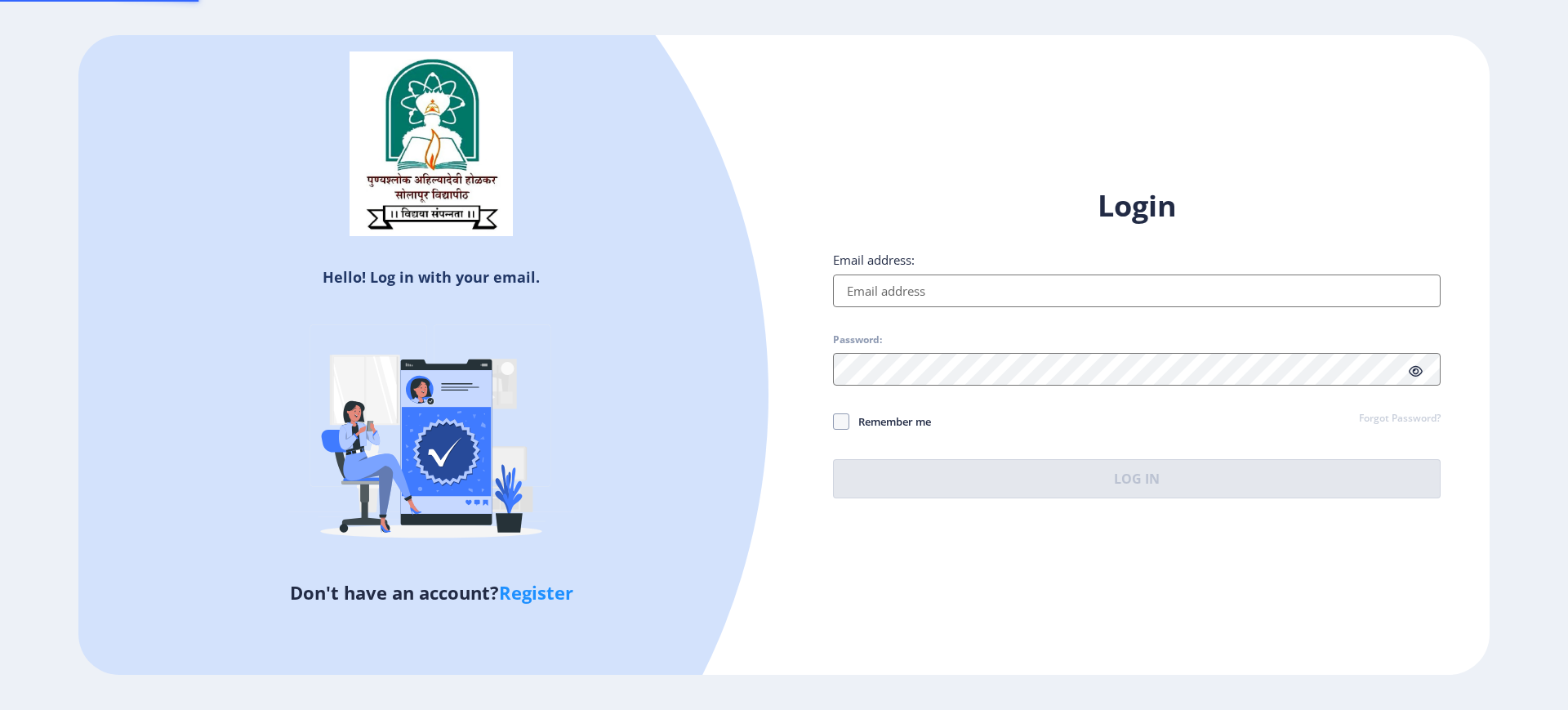 type on "[EMAIL_ADDRESS][DOMAIN_NAME]" 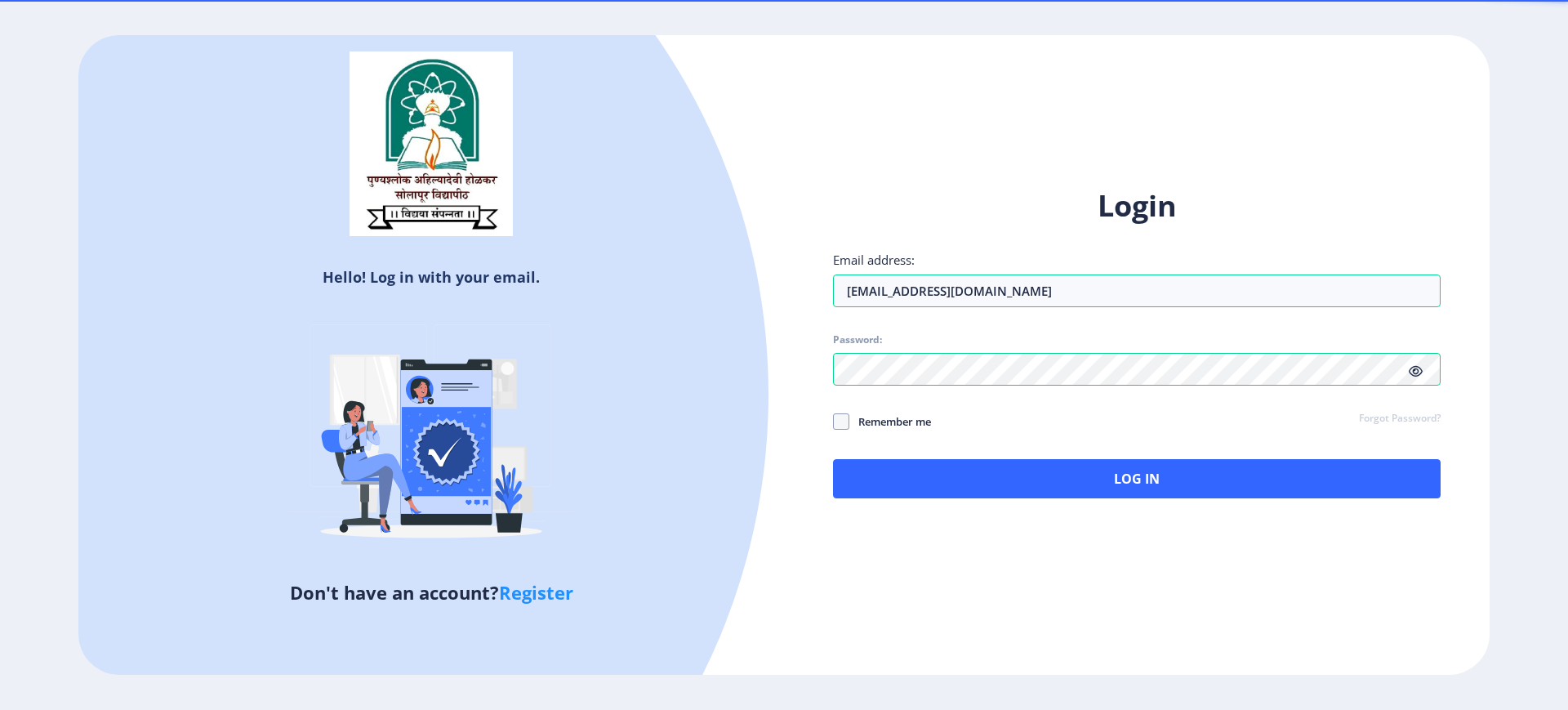 click on "Remember me" 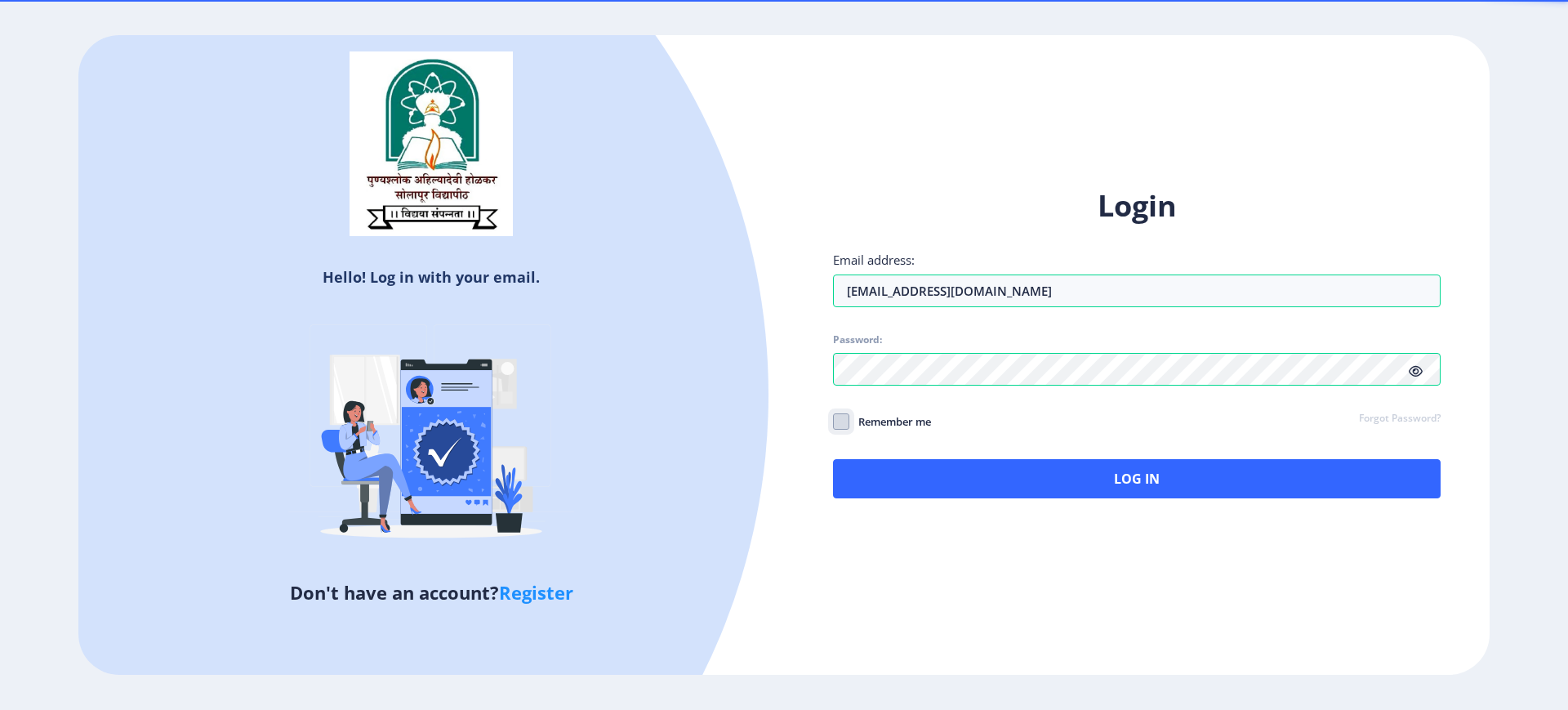 checkbox on "true" 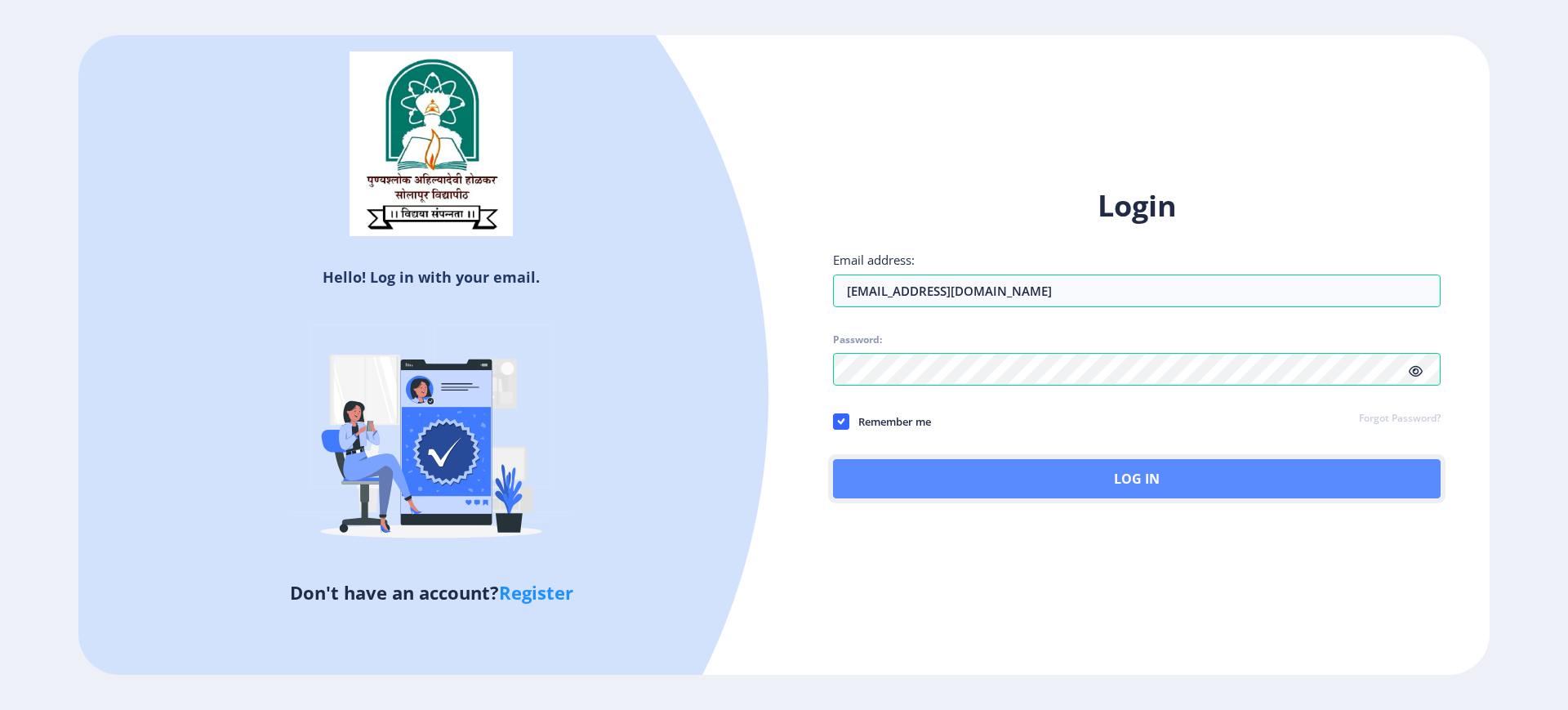 click on "Log In" 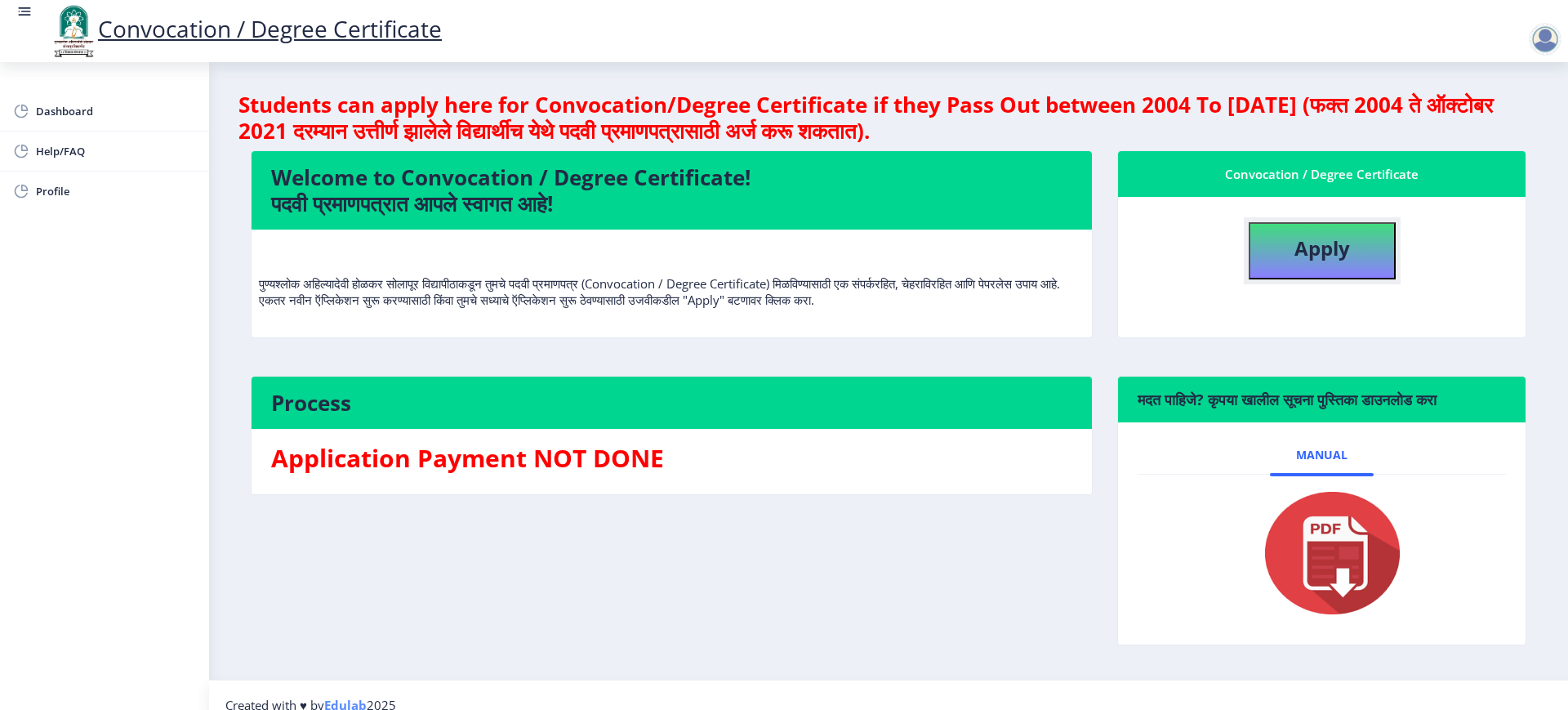 click on "Apply" 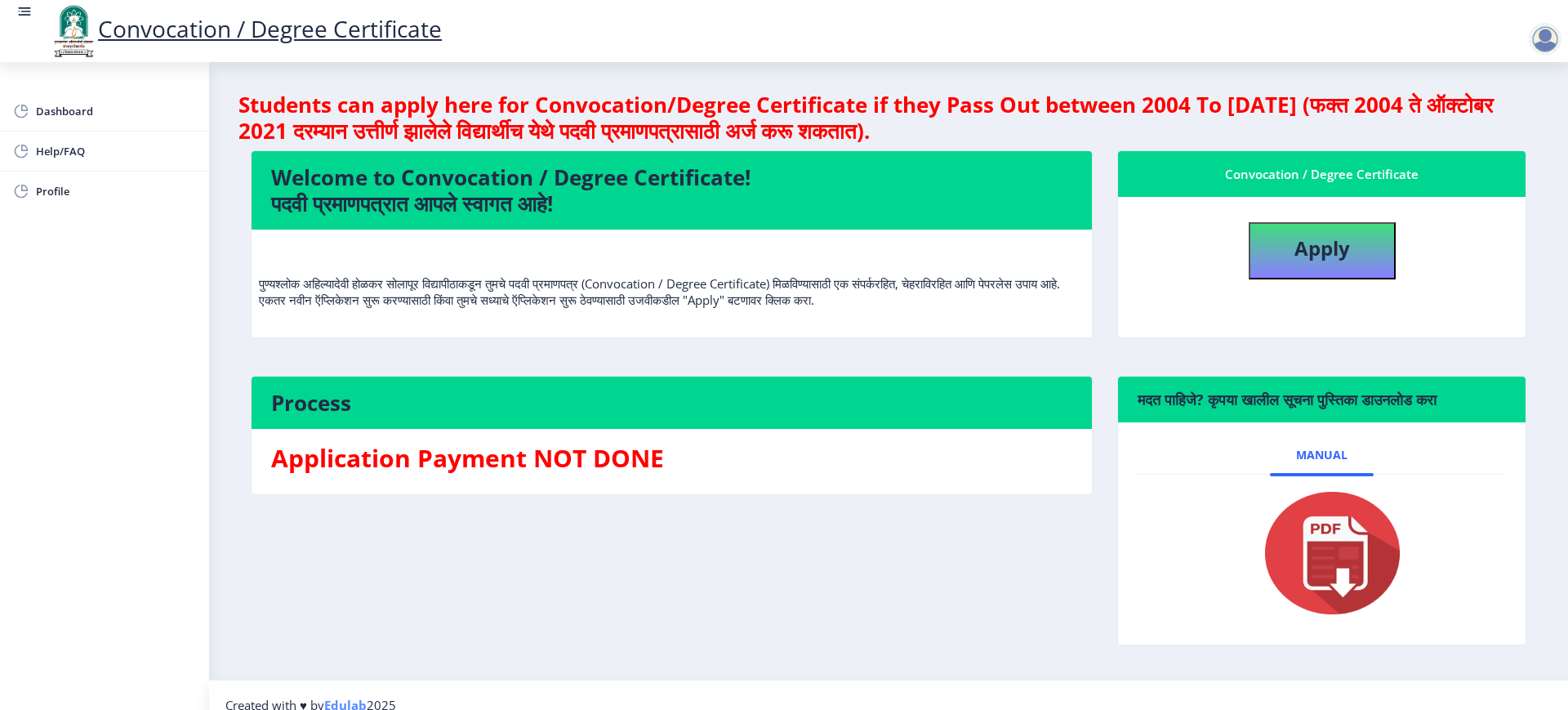 select 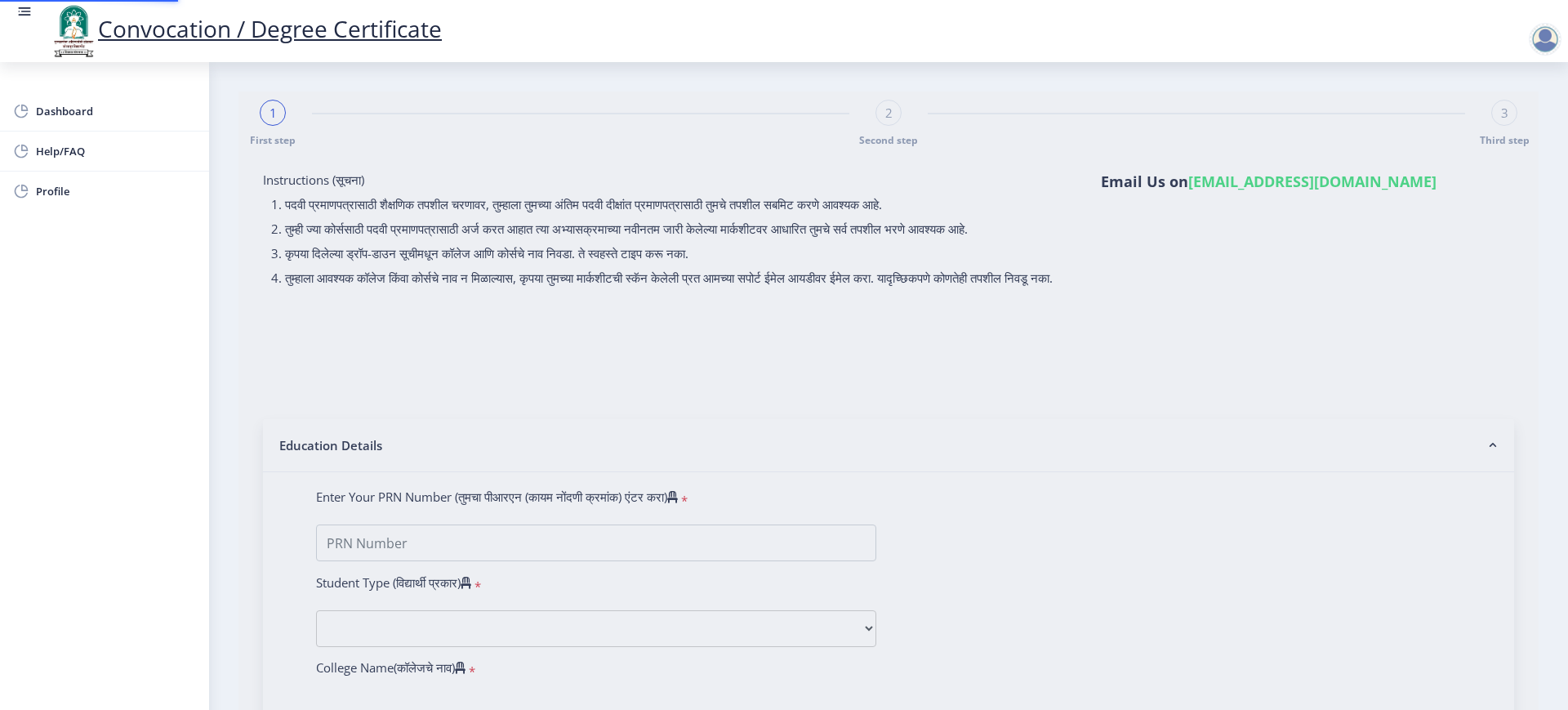 type on "202301022075911" 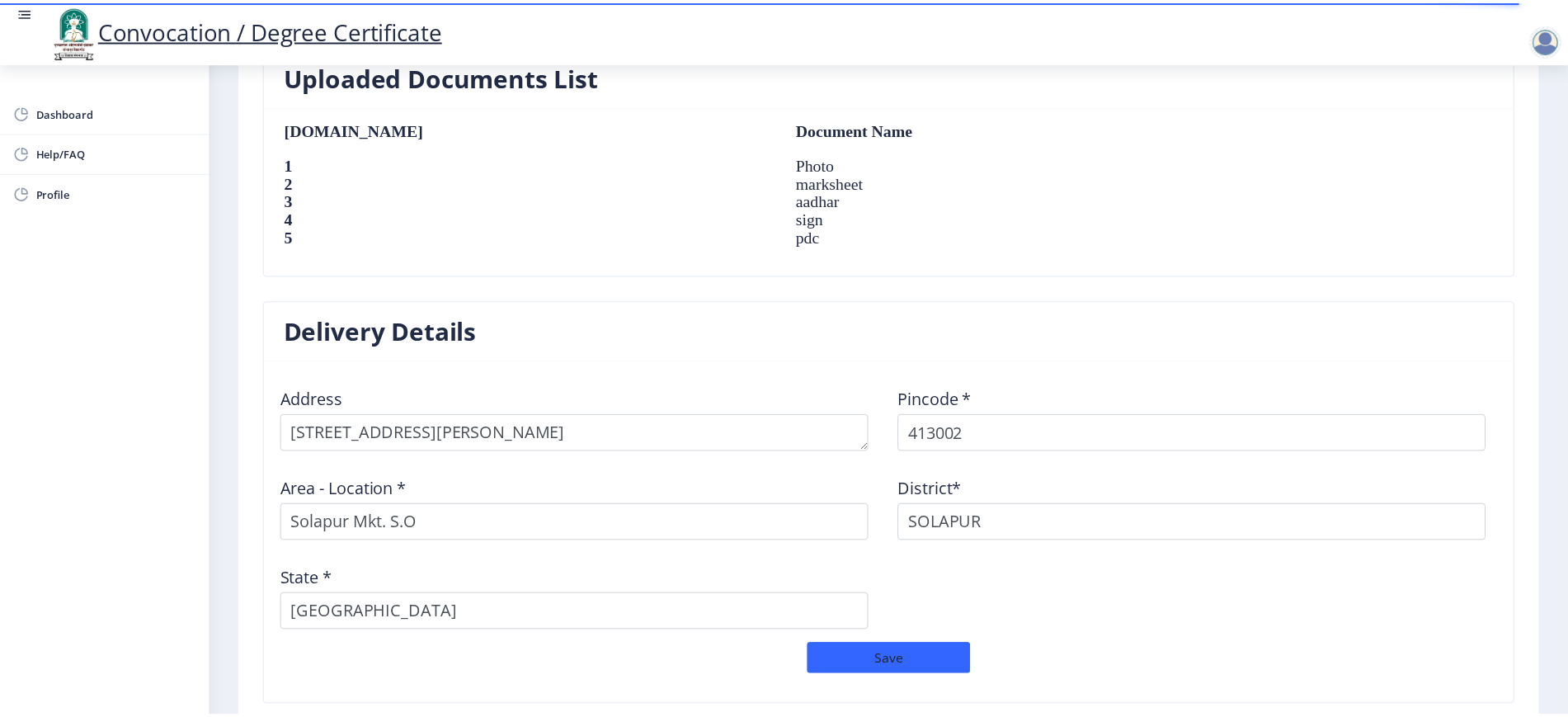 scroll, scrollTop: 1276, scrollLeft: 0, axis: vertical 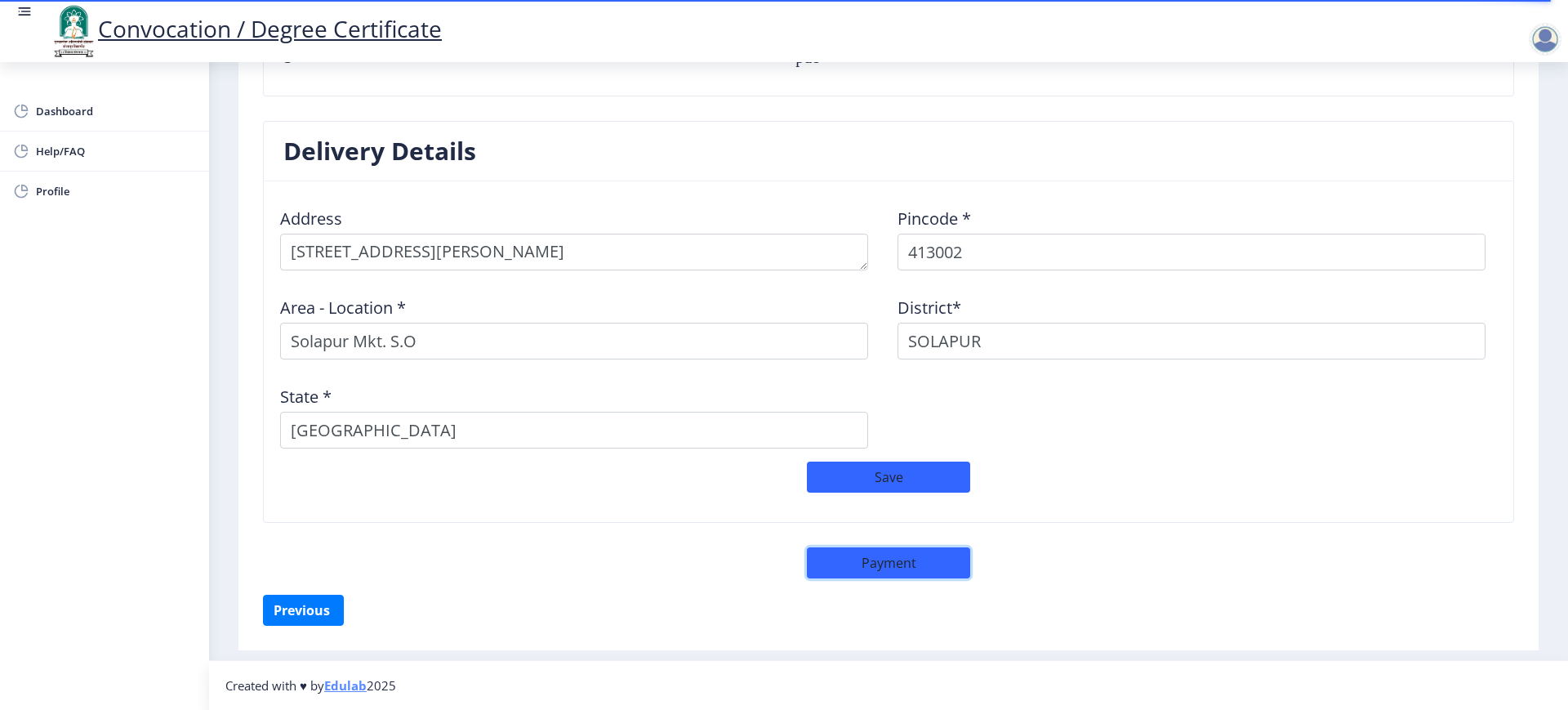 click on "Payment" 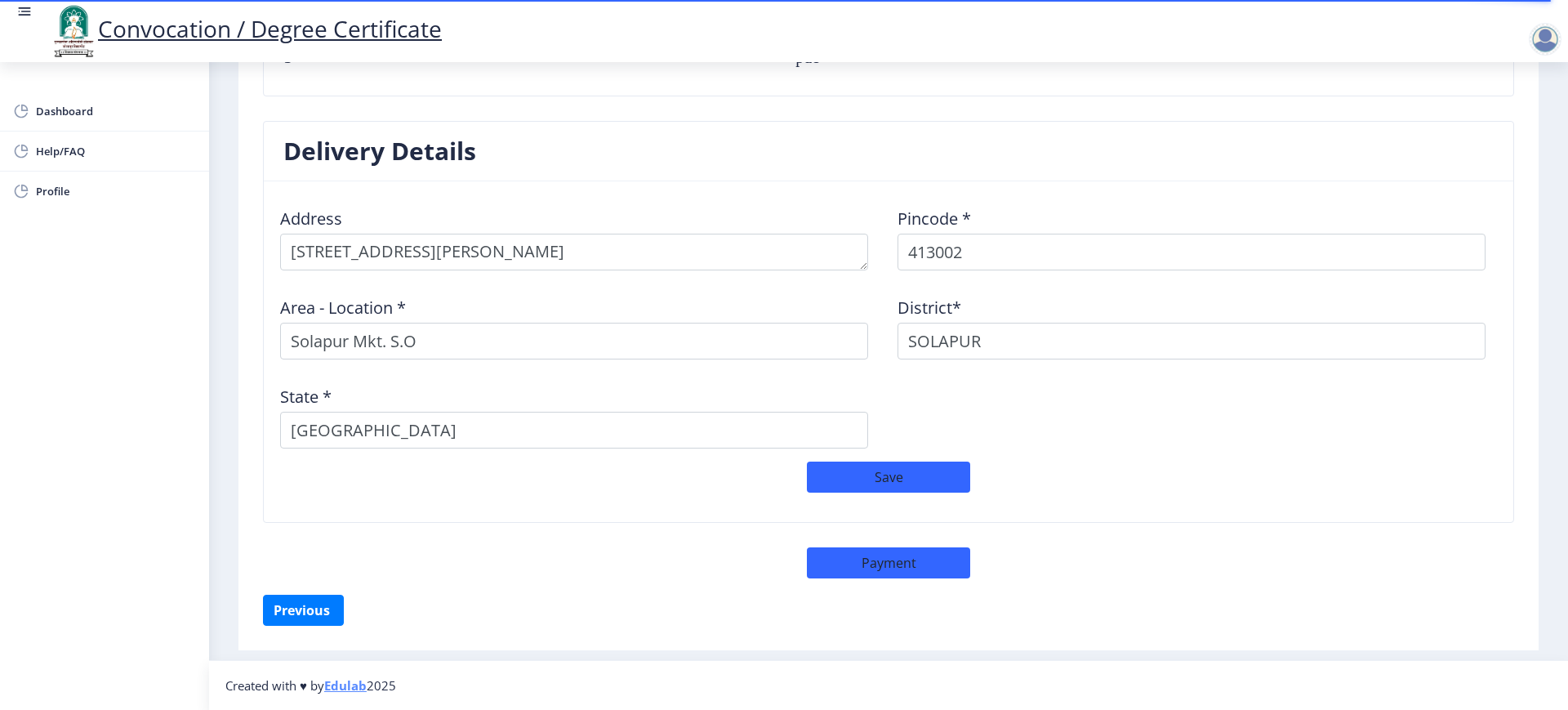 select on "sealed" 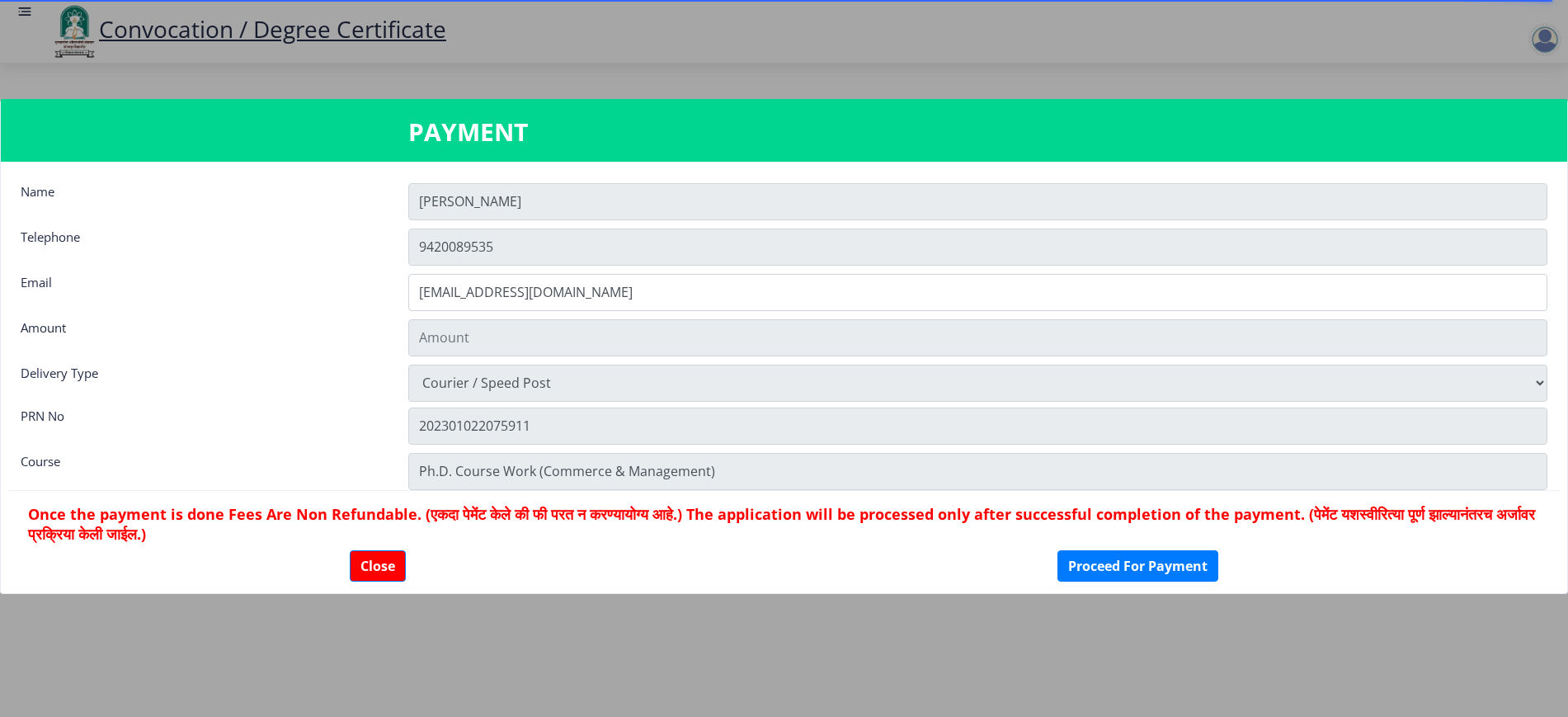 scroll, scrollTop: 1275, scrollLeft: 0, axis: vertical 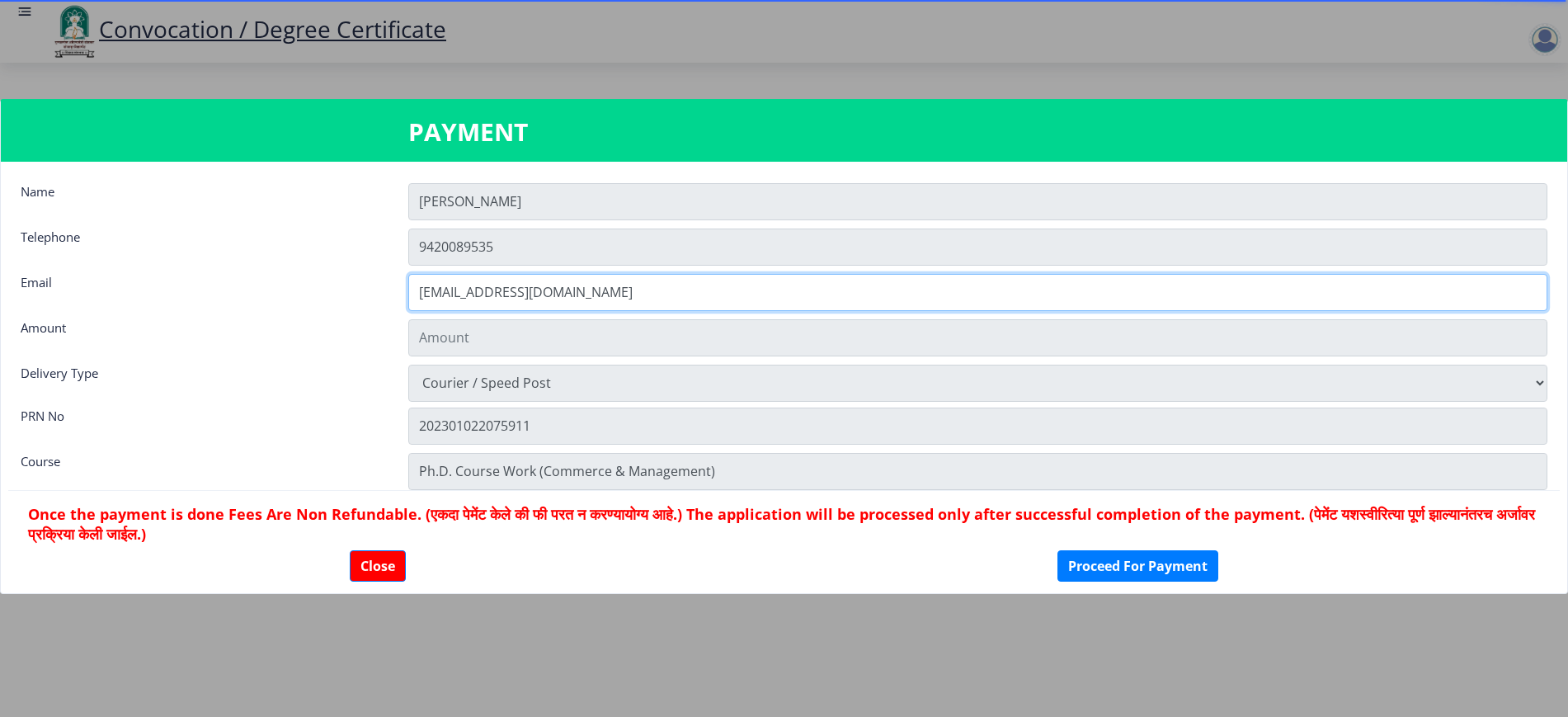 click on "[EMAIL_ADDRESS][DOMAIN_NAME]" 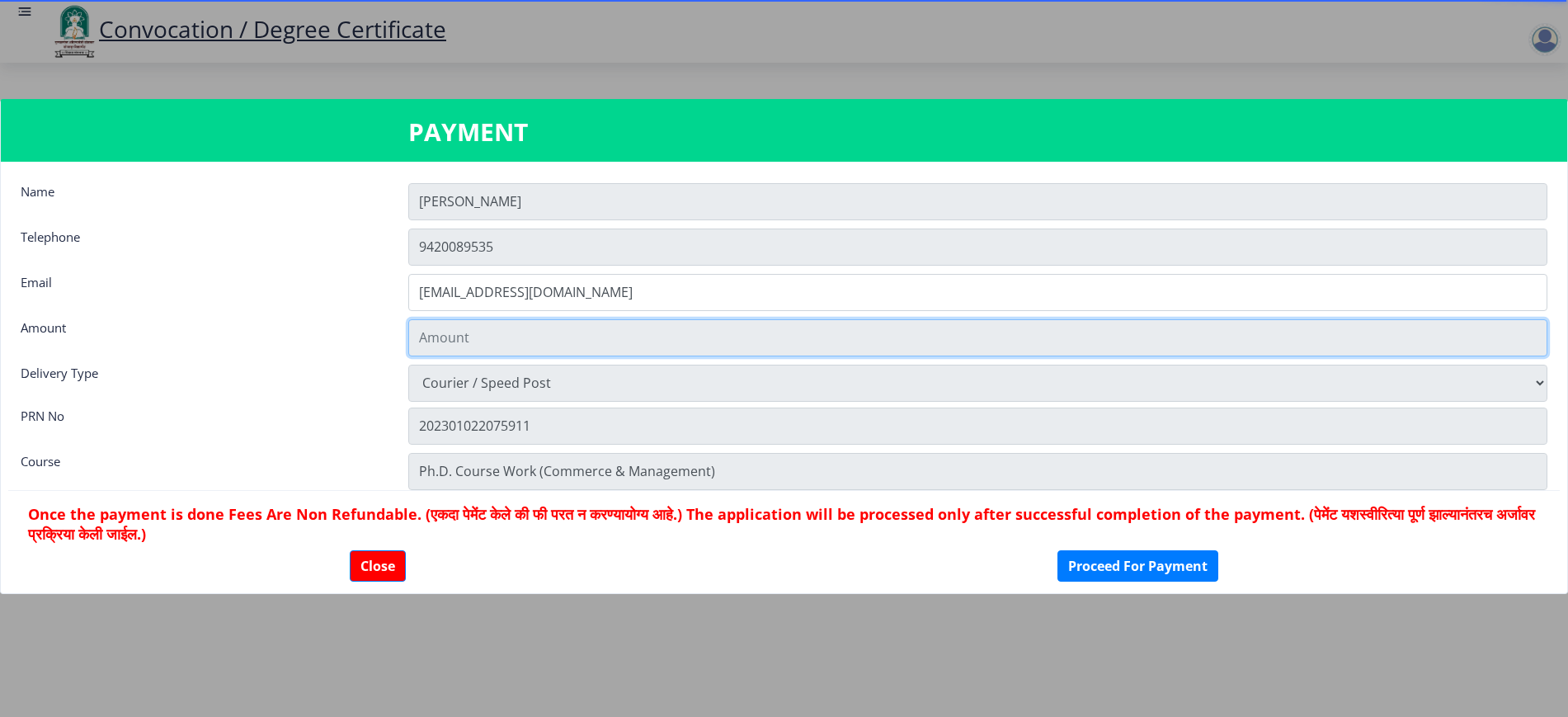 click 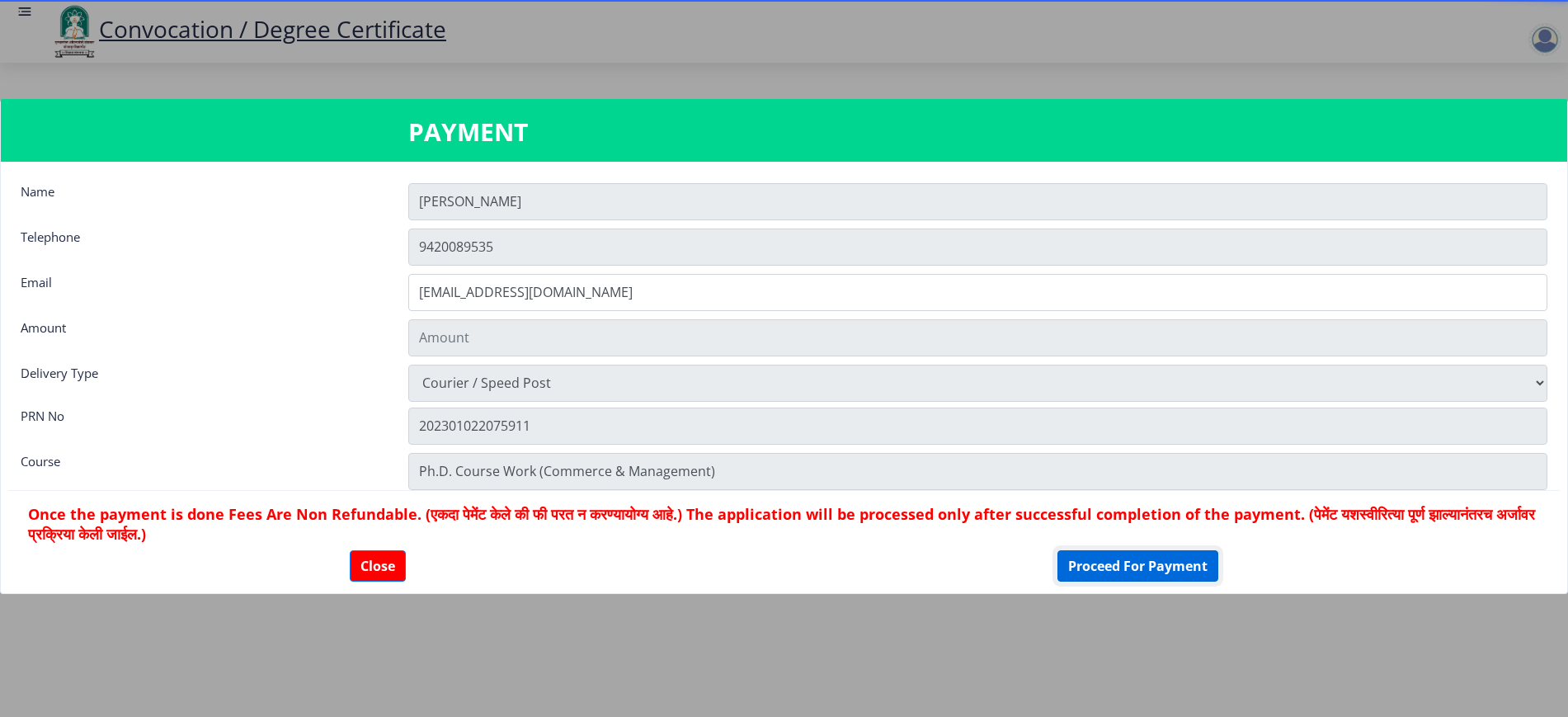 drag, startPoint x: 1126, startPoint y: 564, endPoint x: 1191, endPoint y: 559, distance: 65.19202 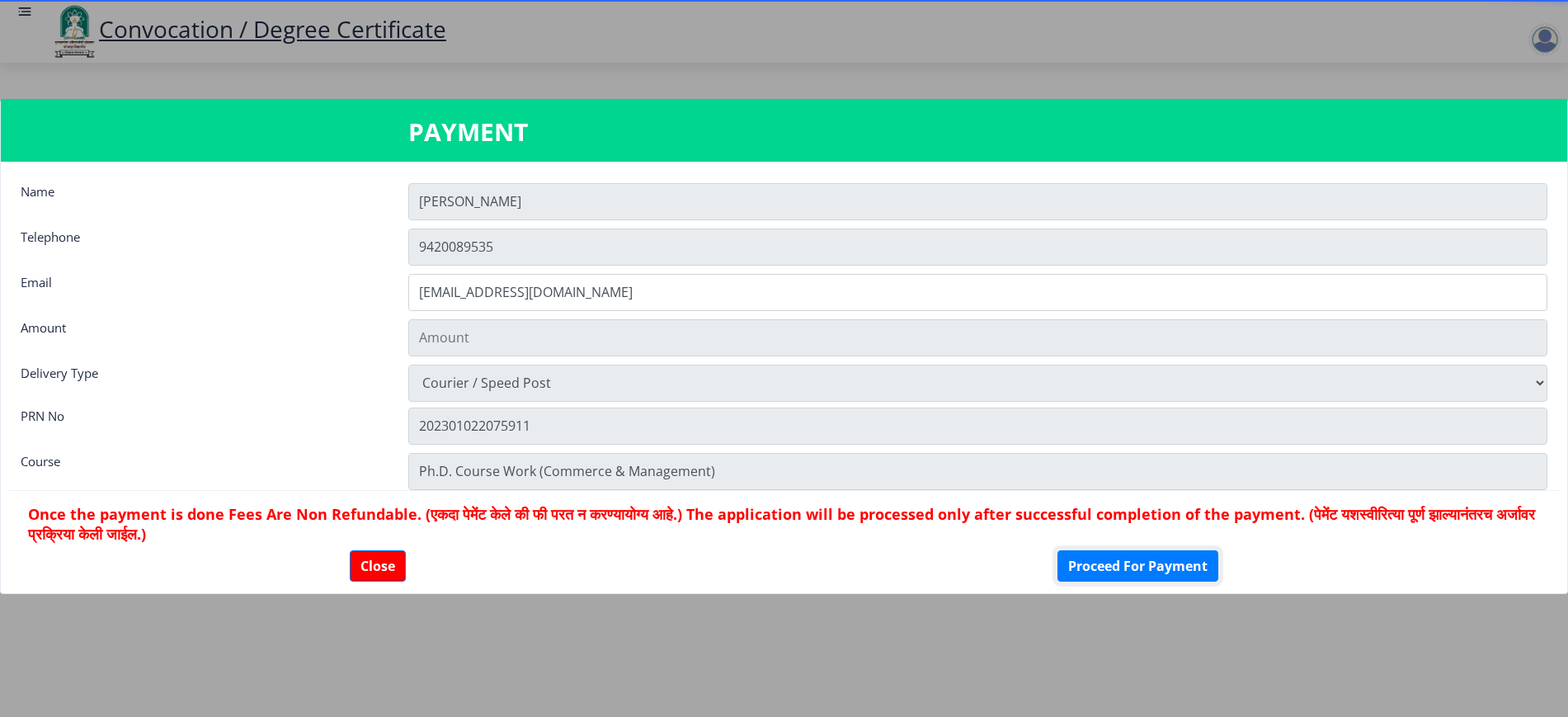drag, startPoint x: 1144, startPoint y: 561, endPoint x: 1218, endPoint y: 591, distance: 79.84986 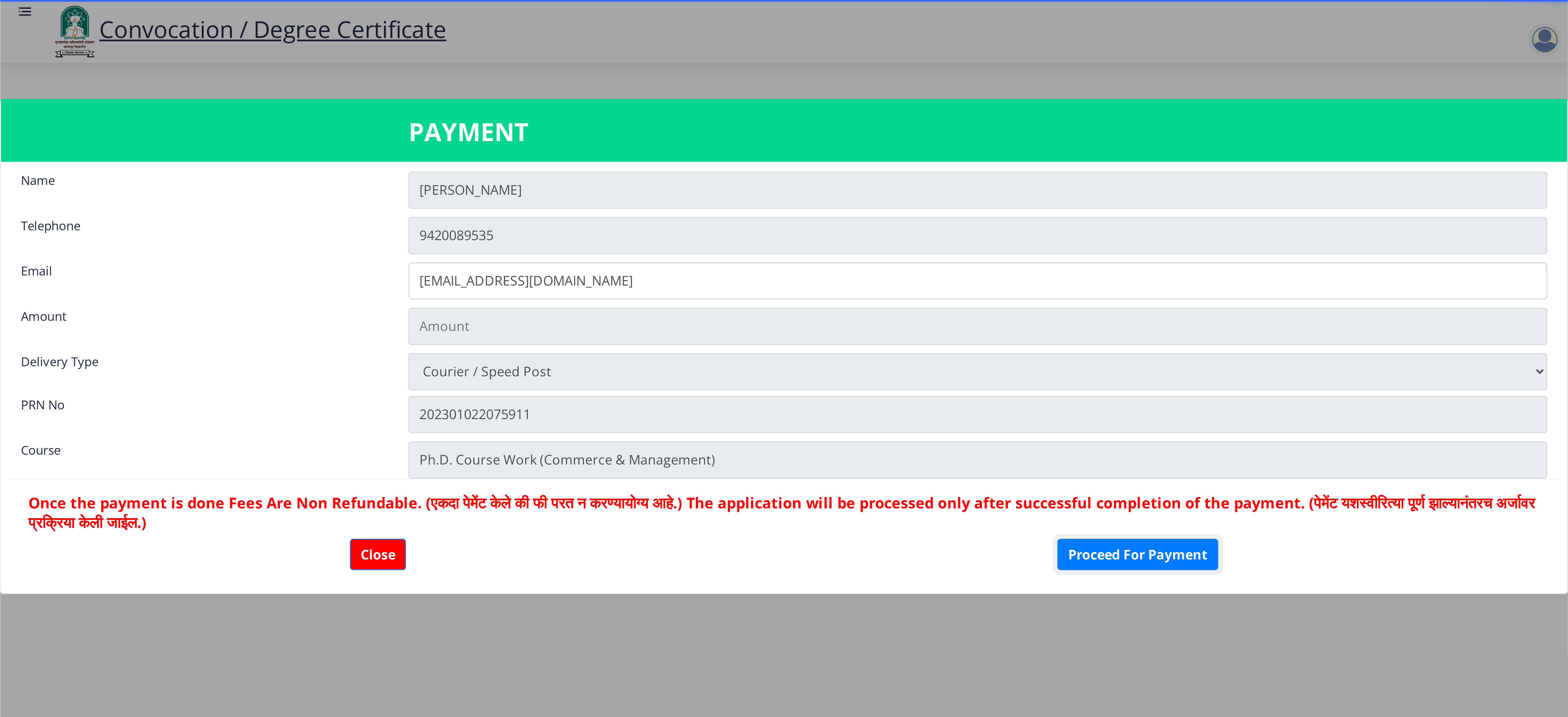 scroll, scrollTop: 7, scrollLeft: 0, axis: vertical 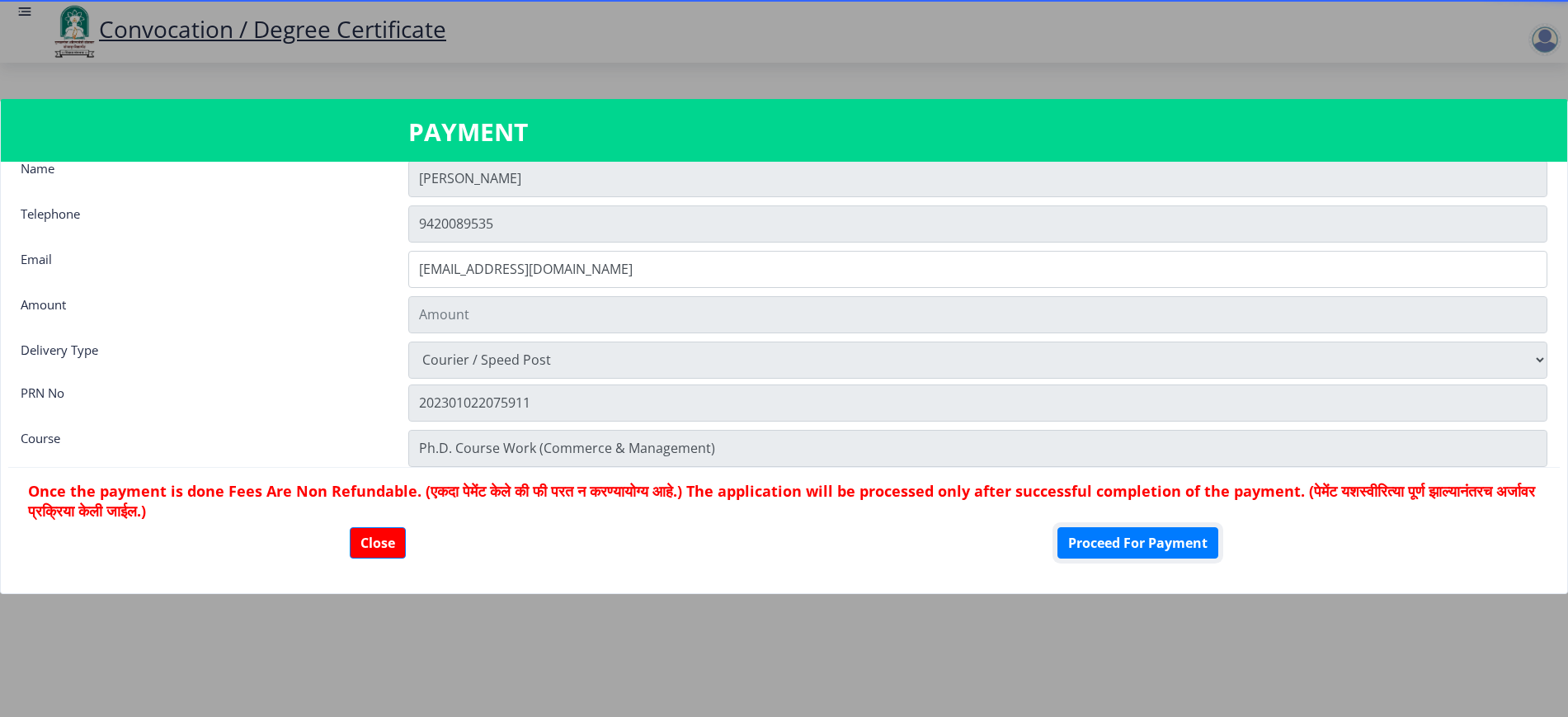 type 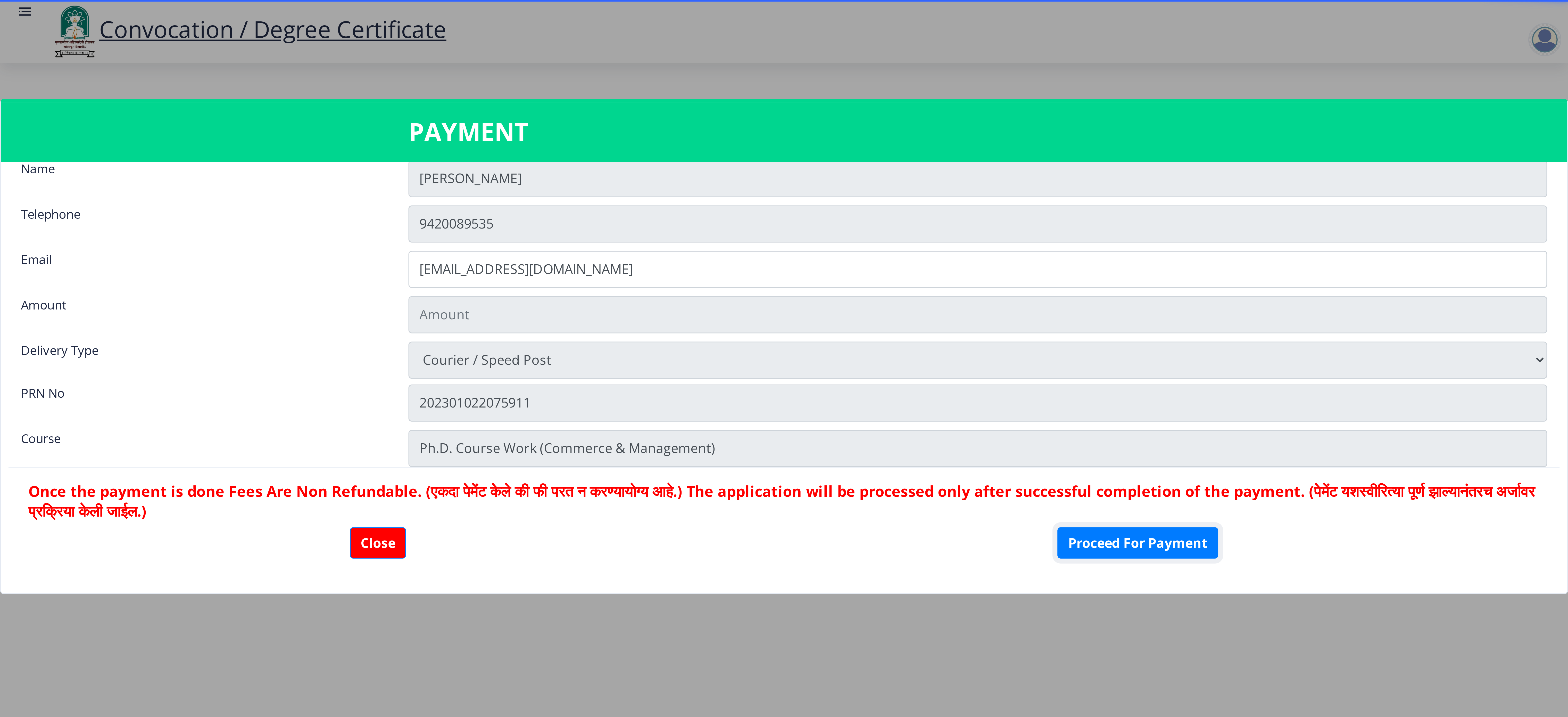 scroll, scrollTop: 20, scrollLeft: 0, axis: vertical 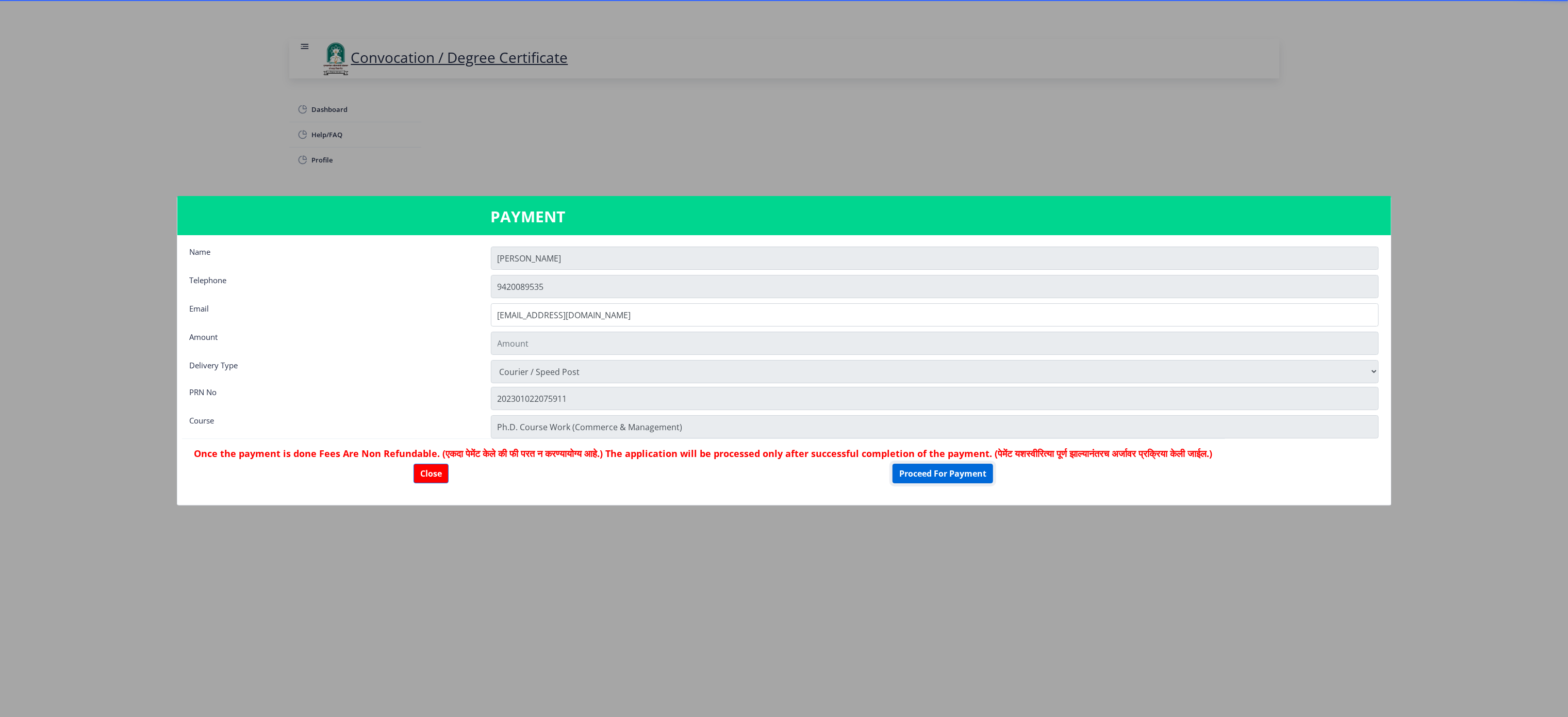 click on "Proceed For Payment" 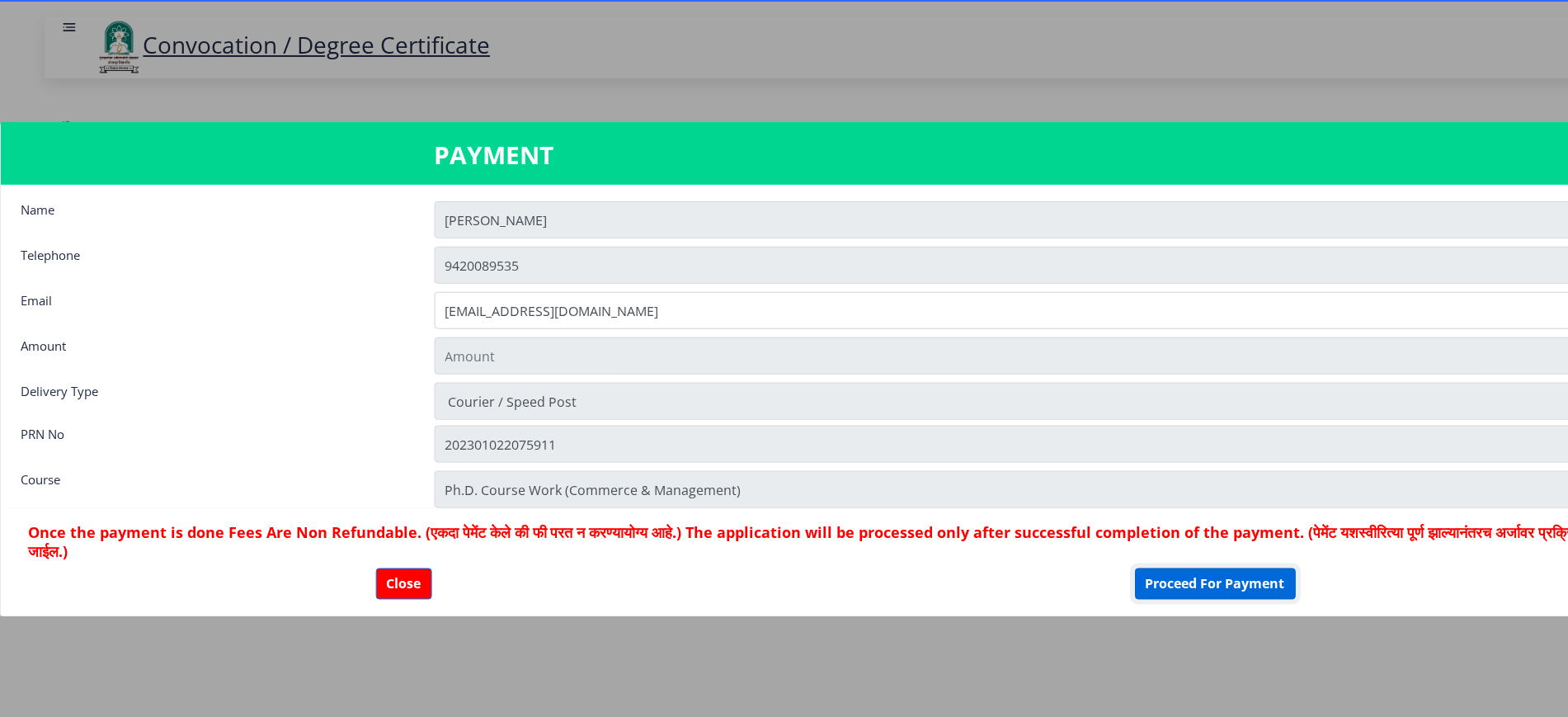 scroll, scrollTop: 64, scrollLeft: 0, axis: vertical 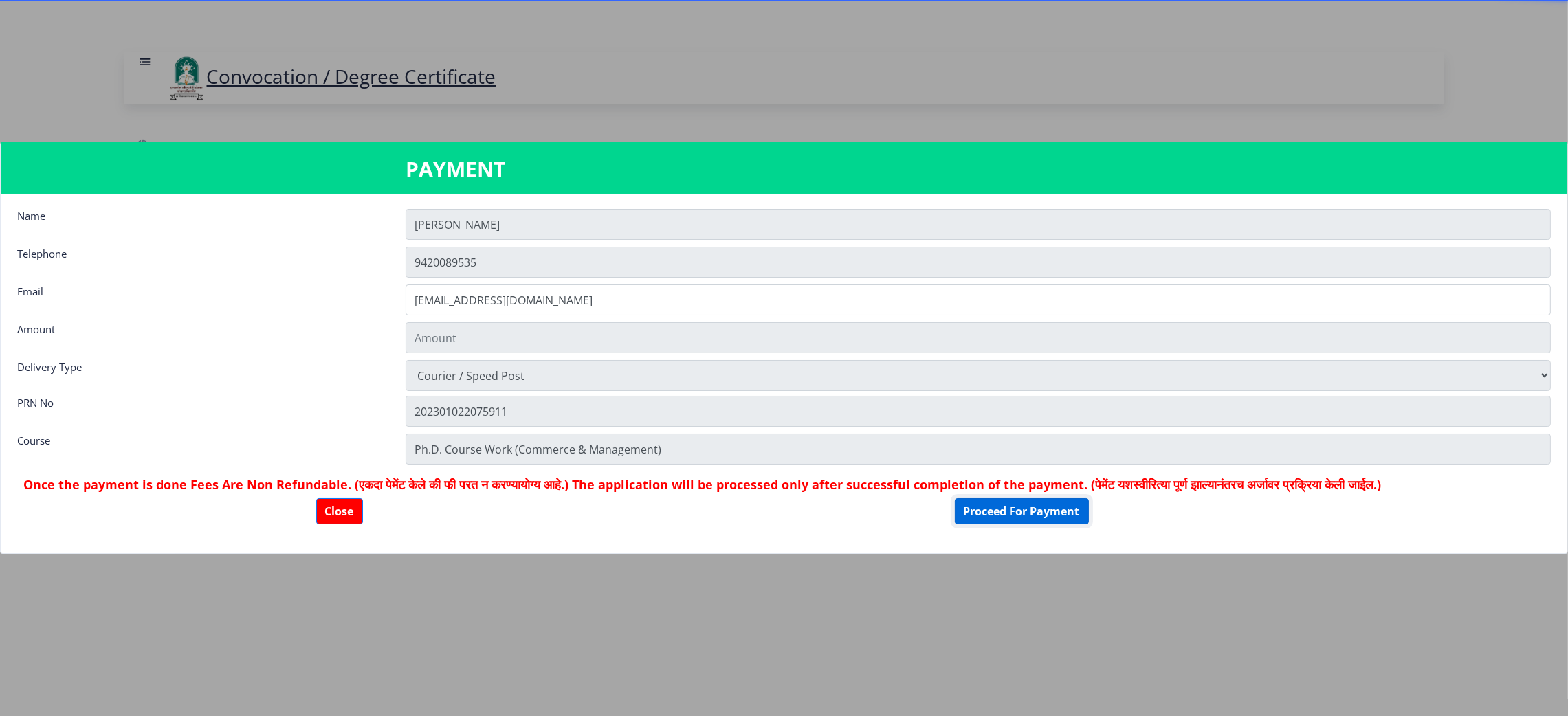 click on "Proceed For Payment" 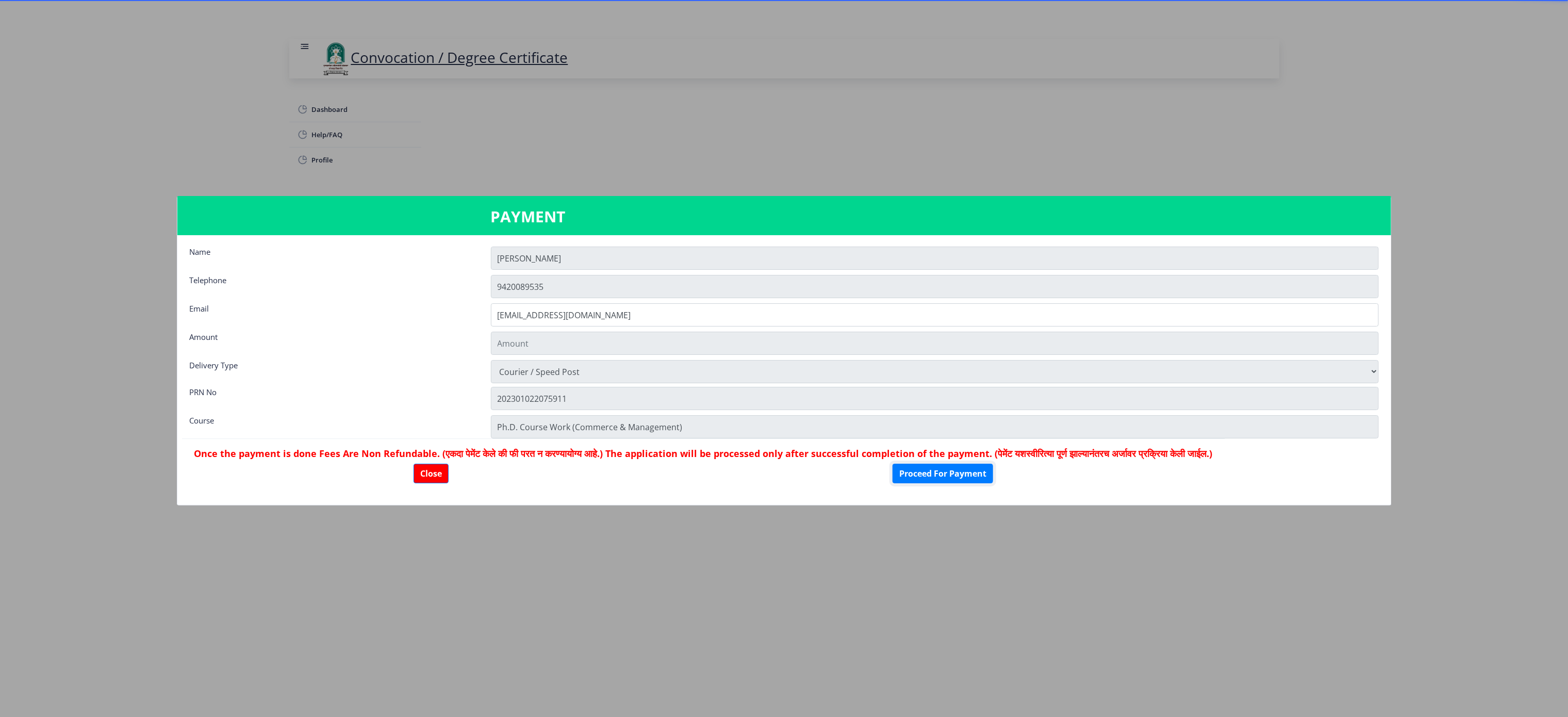 scroll, scrollTop: 39, scrollLeft: 0, axis: vertical 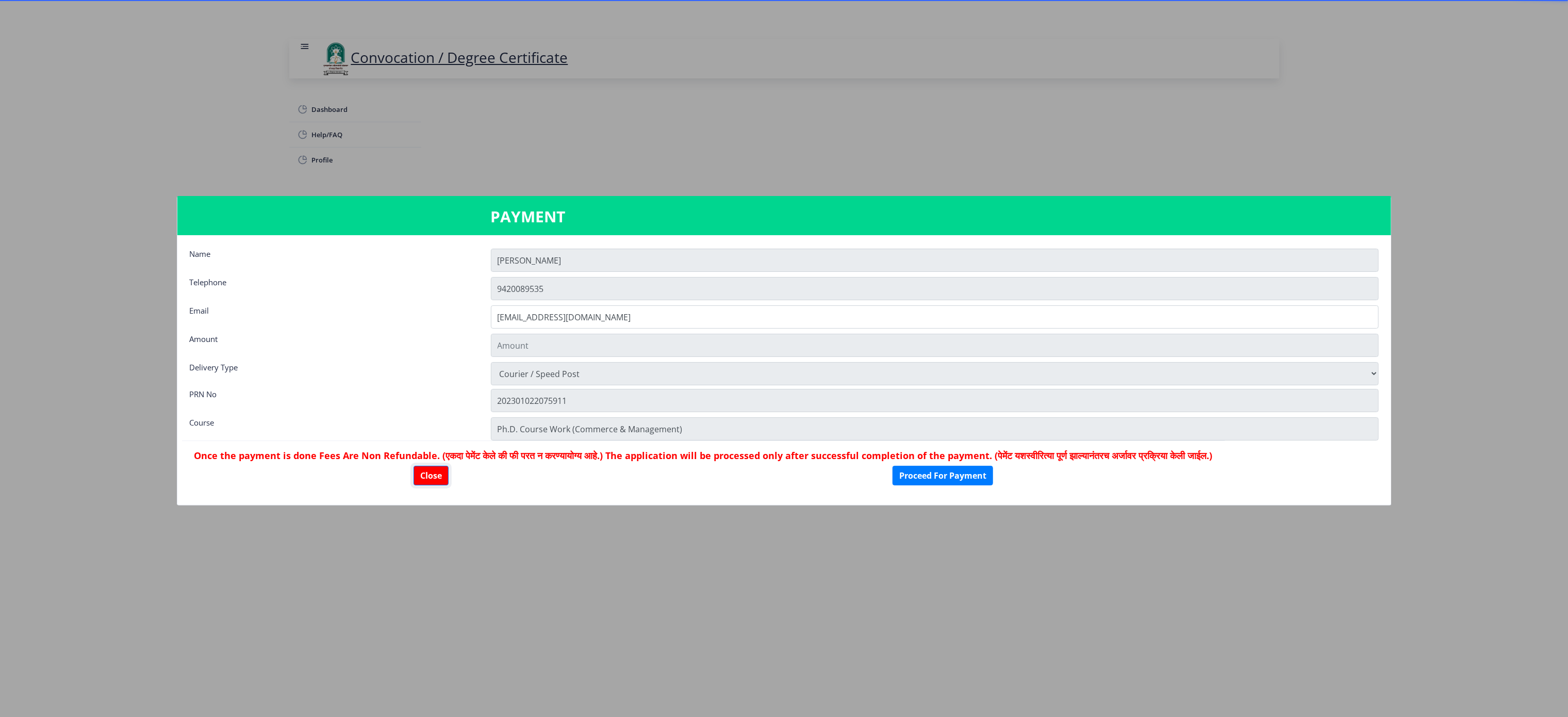 drag, startPoint x: 408, startPoint y: 482, endPoint x: 474, endPoint y: 478, distance: 66.1211 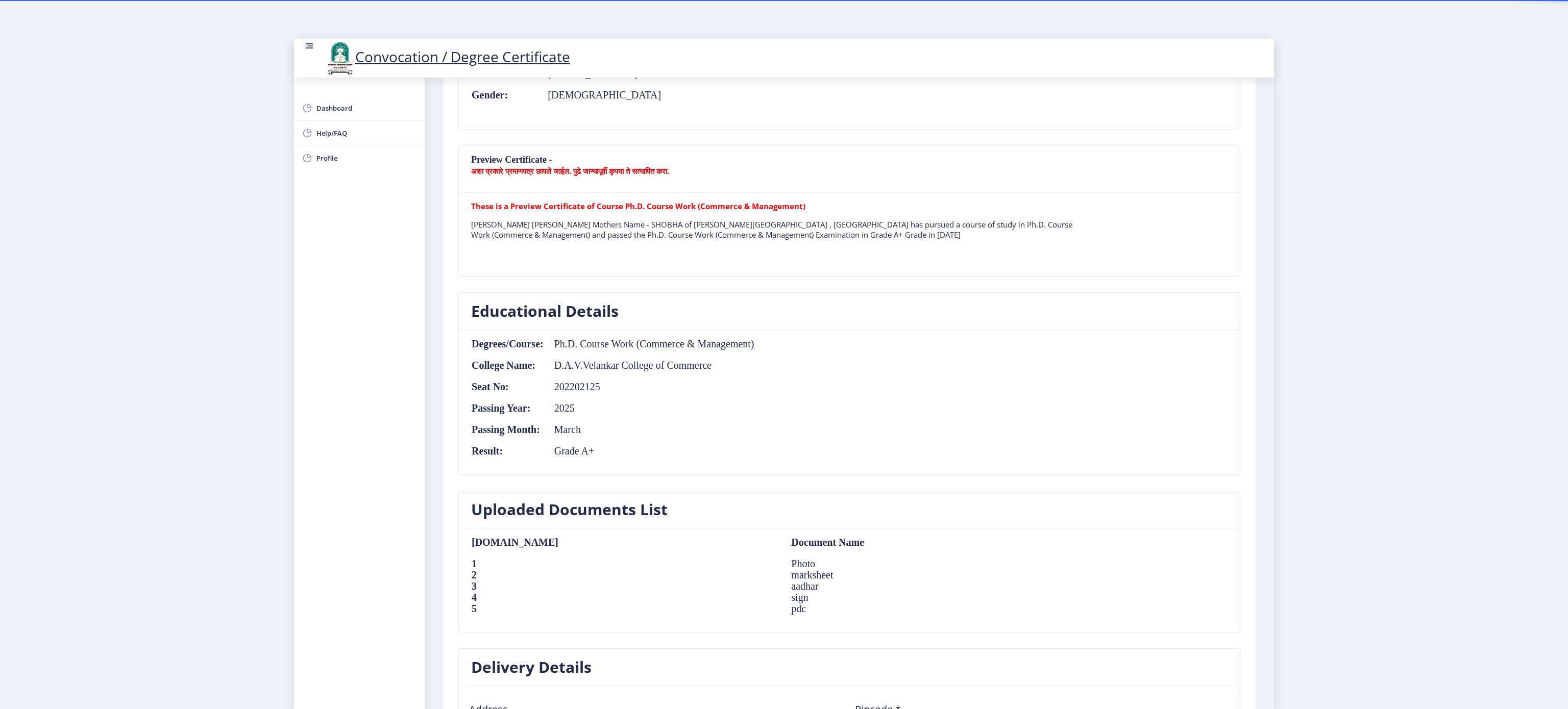 scroll, scrollTop: 569, scrollLeft: 0, axis: vertical 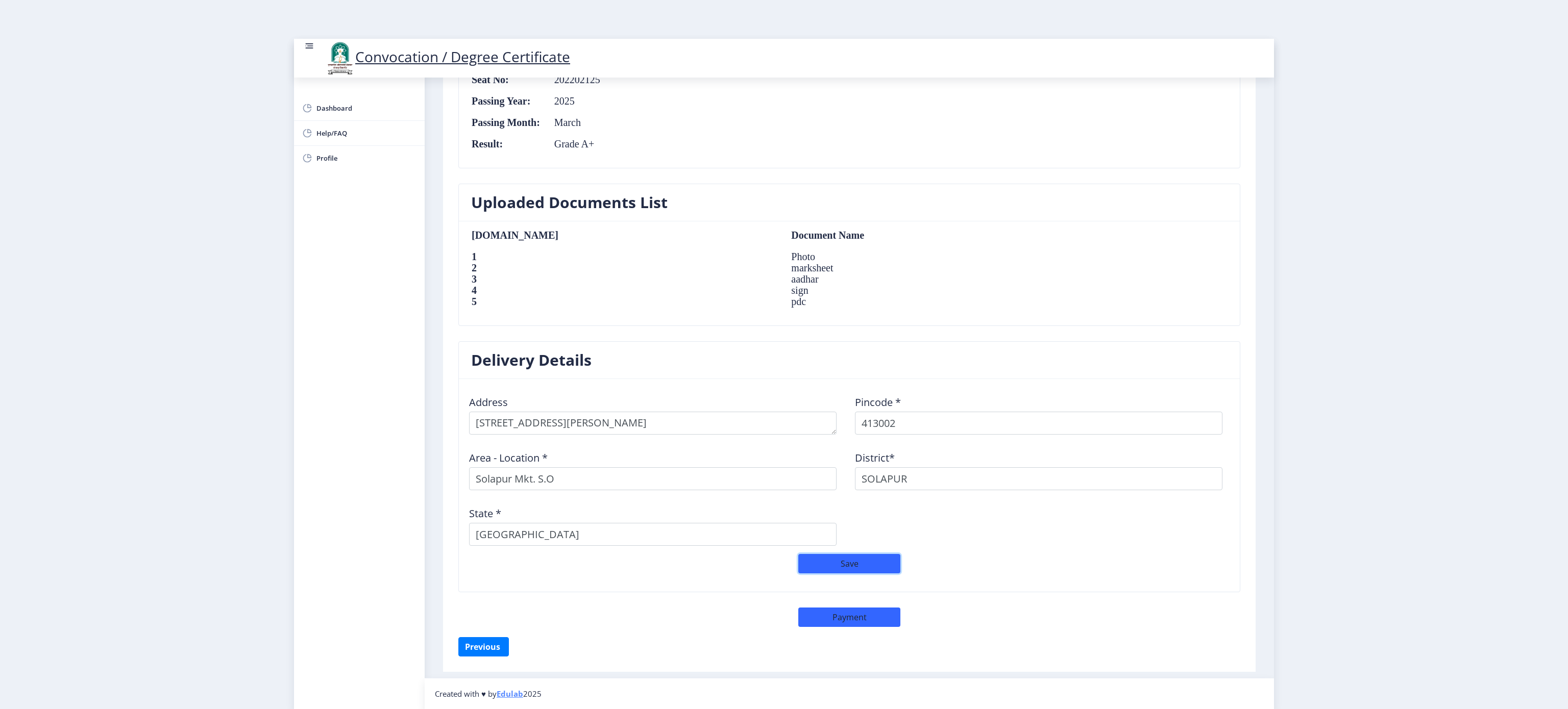 click on "Save" 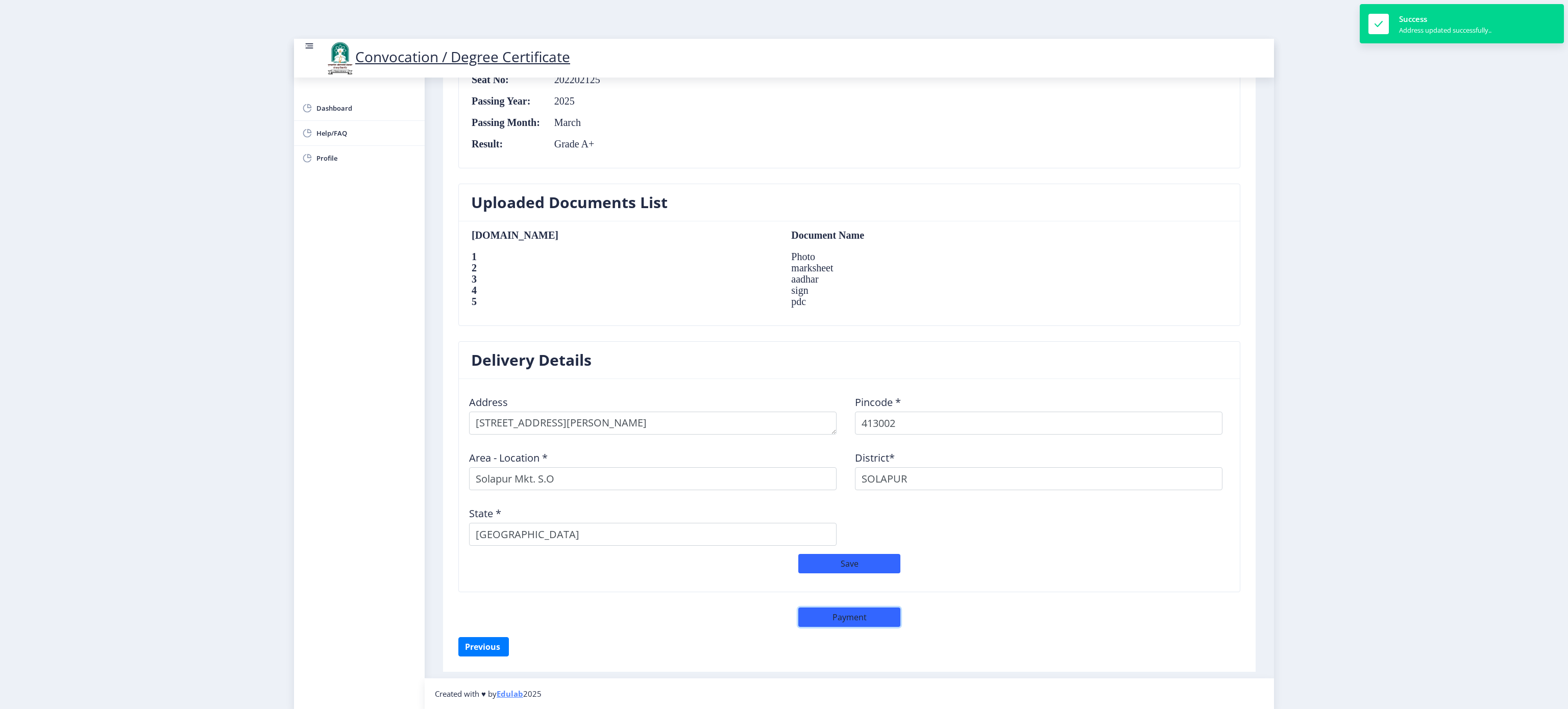 click on "Payment" 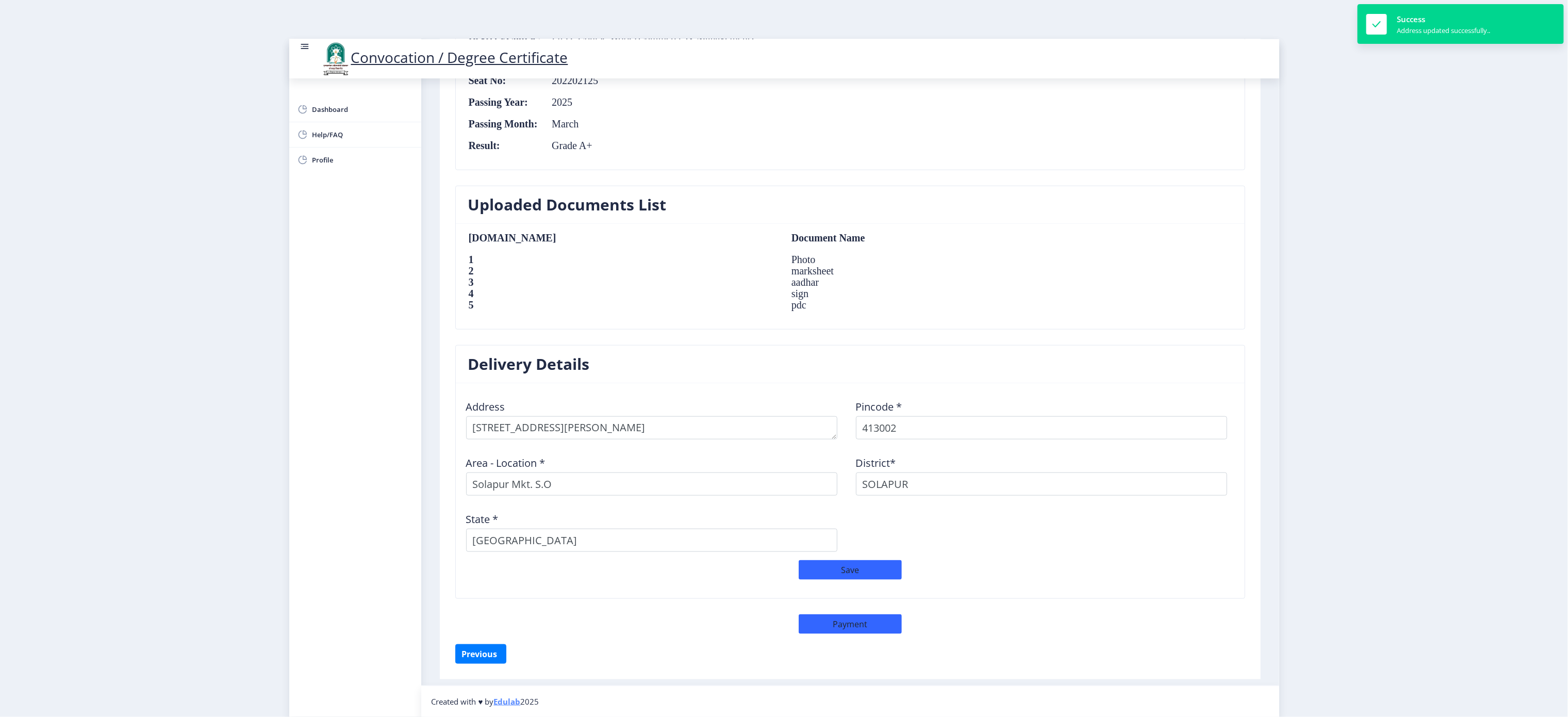 select on "sealed" 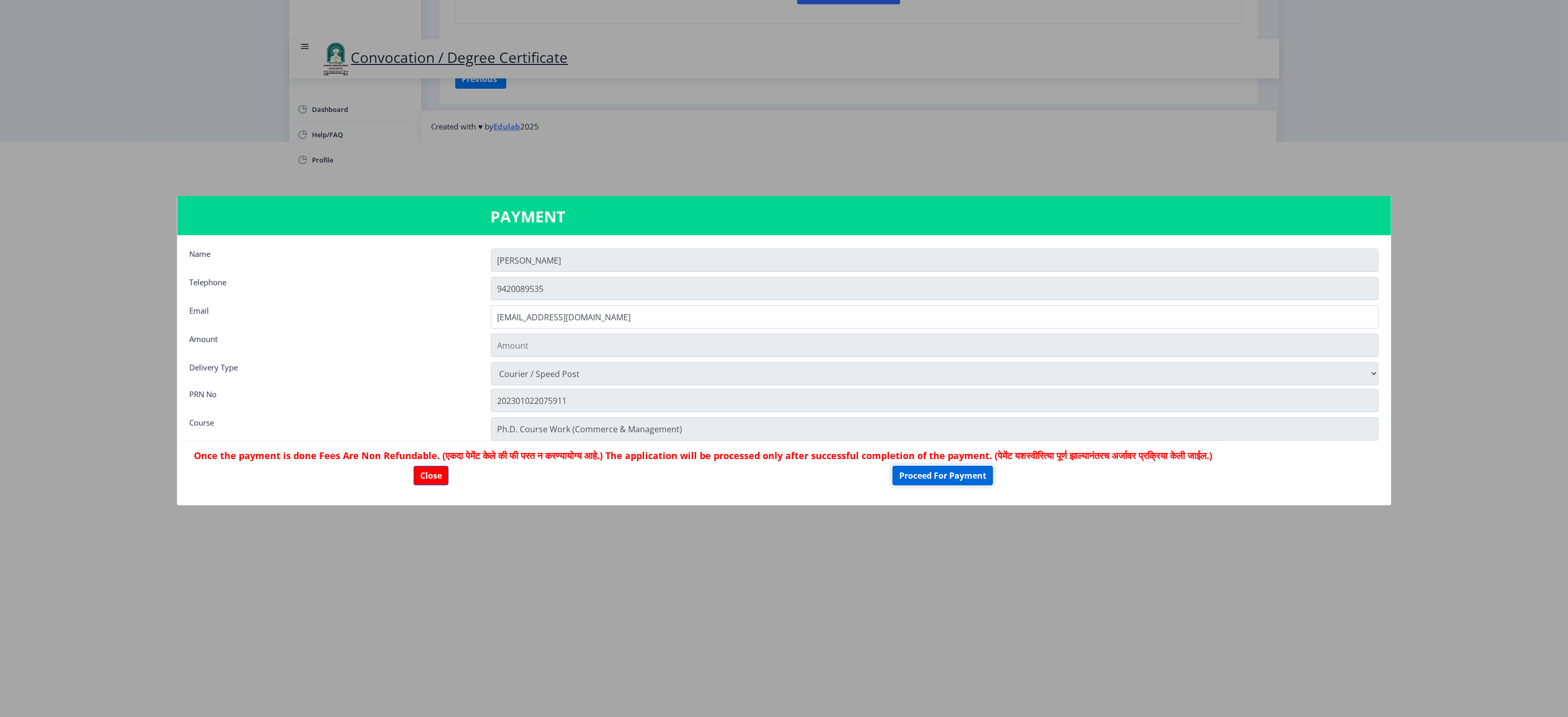 click on "Proceed For Payment" 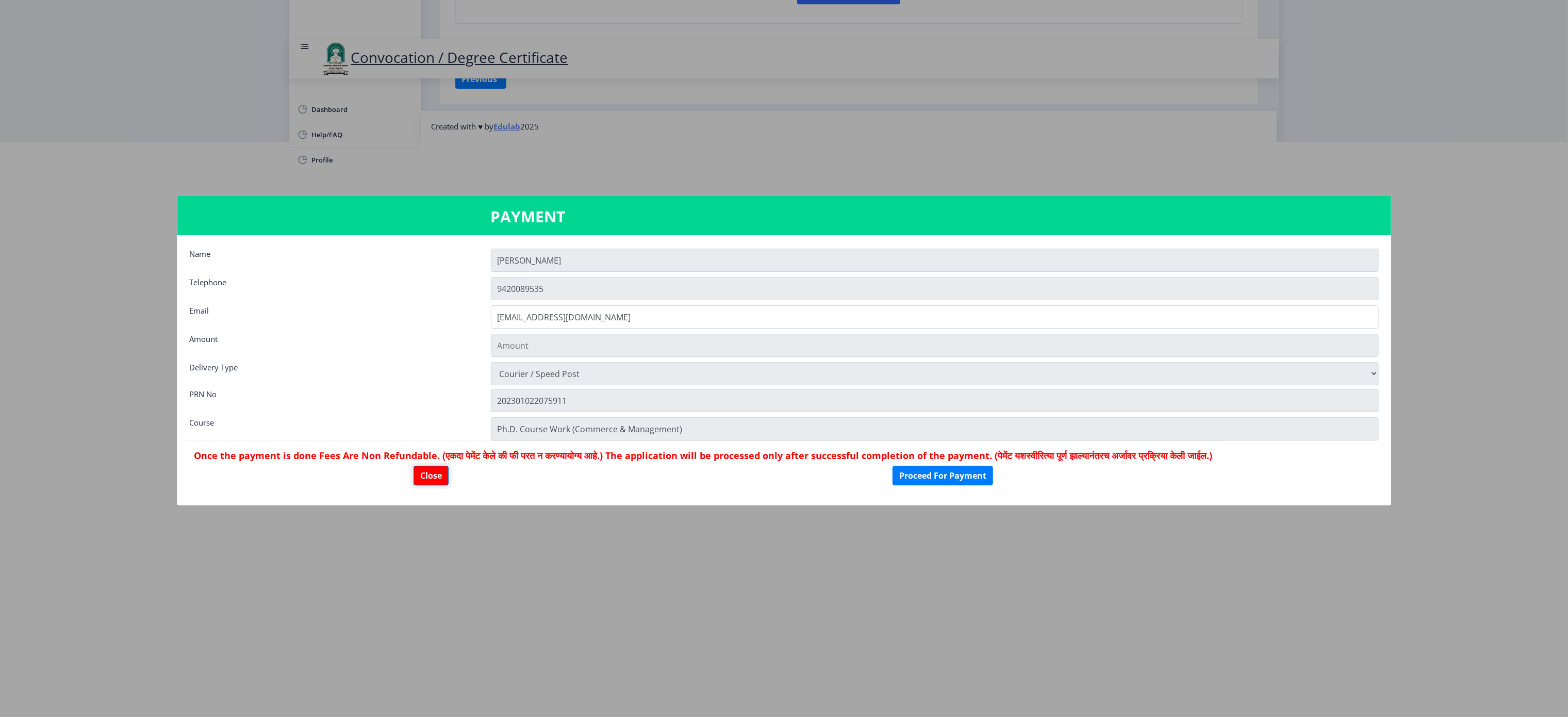 click on "Close" 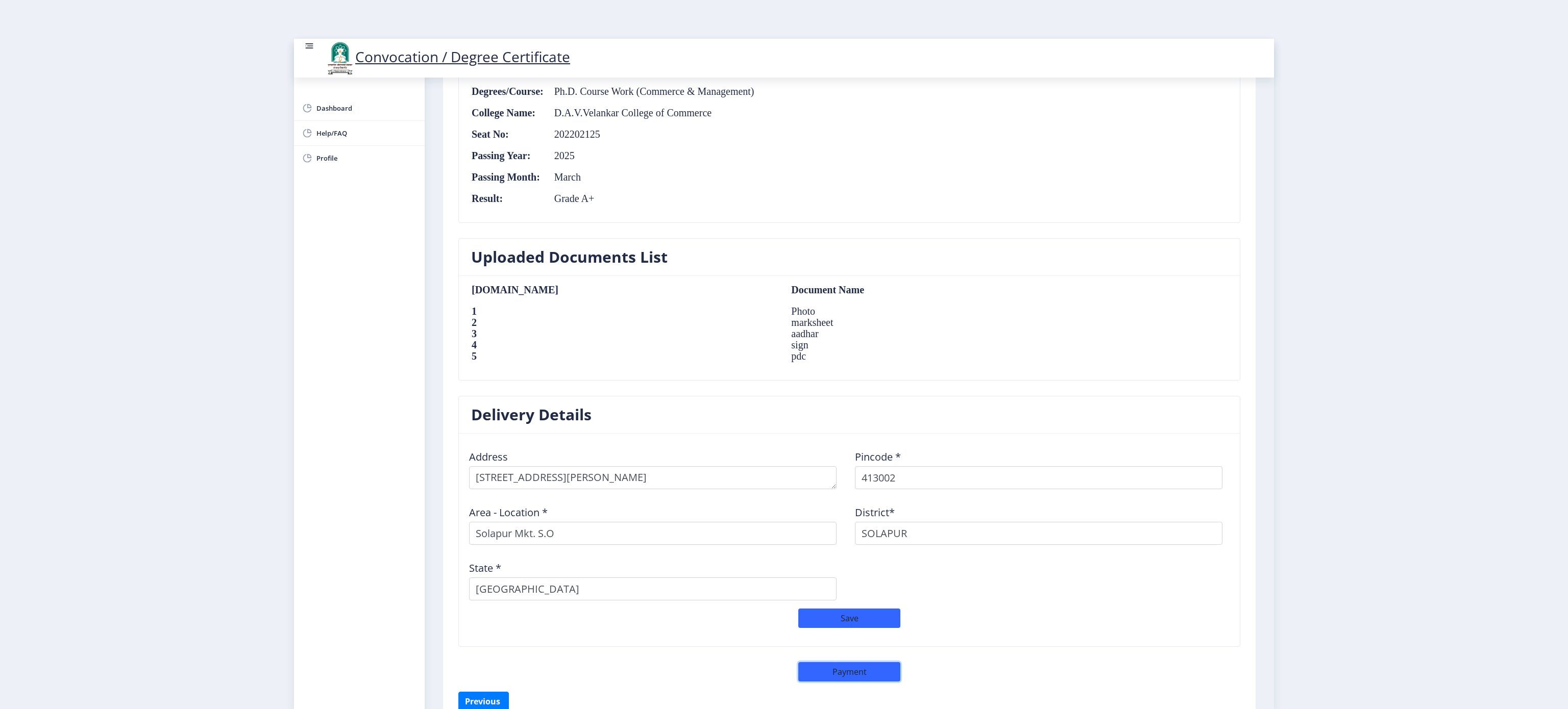 scroll, scrollTop: 569, scrollLeft: 0, axis: vertical 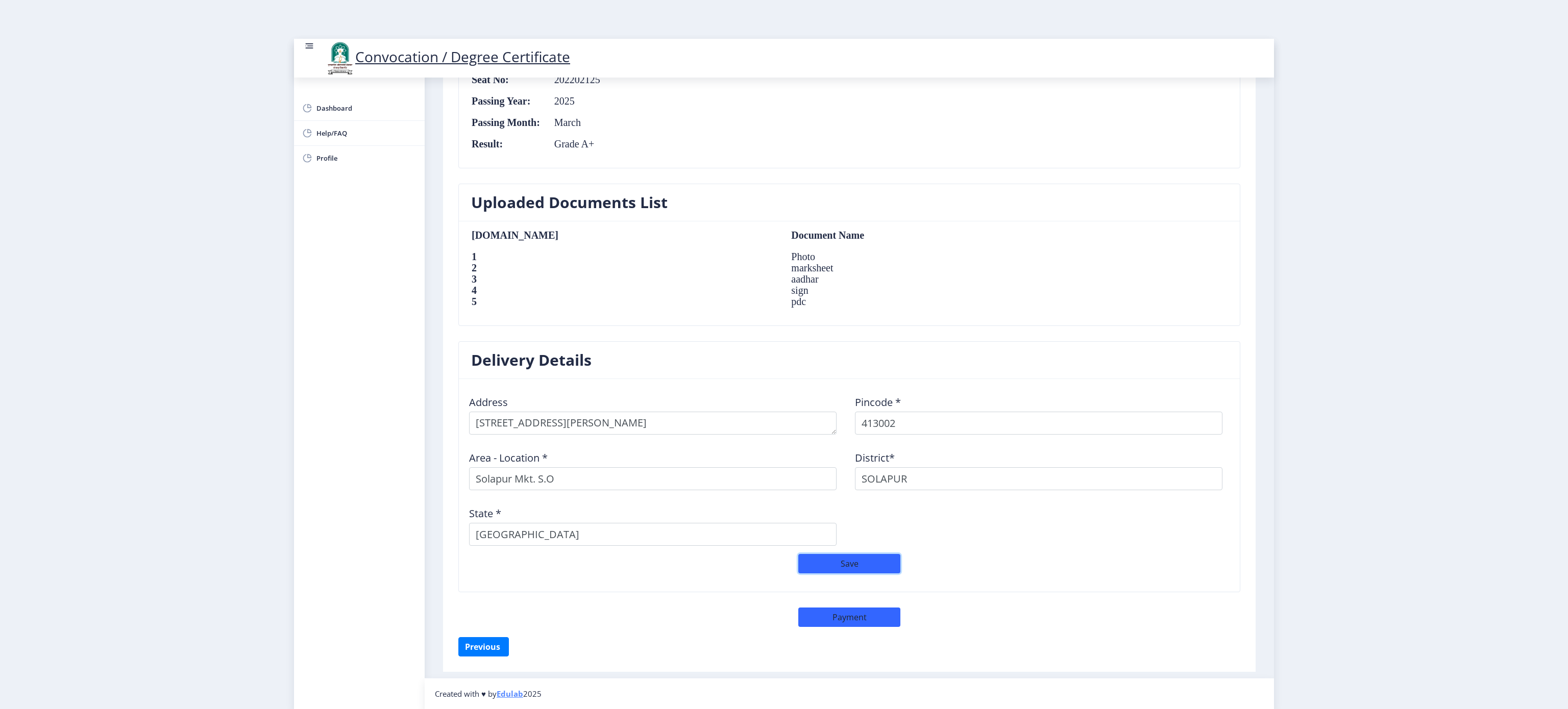 click on "Save" 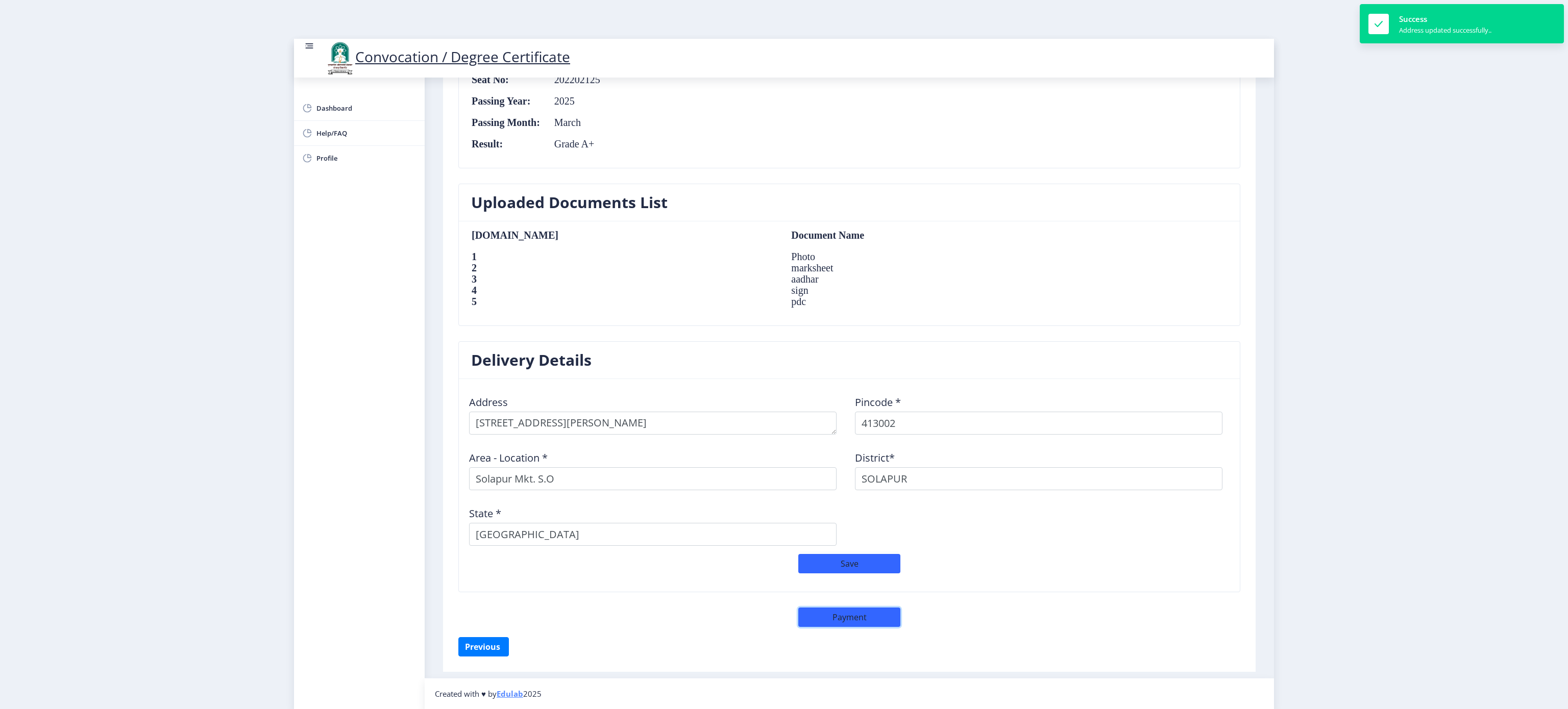 click on "Payment" 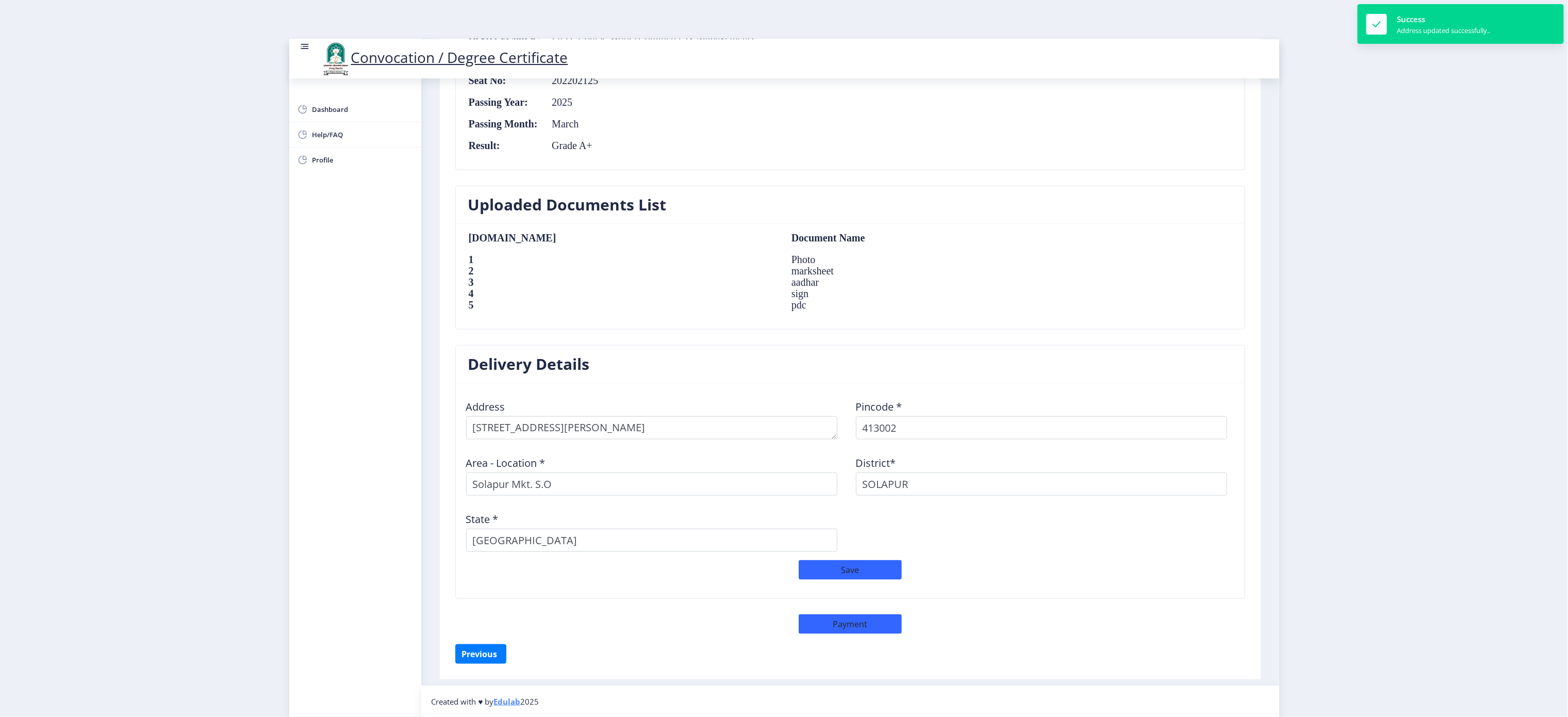 select on "sealed" 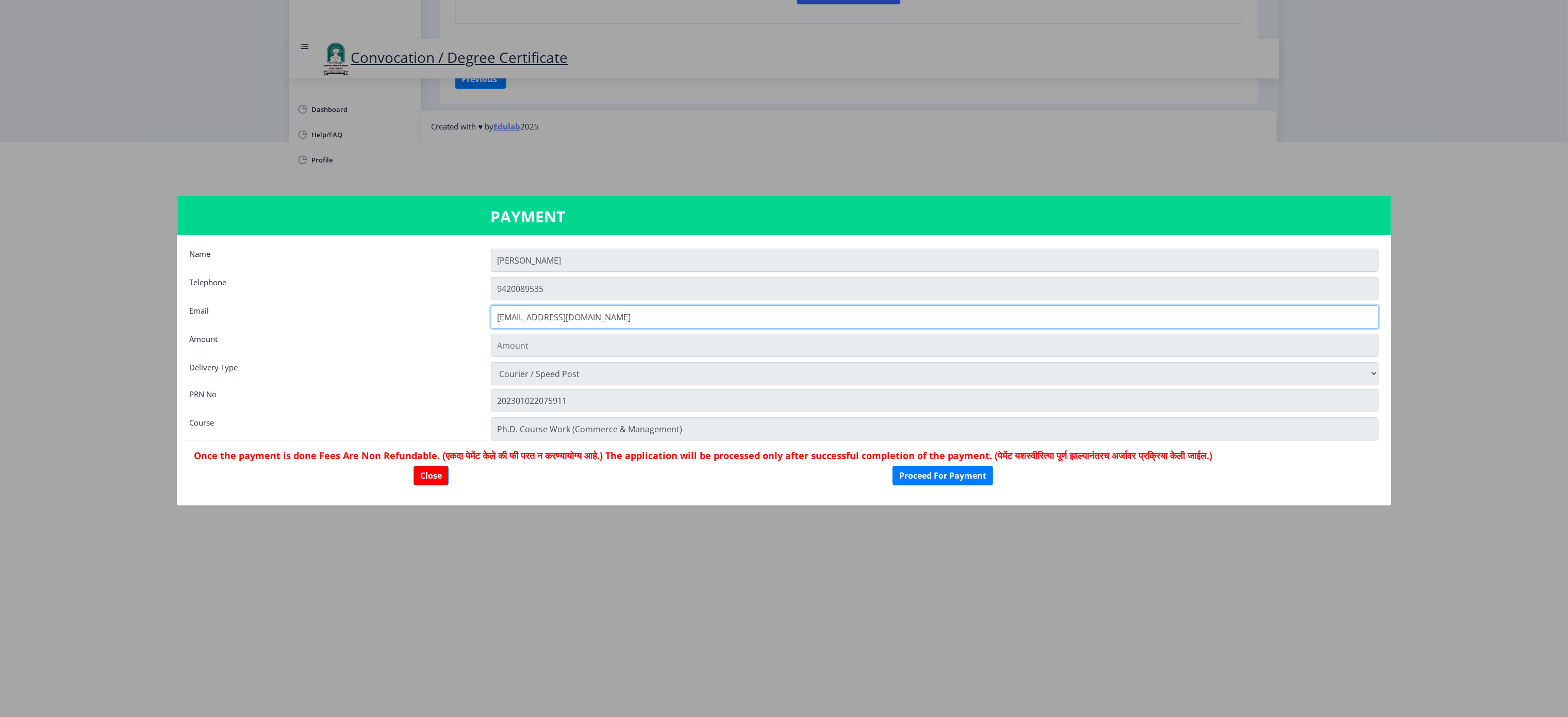 click on "[EMAIL_ADDRESS][DOMAIN_NAME]" 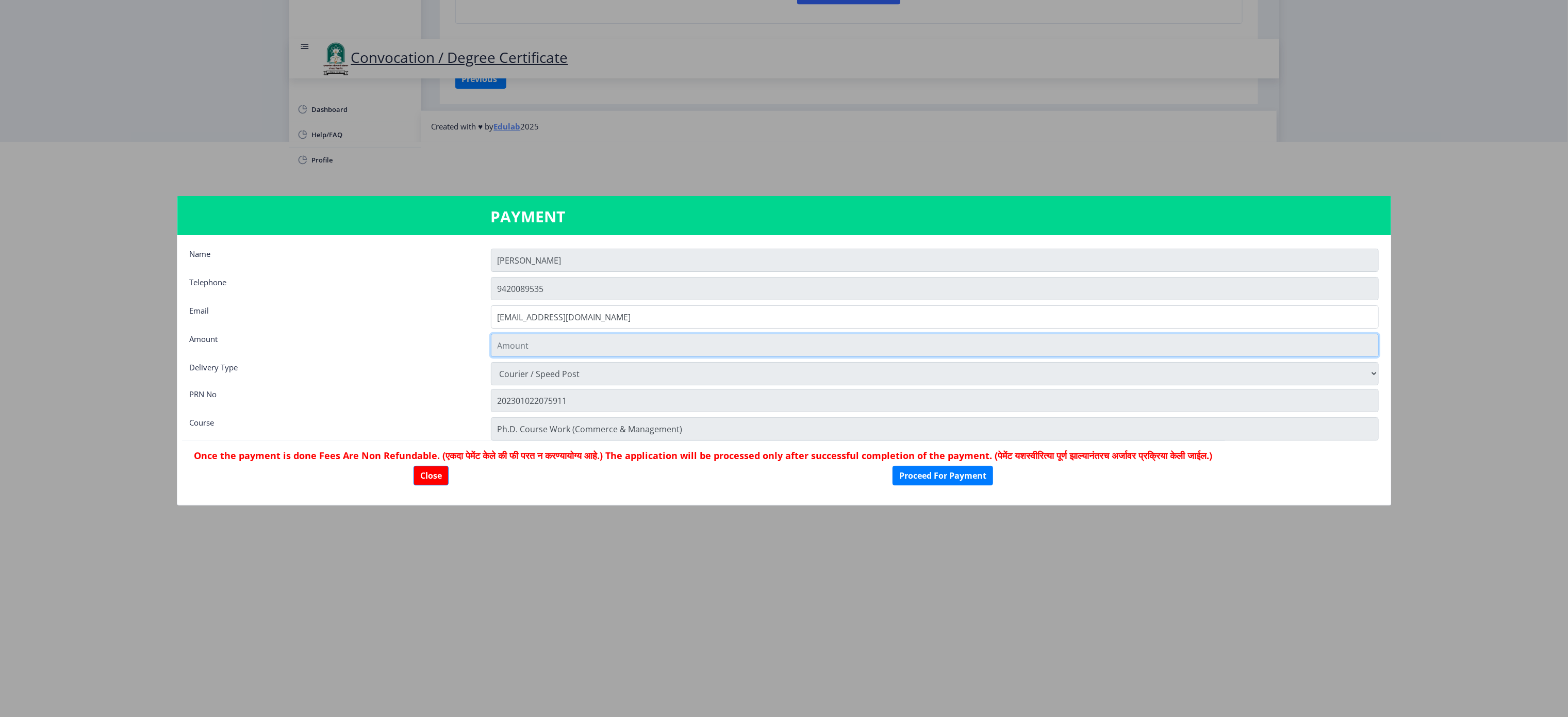 drag, startPoint x: 964, startPoint y: 348, endPoint x: 976, endPoint y: 344, distance: 12.649111 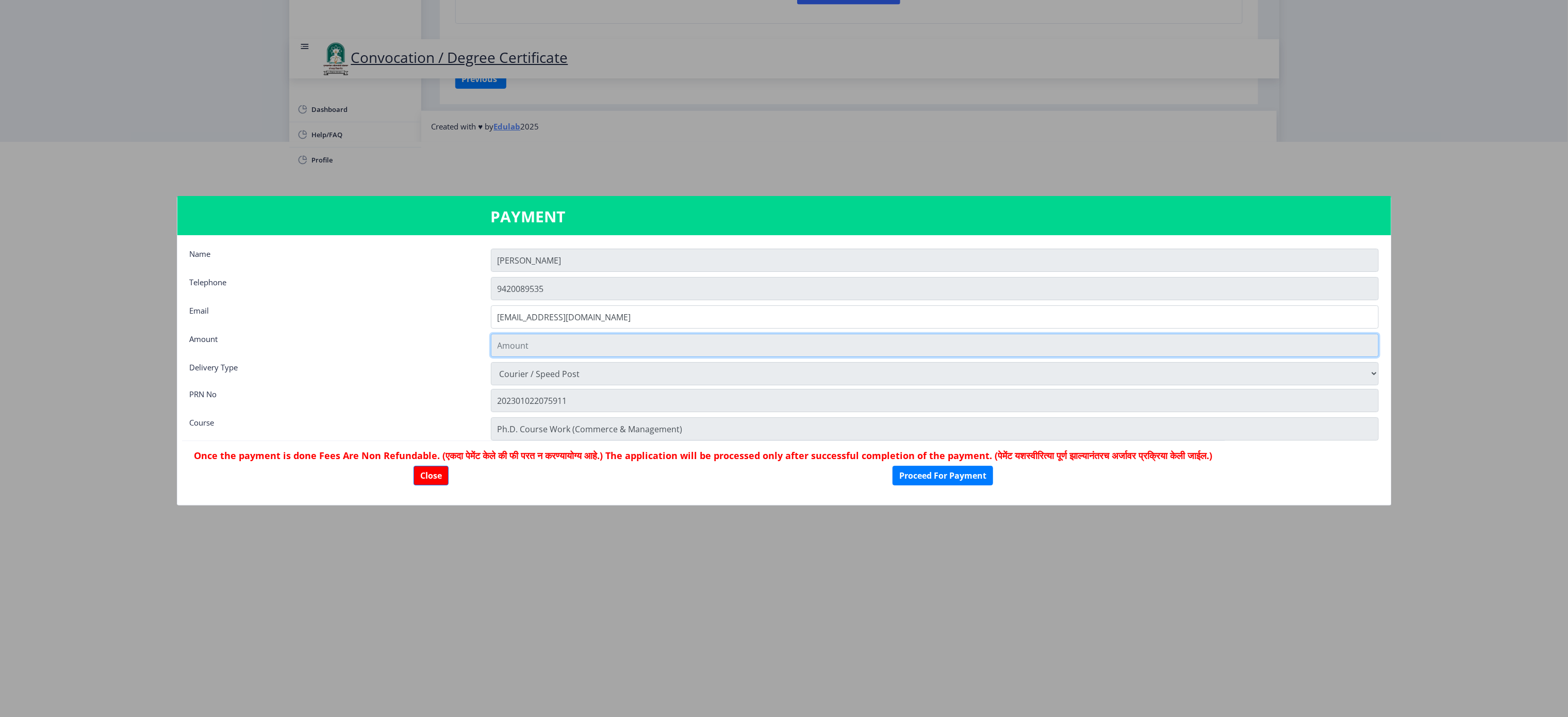 click 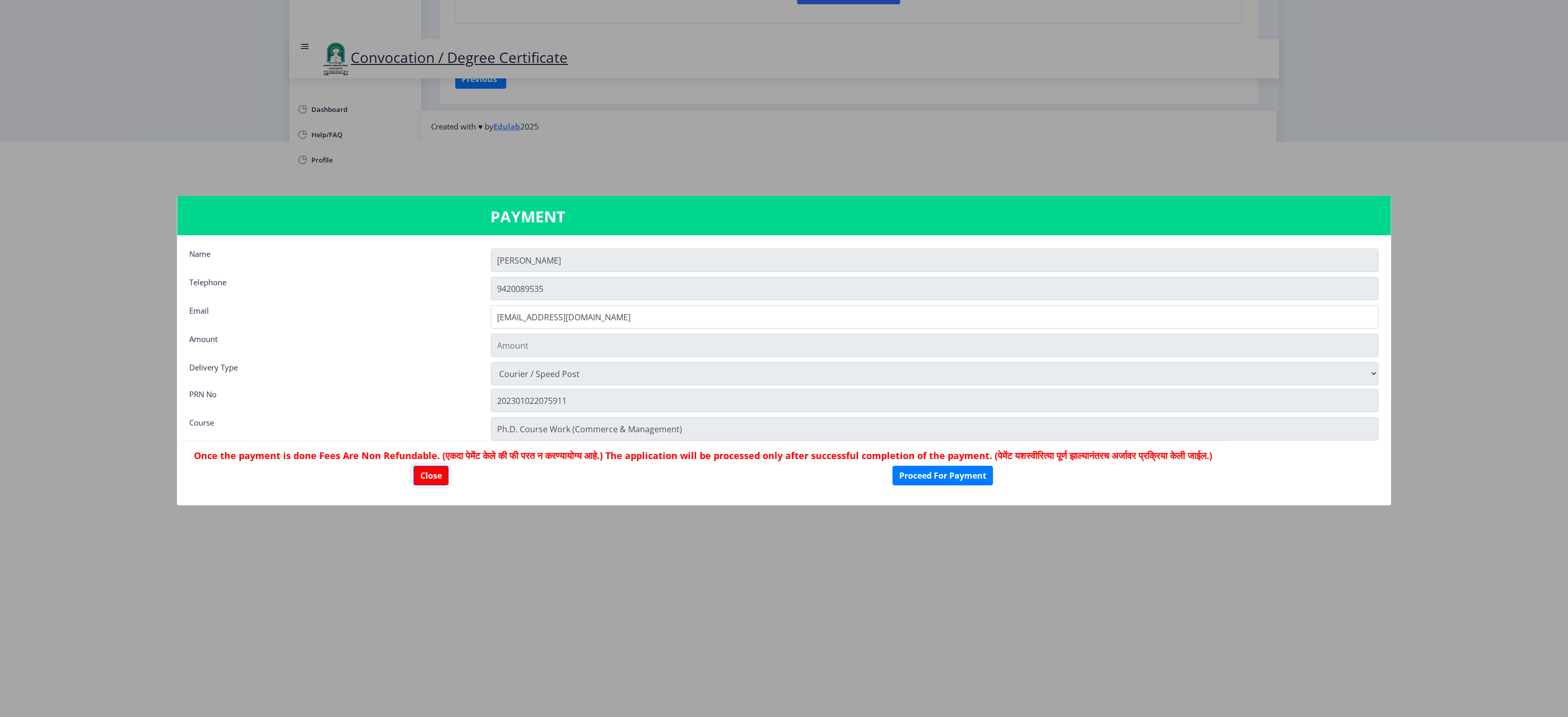 drag, startPoint x: 410, startPoint y: 471, endPoint x: 416, endPoint y: 469, distance: 6.324555 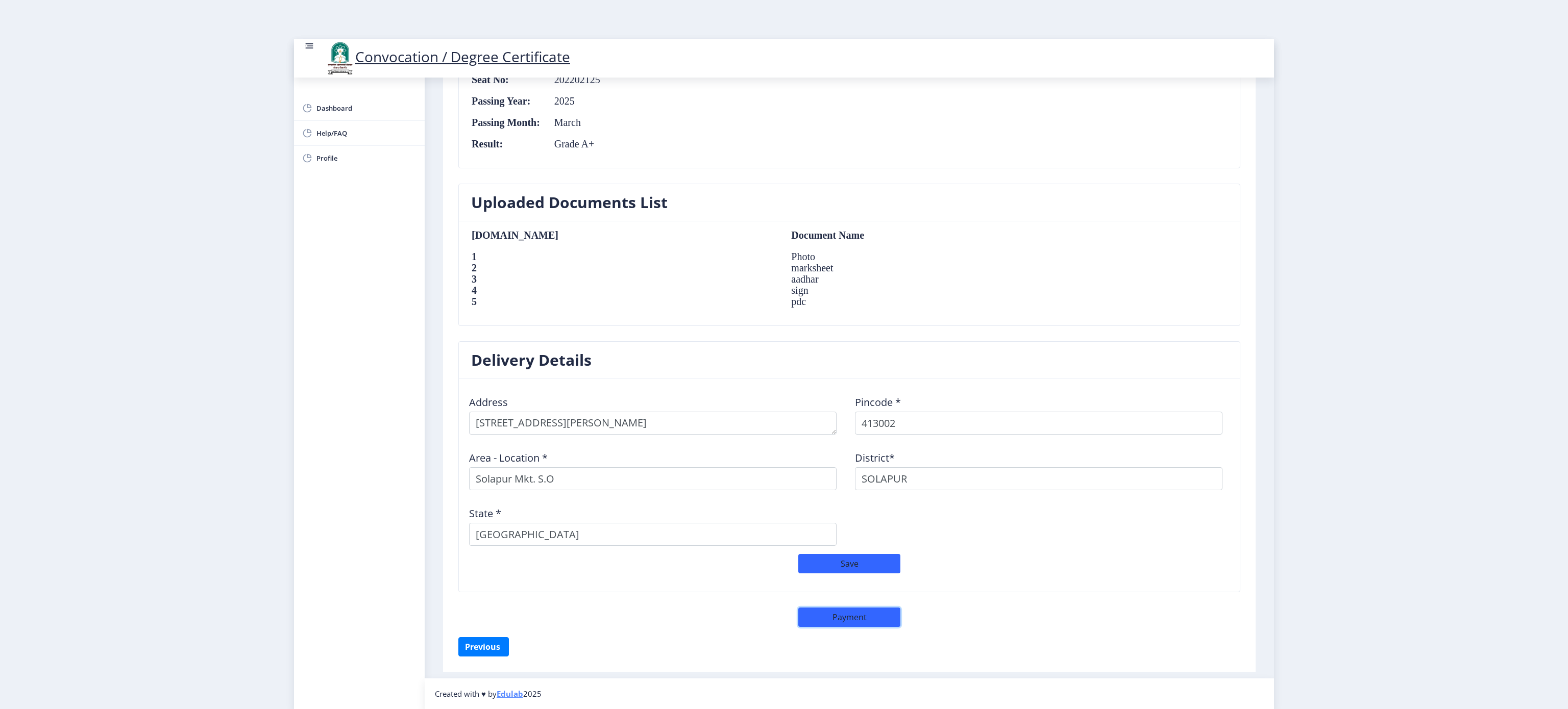 click on "Payment" 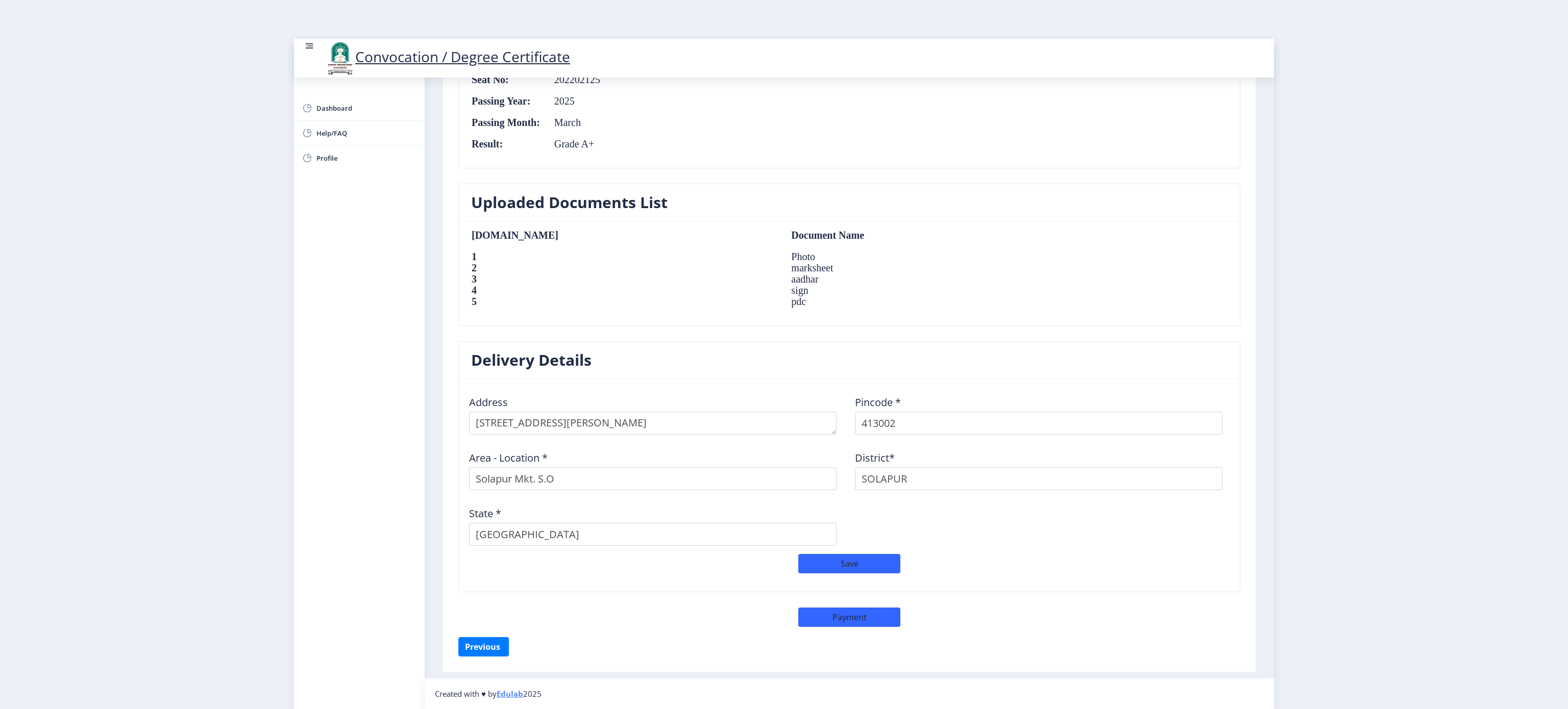 select on "sealed" 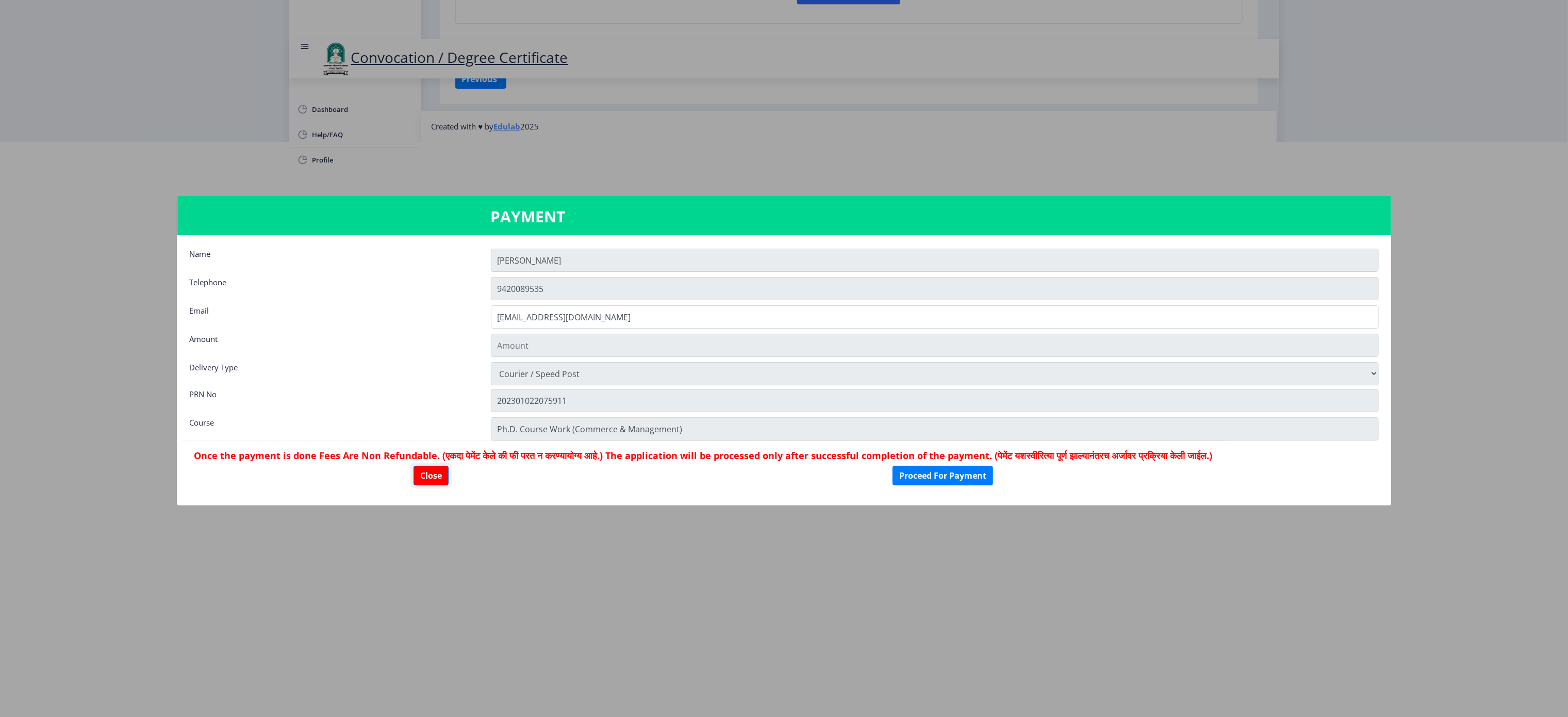click on "Close" 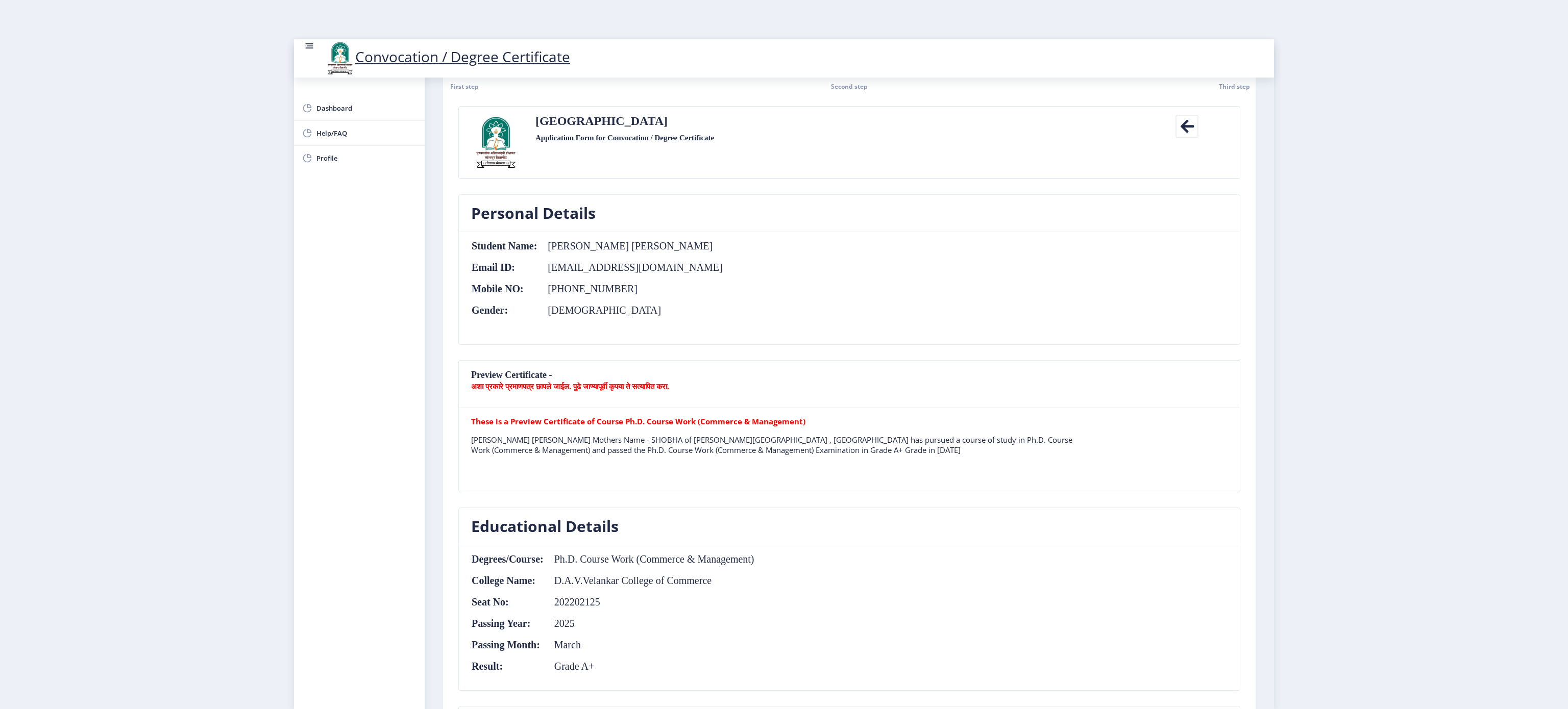 scroll, scrollTop: 0, scrollLeft: 0, axis: both 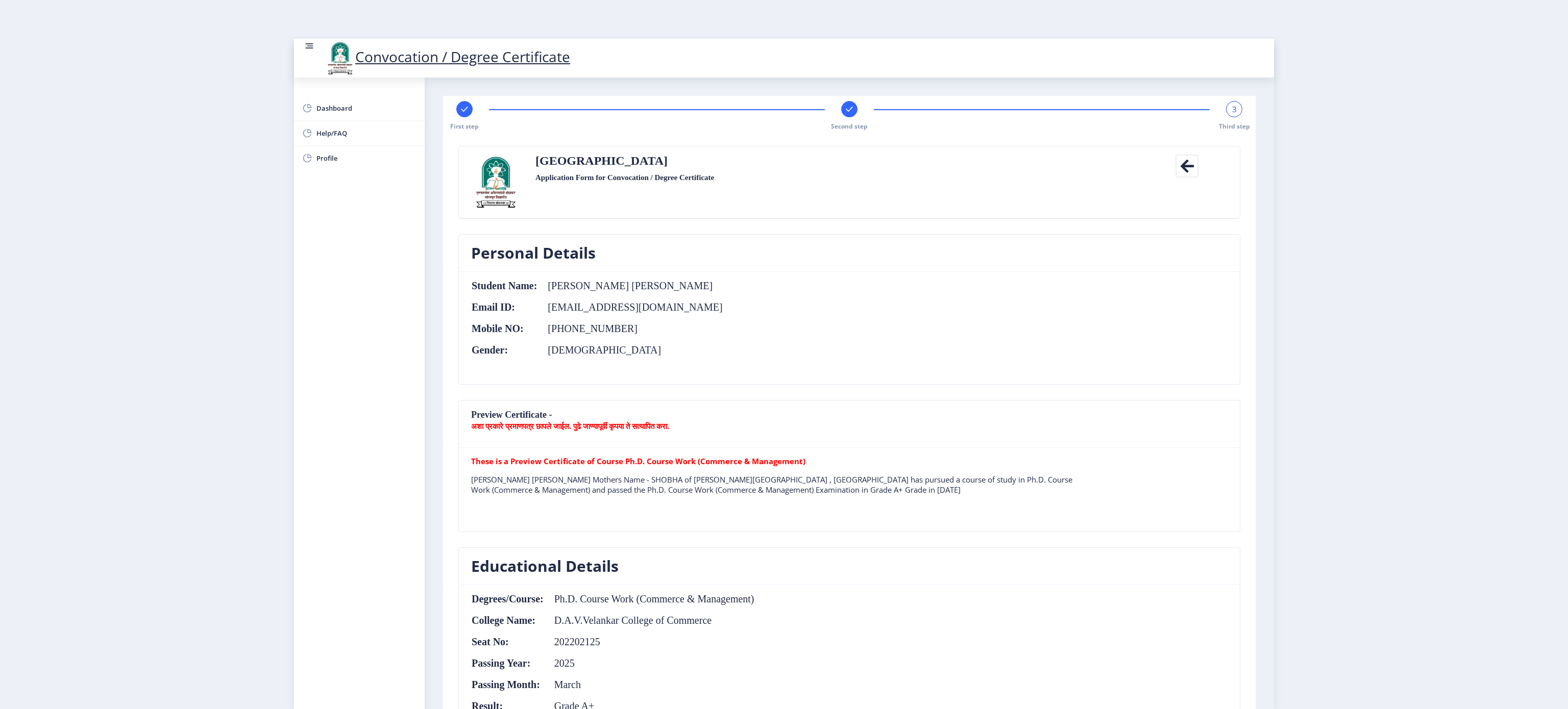 click on "3" 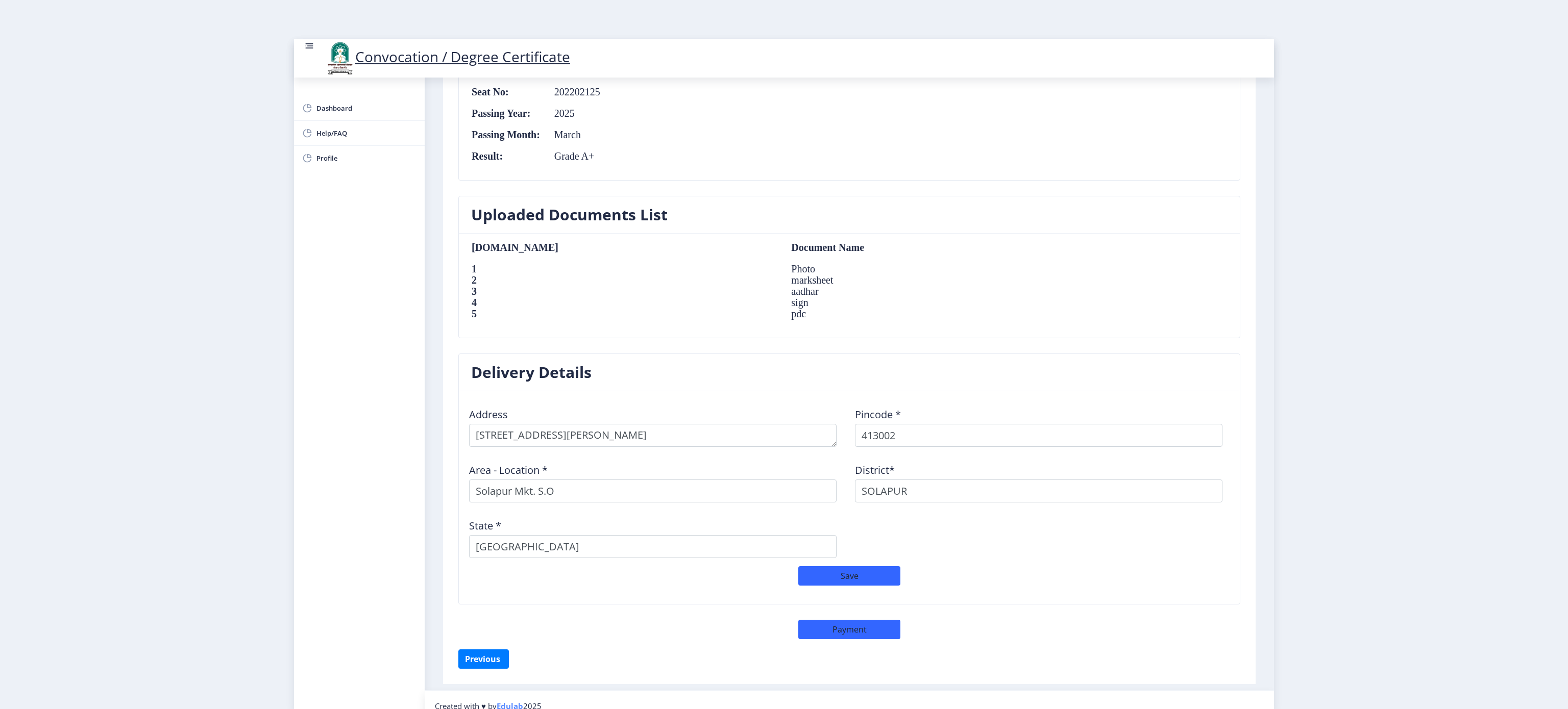 scroll, scrollTop: 569, scrollLeft: 0, axis: vertical 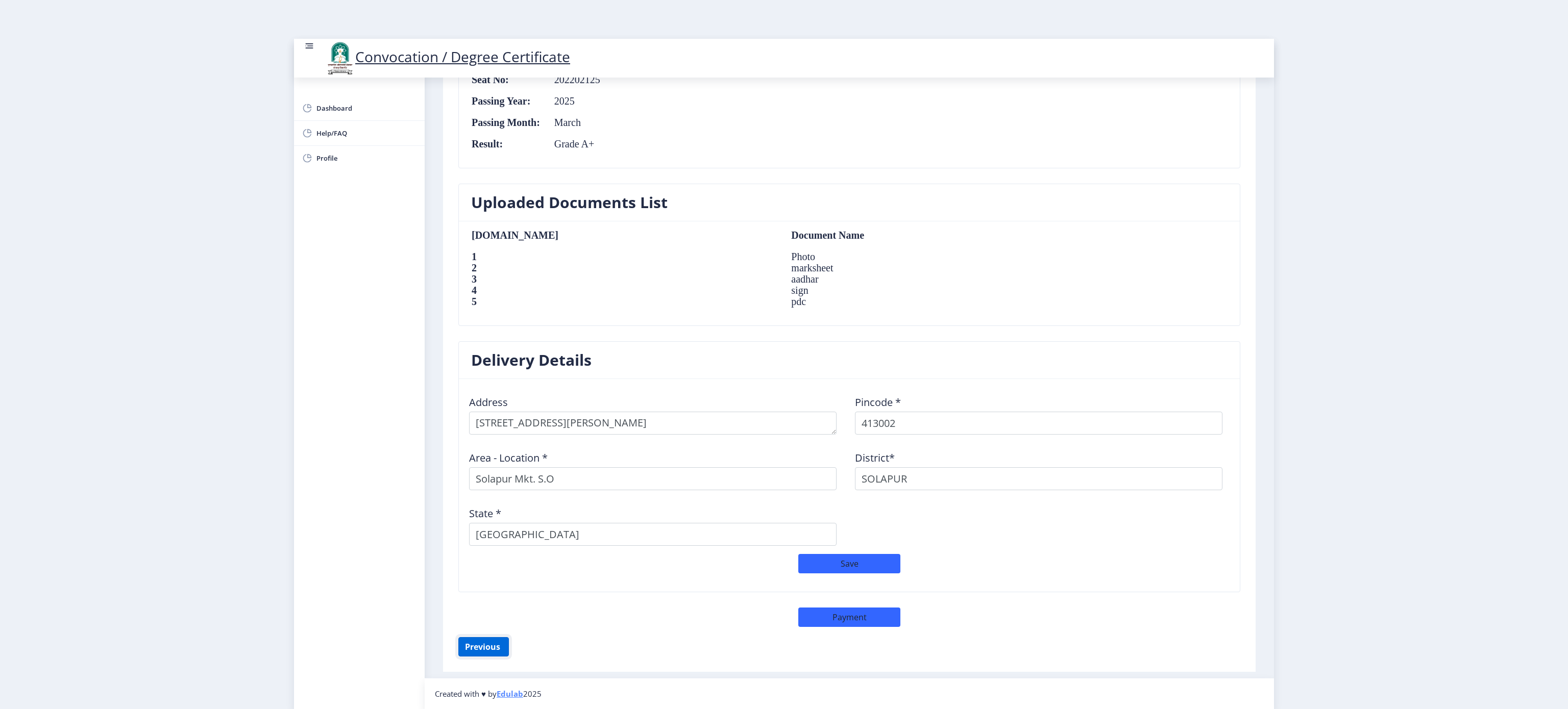 drag, startPoint x: 477, startPoint y: 645, endPoint x: 512, endPoint y: 612, distance: 48.10405 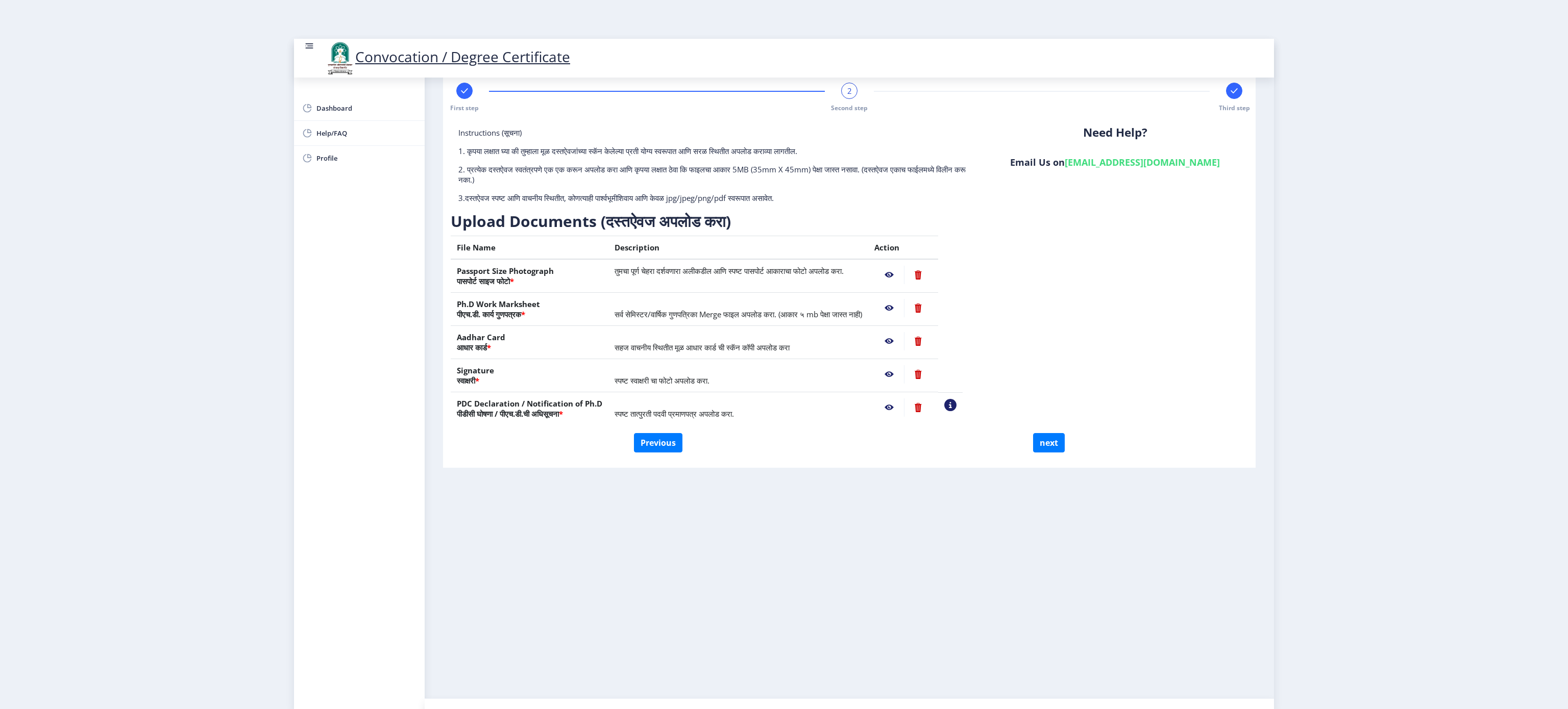 scroll, scrollTop: 0, scrollLeft: 0, axis: both 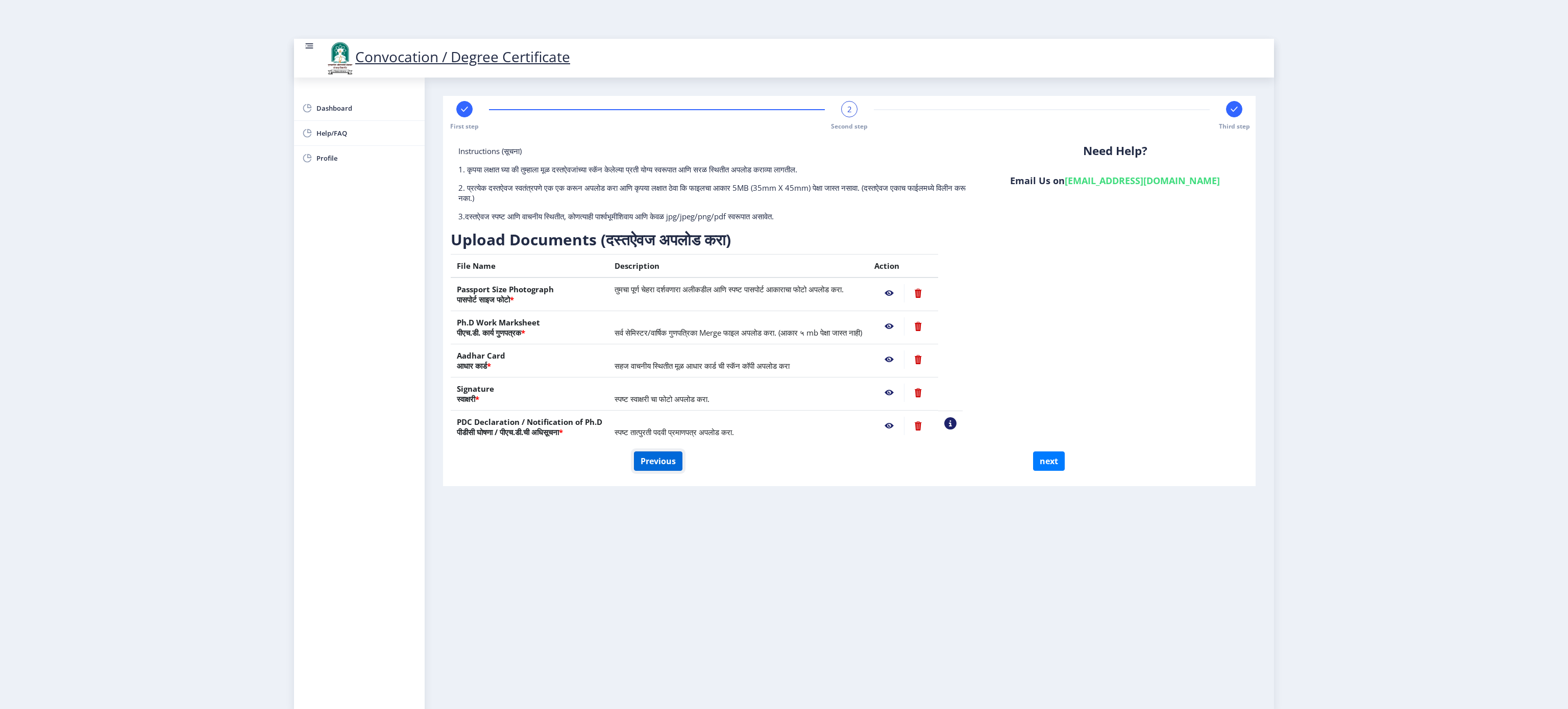 click on "Previous" 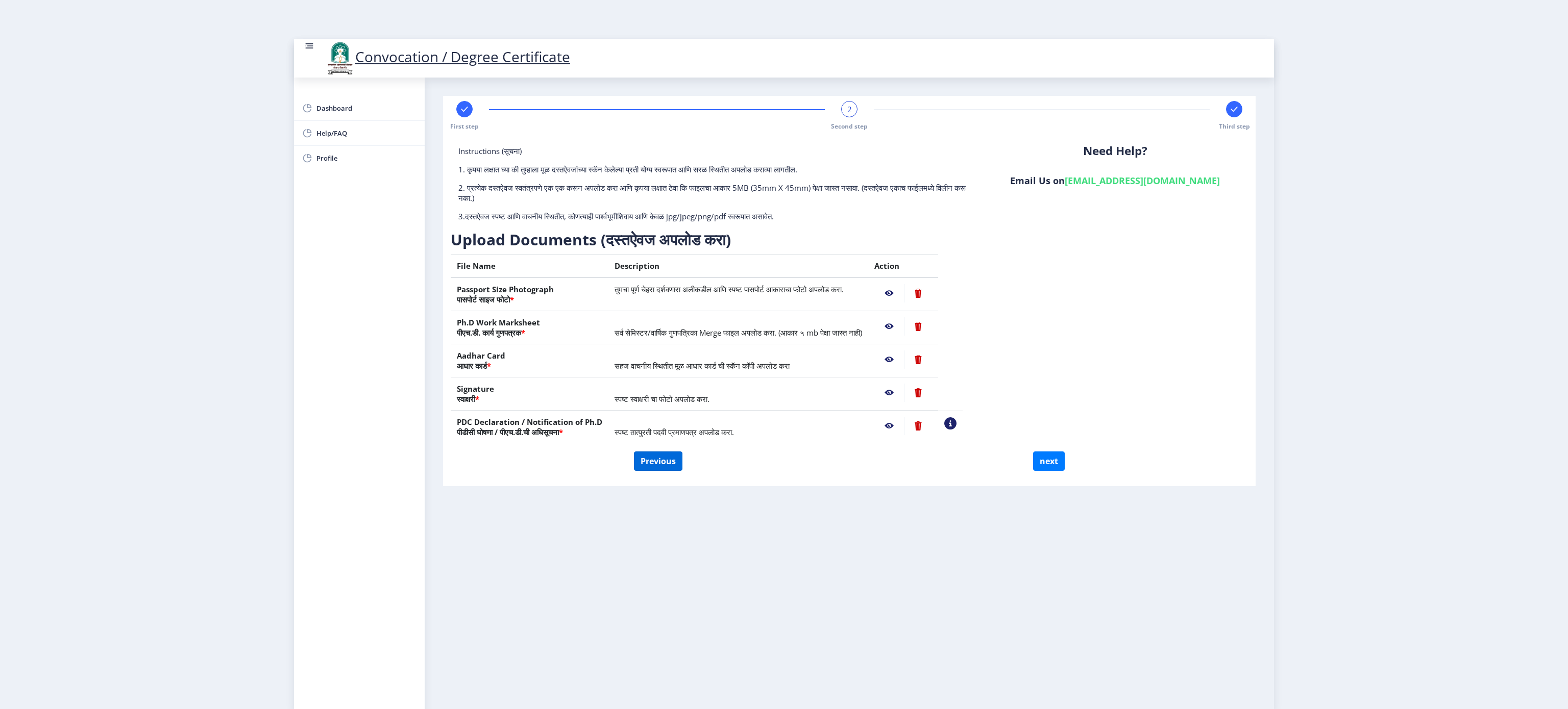 select on "Regular" 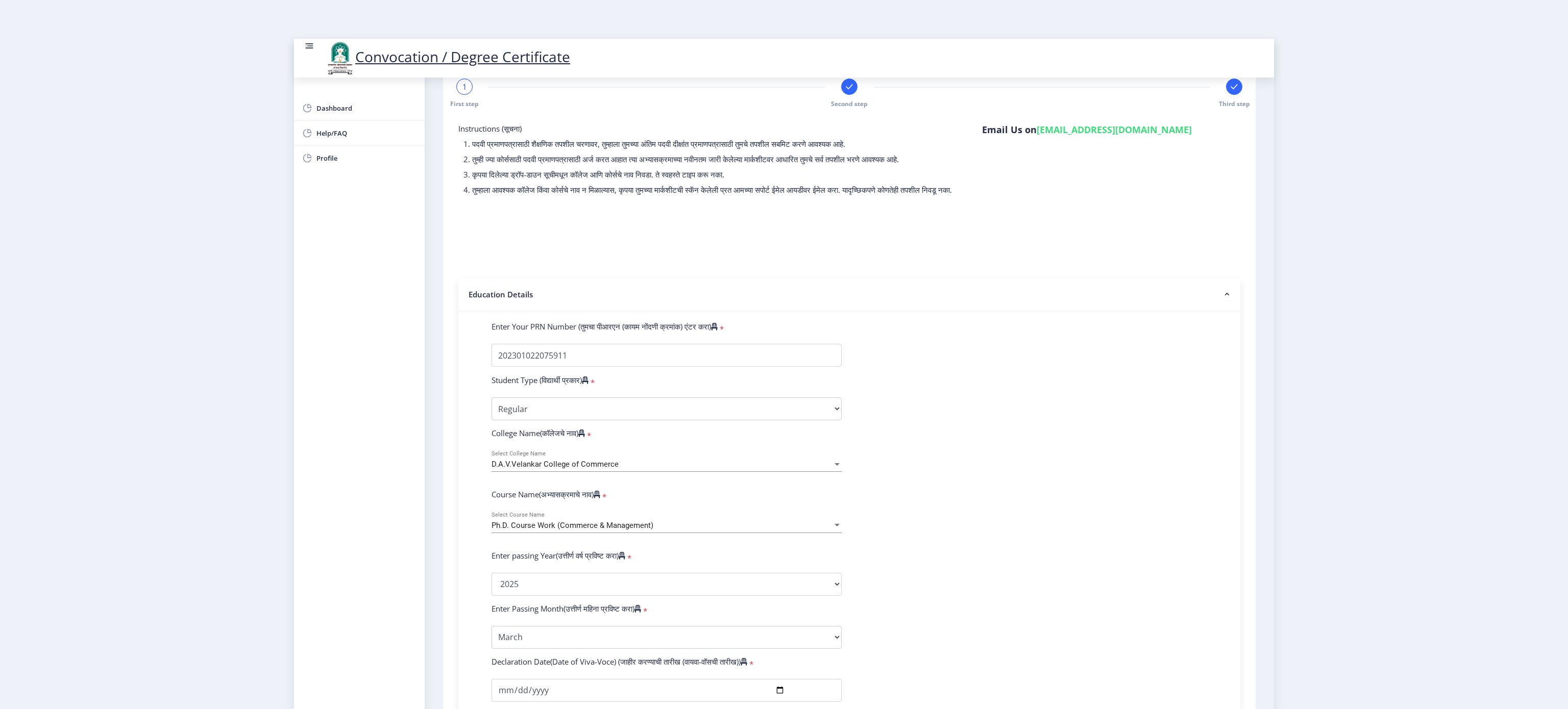 scroll, scrollTop: 0, scrollLeft: 0, axis: both 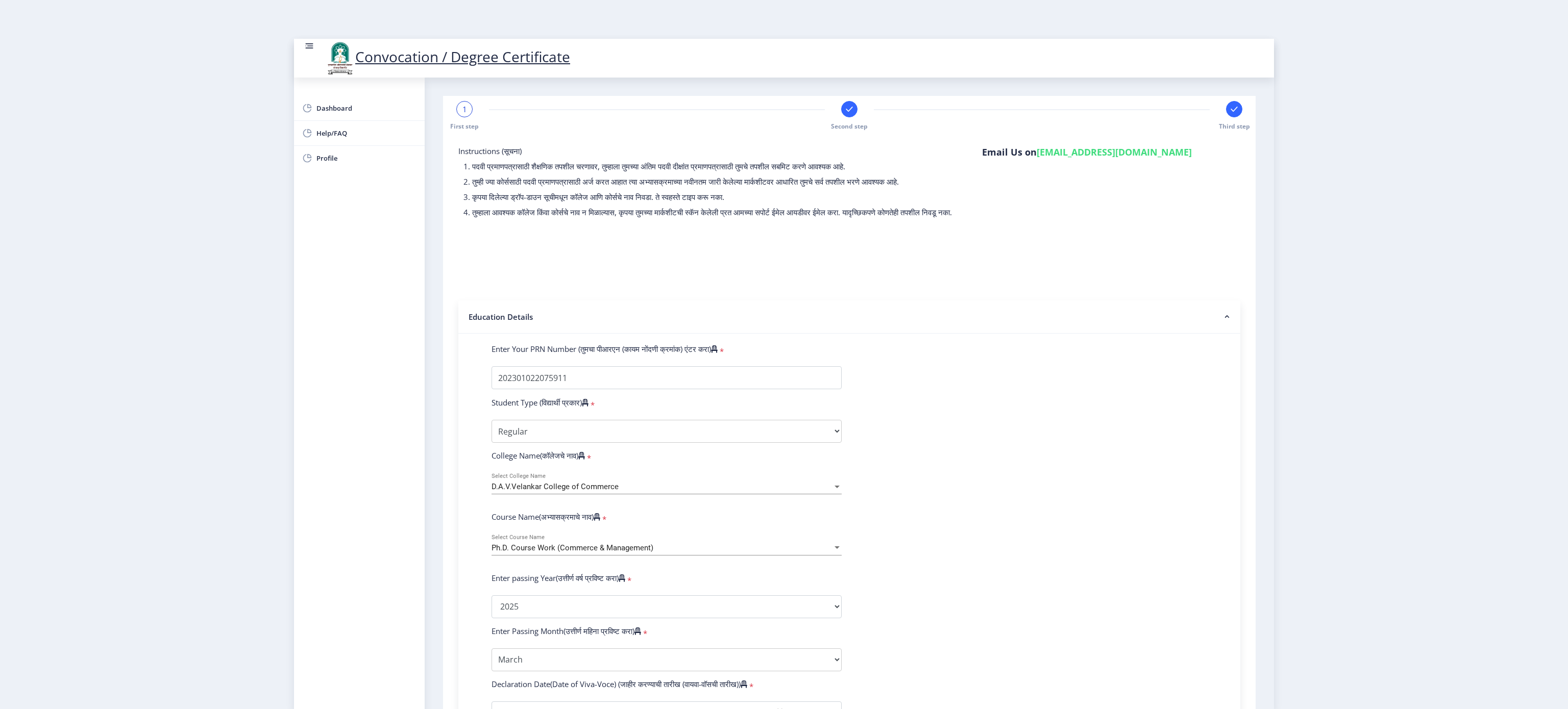 click 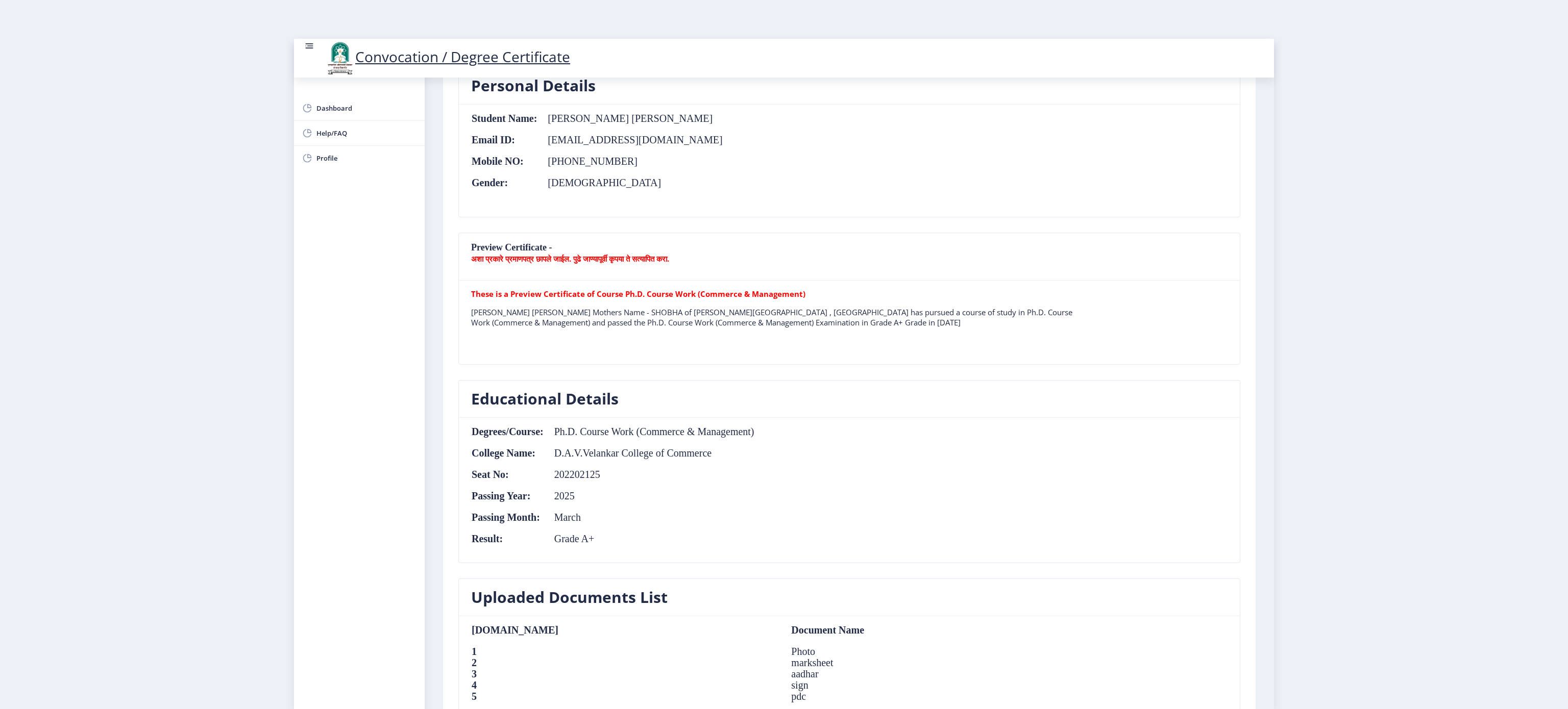 scroll, scrollTop: 204, scrollLeft: 0, axis: vertical 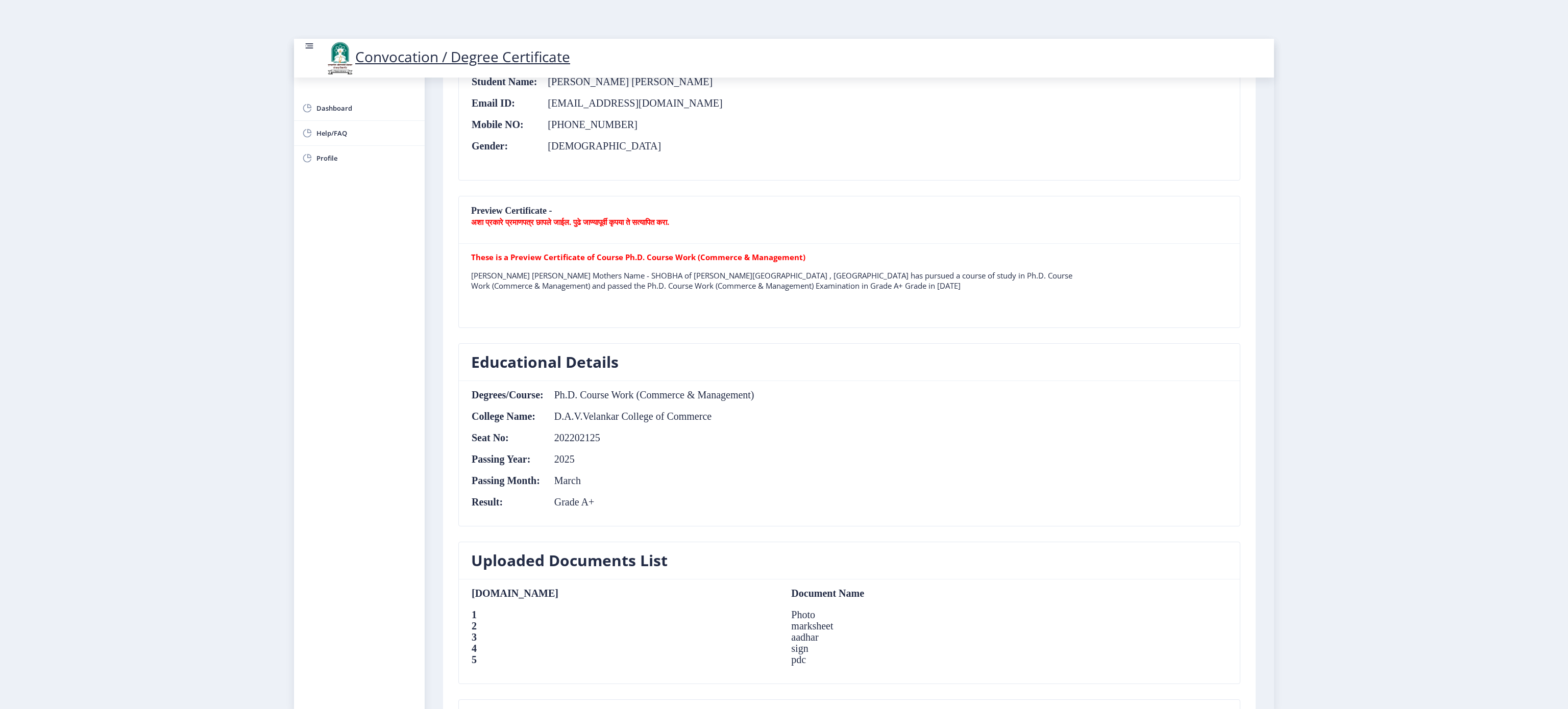 click on "अशा प्रकारे प्रमाणपत्र छापले जाईल. पुढे जाण्यापूर्वी कृपया ते सत्यापित करा." 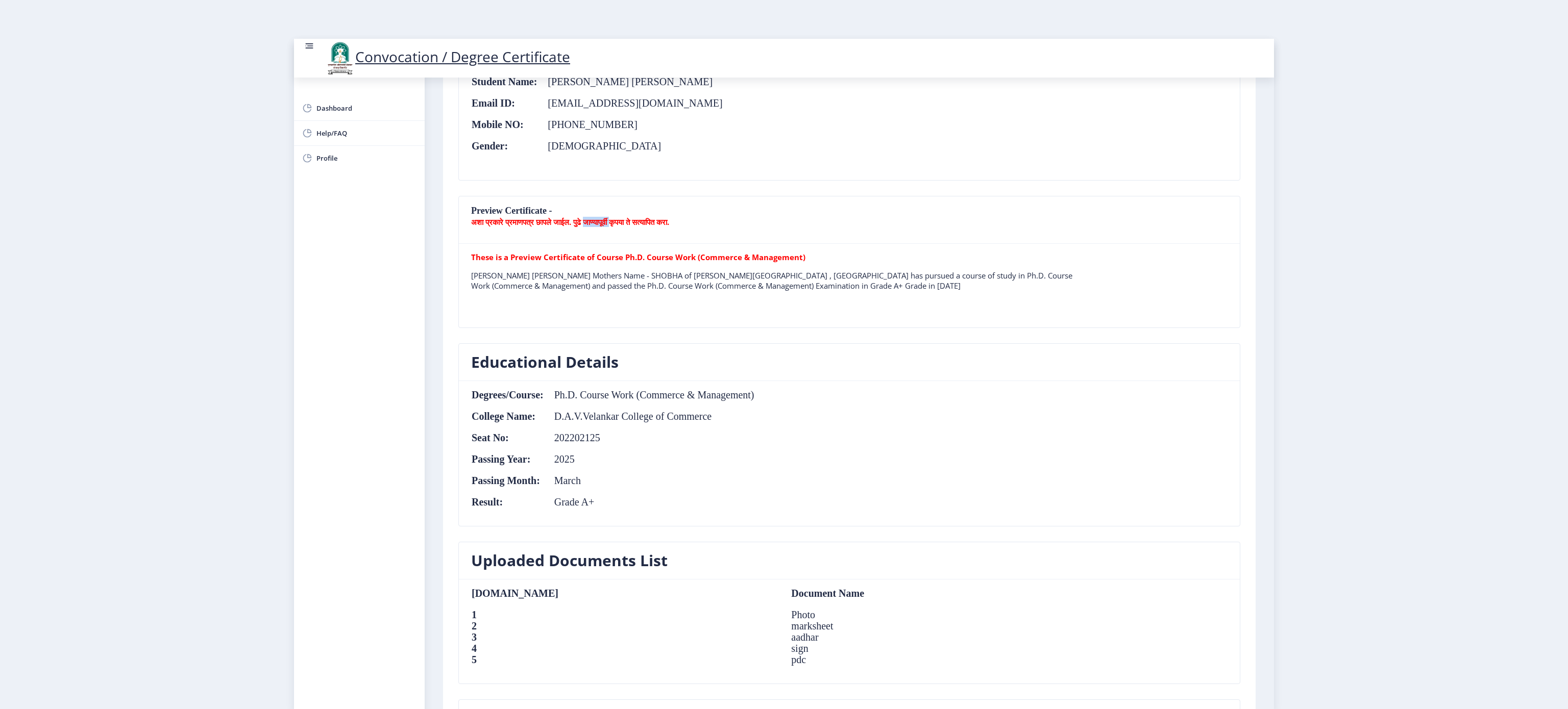 click on "अशा प्रकारे प्रमाणपत्र छापले जाईल. पुढे जाण्यापूर्वी कृपया ते सत्यापित करा." 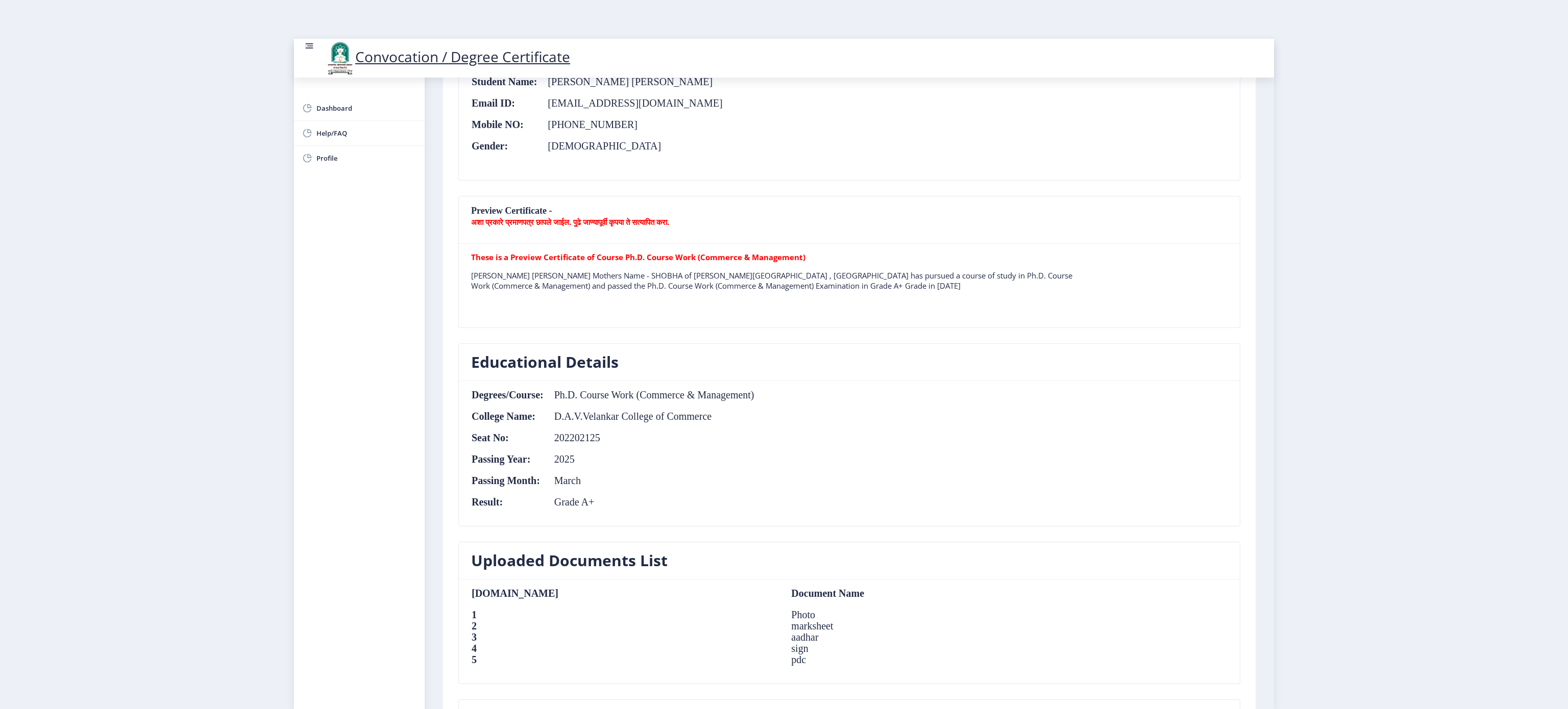 click on "अशा प्रकारे प्रमाणपत्र छापले जाईल. पुढे जाण्यापूर्वी कृपया ते सत्यापित करा." 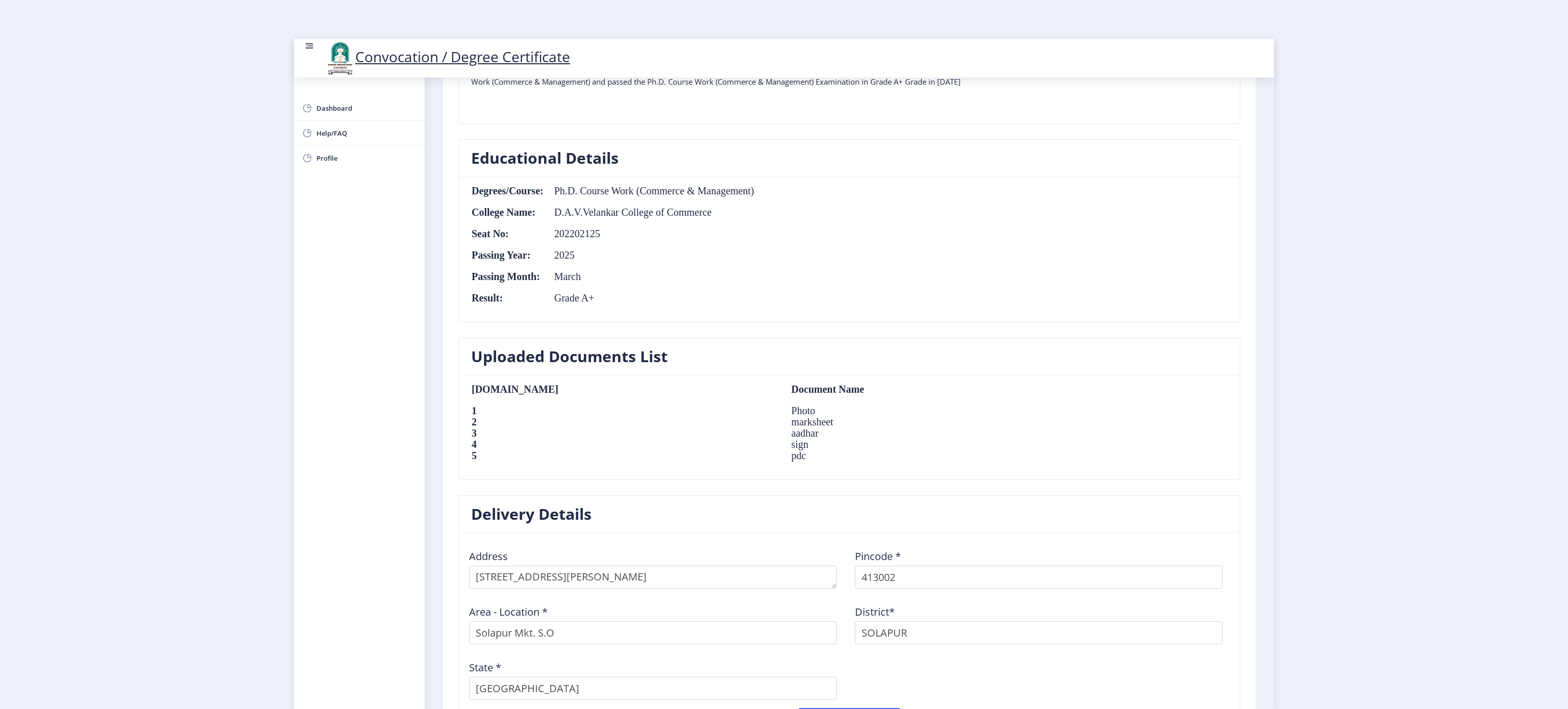 scroll, scrollTop: 569, scrollLeft: 0, axis: vertical 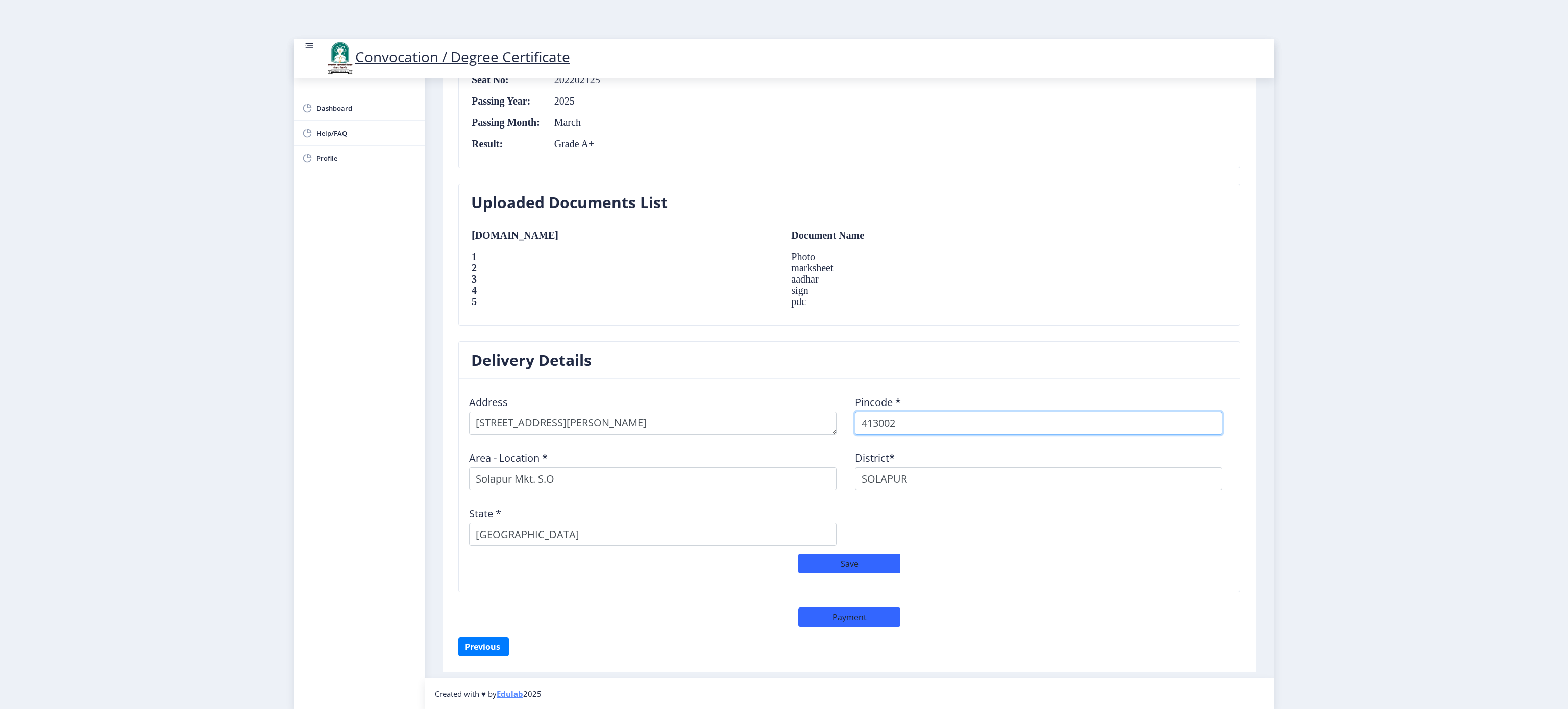 click on "413002" at bounding box center (1039, 423) 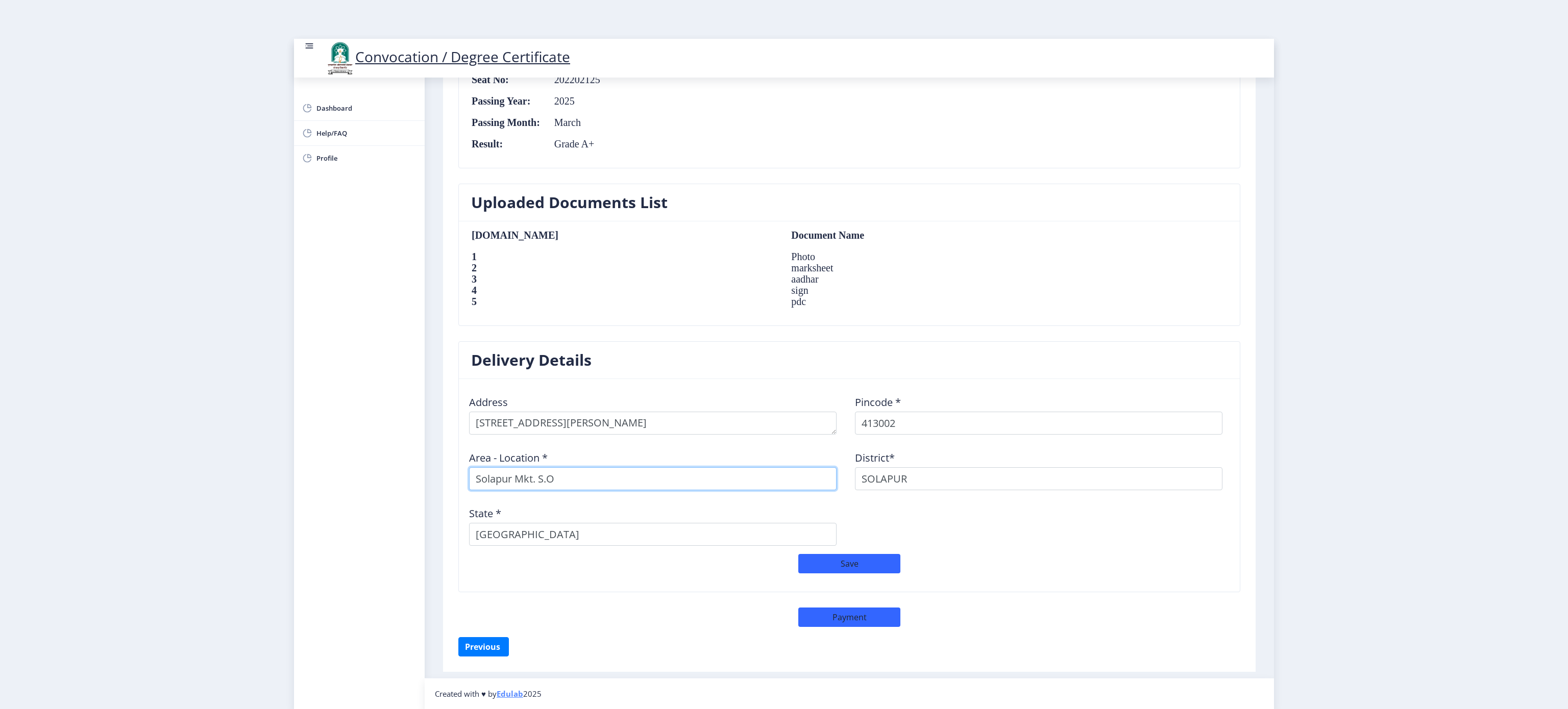 drag, startPoint x: 764, startPoint y: 485, endPoint x: 770, endPoint y: 484, distance: 6.08276 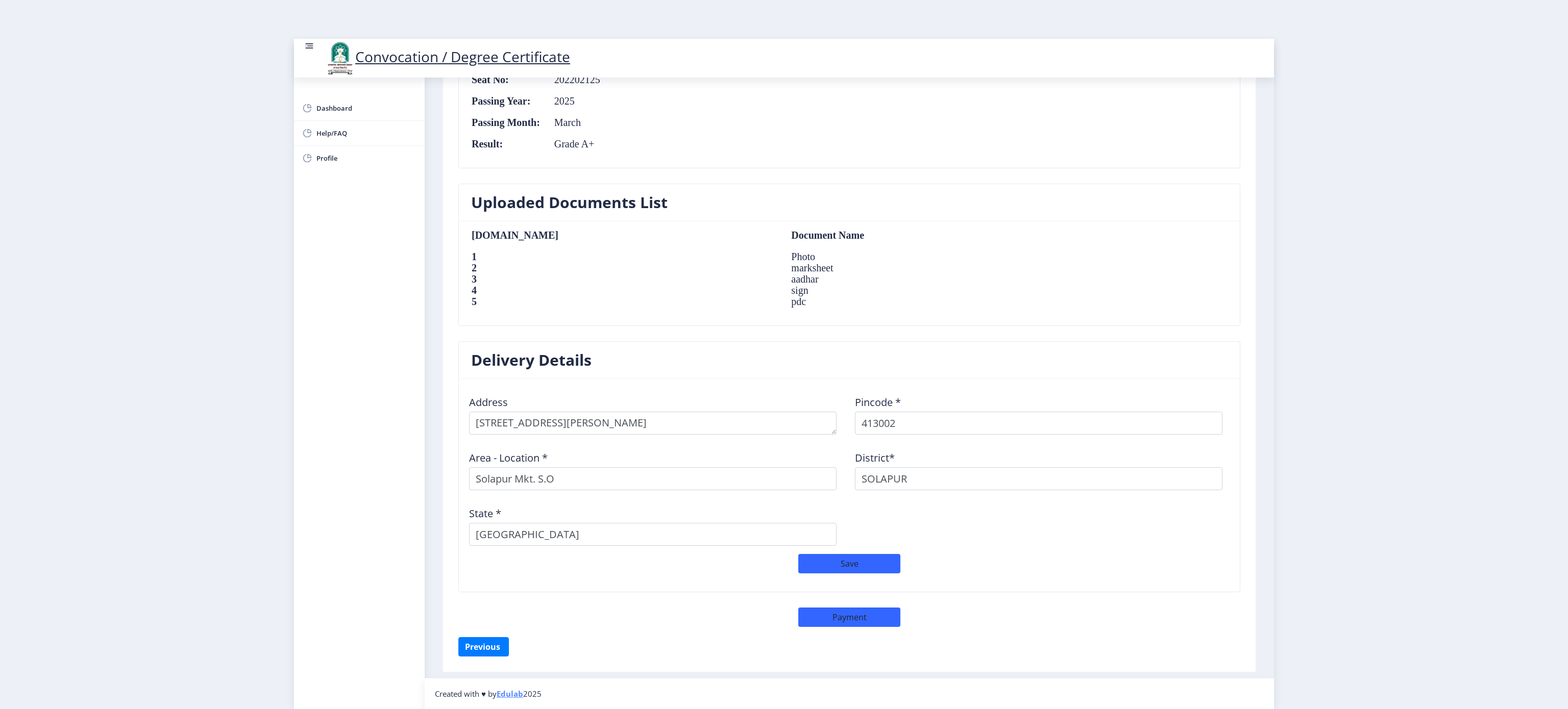 drag, startPoint x: 703, startPoint y: 546, endPoint x: 723, endPoint y: 545, distance: 20.024984 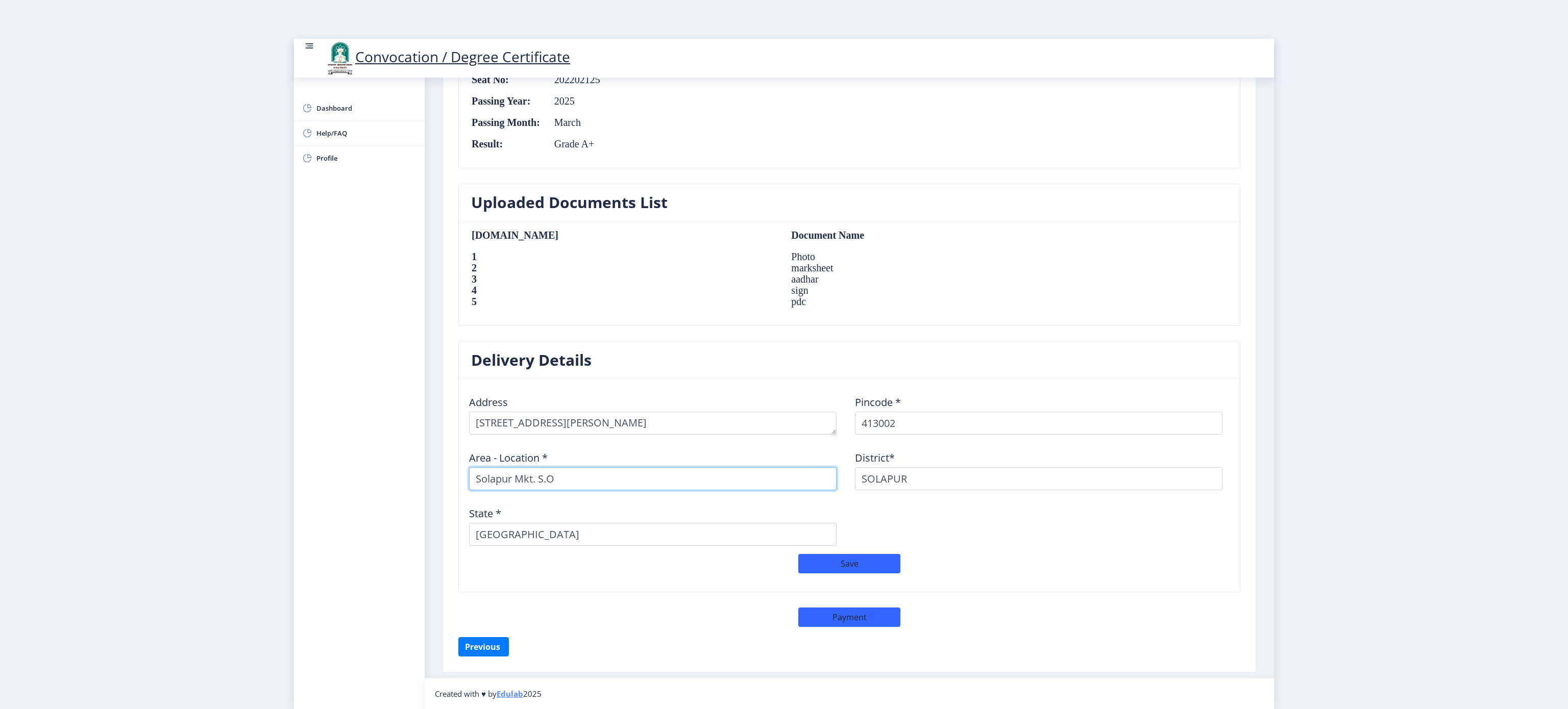 drag, startPoint x: 696, startPoint y: 487, endPoint x: 693, endPoint y: 474, distance: 13.341664 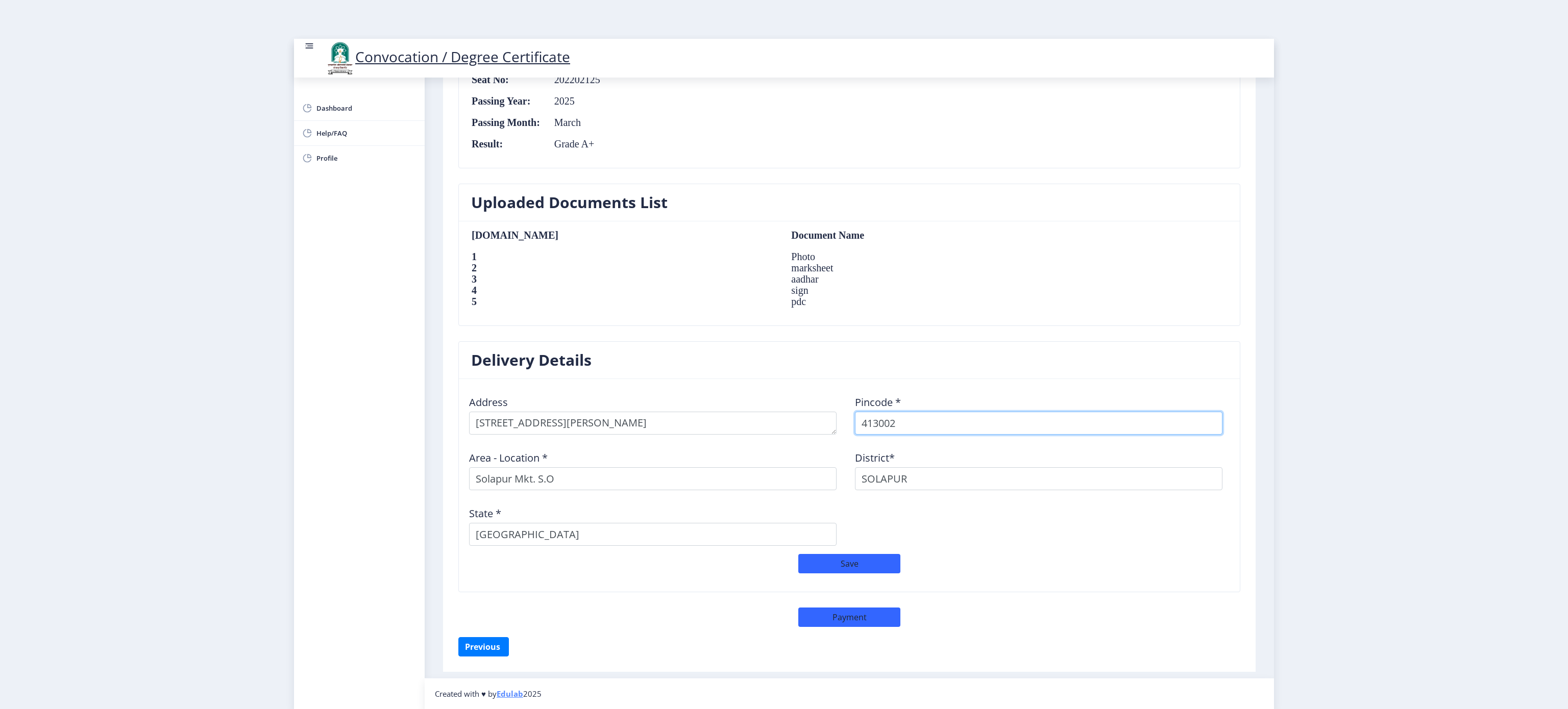 click on "413002" at bounding box center [1039, 423] 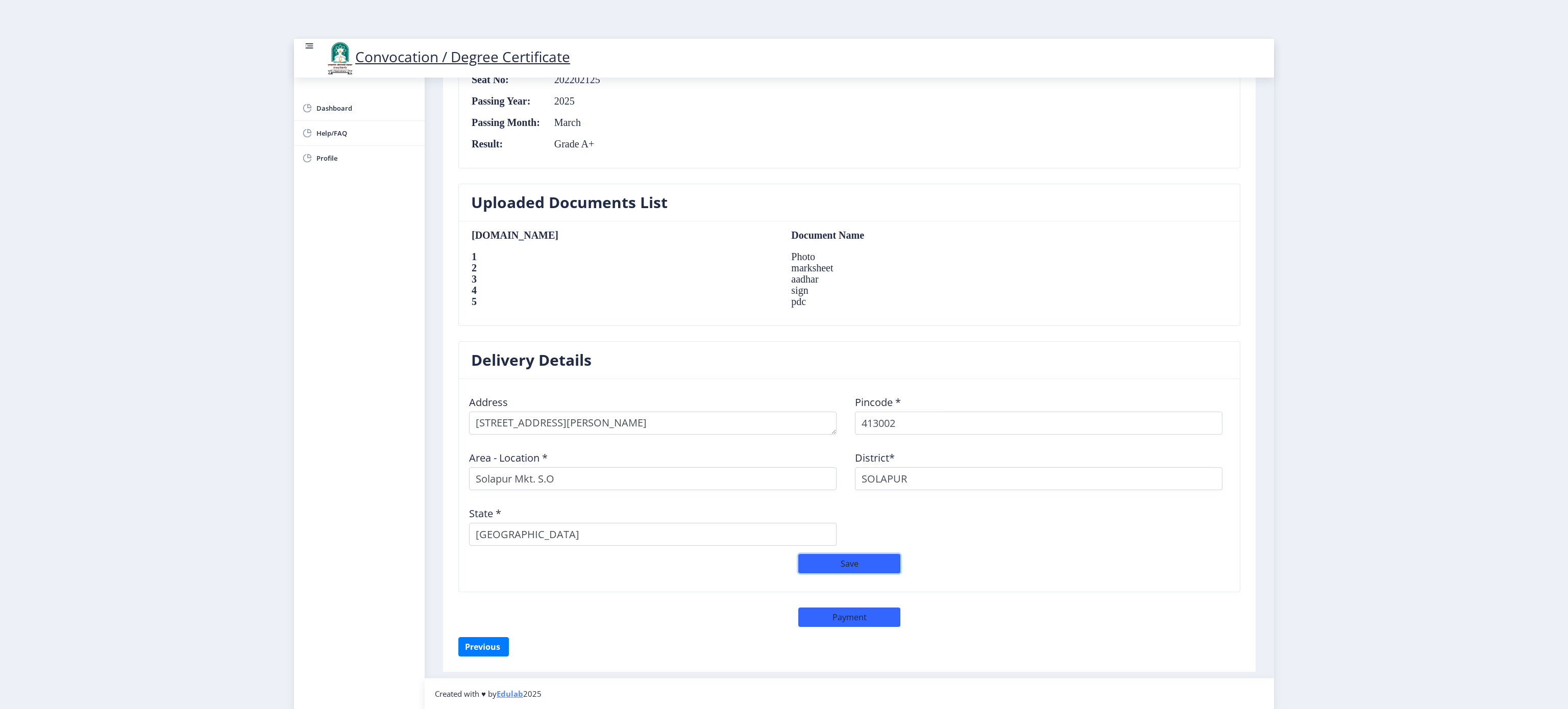 click on "Save" 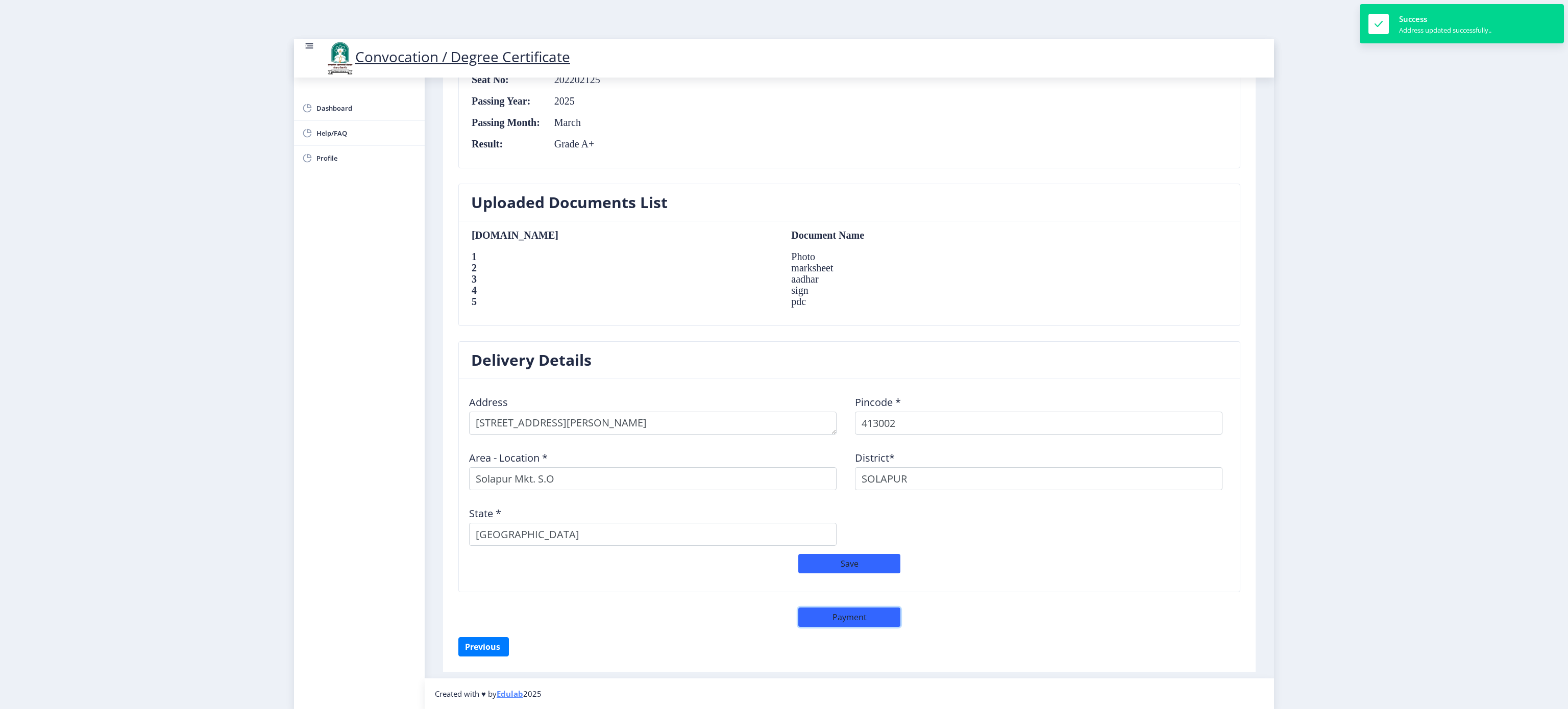 click on "Payment" 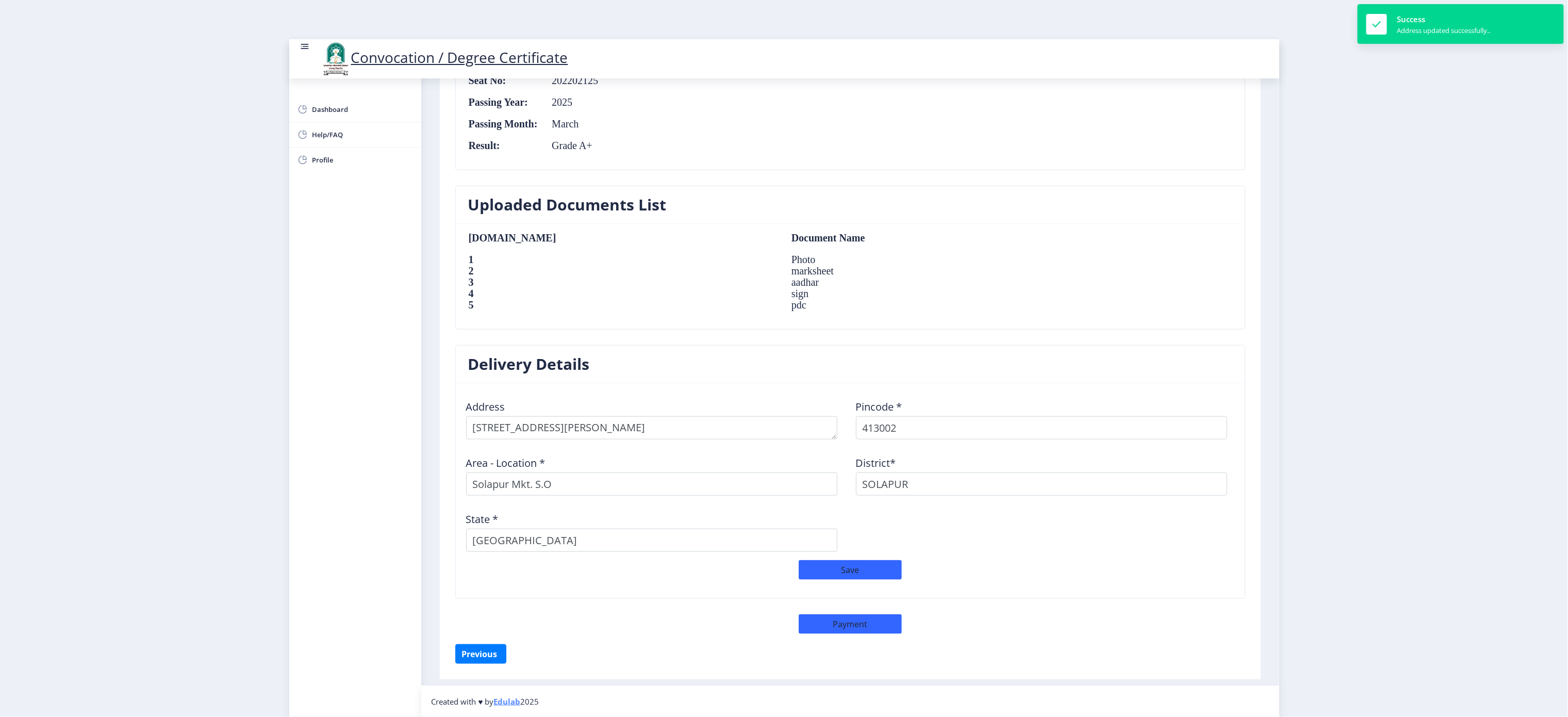select on "sealed" 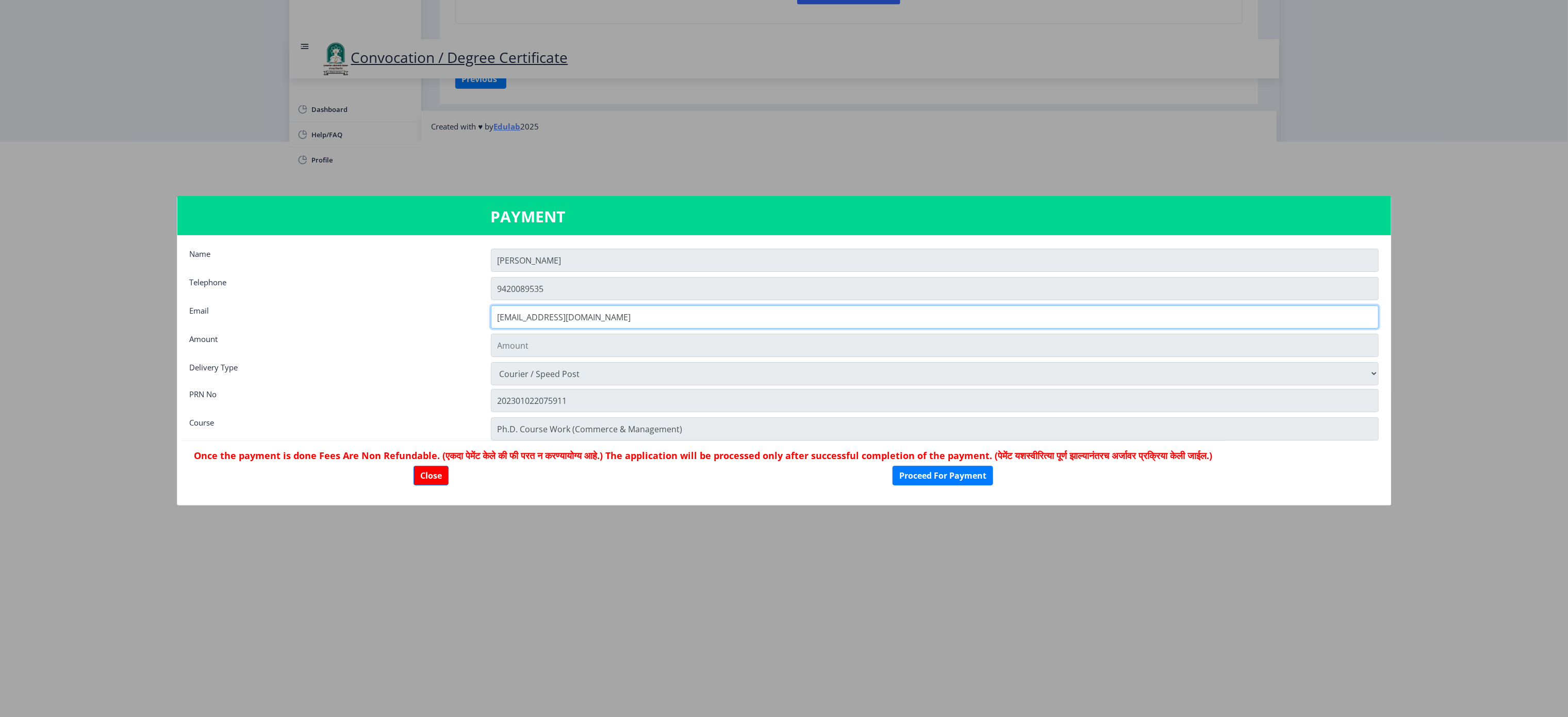 click on "[EMAIL_ADDRESS][DOMAIN_NAME]" 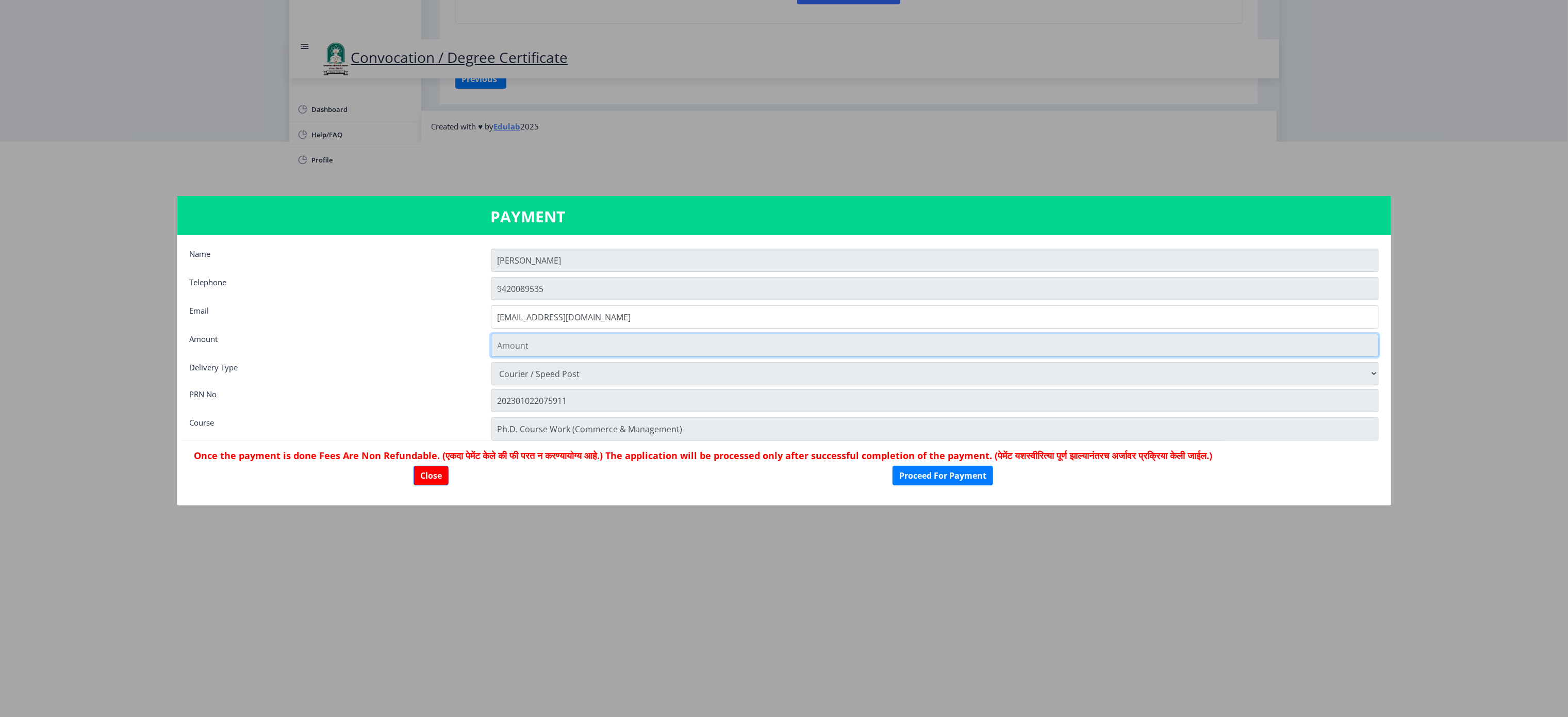 click 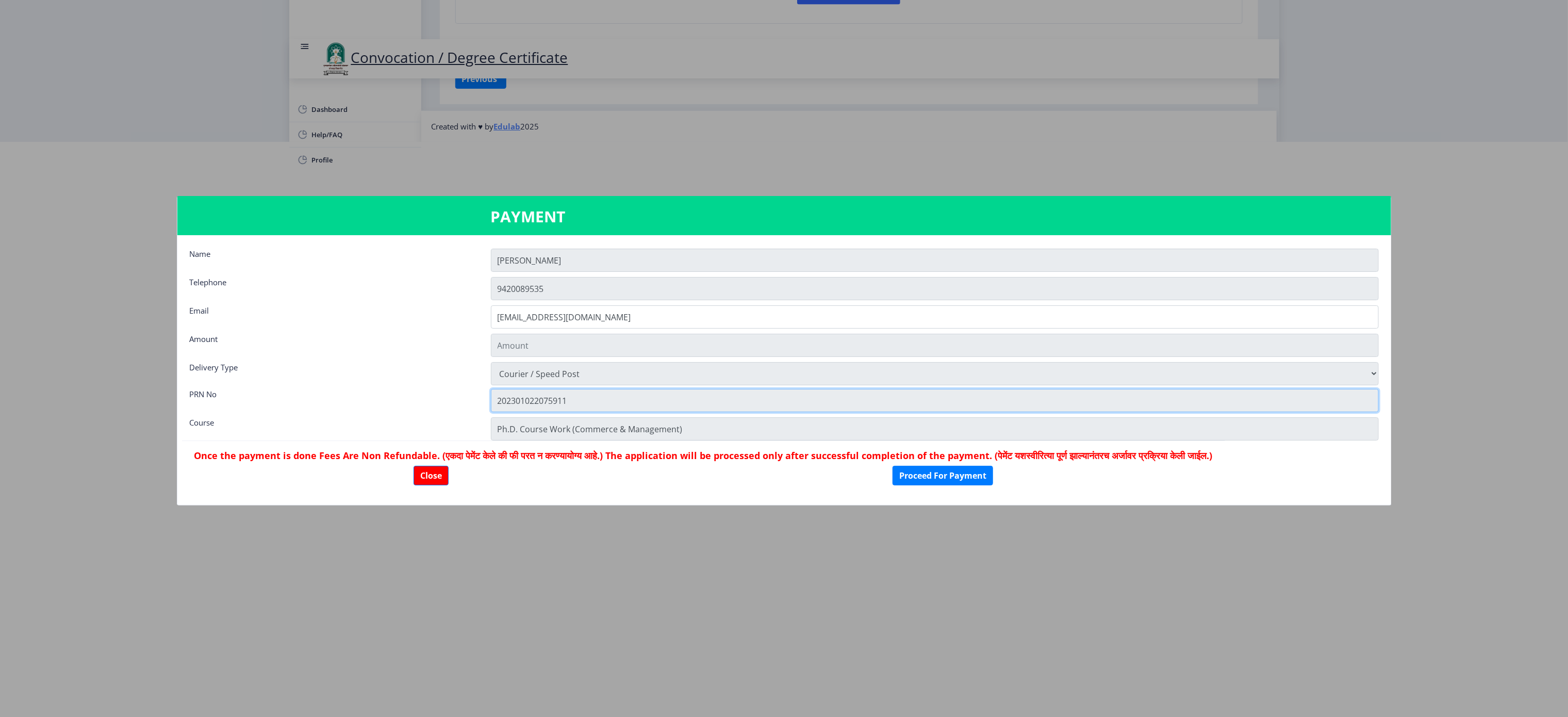 click on "202301022075911" 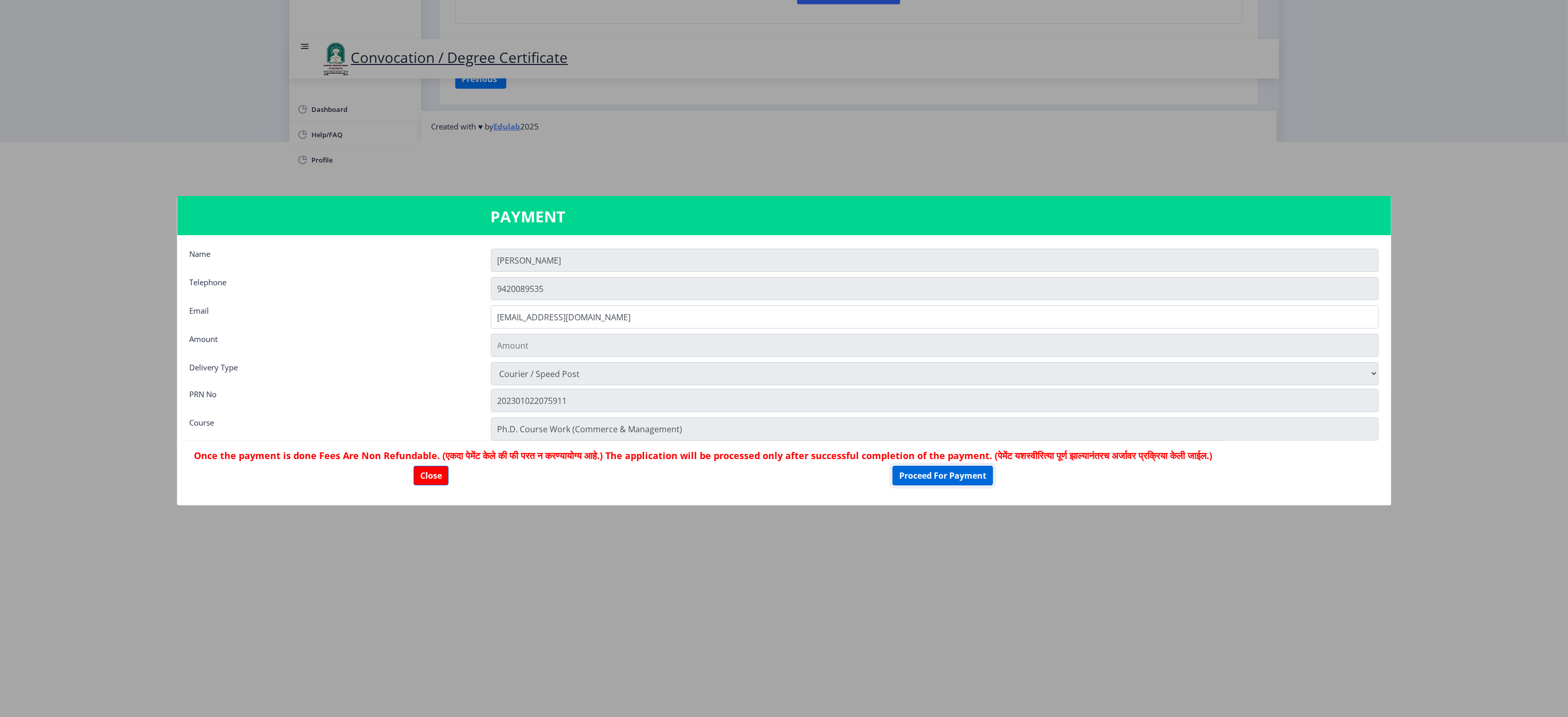 click on "Proceed For Payment" 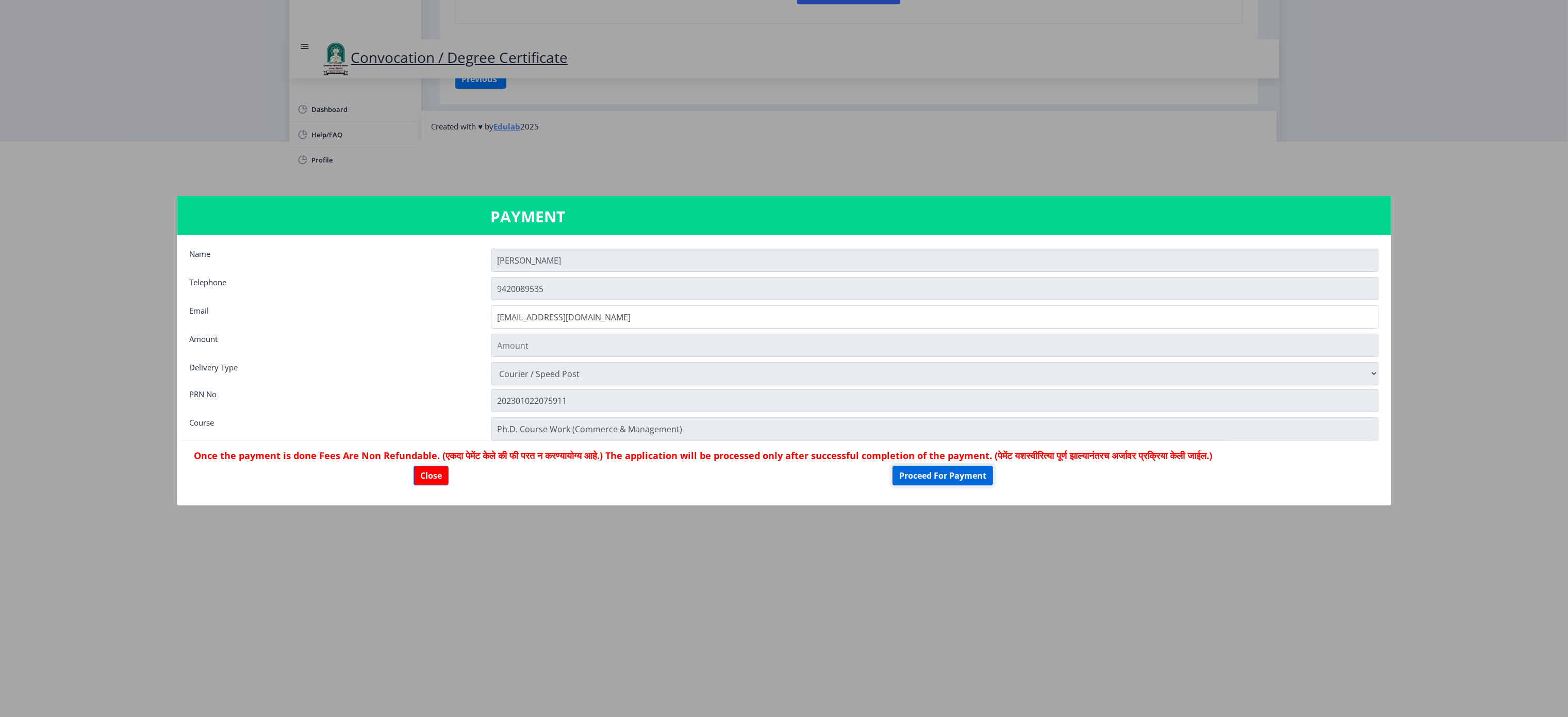 click on "Proceed For Payment" 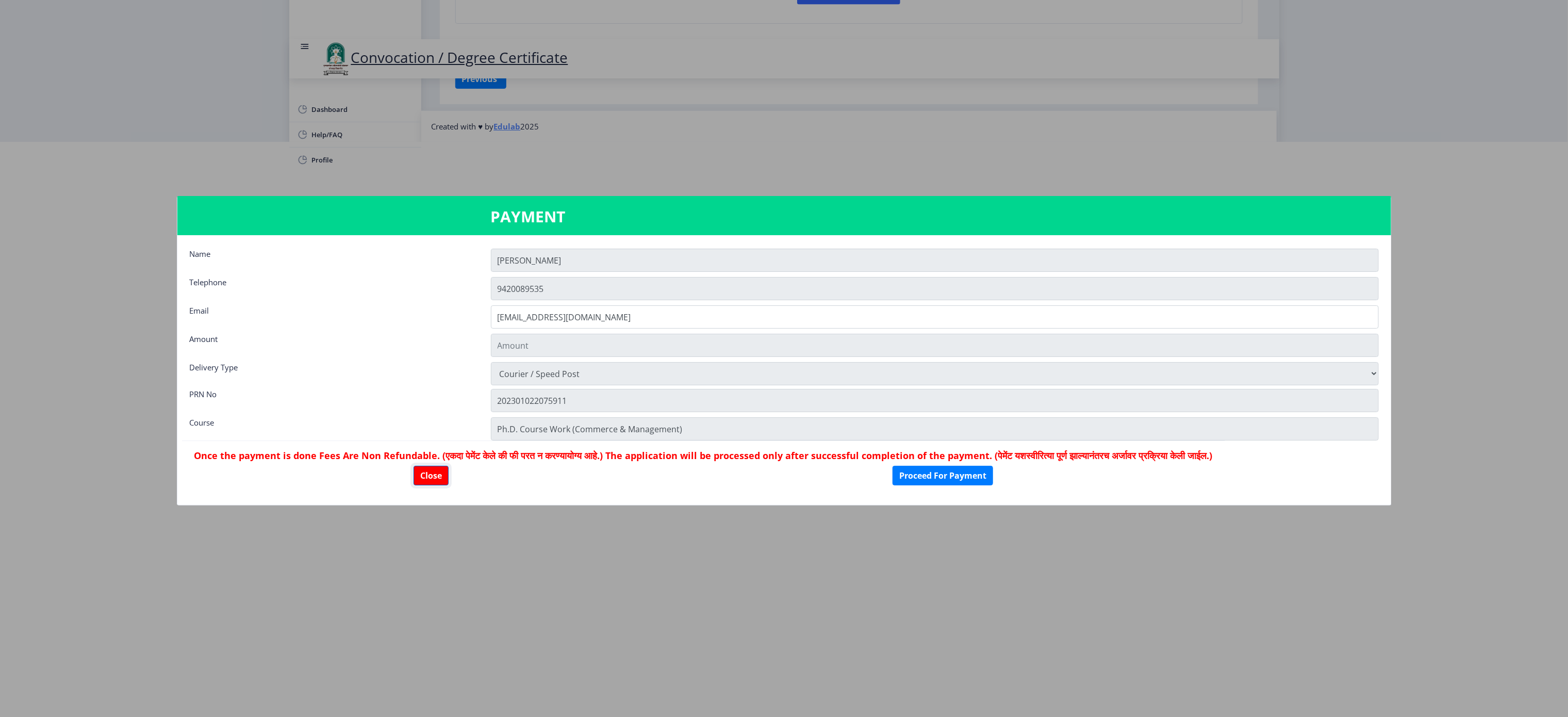 click on "Close" 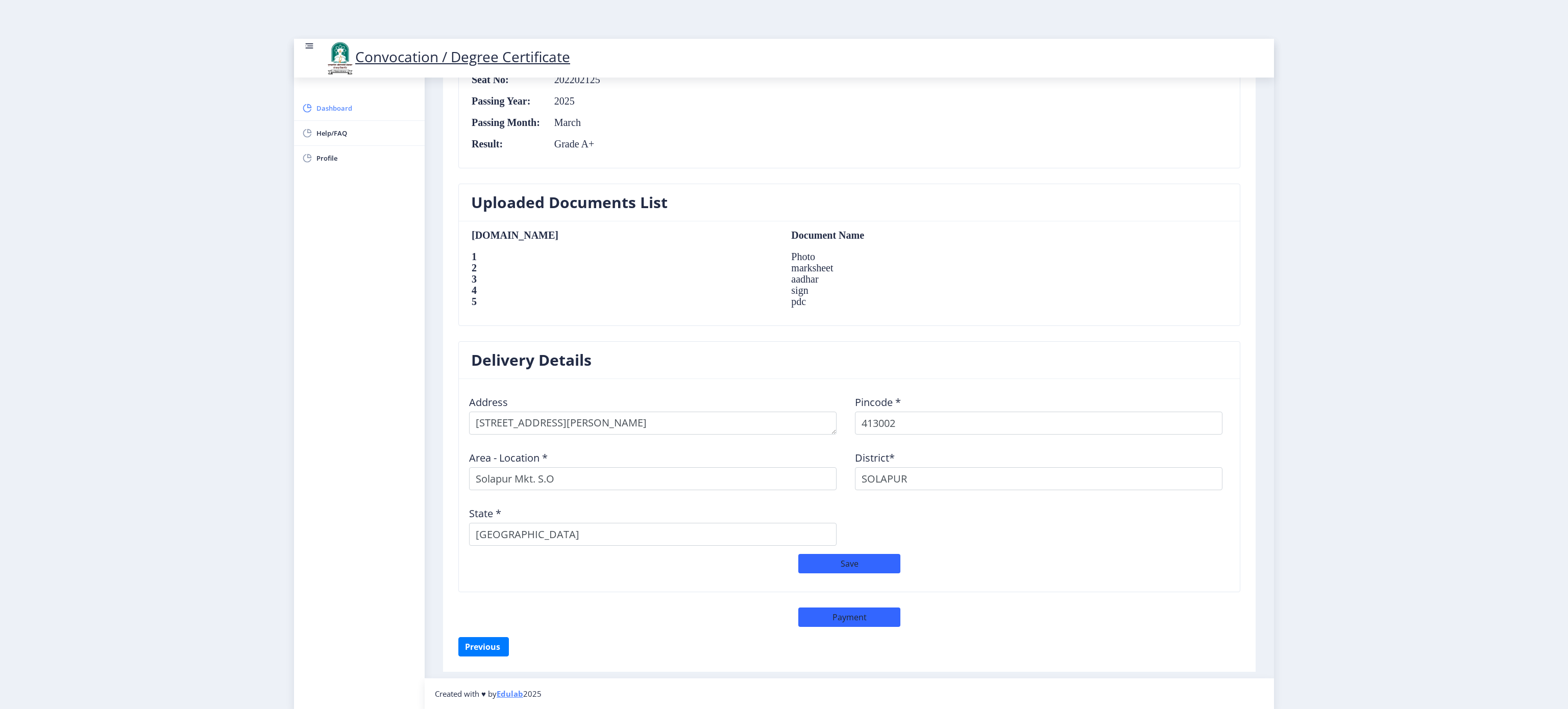 click on "Dashboard" 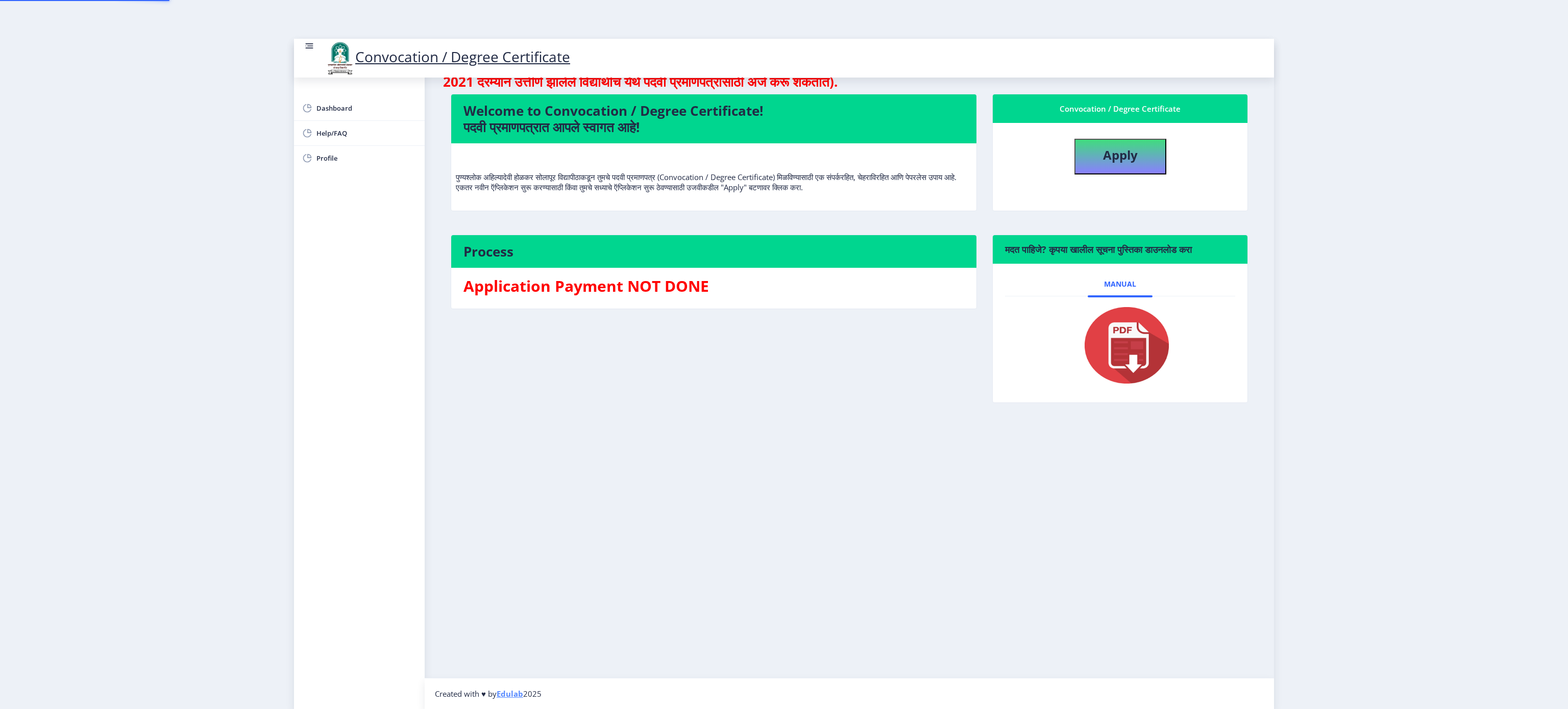 scroll, scrollTop: 0, scrollLeft: 0, axis: both 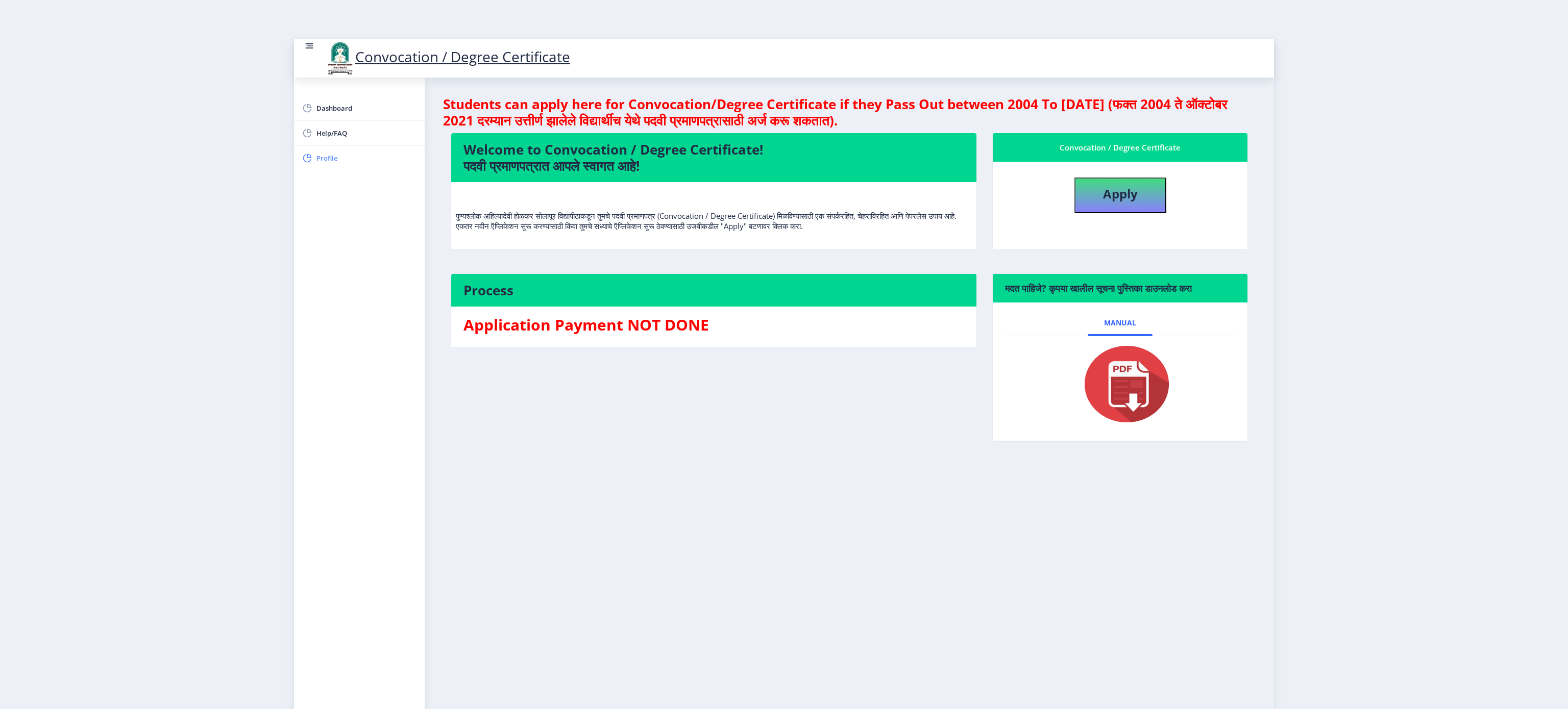 click on "Profile" 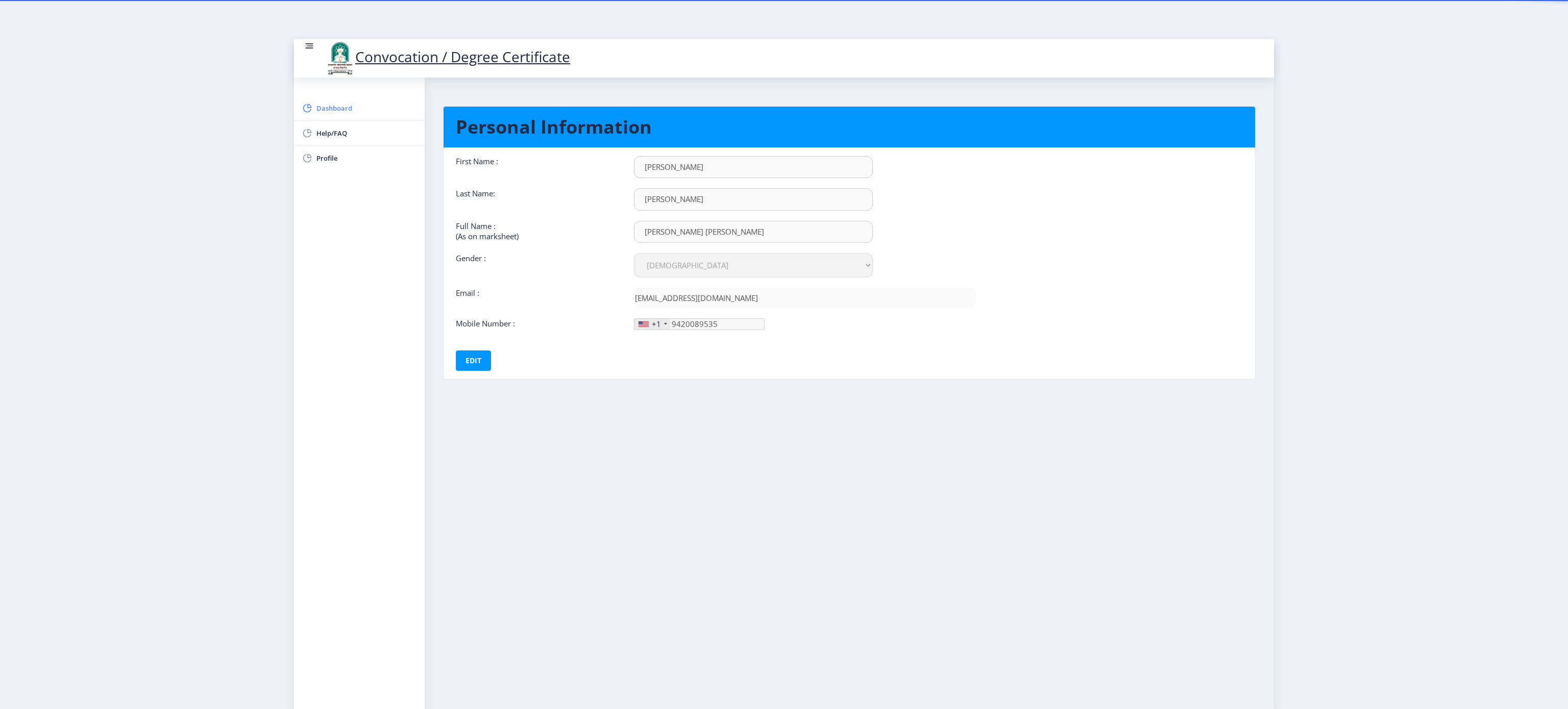 click on "Dashboard" 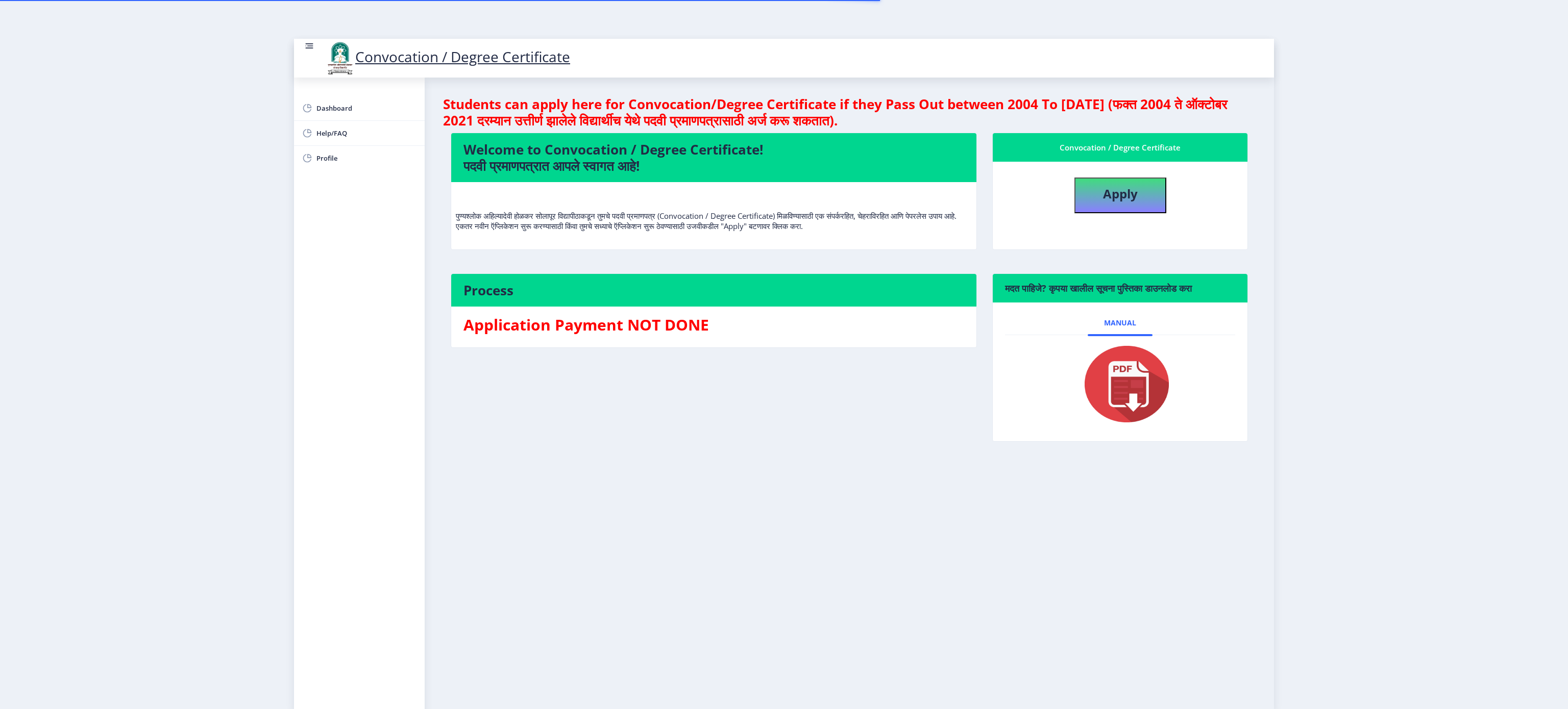 click on "Convocation / Degree Certificate" 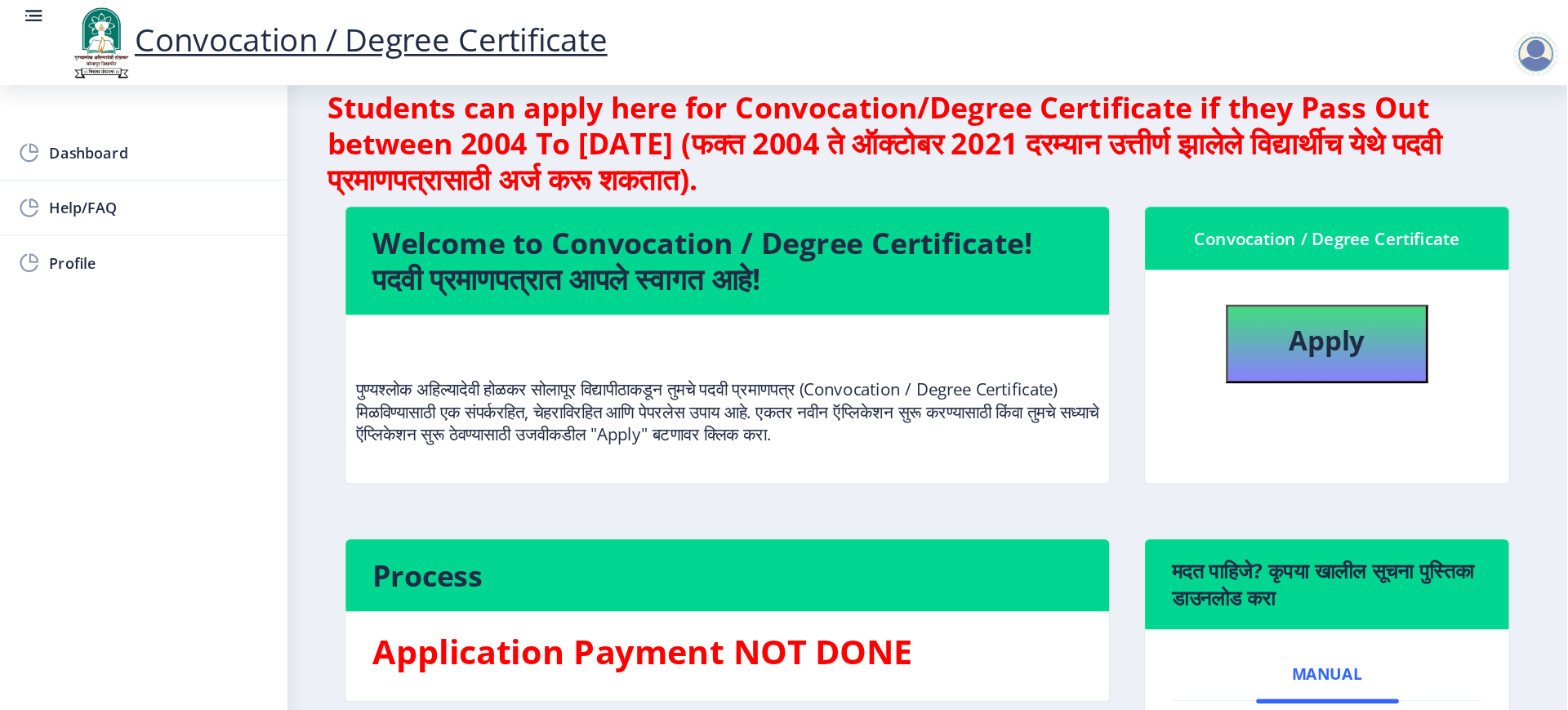 scroll, scrollTop: 0, scrollLeft: 0, axis: both 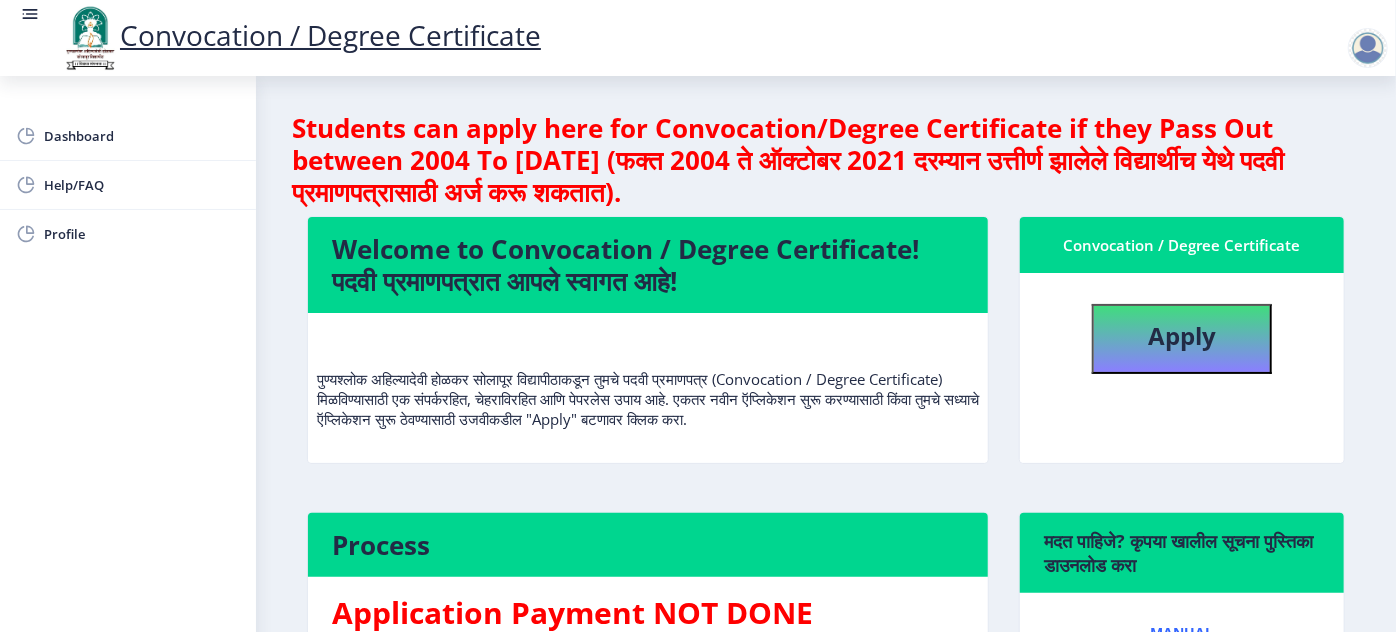 click 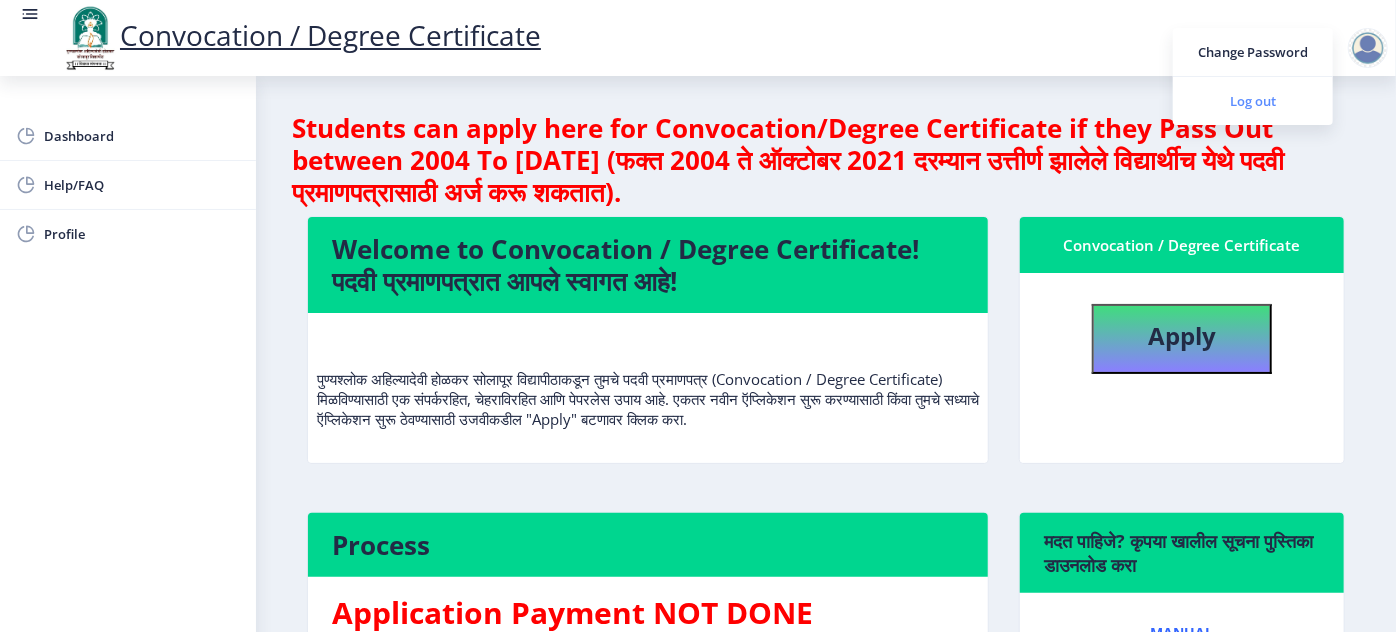 click on "Log out" at bounding box center [1253, 101] 